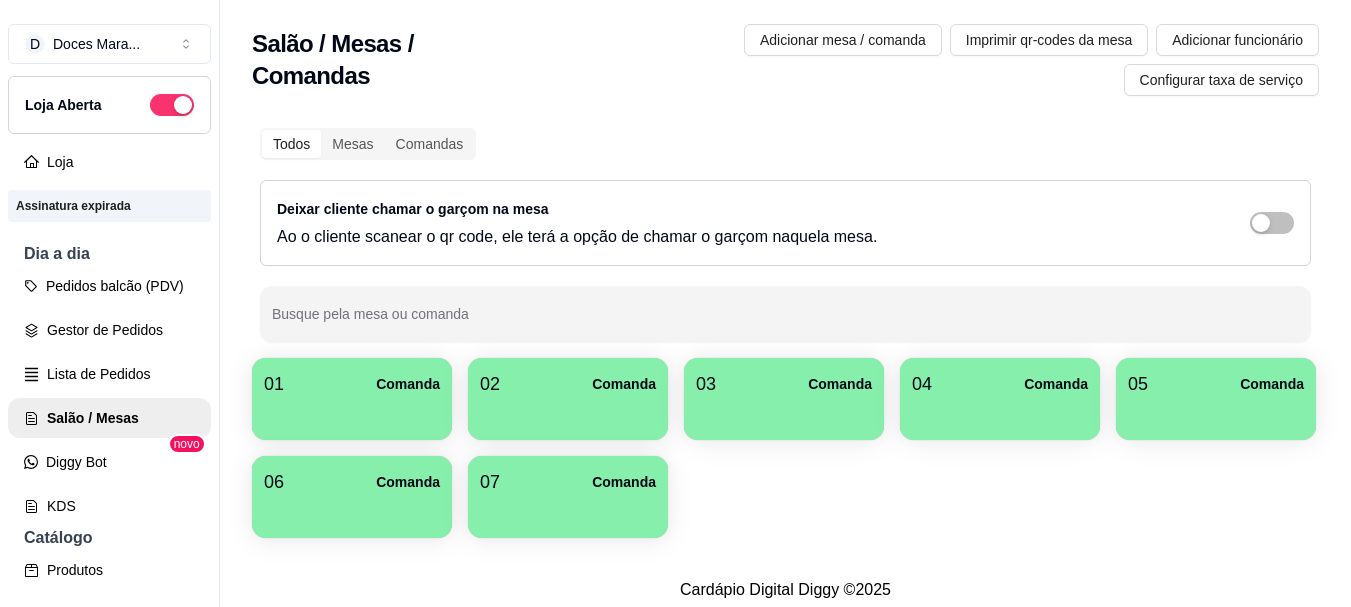 scroll, scrollTop: 0, scrollLeft: 0, axis: both 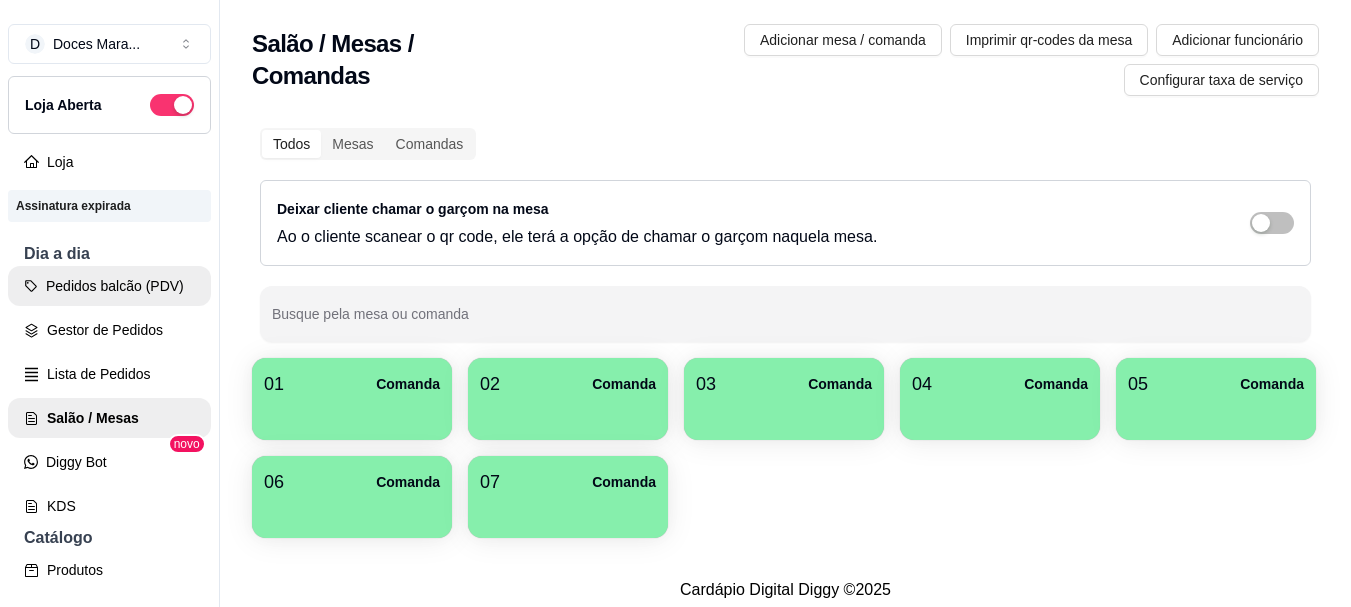 click on "Pedidos balcão (PDV)" at bounding box center (109, 286) 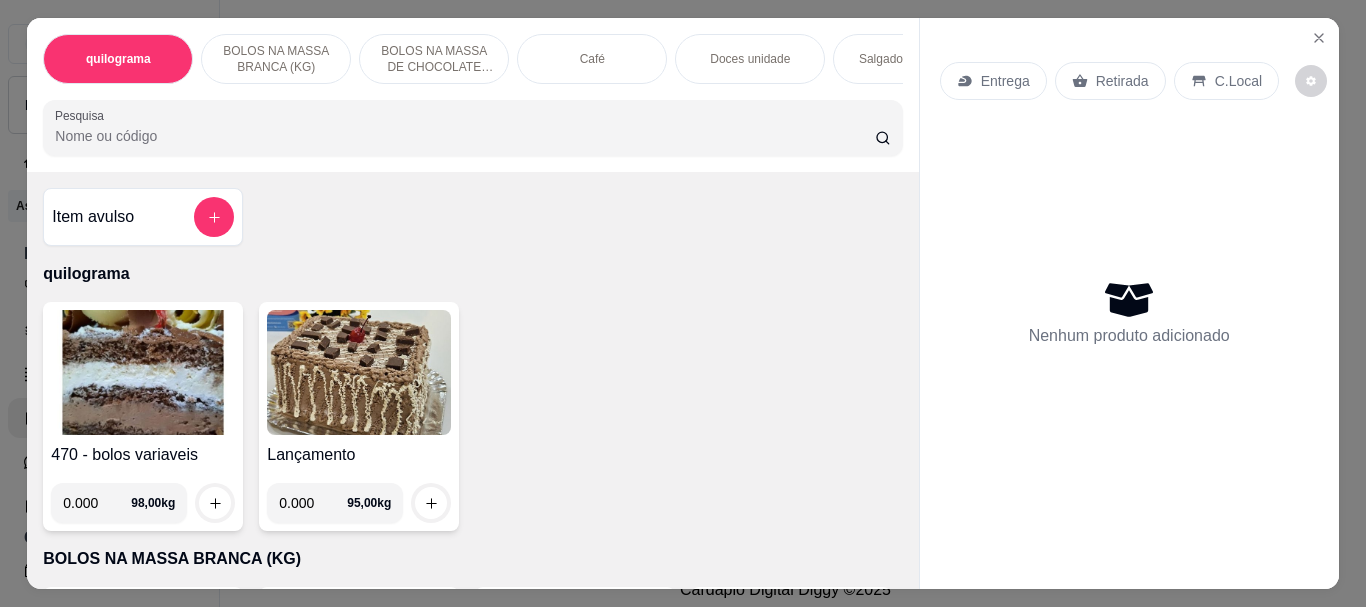 click at bounding box center [143, 372] 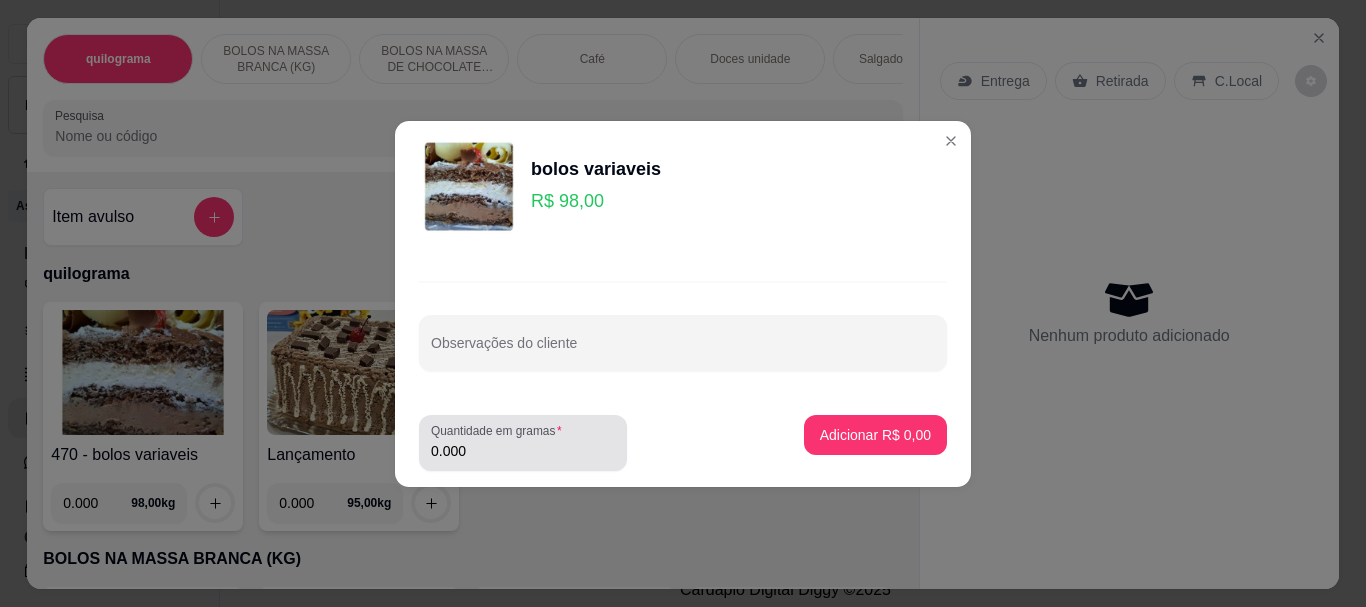 click on "0.000" at bounding box center [523, 451] 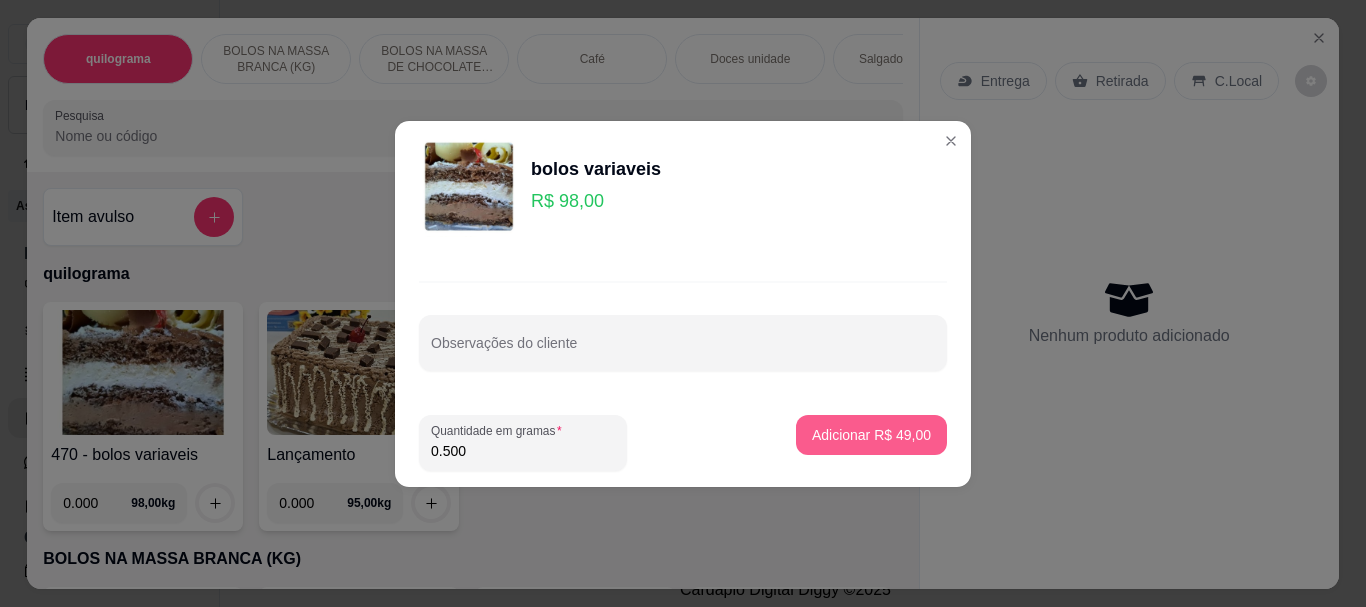 type on "0.500" 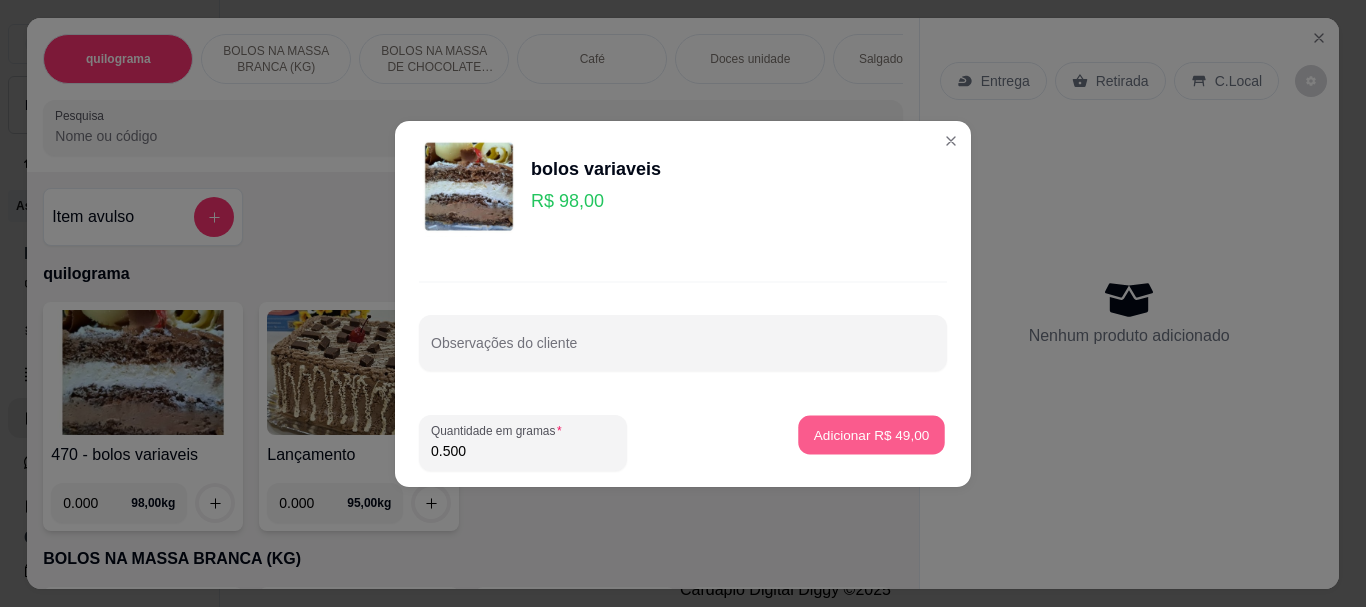 click on "Adicionar   R$ 49,00" at bounding box center [872, 434] 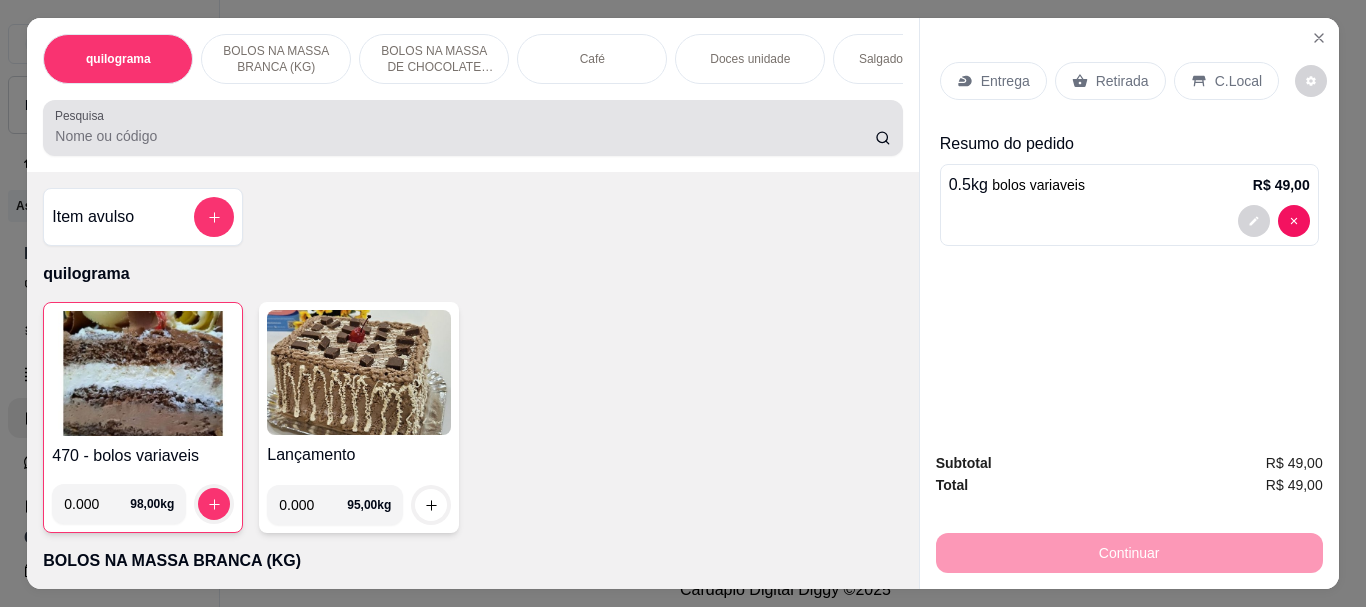 click at bounding box center [472, 128] 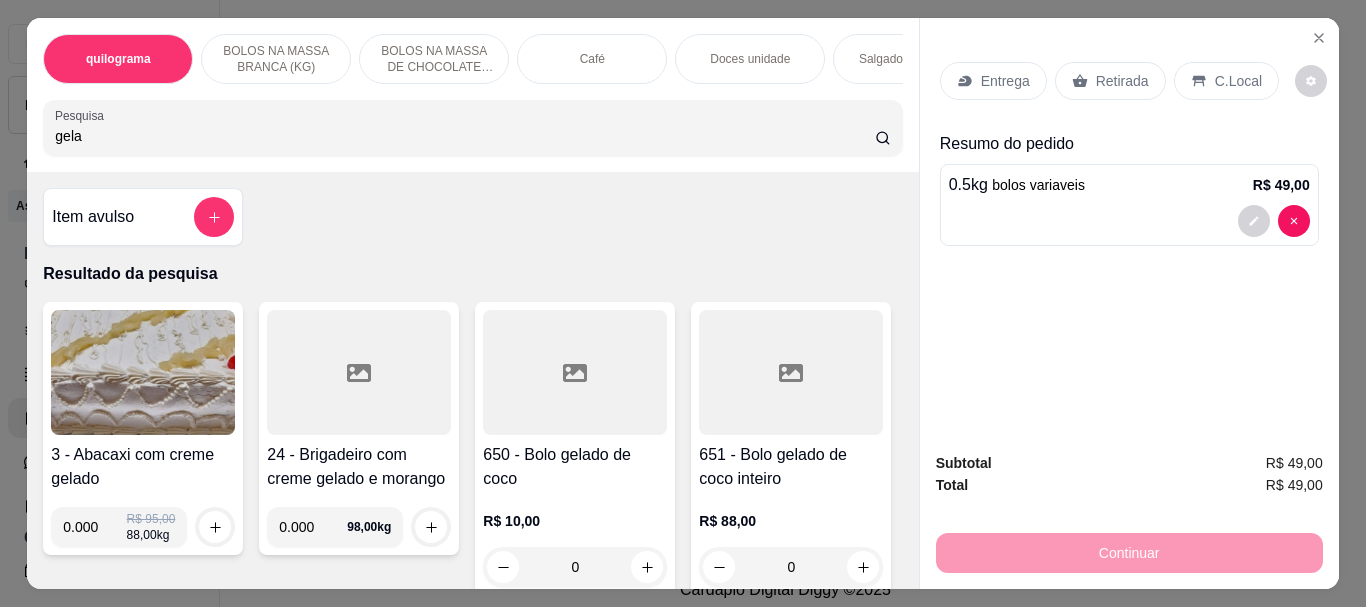 type on "gela" 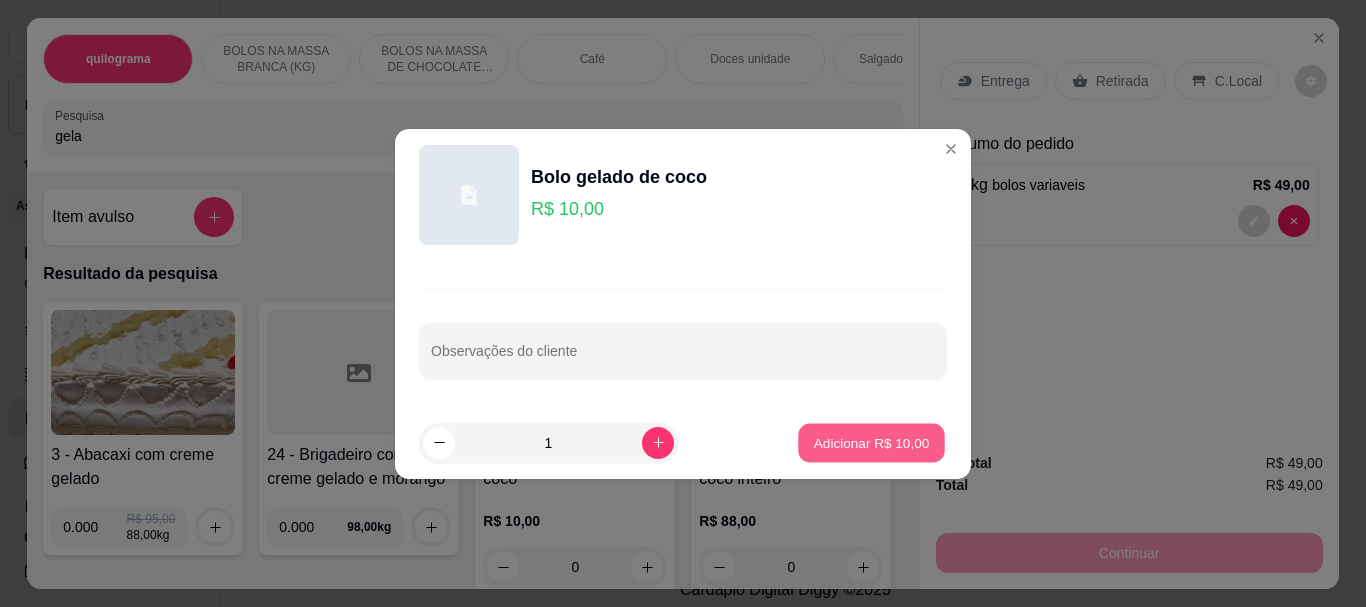 click on "Adicionar   R$ 10,00" at bounding box center [872, 442] 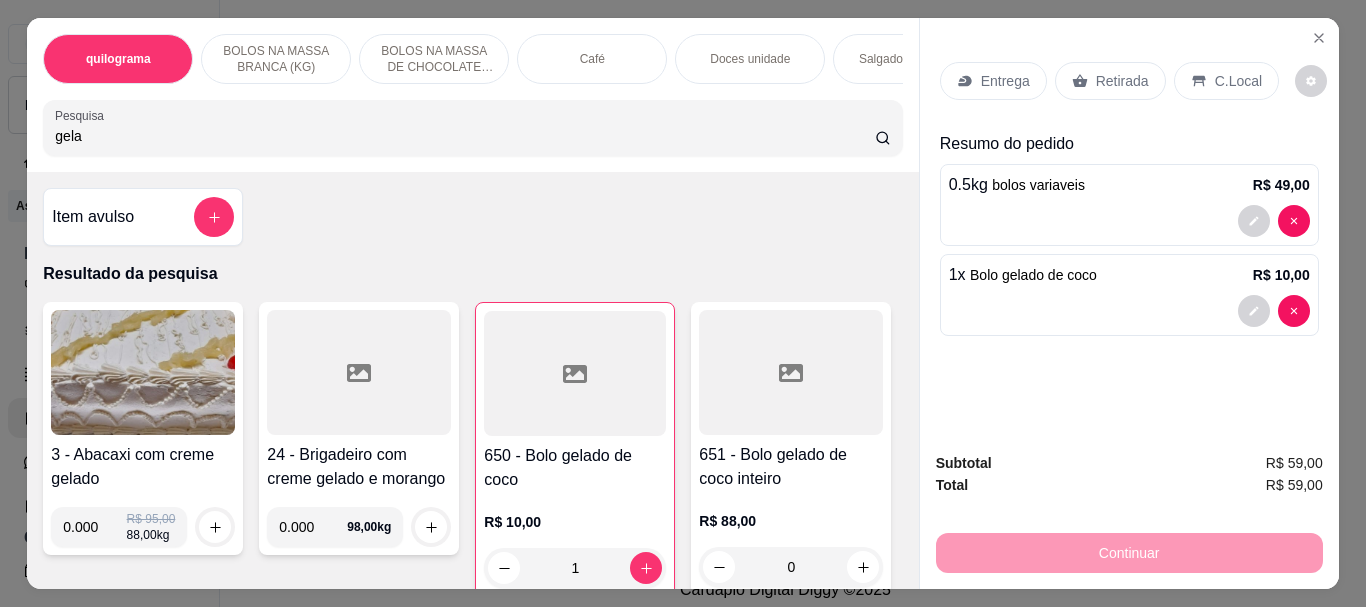 click on "Continuar" at bounding box center (1129, 550) 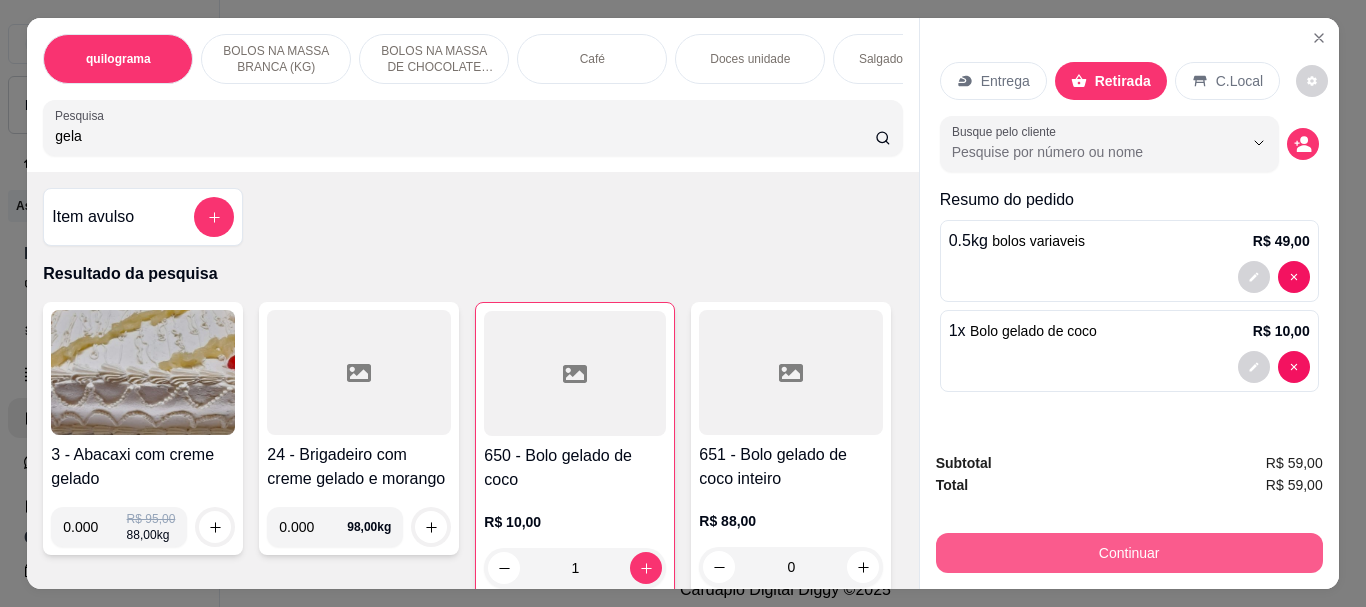 click on "Continuar" at bounding box center (1129, 553) 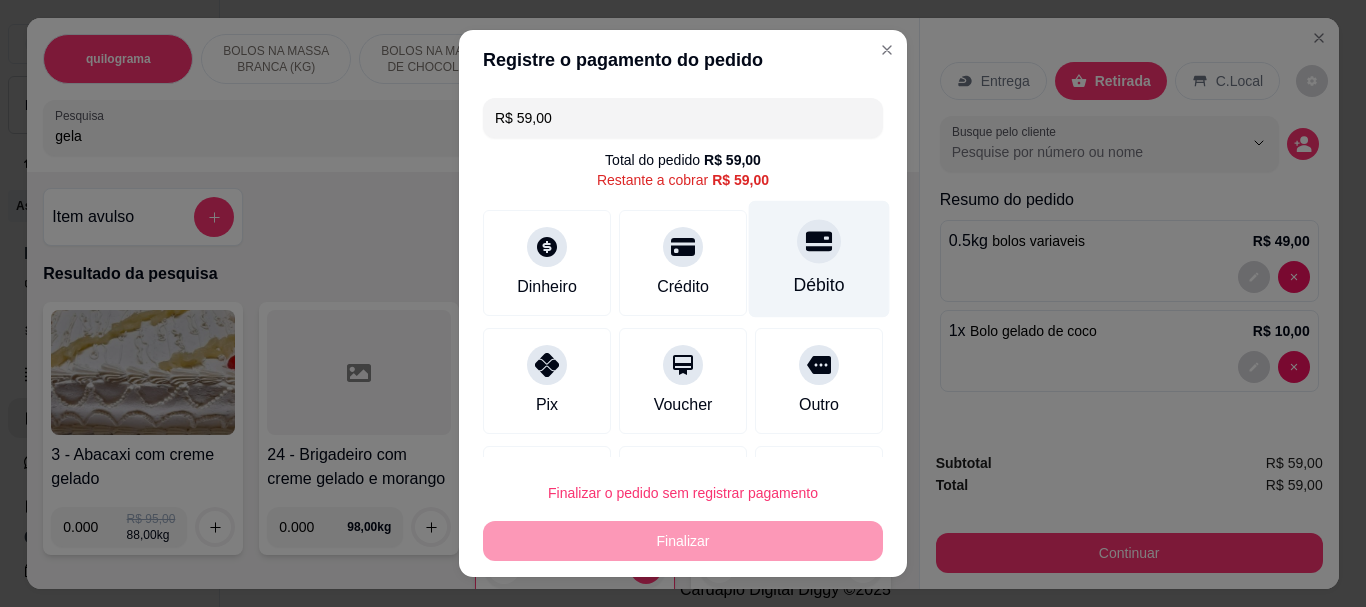 click at bounding box center [819, 242] 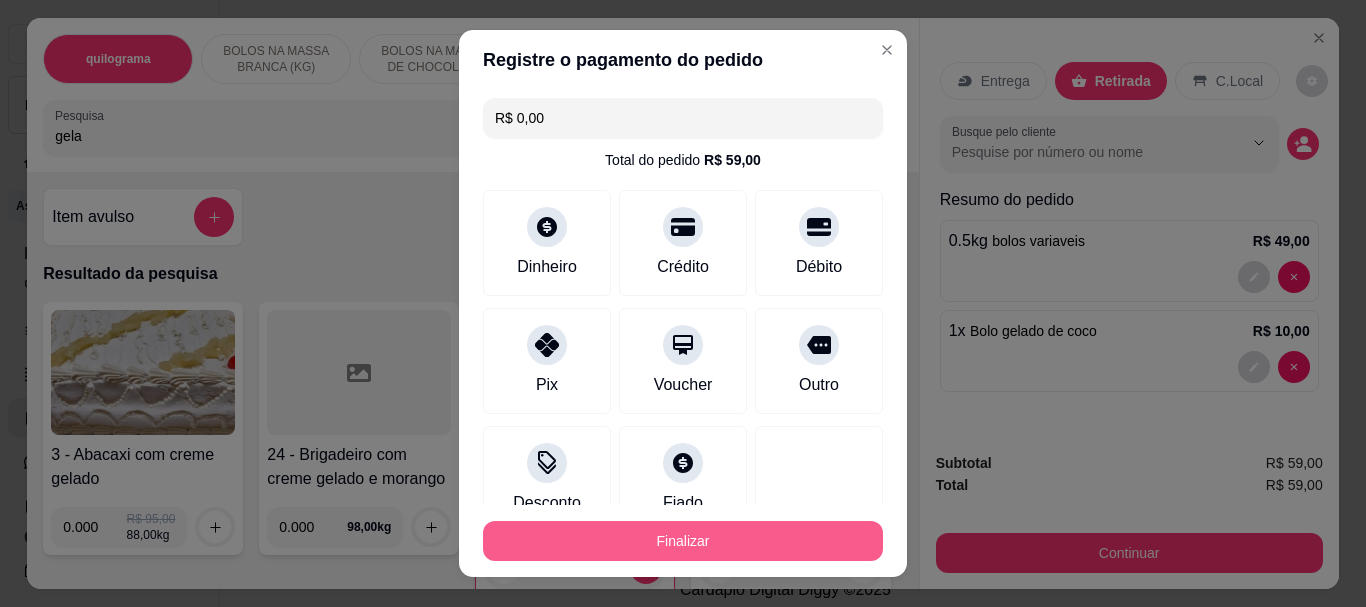 click on "Finalizar" at bounding box center [683, 541] 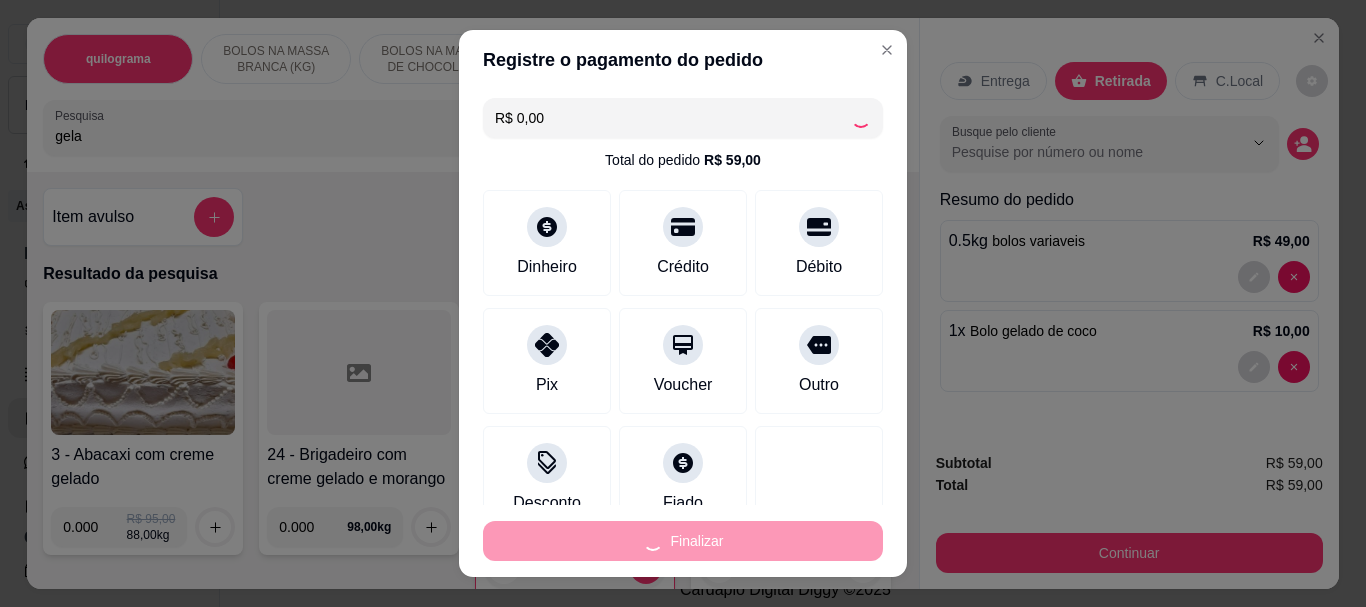 type on "0" 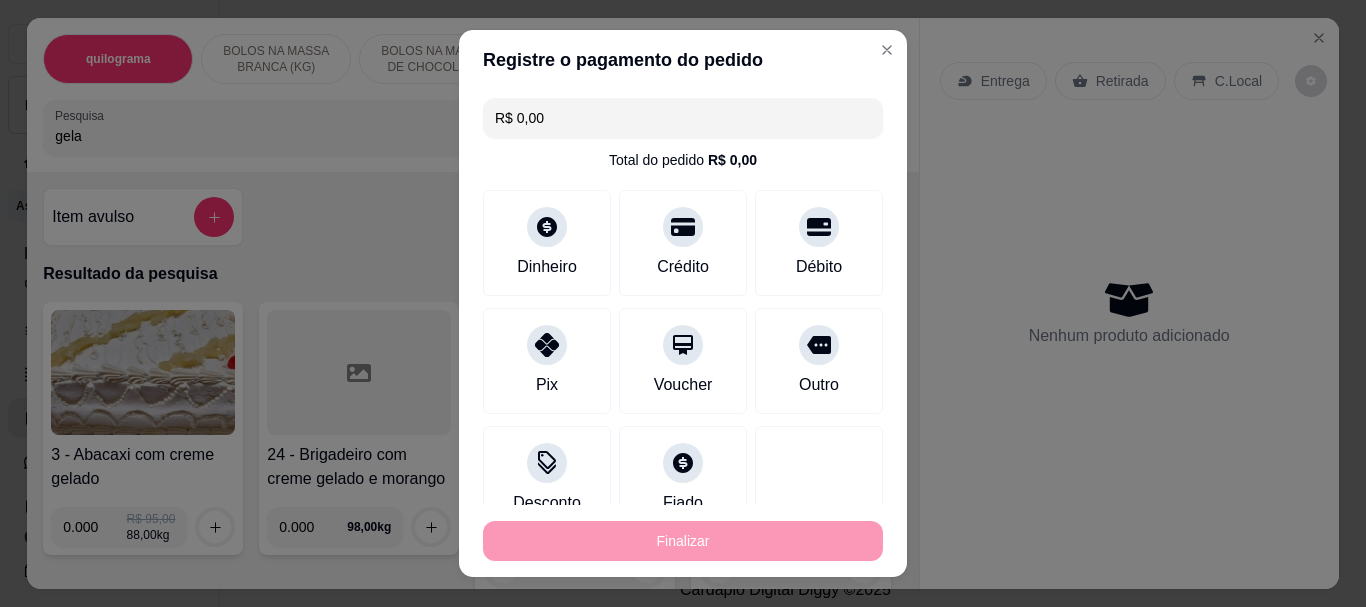 type on "-R$ 59,00" 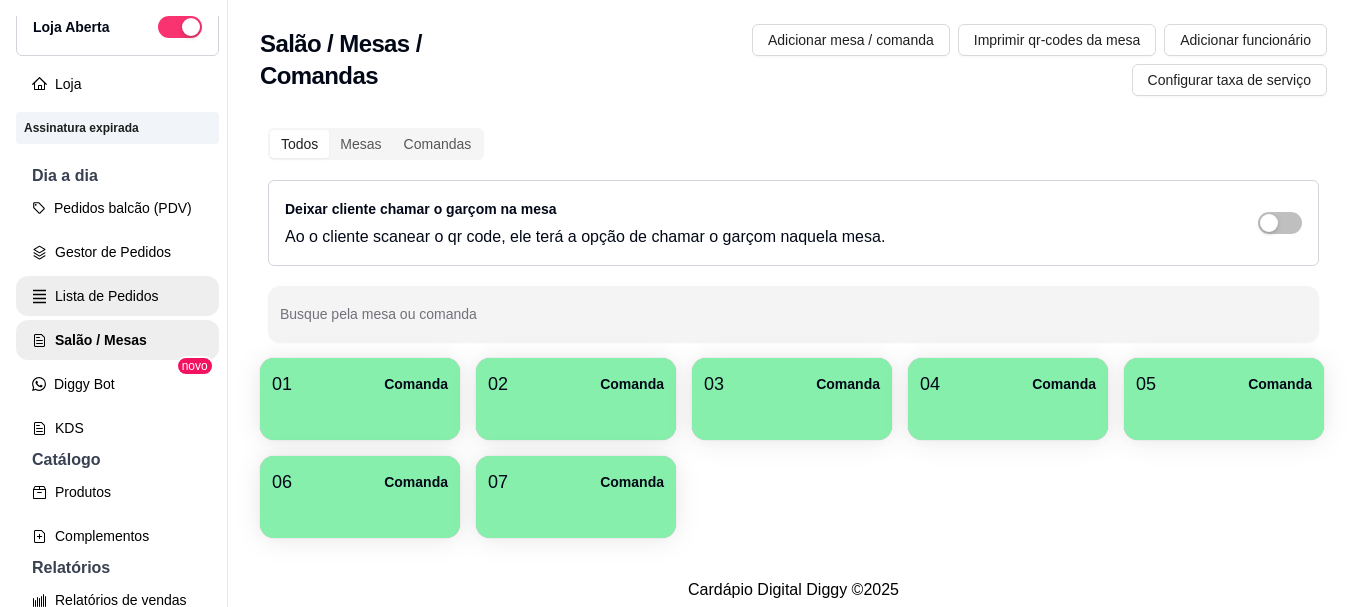 scroll, scrollTop: 200, scrollLeft: 0, axis: vertical 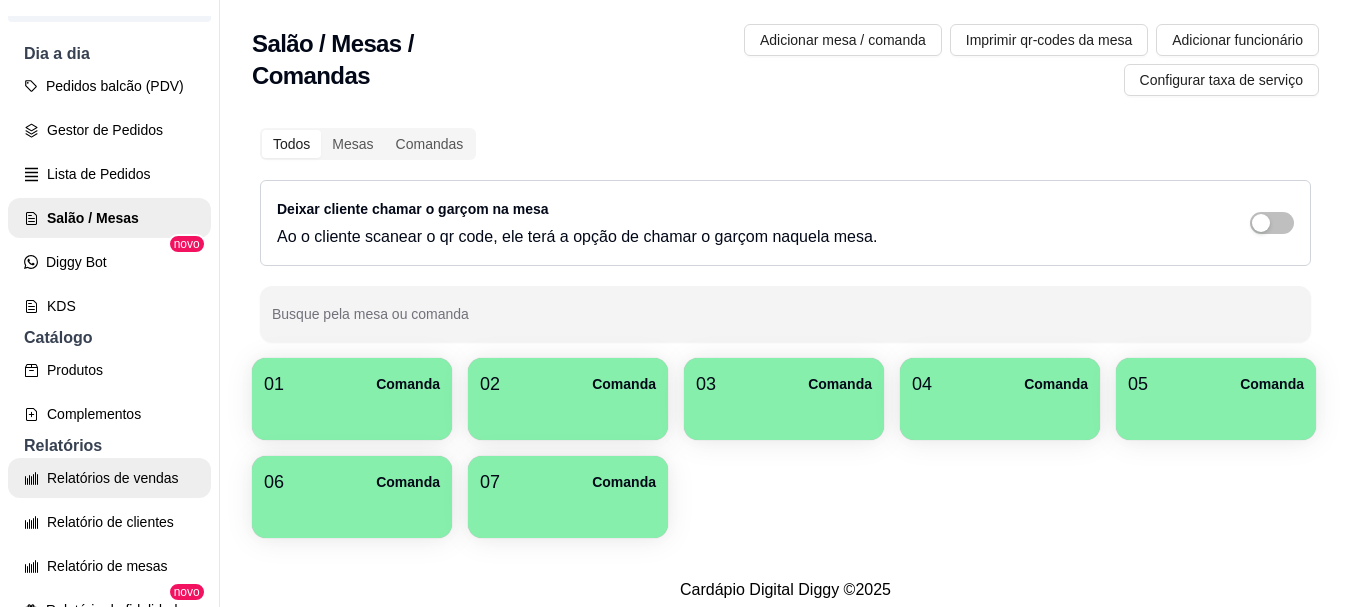 click on "Relatórios de vendas" at bounding box center (109, 478) 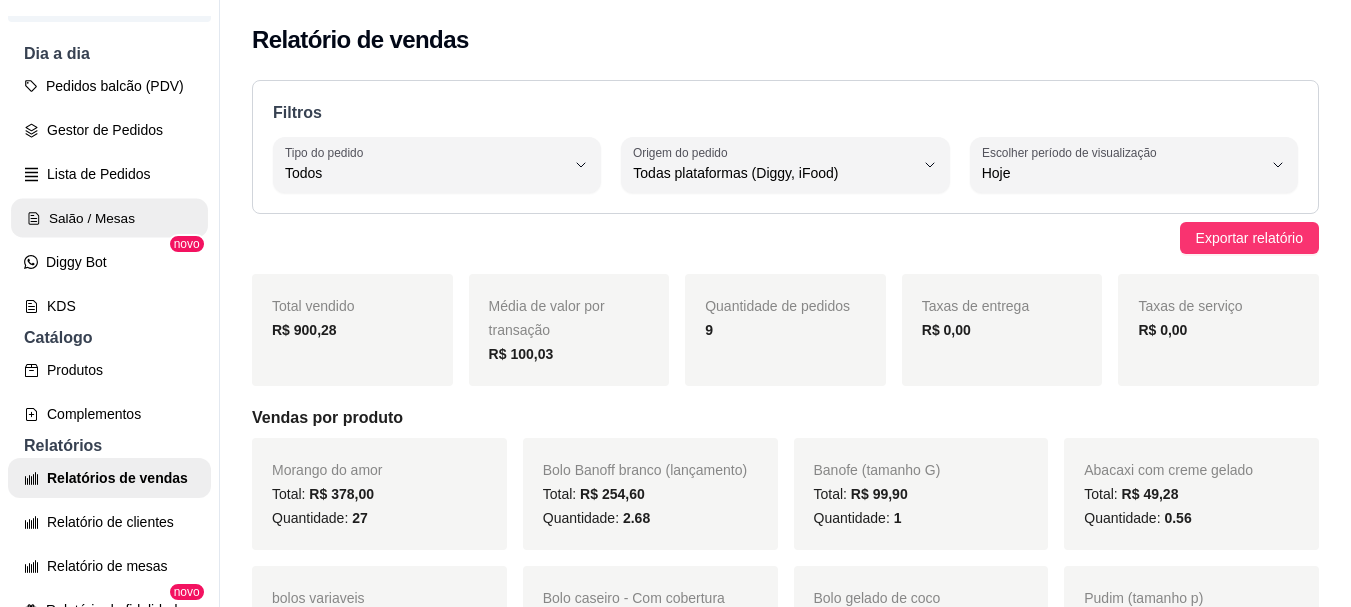 click on "Salão / Mesas" at bounding box center (109, 218) 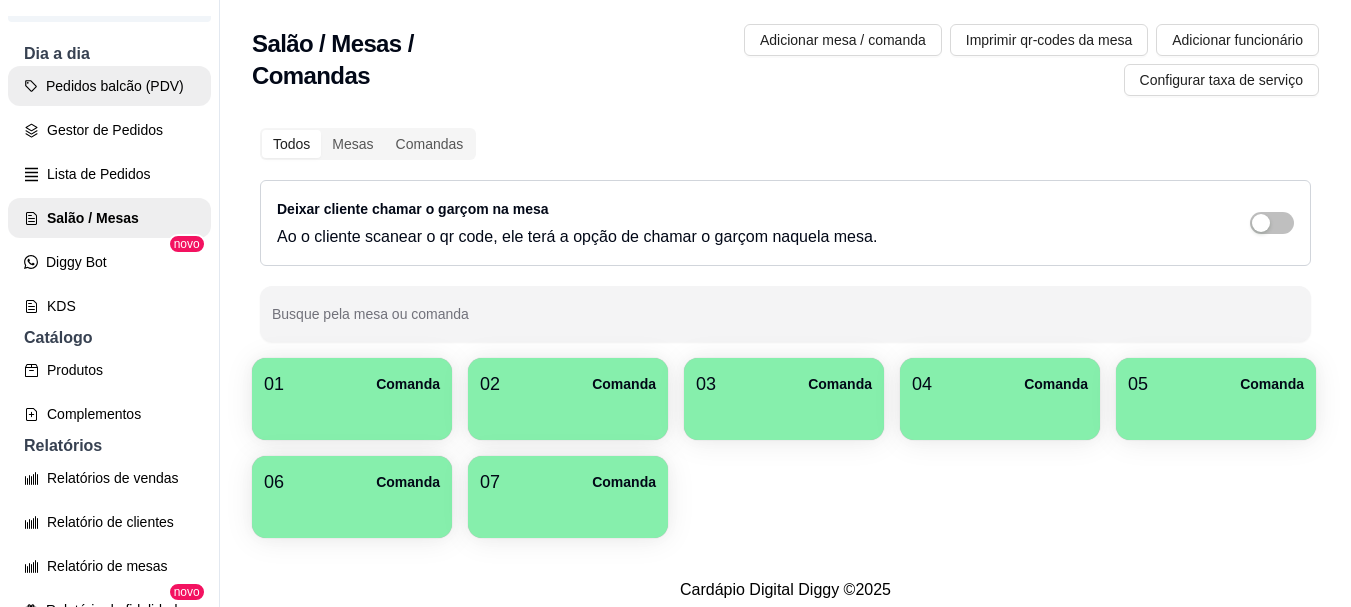 click on "Pedidos balcão (PDV)" at bounding box center [109, 86] 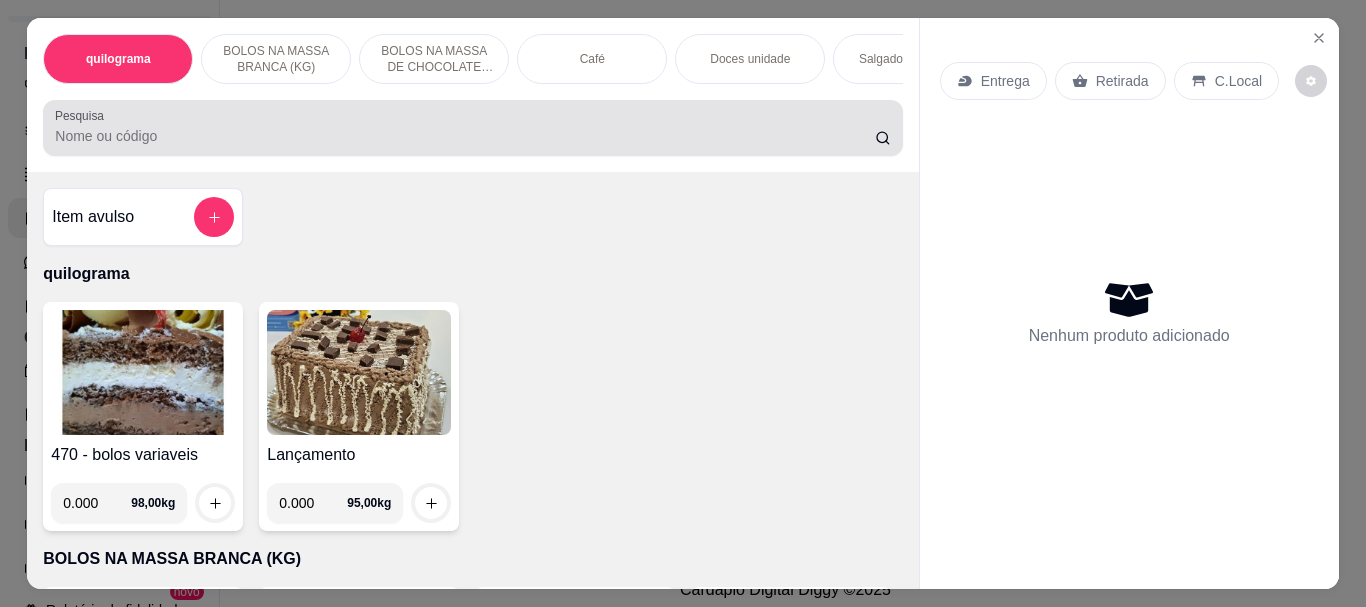 click on "Pesquisa" at bounding box center [472, 128] 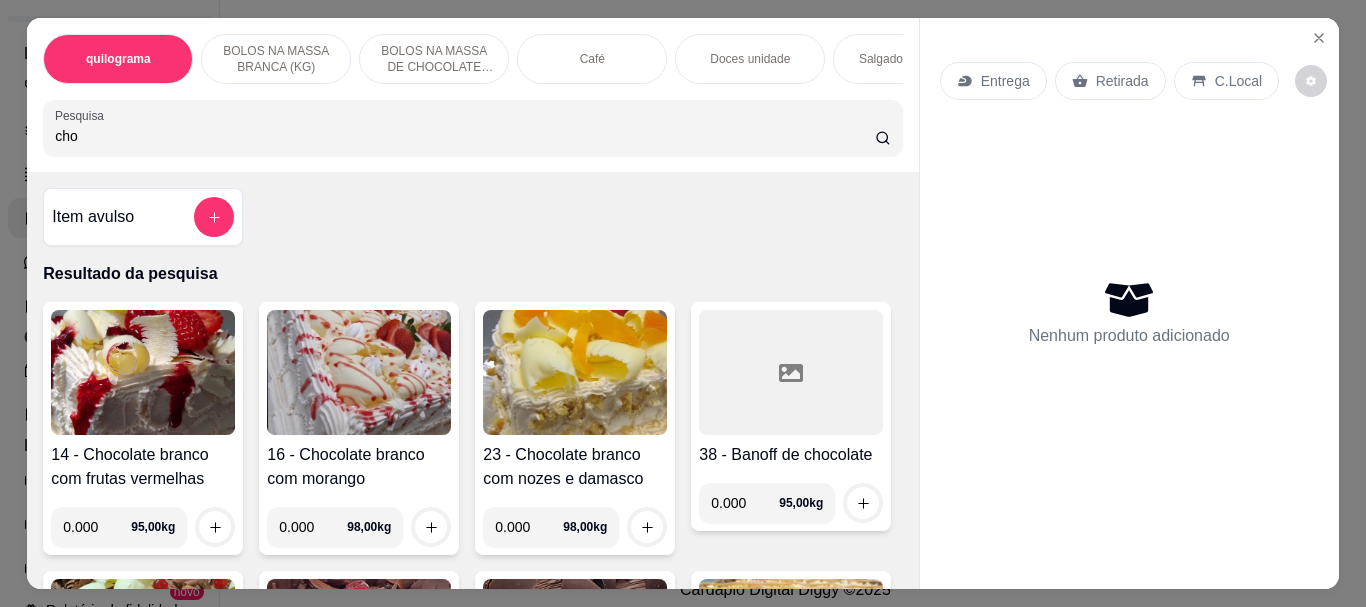 type on "cho" 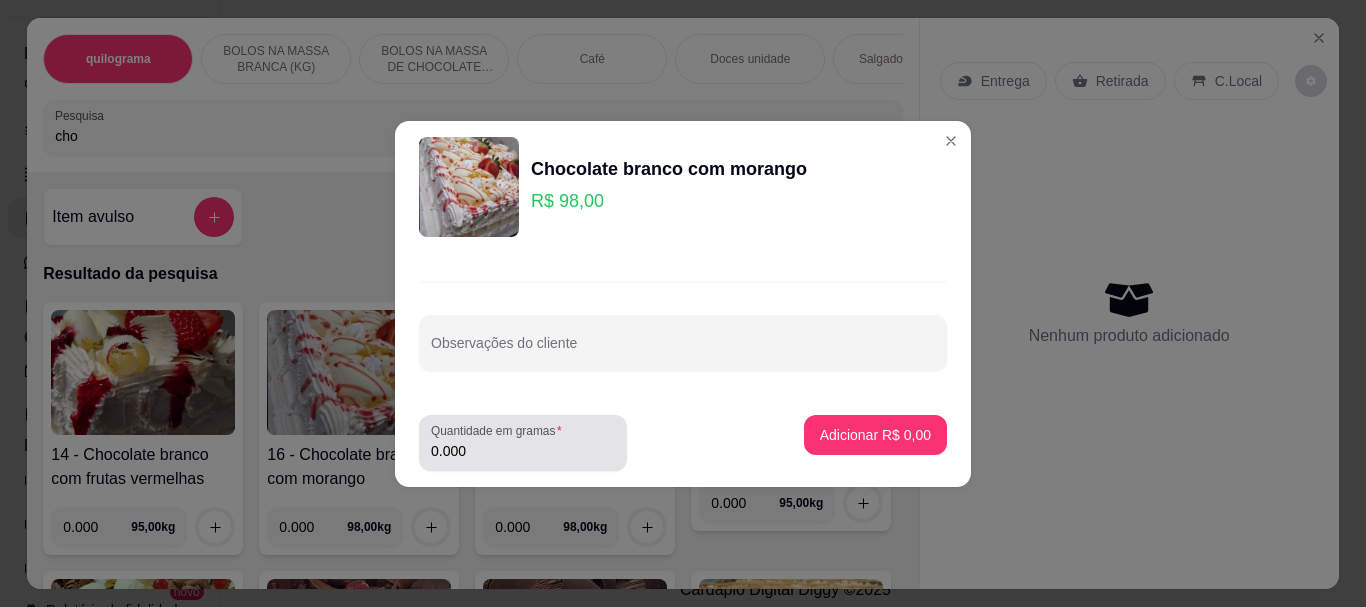 click on "0.000" at bounding box center [523, 451] 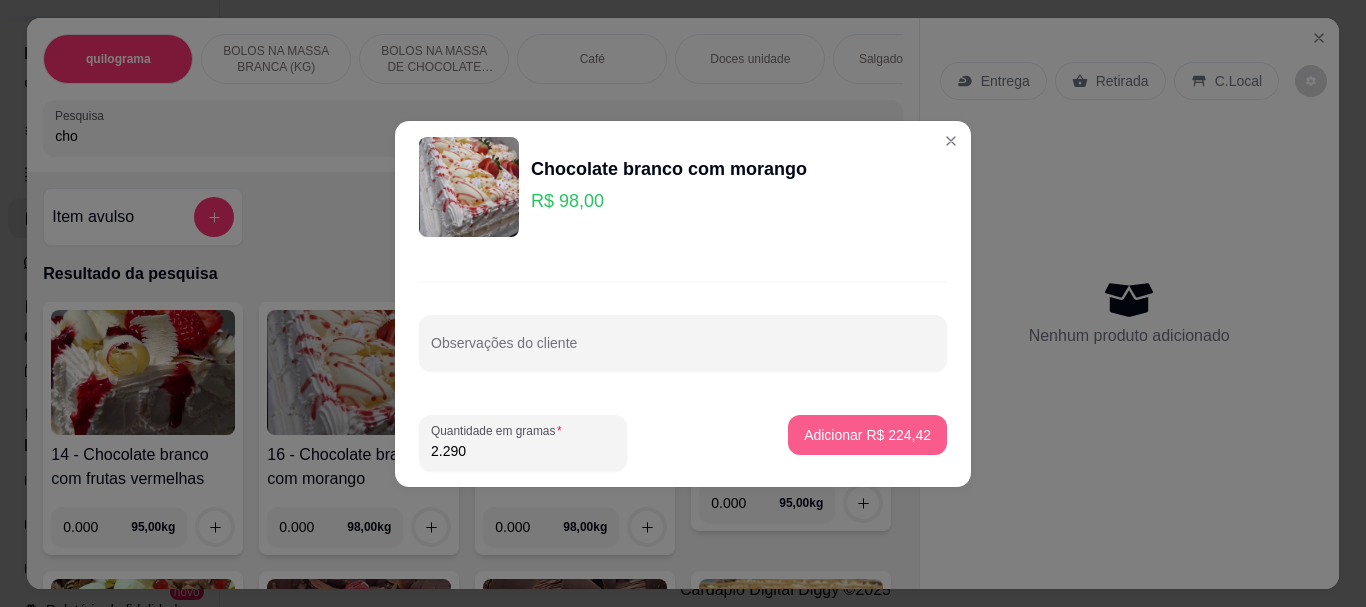 type on "2.290" 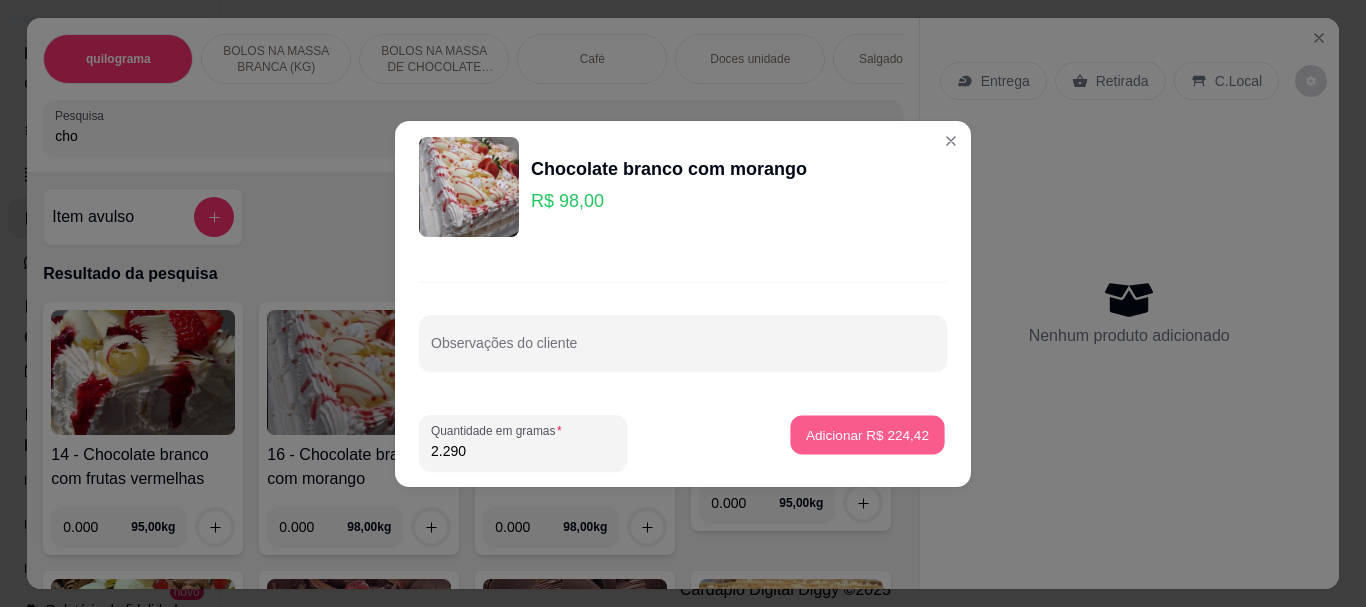 click on "Adicionar   R$ 224,42" at bounding box center (867, 434) 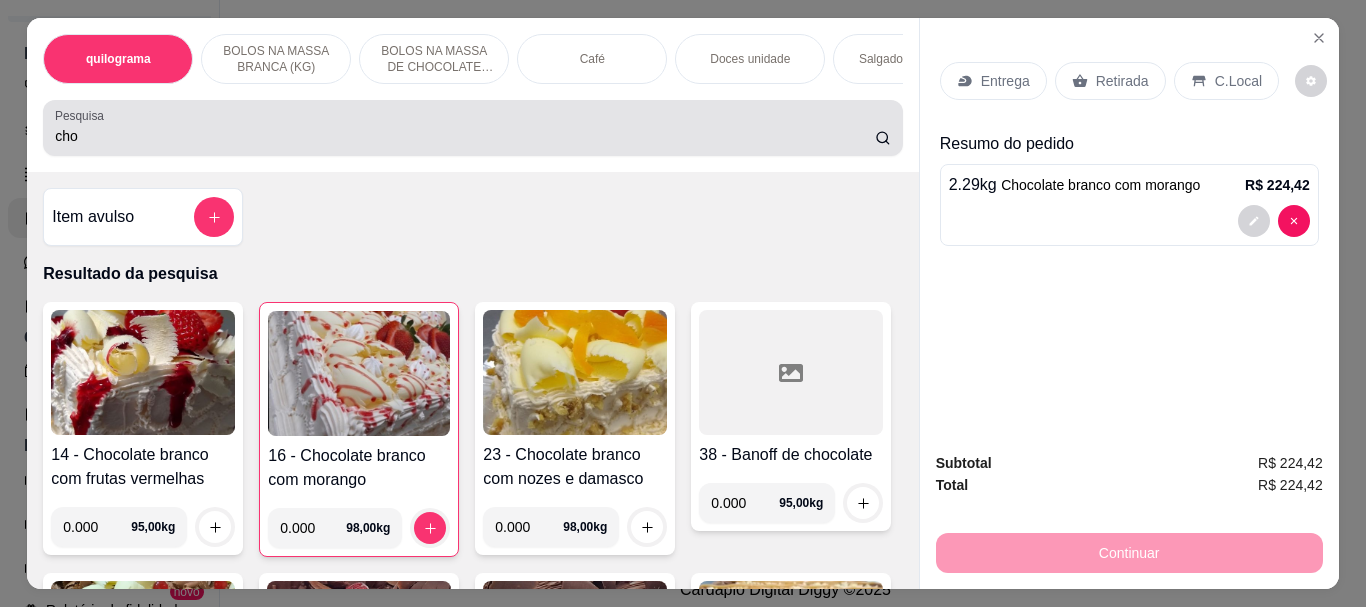 click on "cho" at bounding box center (472, 128) 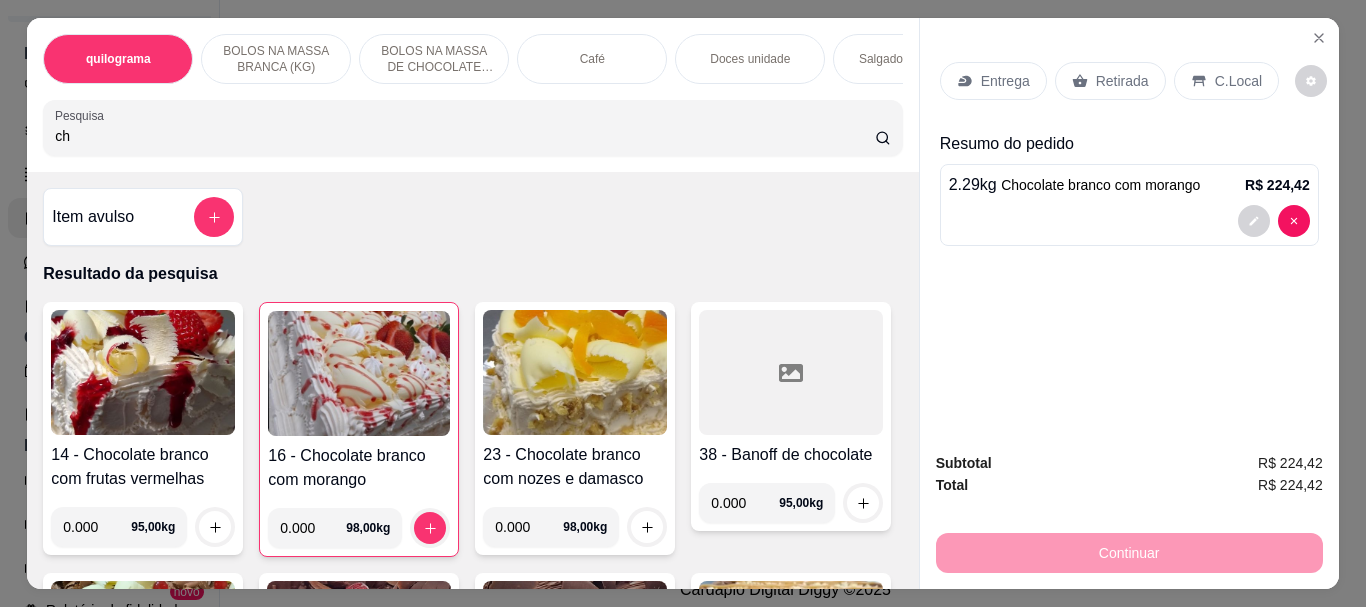 type on "c" 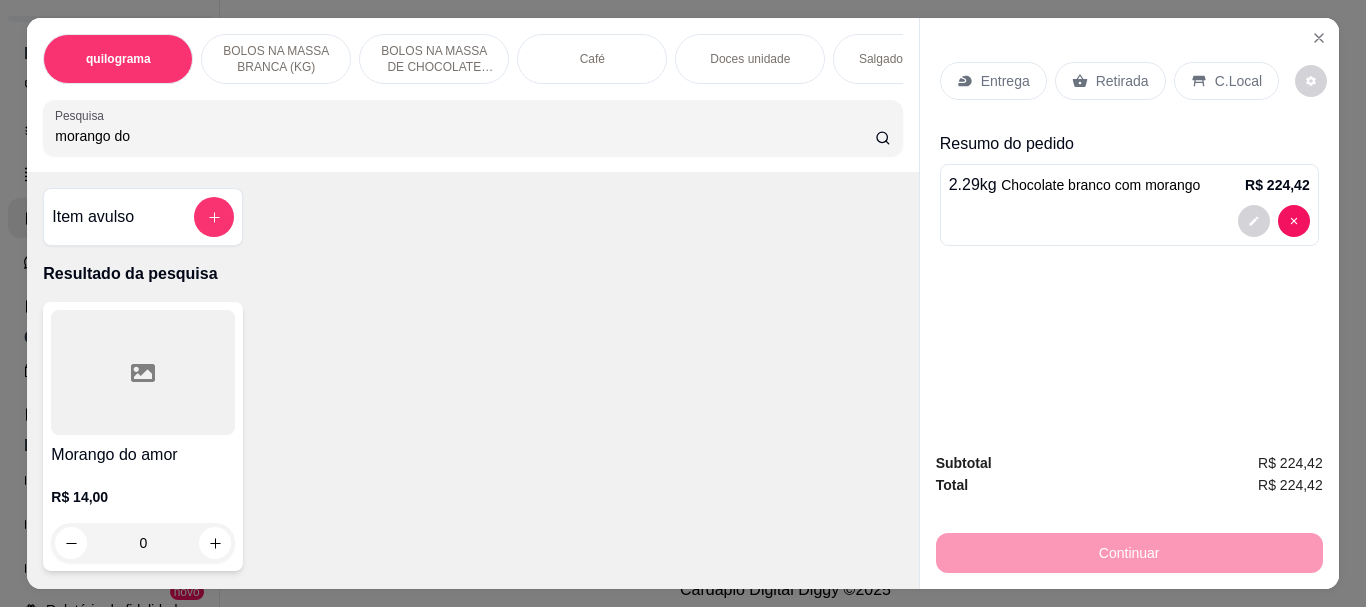 type on "morango do" 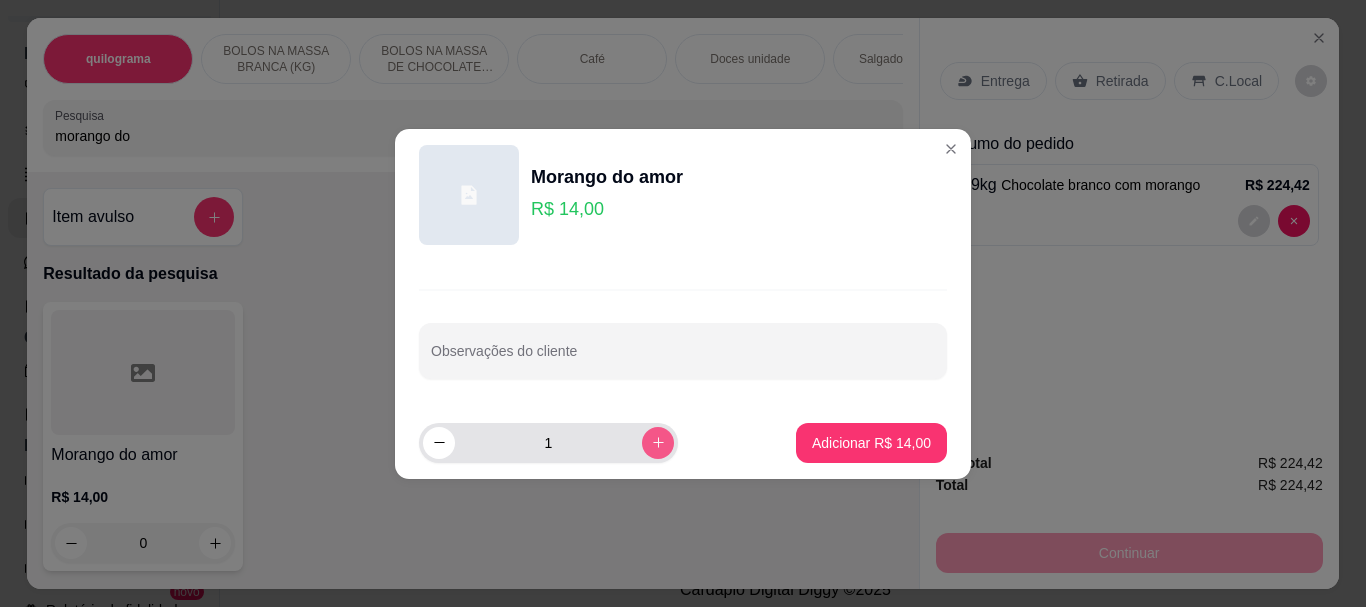 click 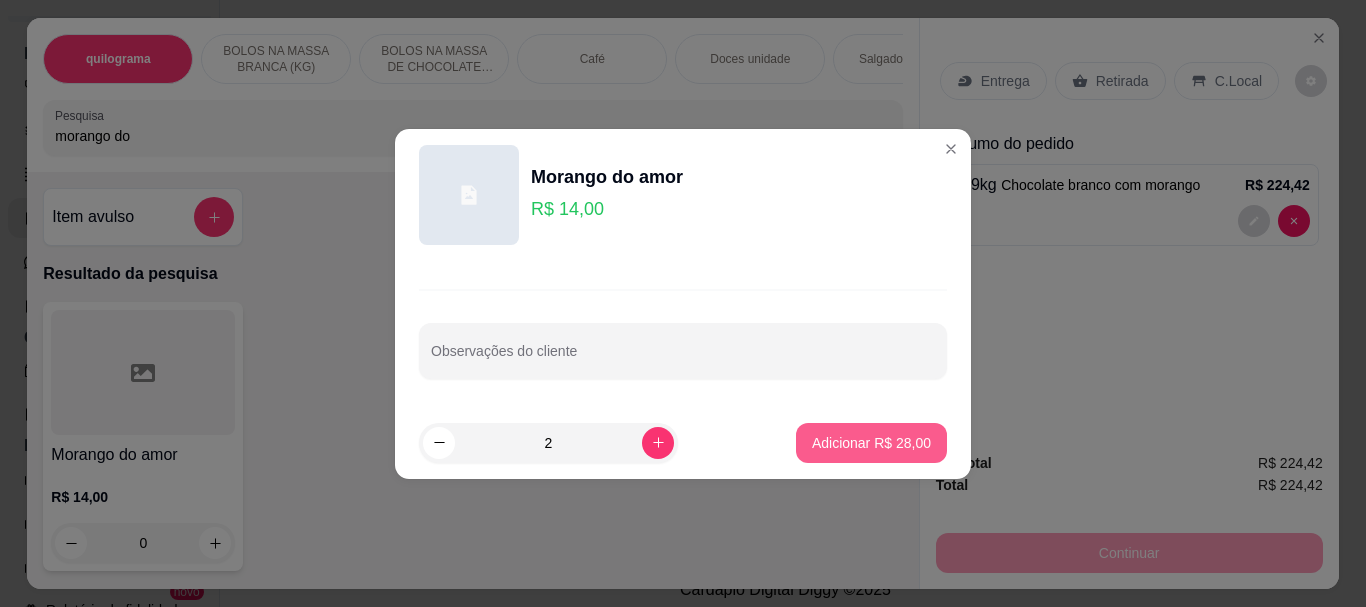 click on "Adicionar   R$ 28,00" at bounding box center [871, 443] 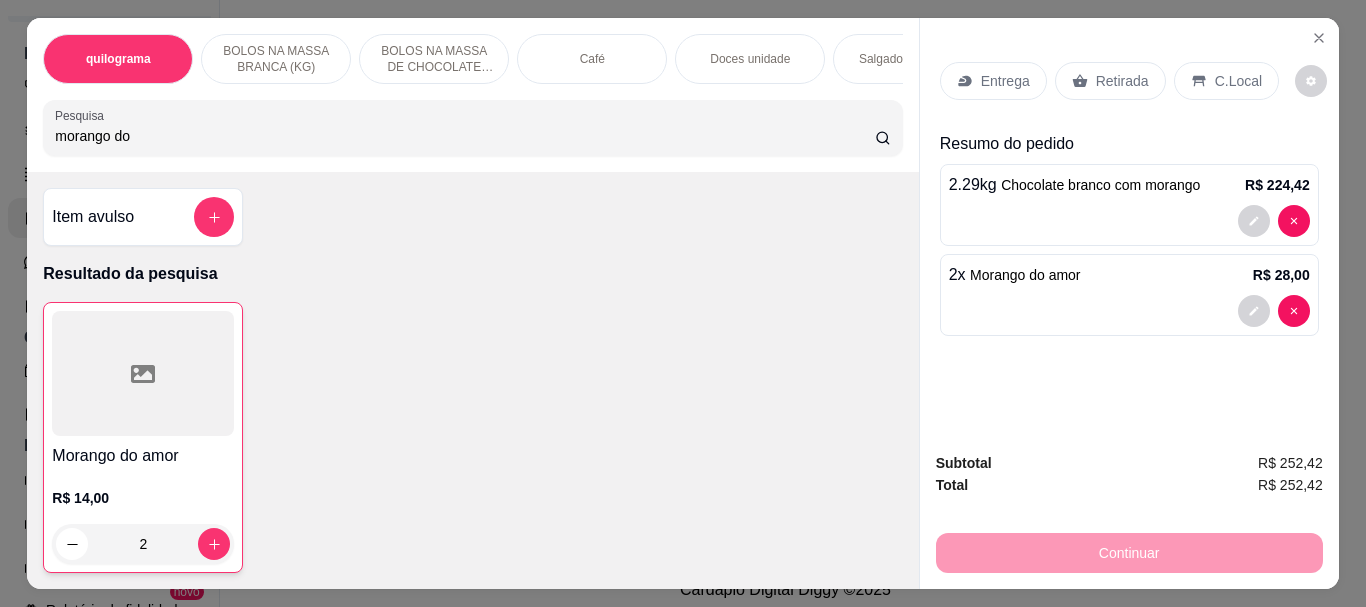 click on "Café" at bounding box center [592, 59] 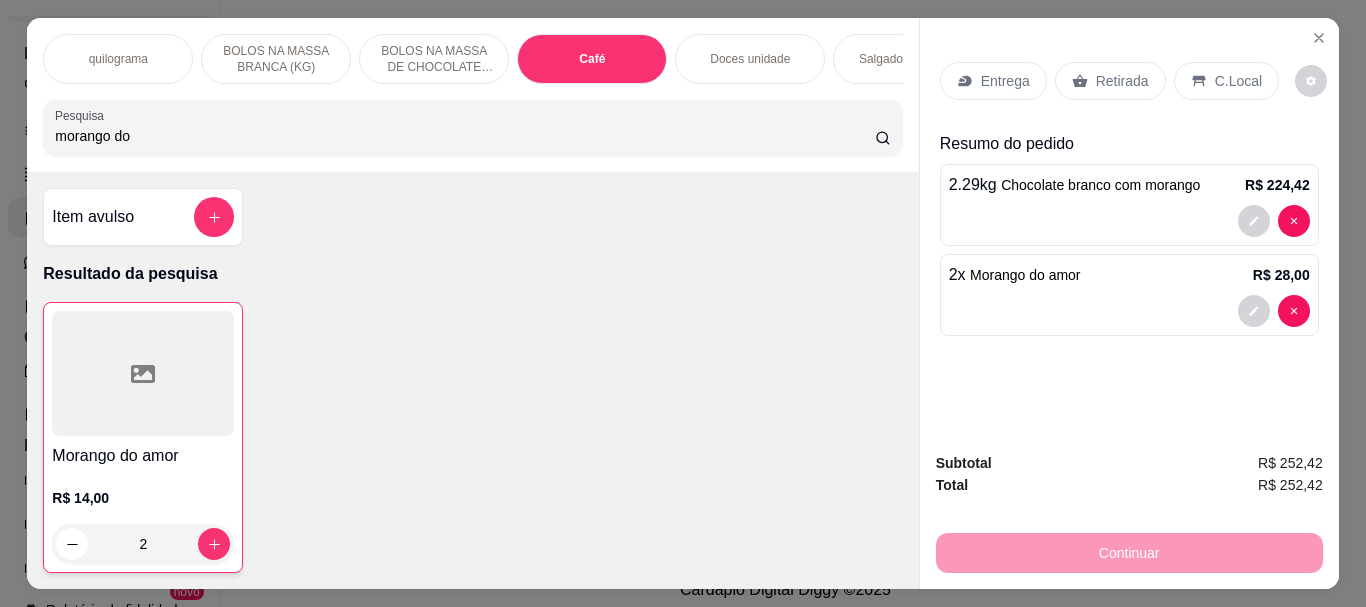 scroll, scrollTop: 7413, scrollLeft: 0, axis: vertical 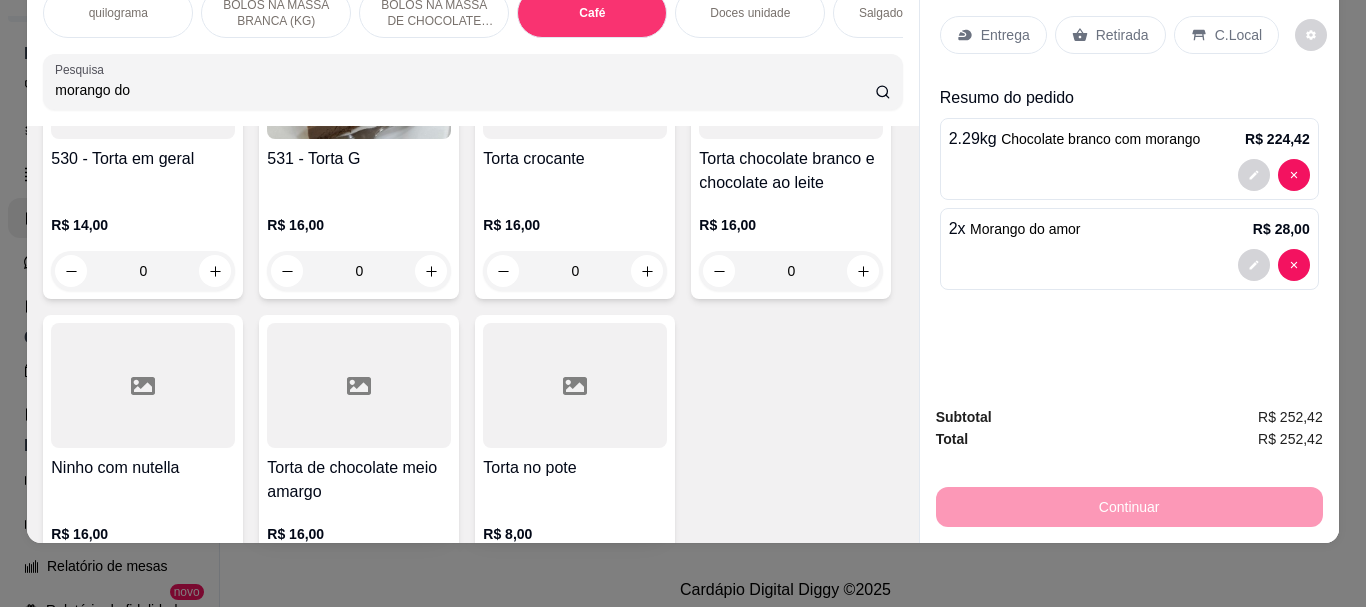 click at bounding box center [359, -1575] 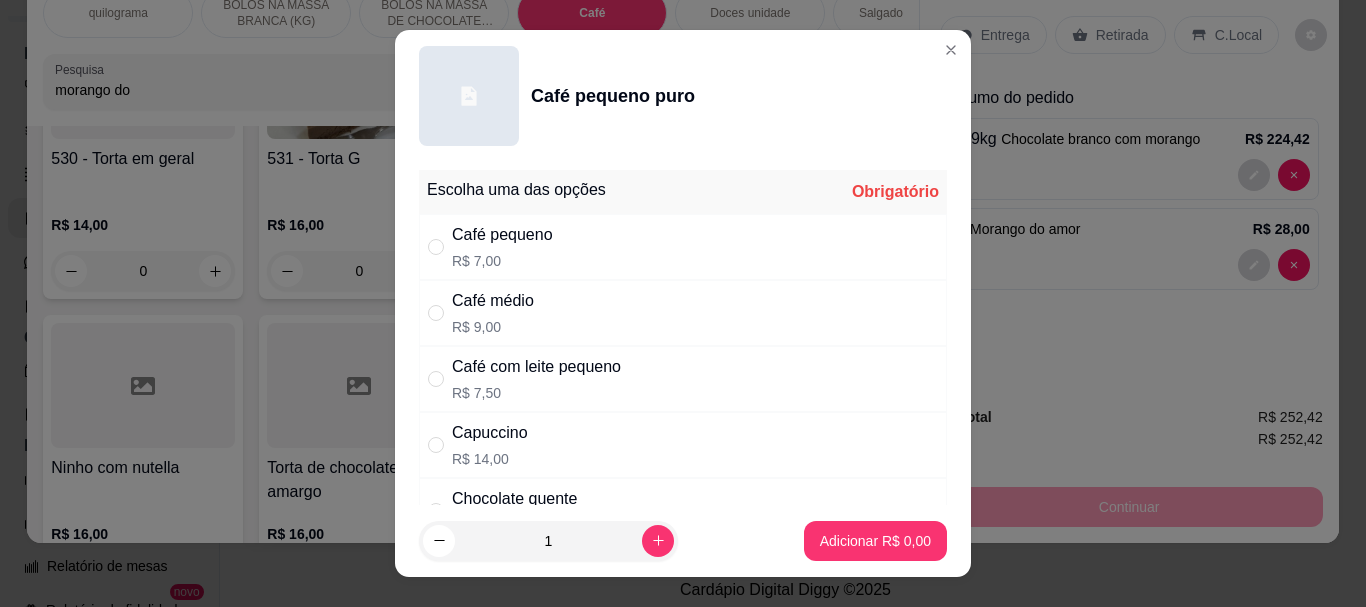 click on "Café pequeno" at bounding box center (502, 235) 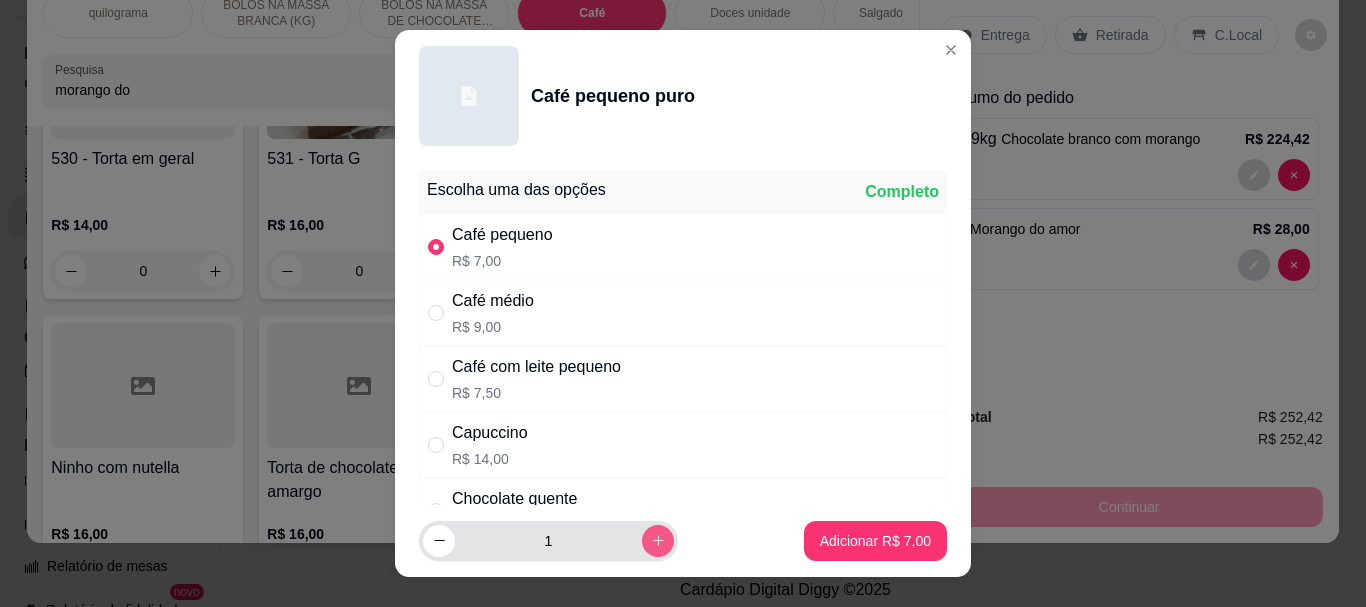 click at bounding box center (658, 541) 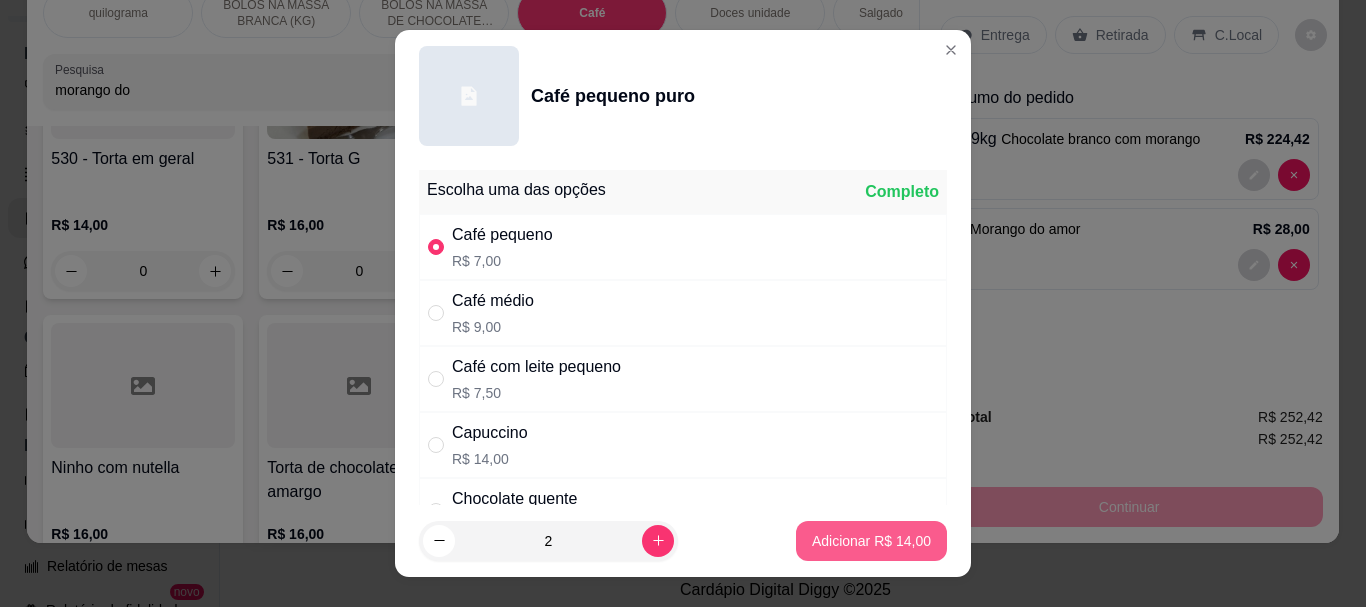 click on "Adicionar   R$ 14,00" at bounding box center [871, 541] 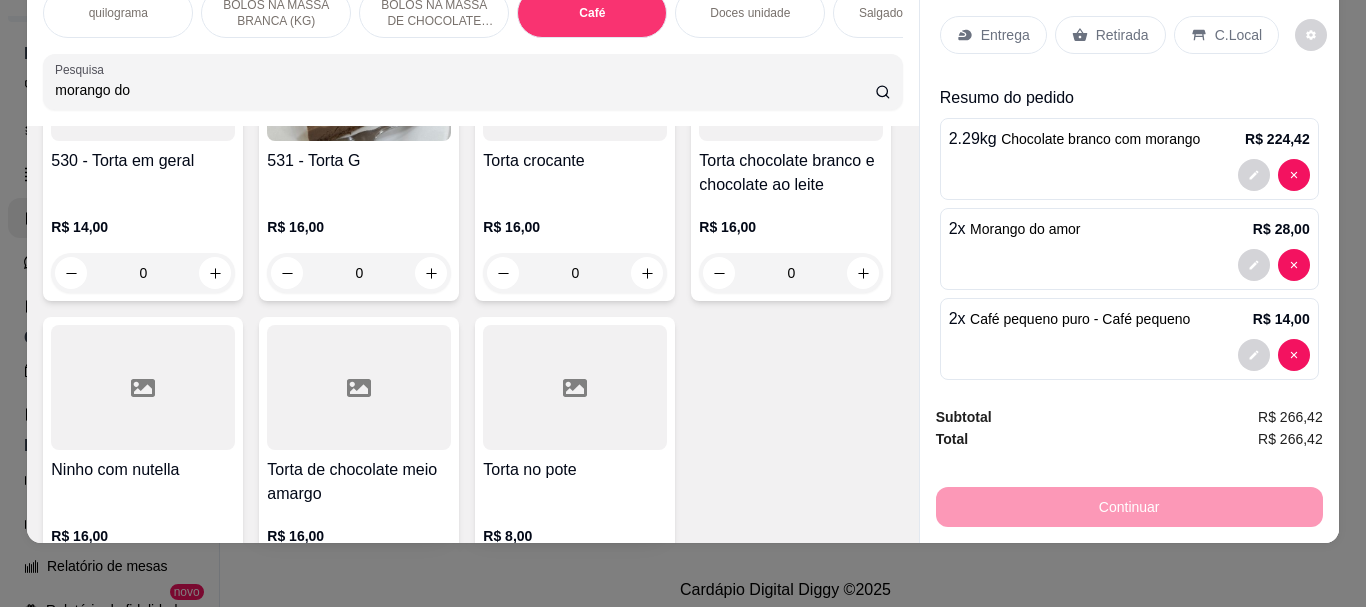 type on "2" 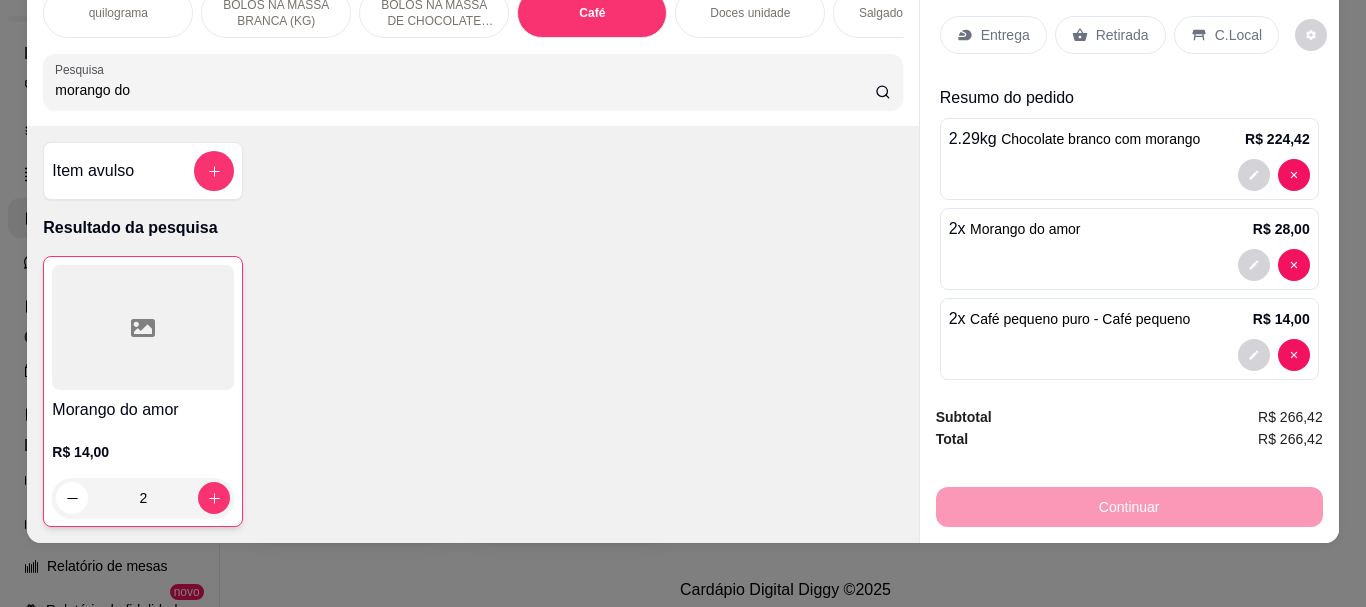 click on "morango do" at bounding box center [465, 90] 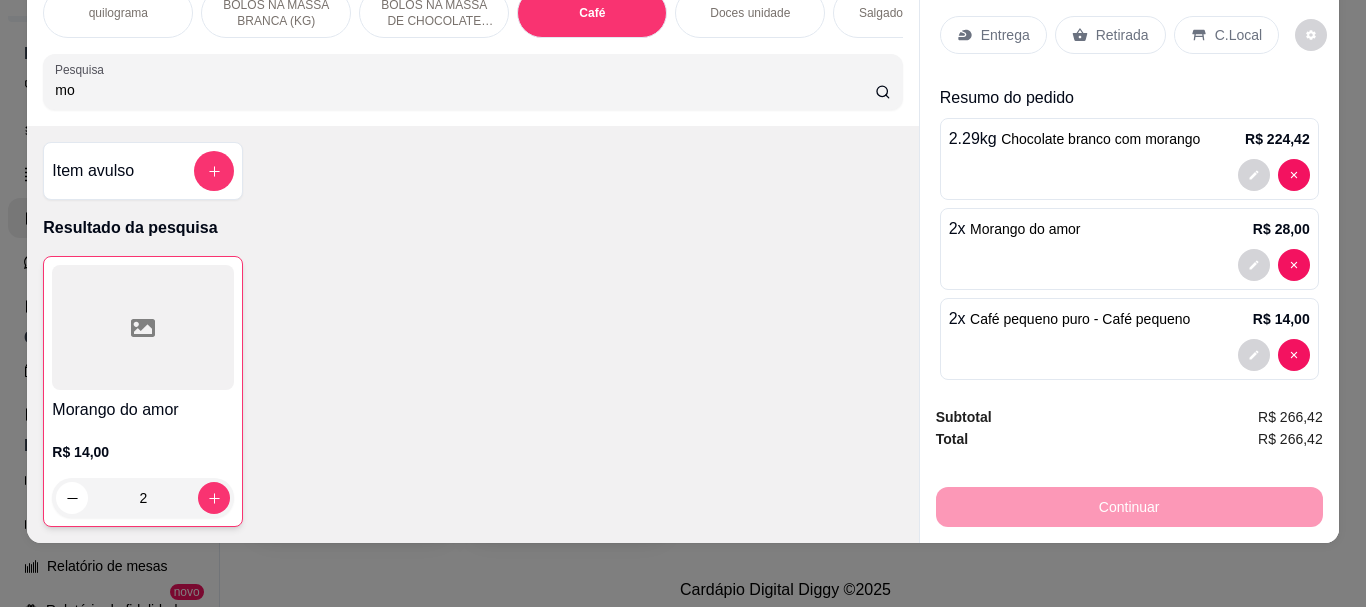 type on "m" 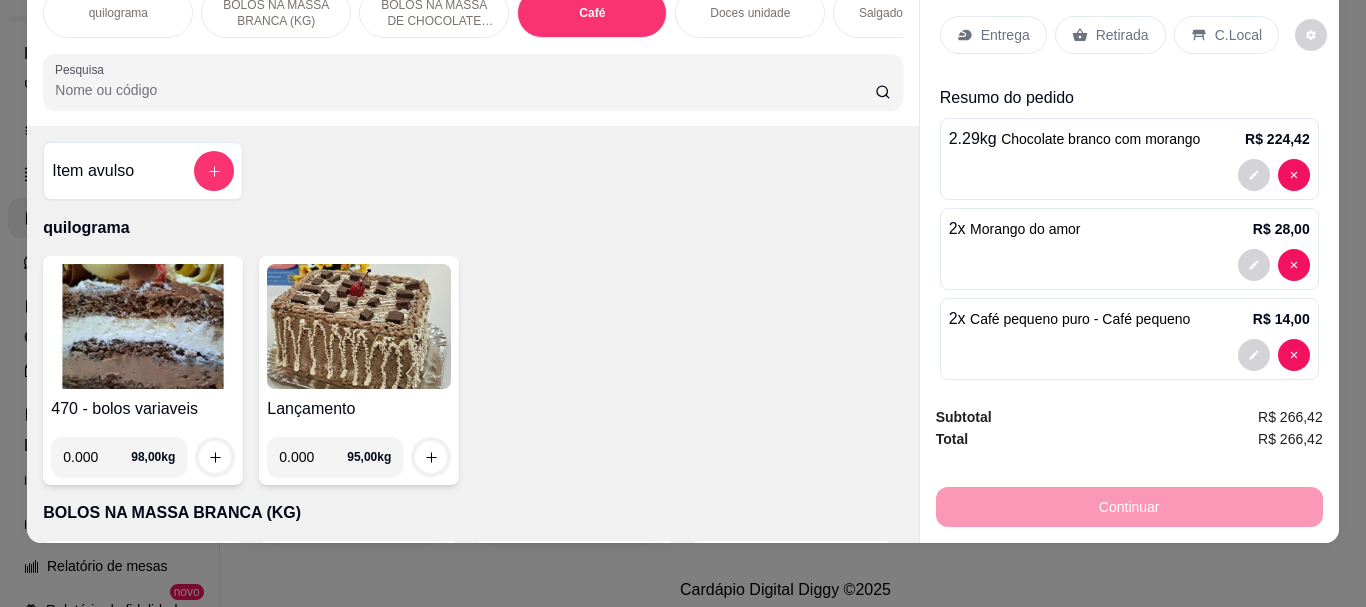 type 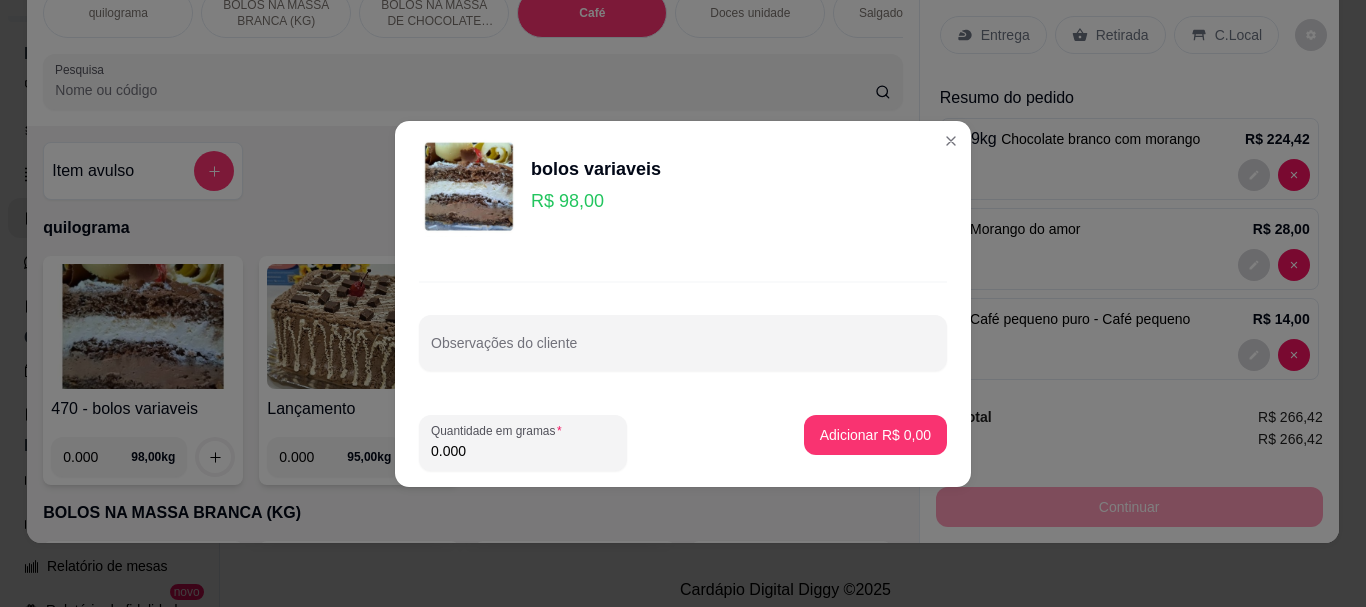 drag, startPoint x: 489, startPoint y: 444, endPoint x: 496, endPoint y: 433, distance: 13.038404 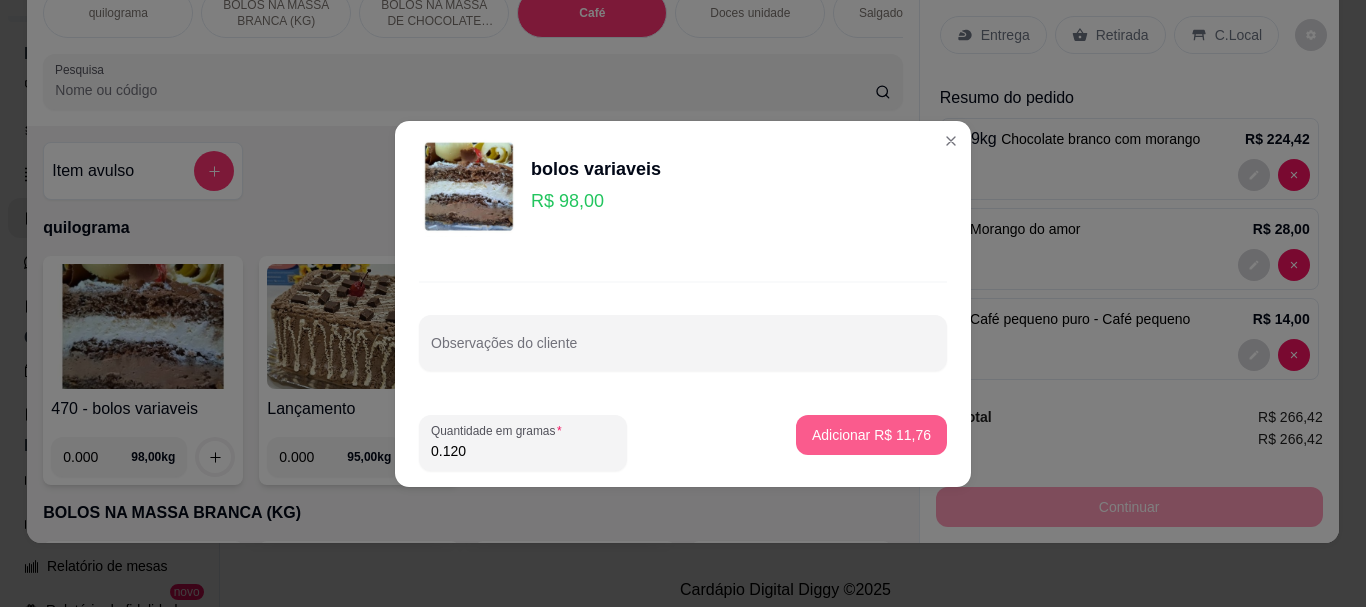 type on "0.120" 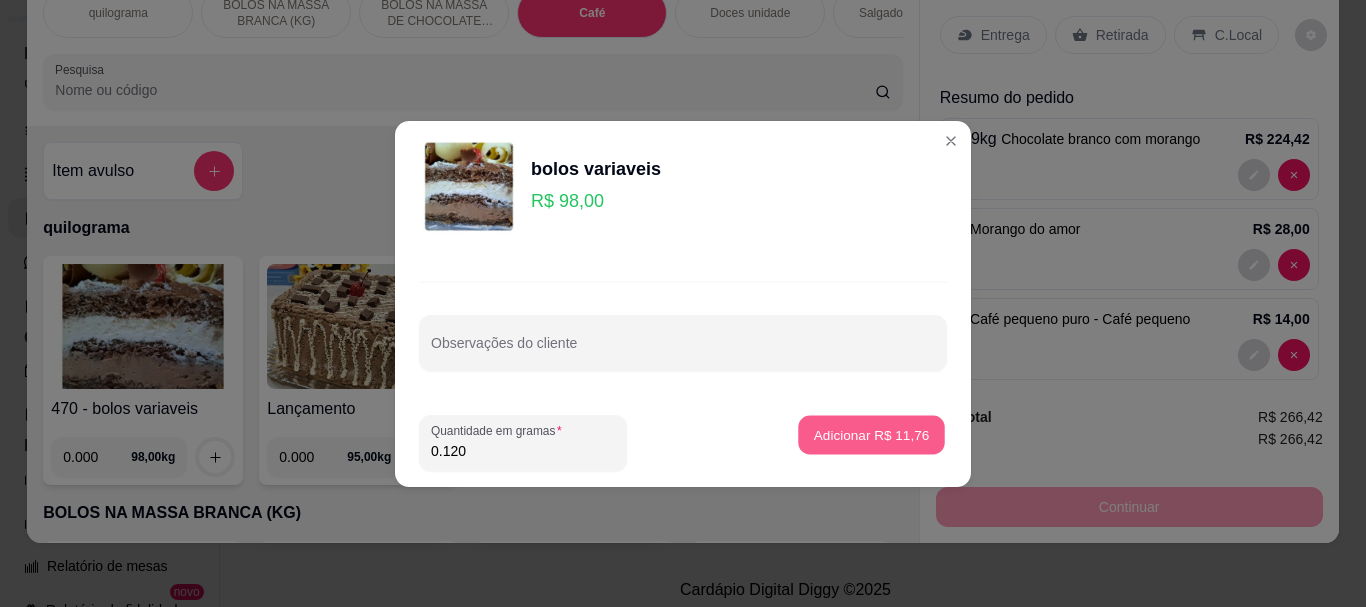 click on "Adicionar R$ 11,76" at bounding box center (871, 434) 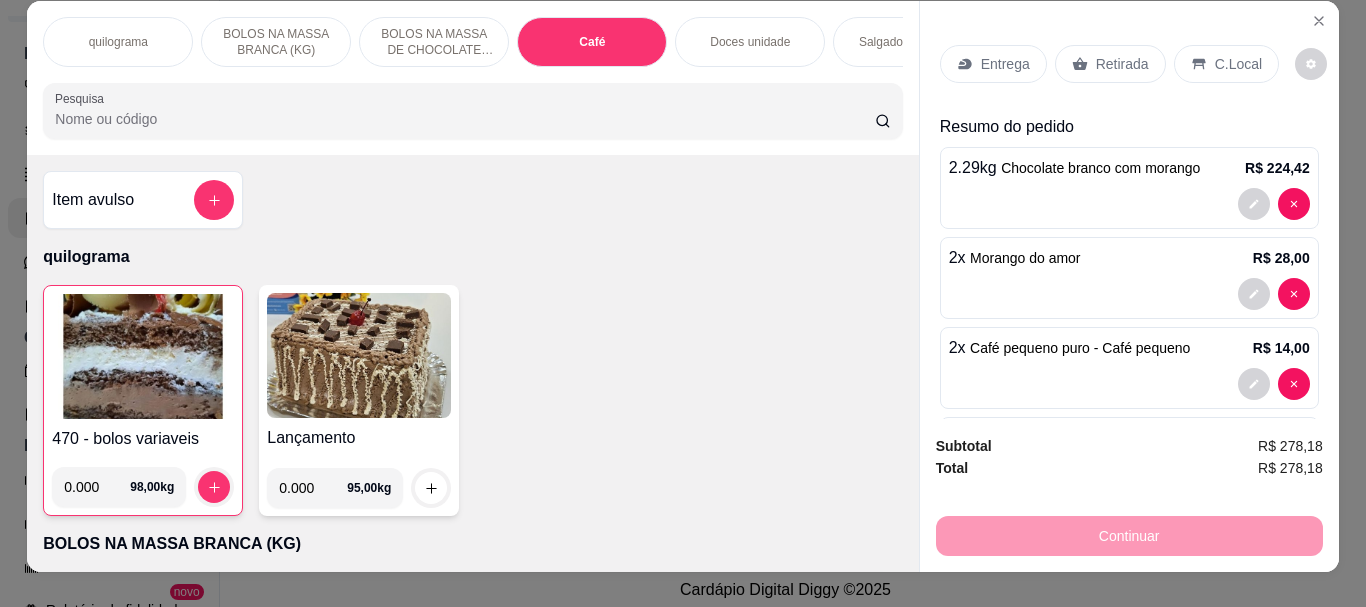 scroll, scrollTop: 0, scrollLeft: 0, axis: both 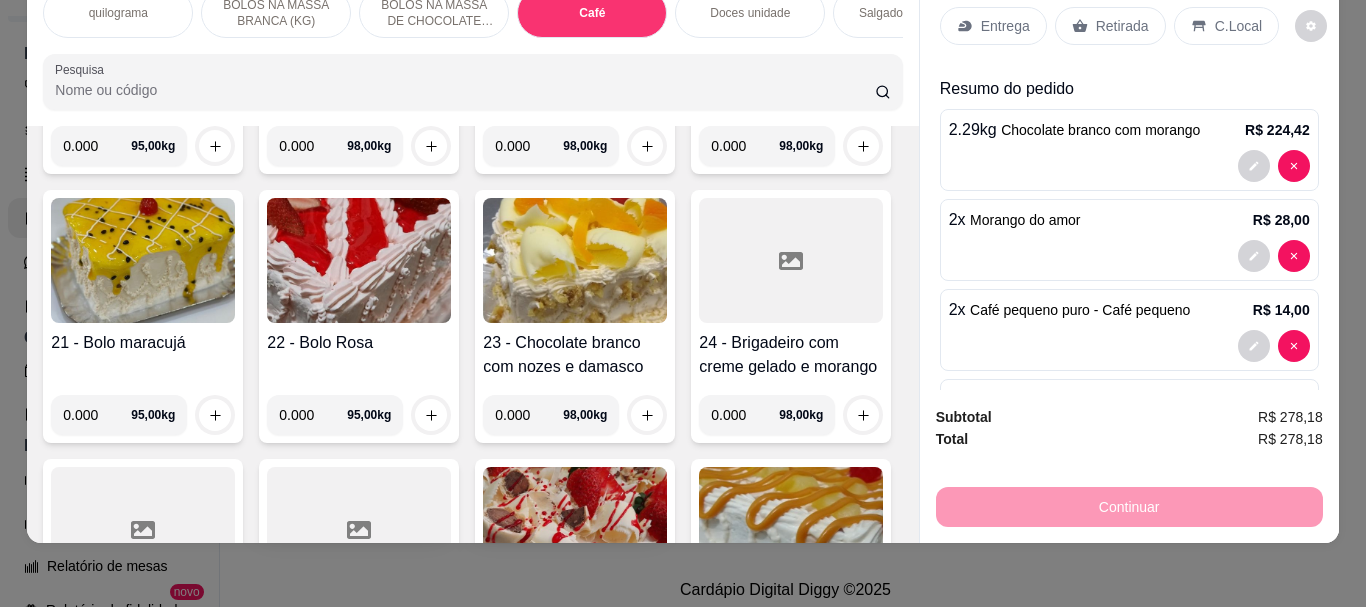 click on "Retirada" at bounding box center [1122, 26] 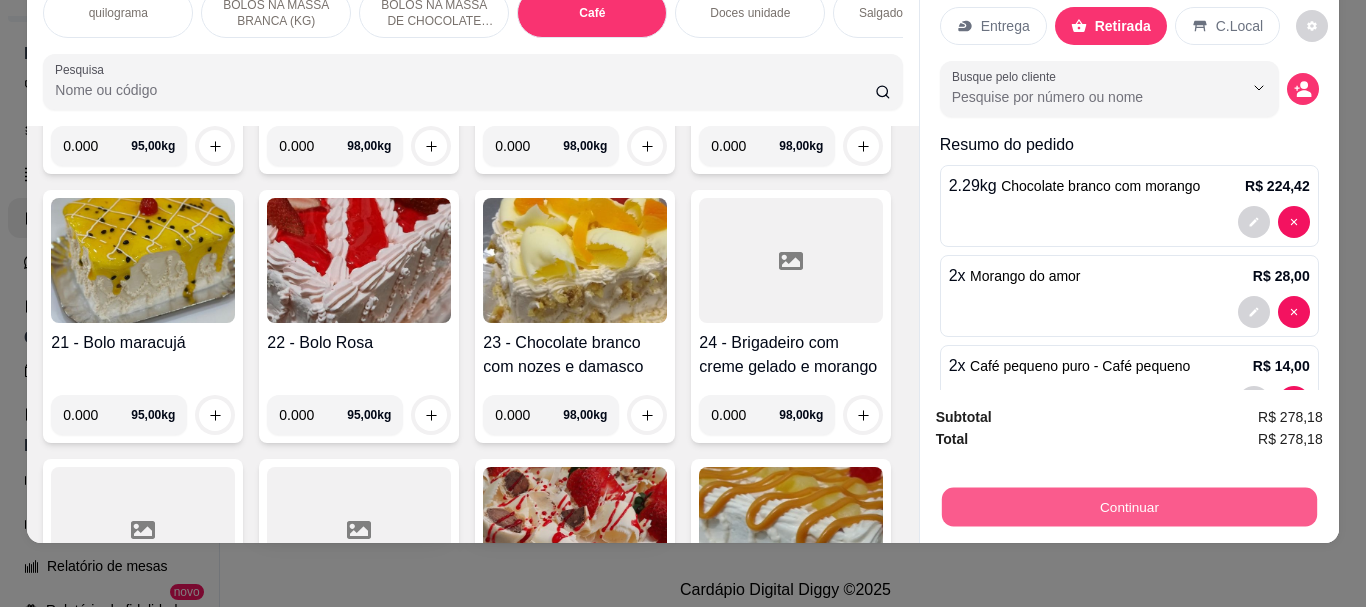 click on "Continuar" at bounding box center (1128, 506) 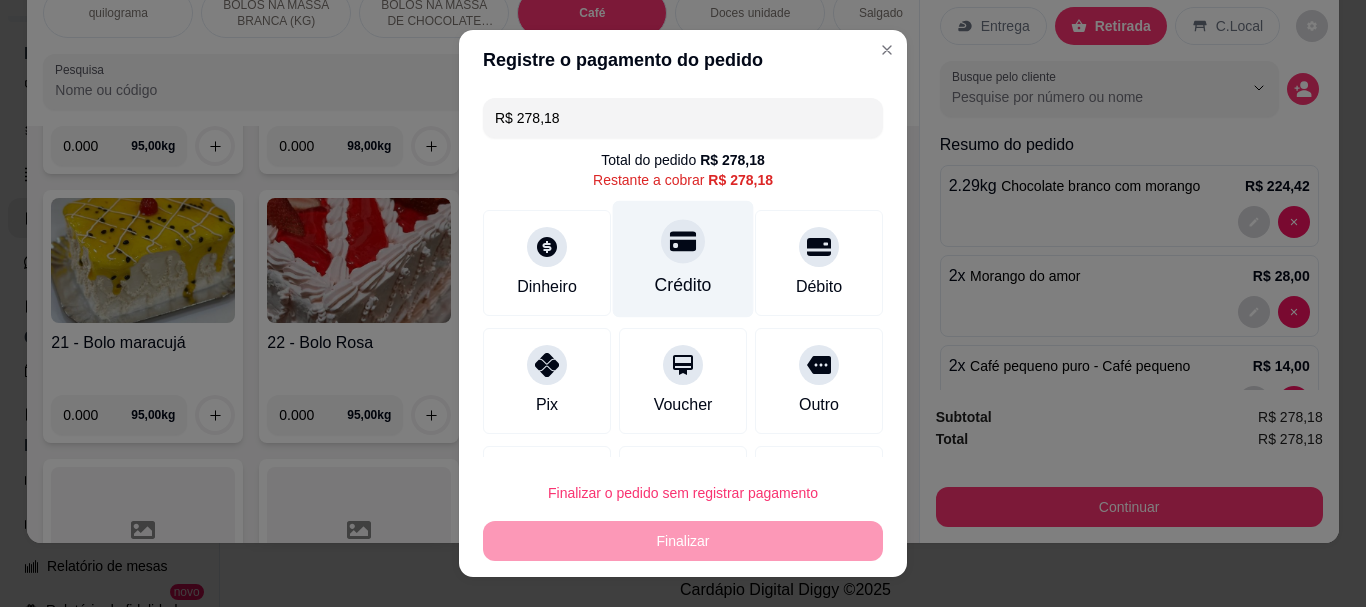 click on "Crédito" at bounding box center [683, 259] 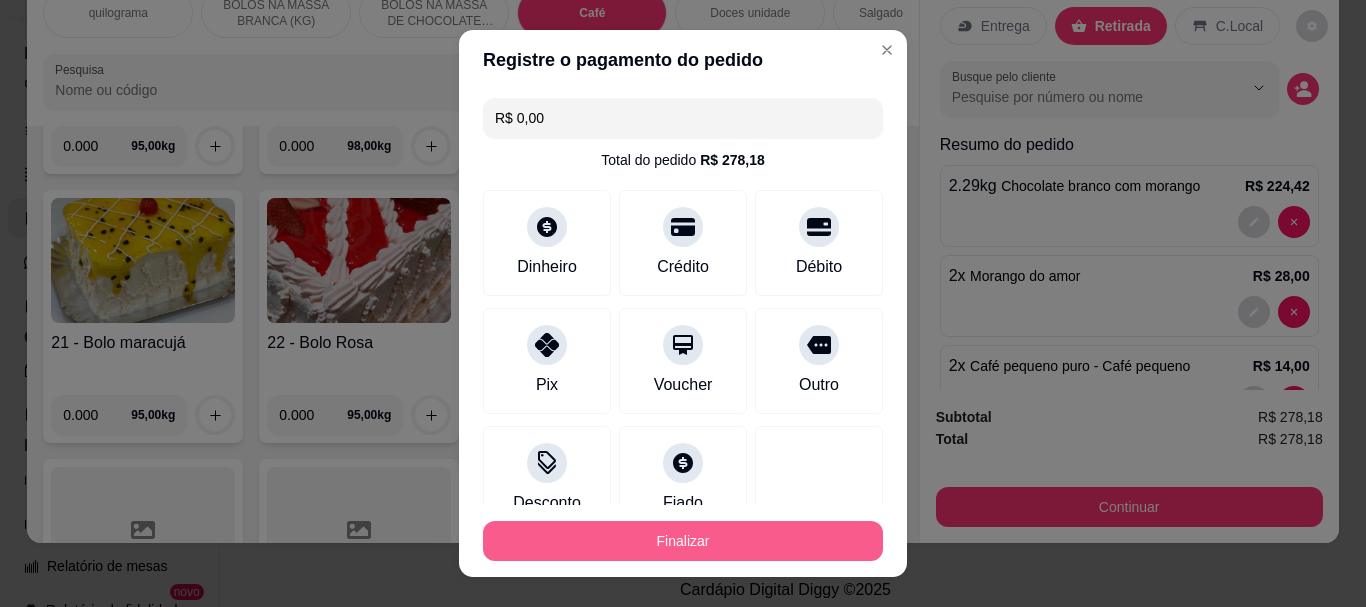 click on "Finalizar" at bounding box center (683, 541) 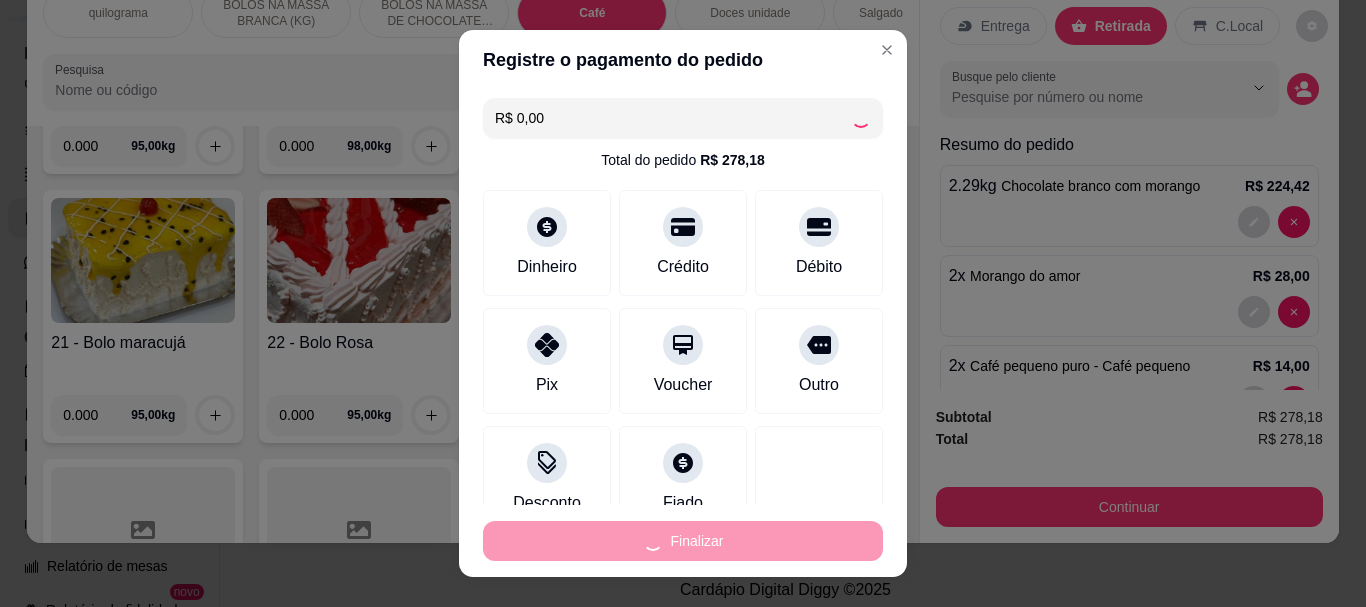 type on "0" 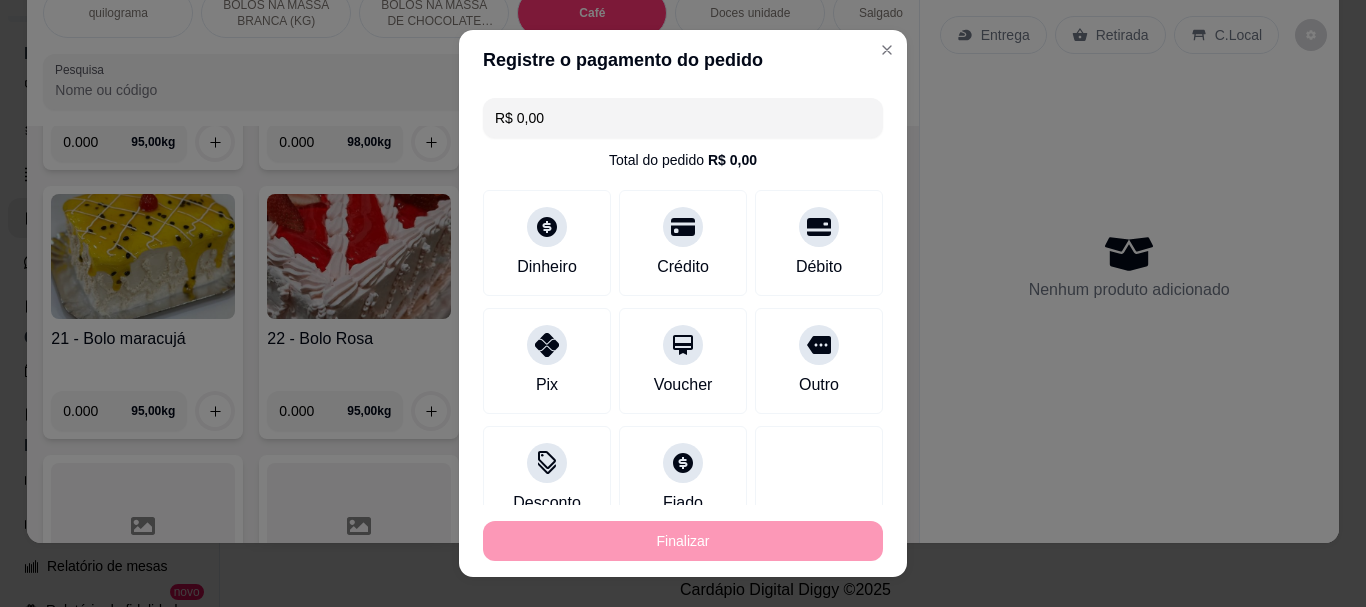 type on "-R$ 278,18" 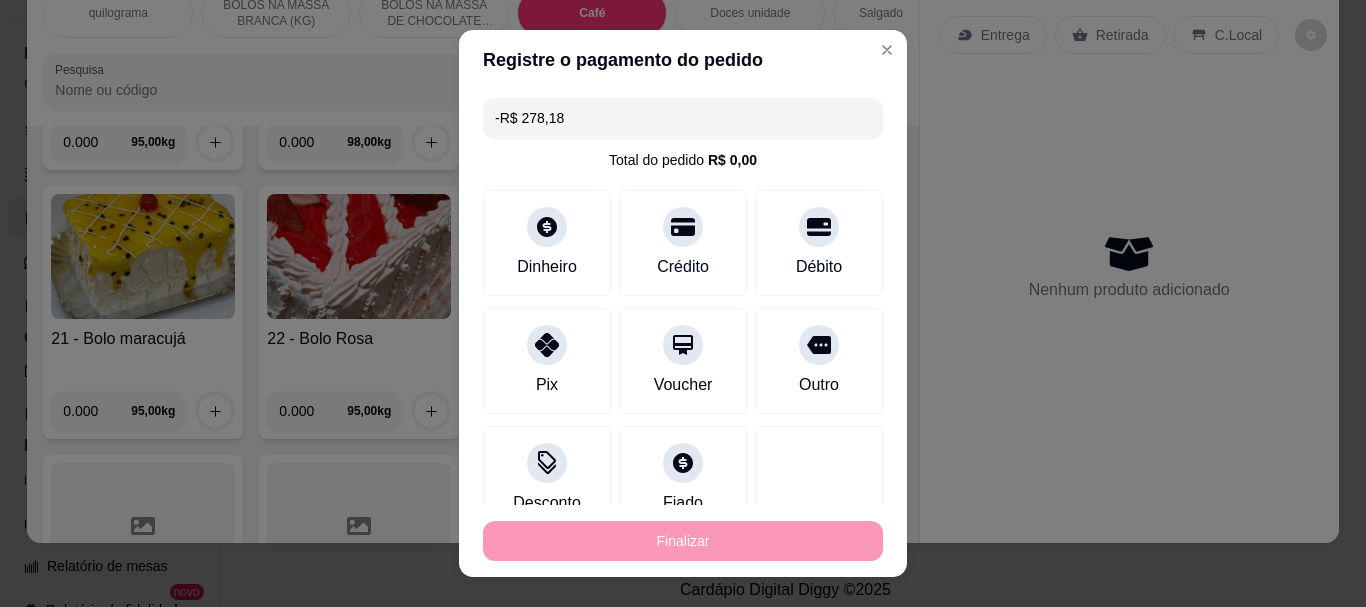 scroll, scrollTop: 0, scrollLeft: 0, axis: both 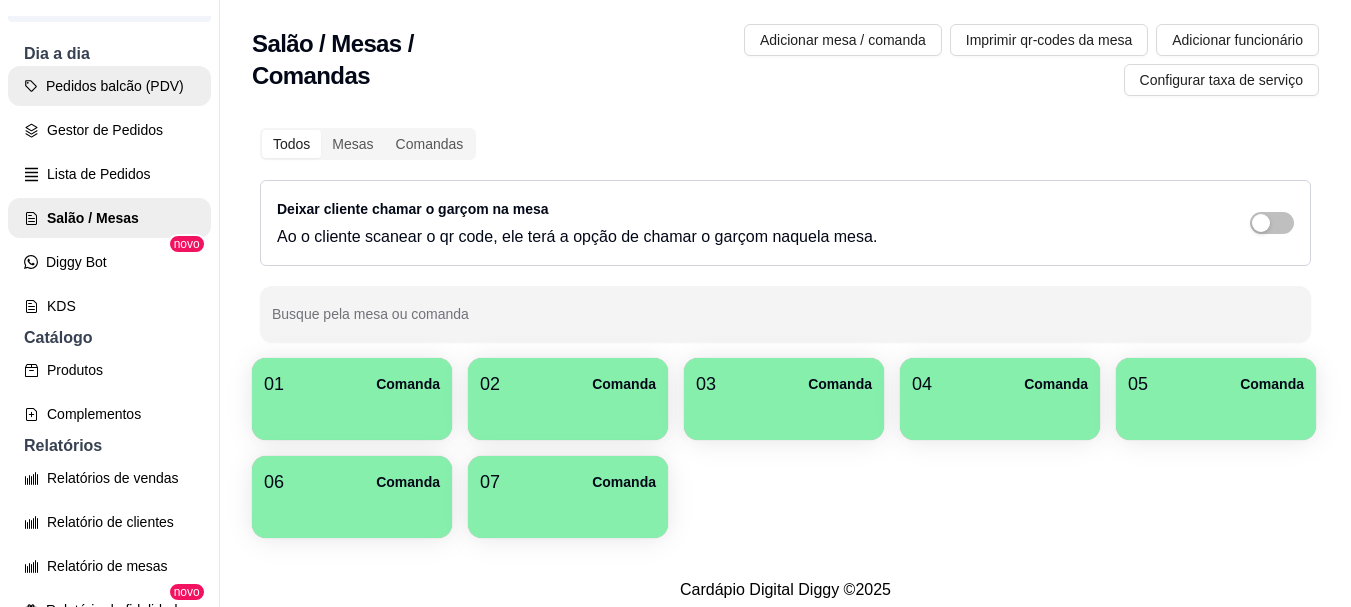 click on "Pedidos balcão (PDV)" at bounding box center (109, 86) 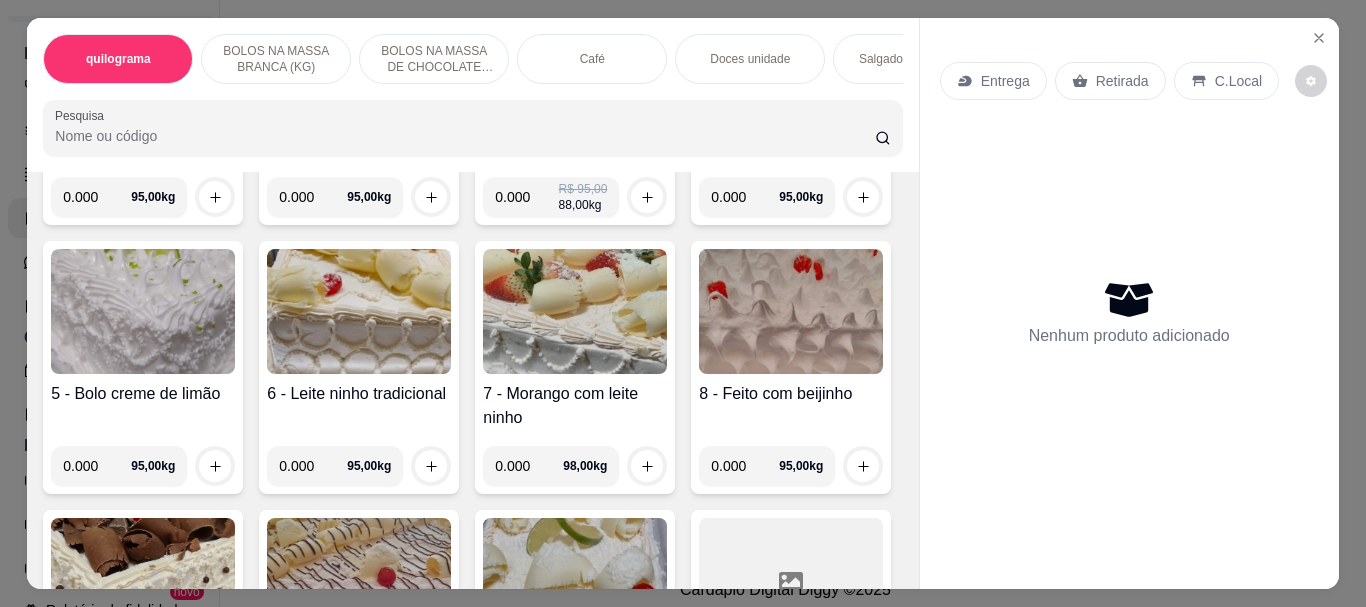 scroll, scrollTop: 700, scrollLeft: 0, axis: vertical 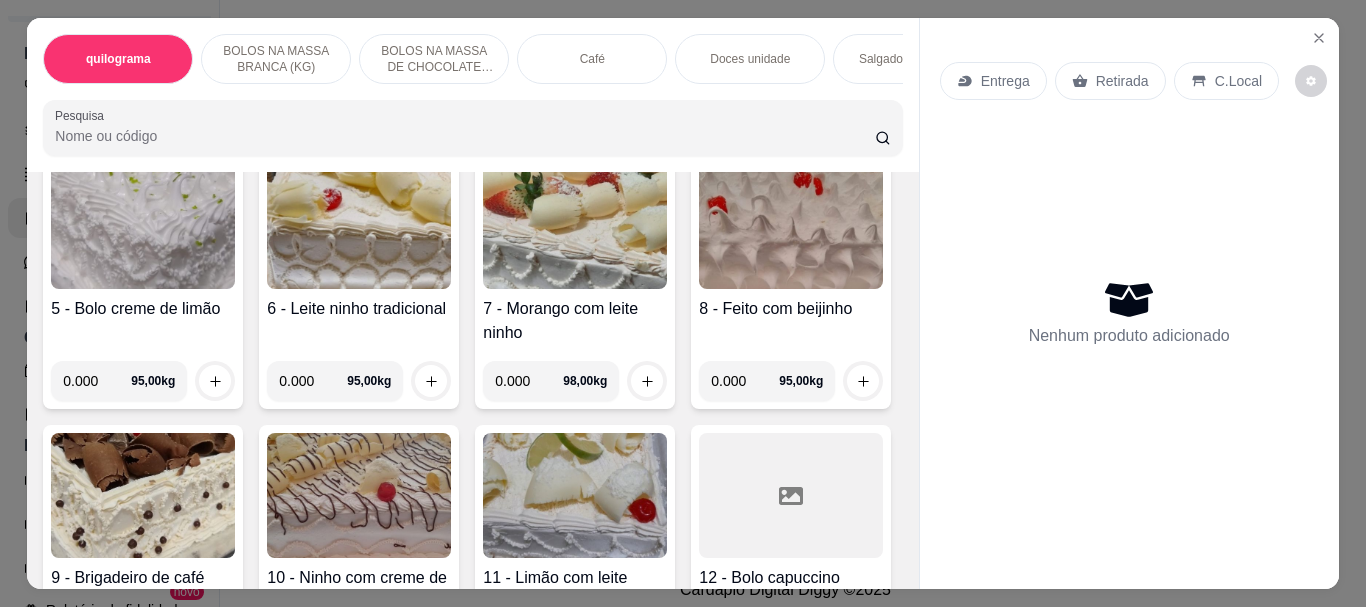 click at bounding box center (791, -43) 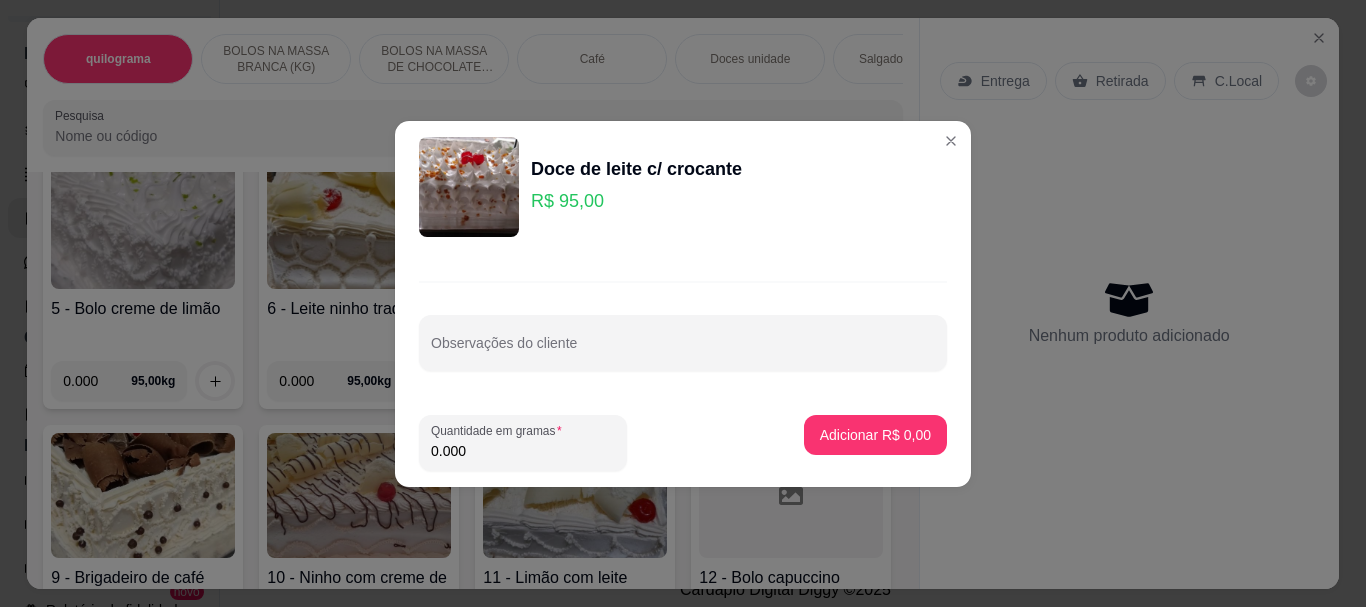 click on "0.000" at bounding box center [523, 451] 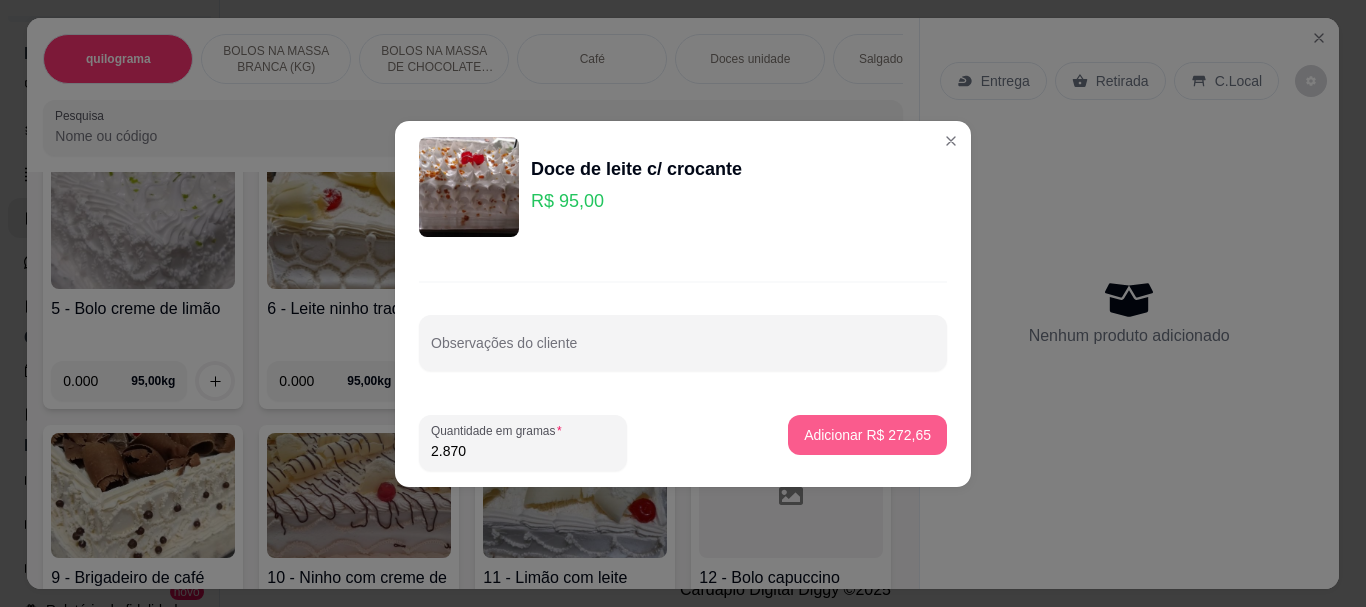 type on "2.870" 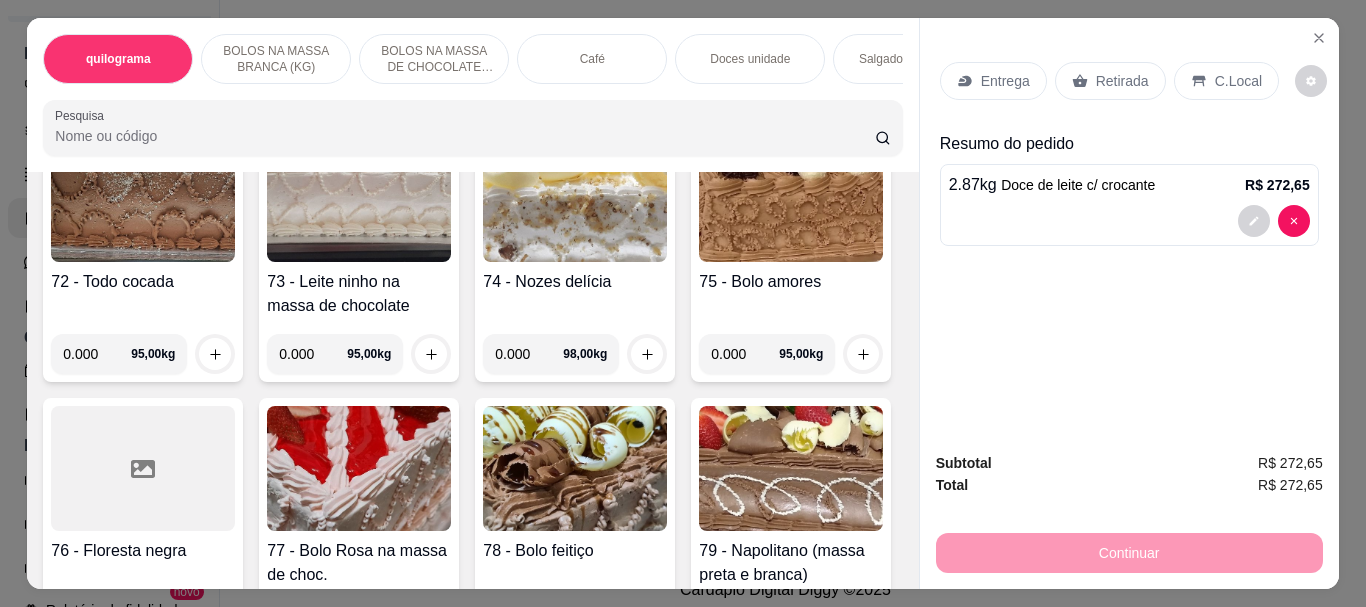 scroll, scrollTop: 4001, scrollLeft: 0, axis: vertical 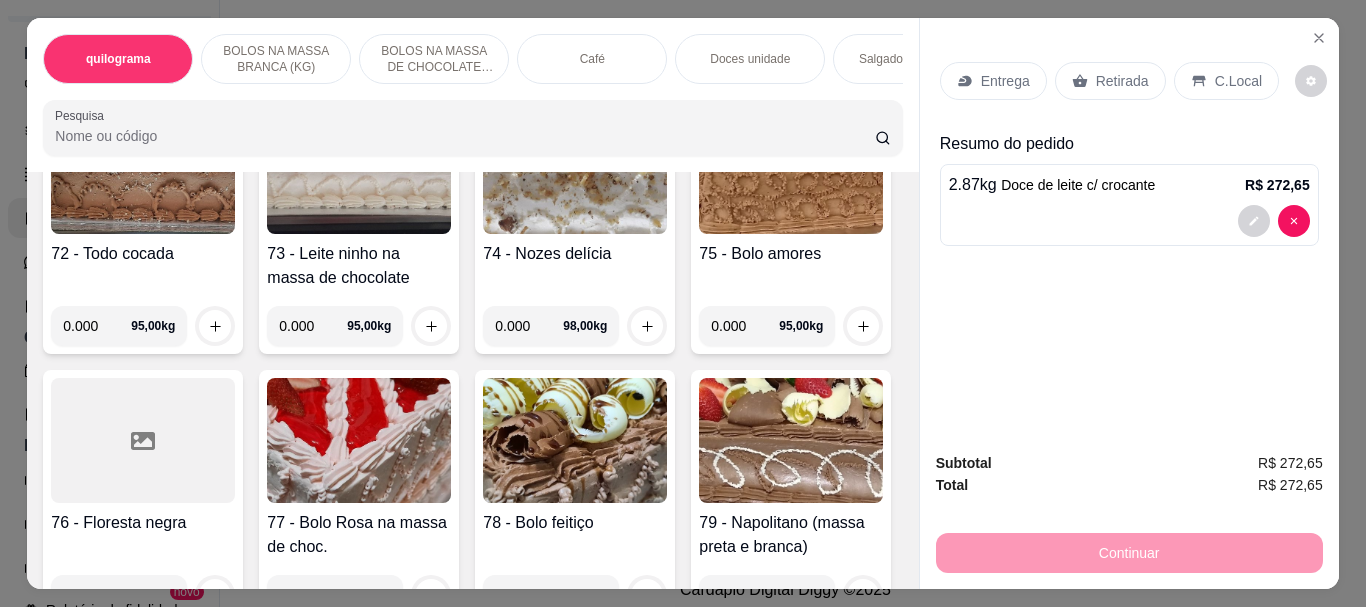 click at bounding box center [575, -612] 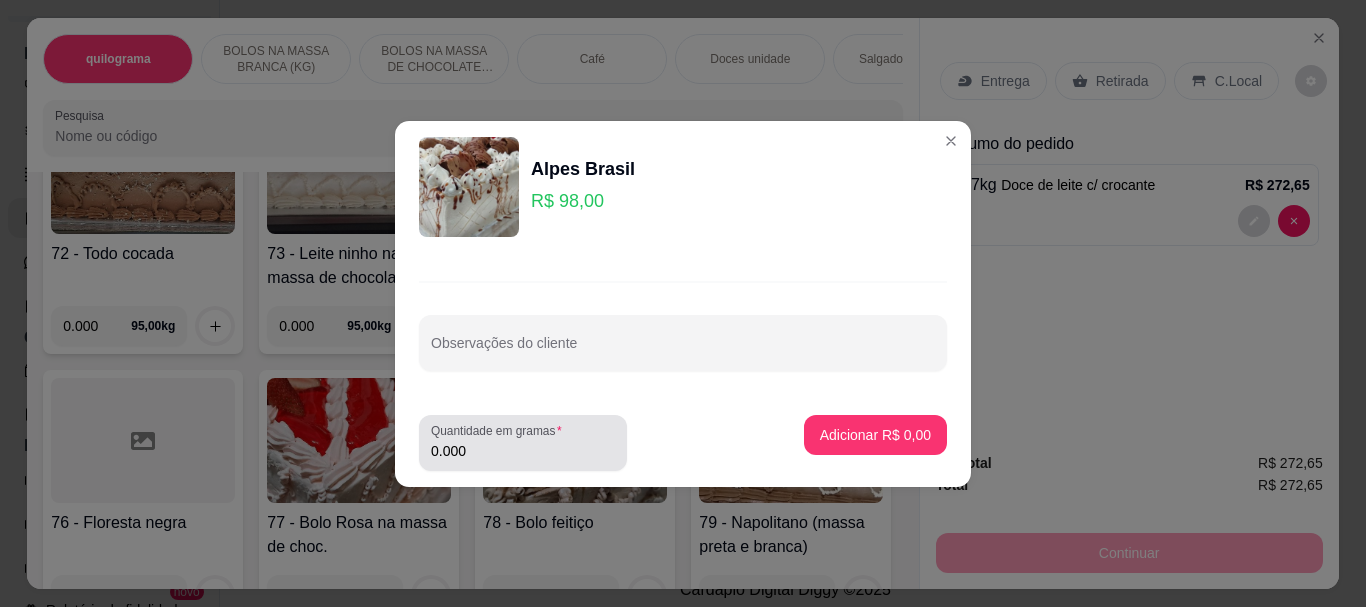 click on "0.000" at bounding box center (523, 451) 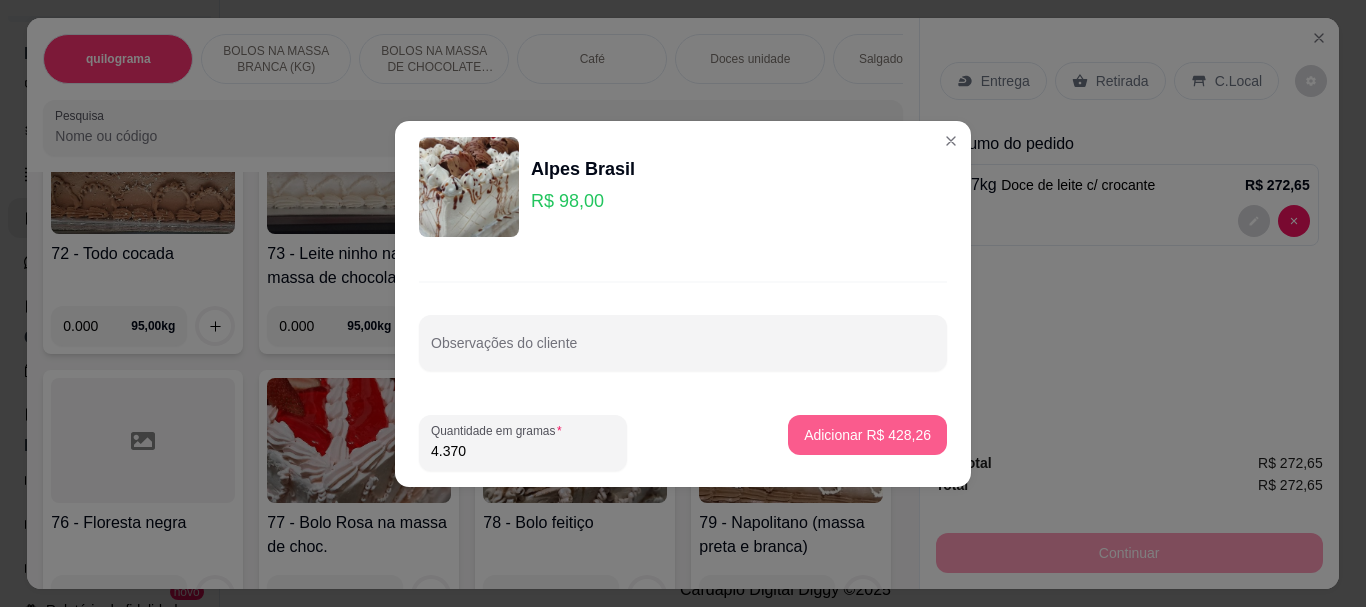 type on "4.370" 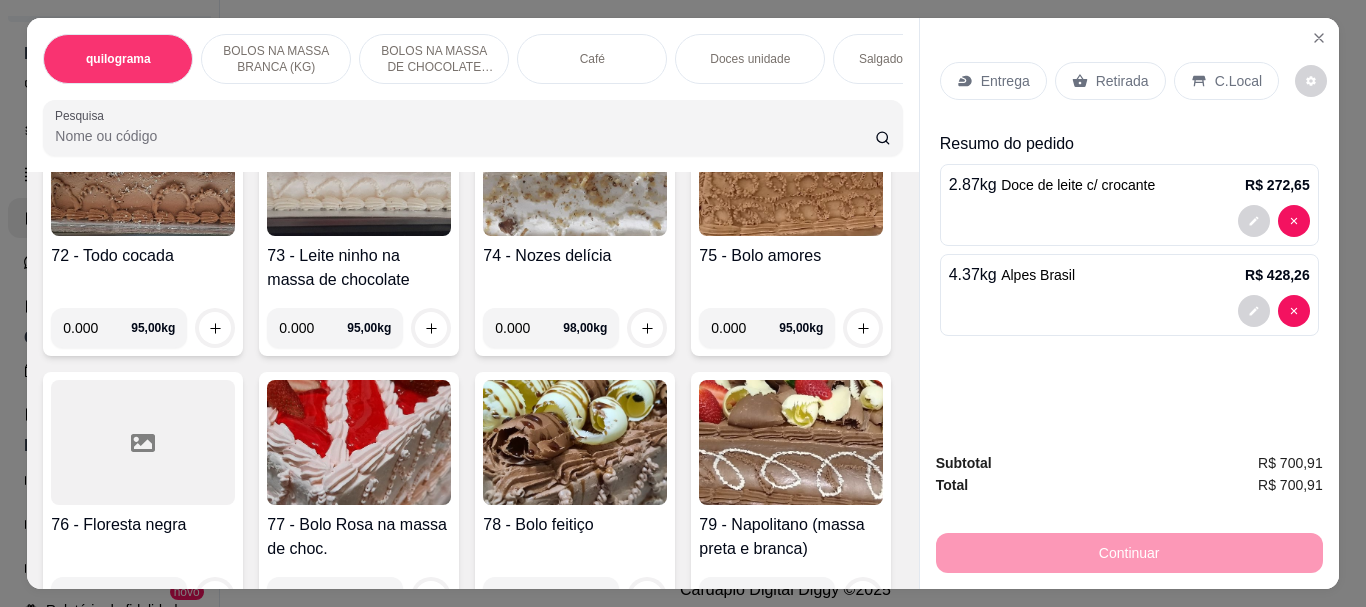 click on "Retirada" at bounding box center [1122, 81] 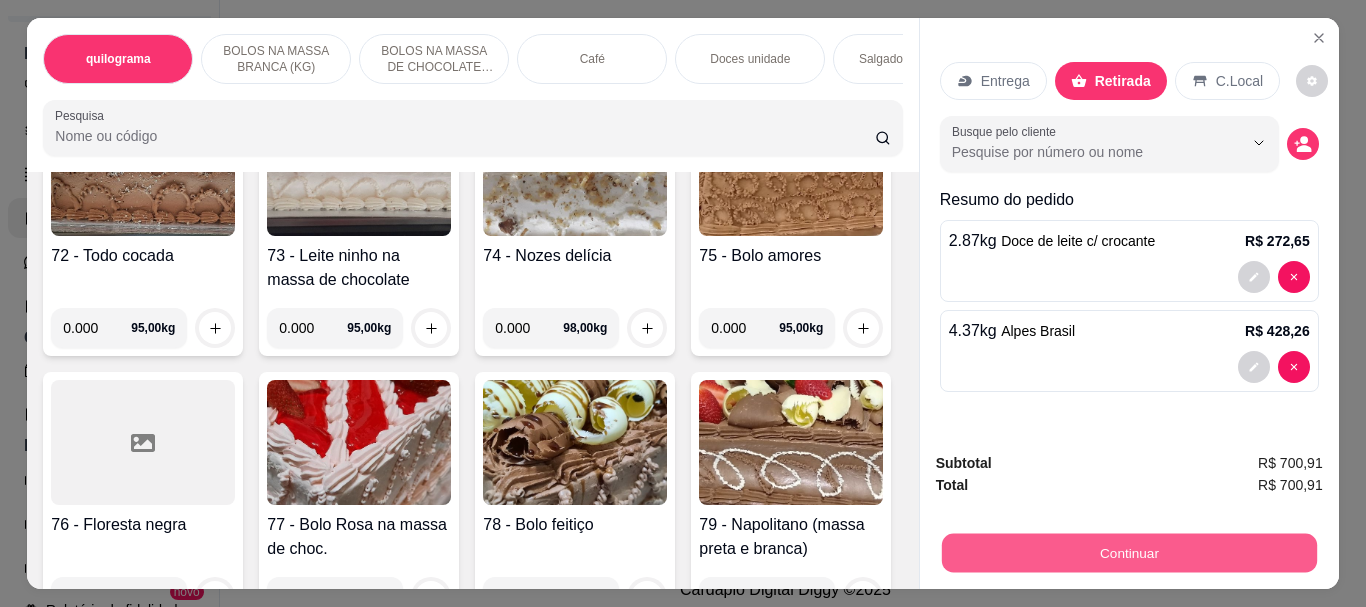 click on "Continuar" at bounding box center [1128, 552] 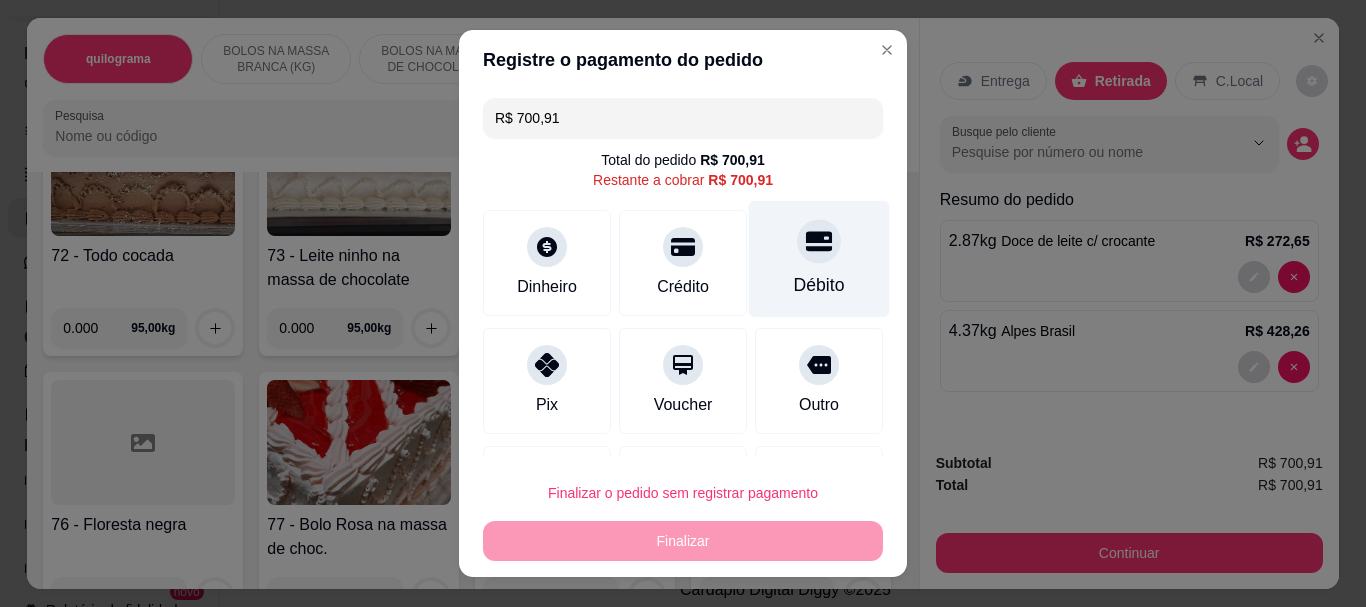 click on "Débito" at bounding box center (819, 286) 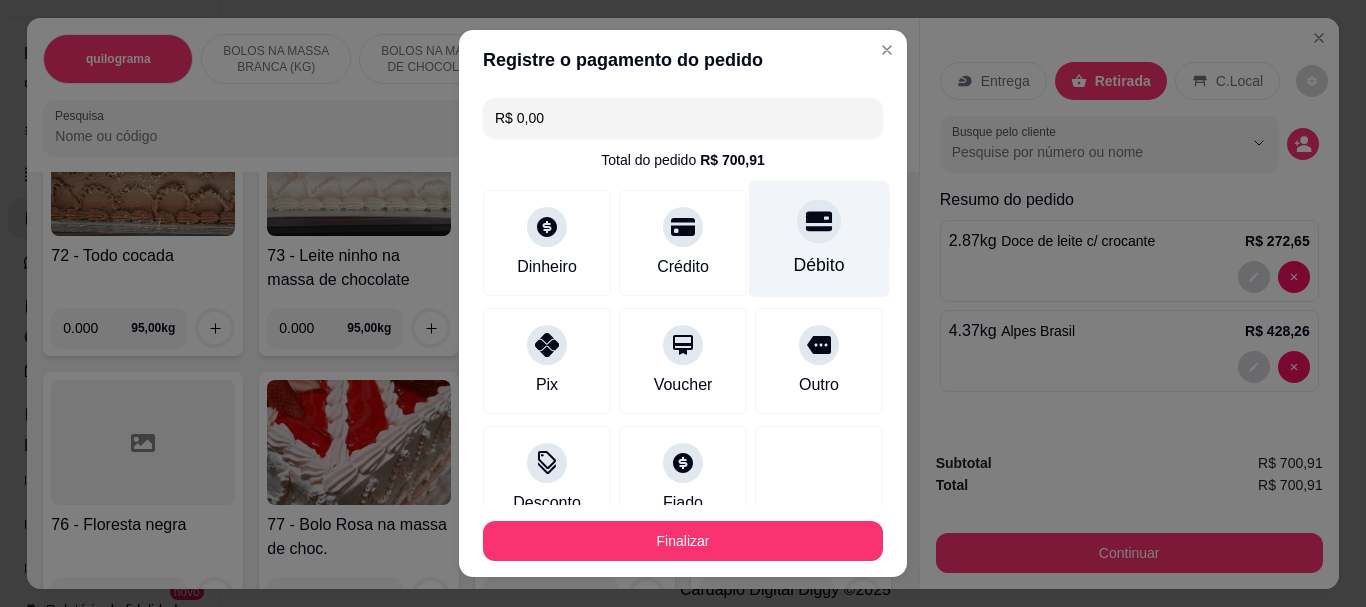 scroll, scrollTop: 139, scrollLeft: 0, axis: vertical 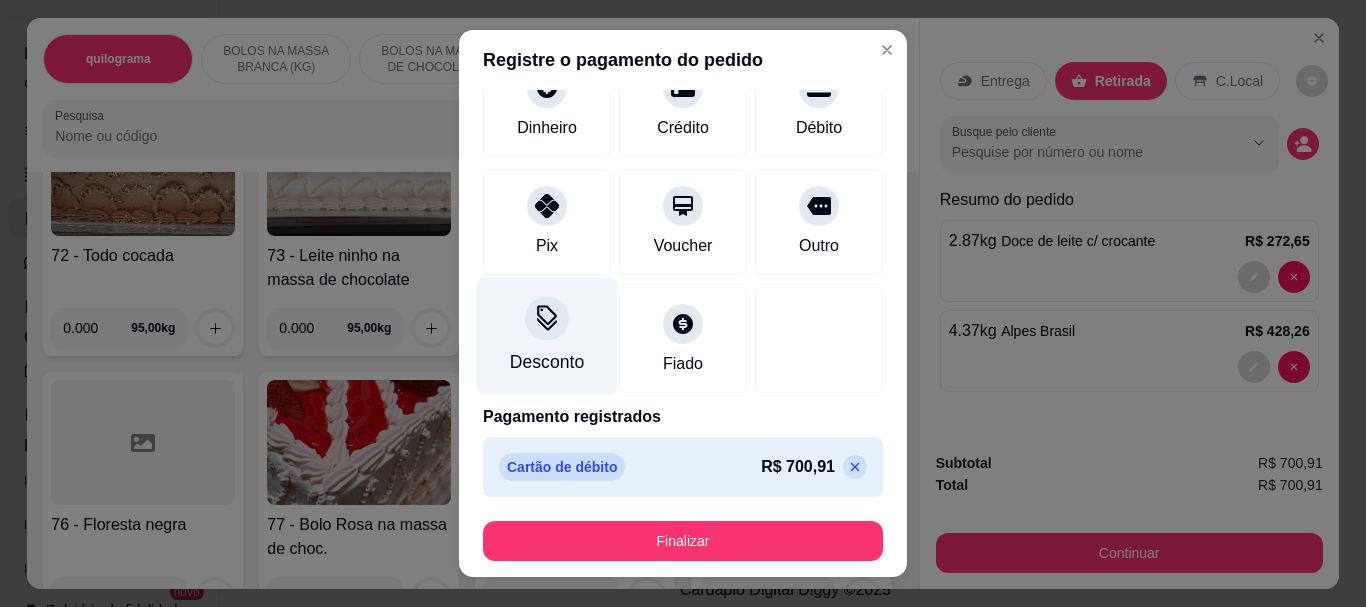 click at bounding box center (547, 319) 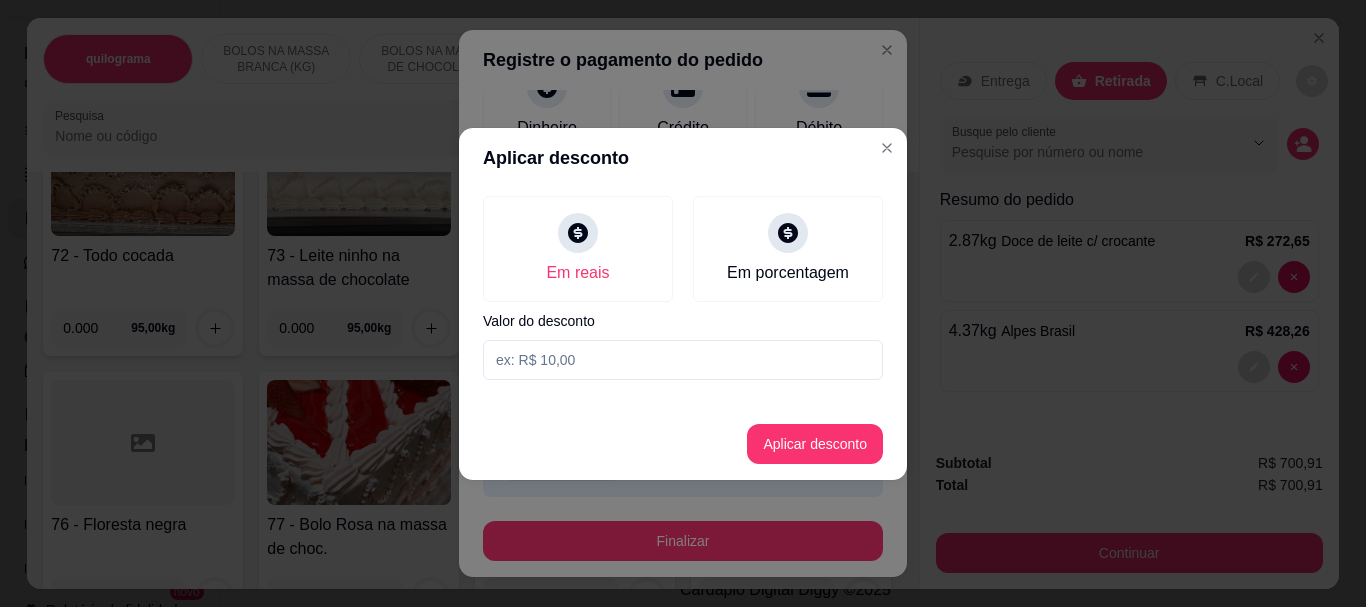 click at bounding box center [683, 360] 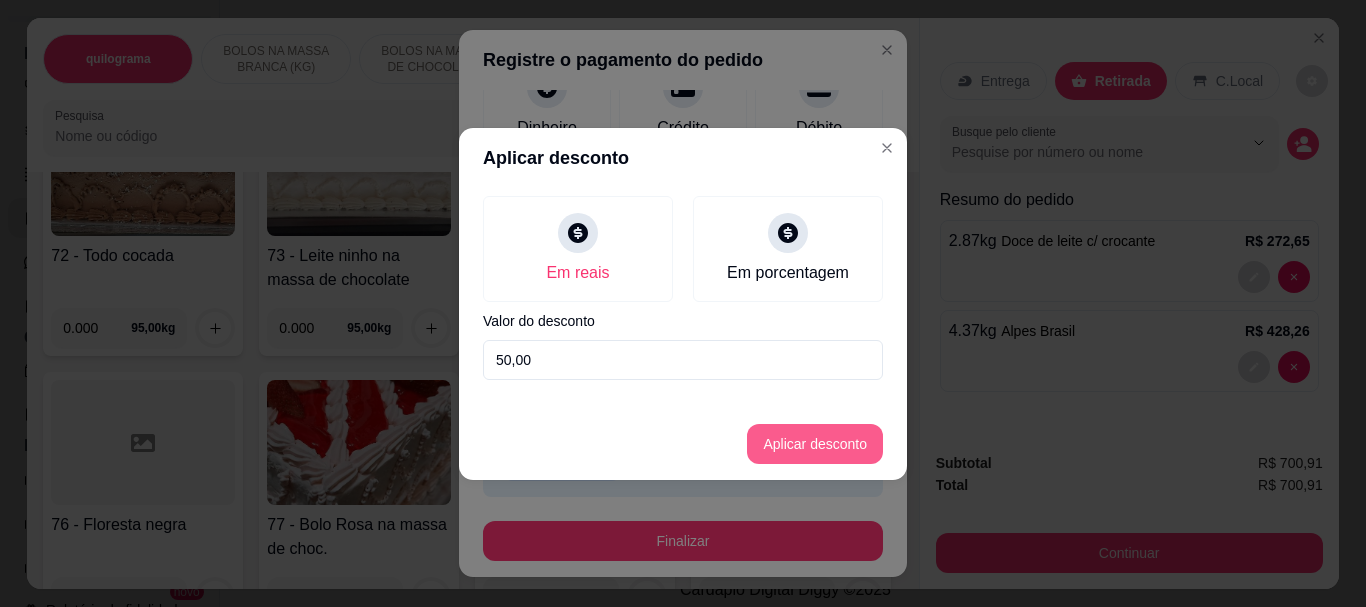 type on "50,00" 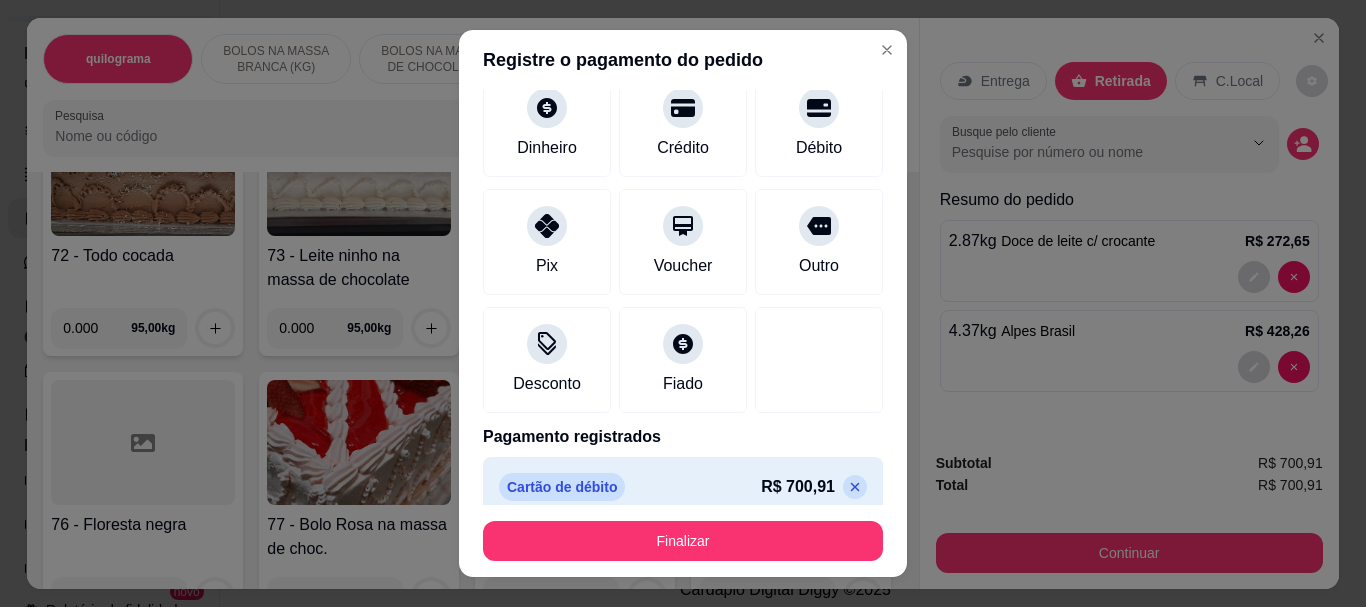 scroll, scrollTop: 159, scrollLeft: 0, axis: vertical 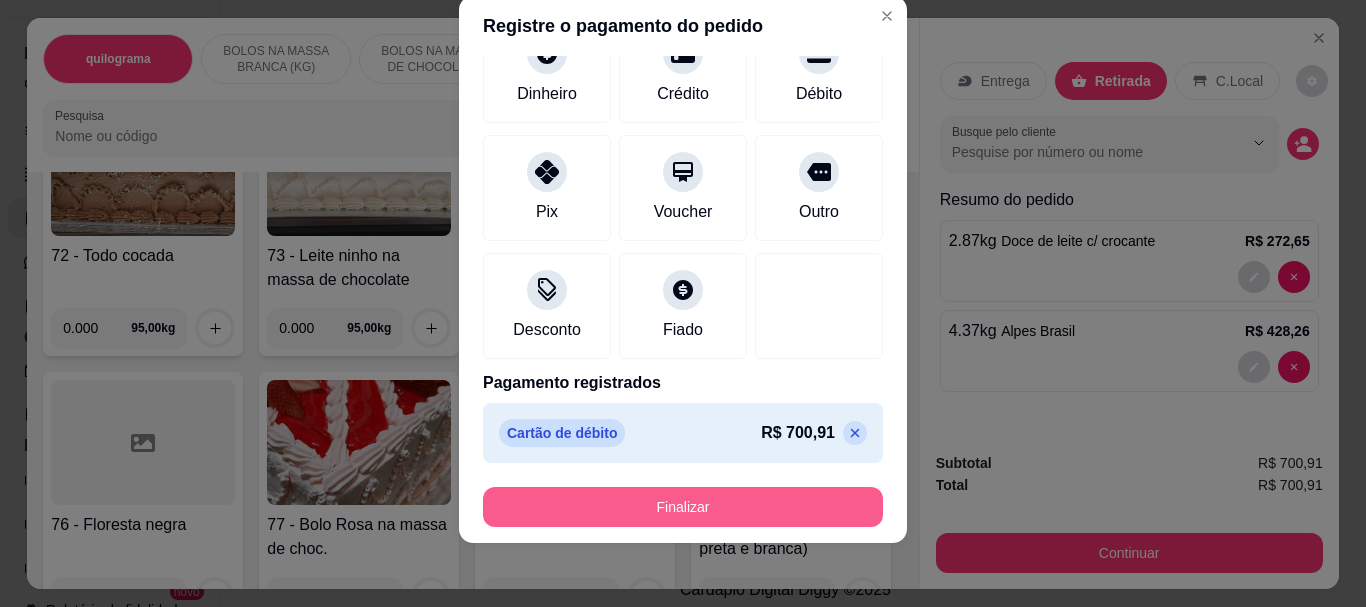 click on "Finalizar" at bounding box center [683, 507] 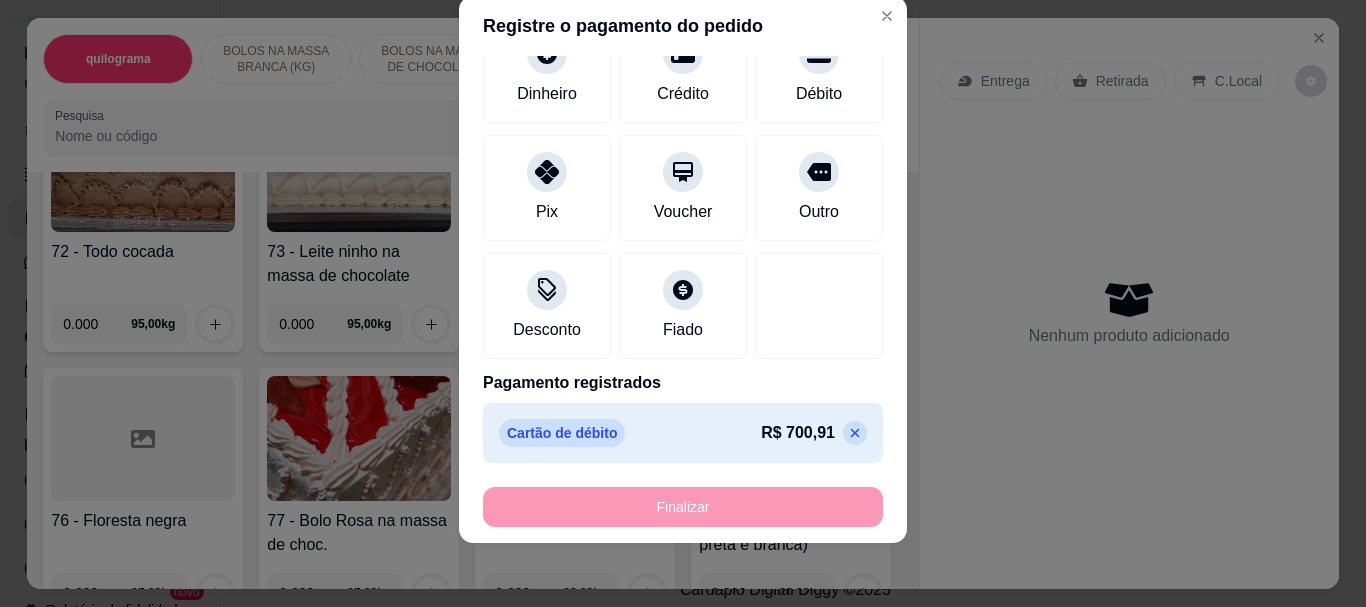 type on "-R$ 750,91" 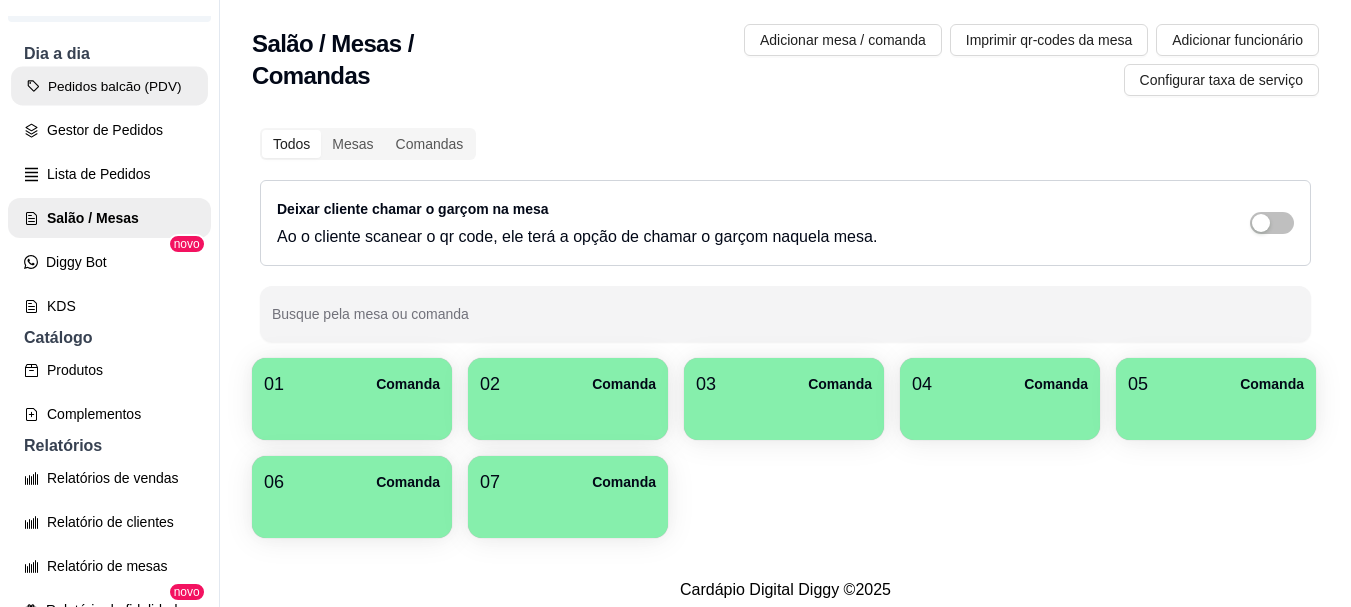 click on "Pedidos balcão (PDV)" at bounding box center (109, 86) 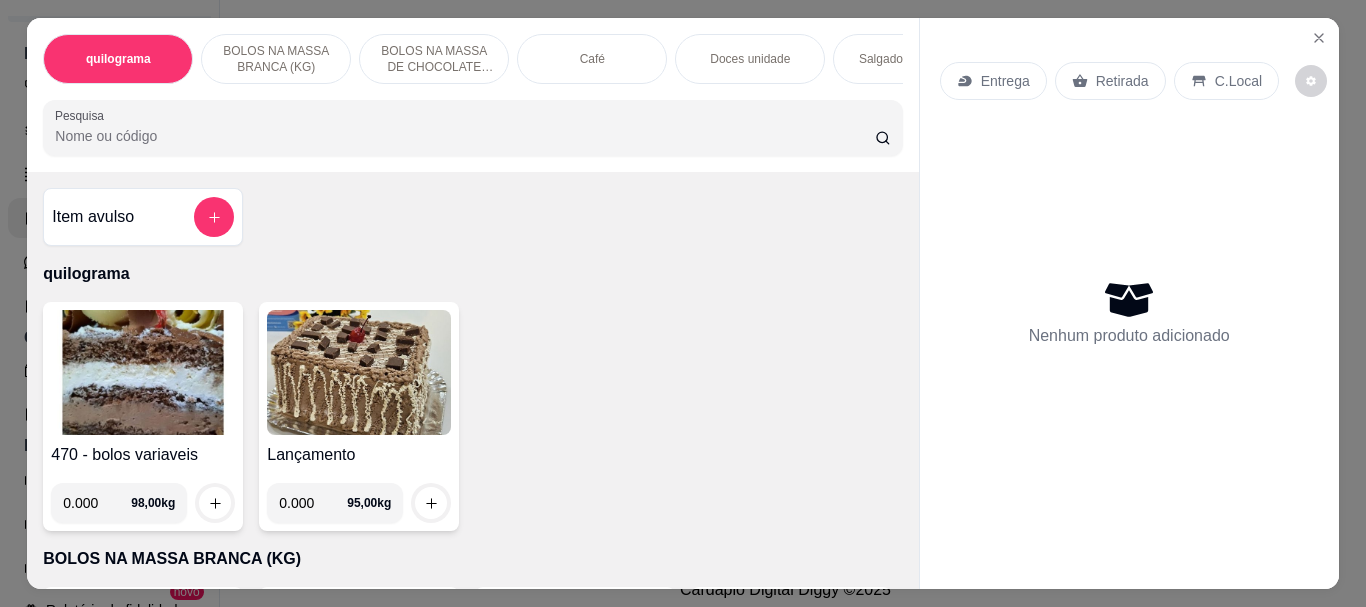 click at bounding box center (143, 372) 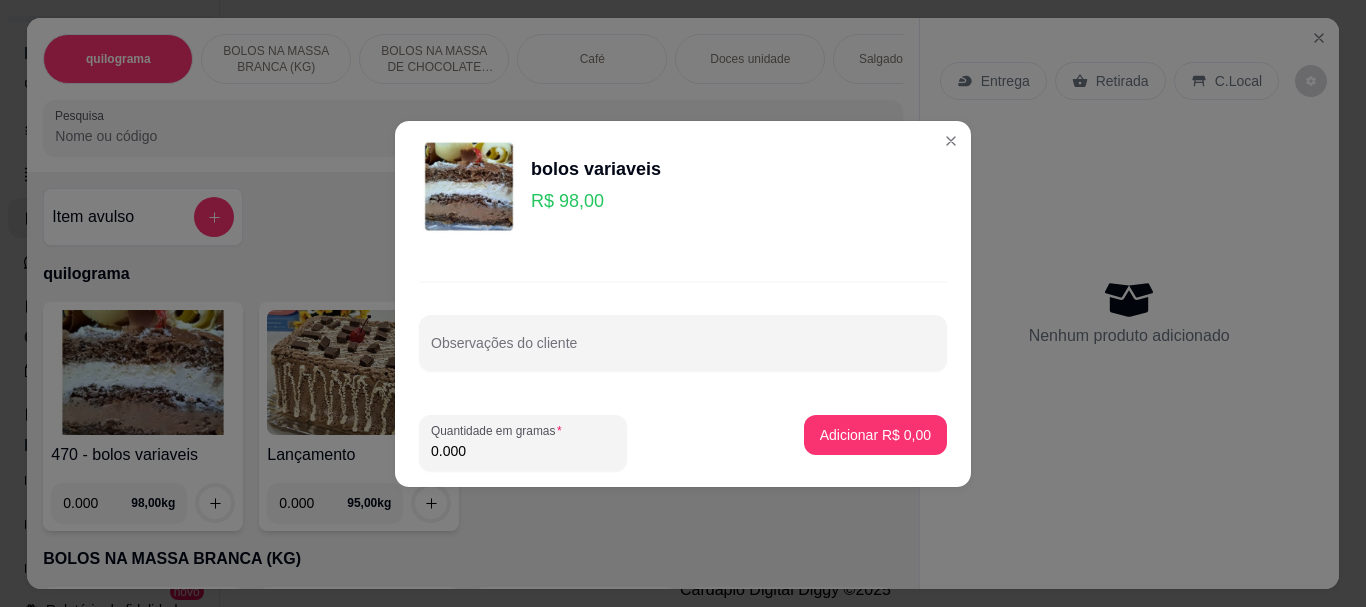 click on "0.000" at bounding box center (523, 451) 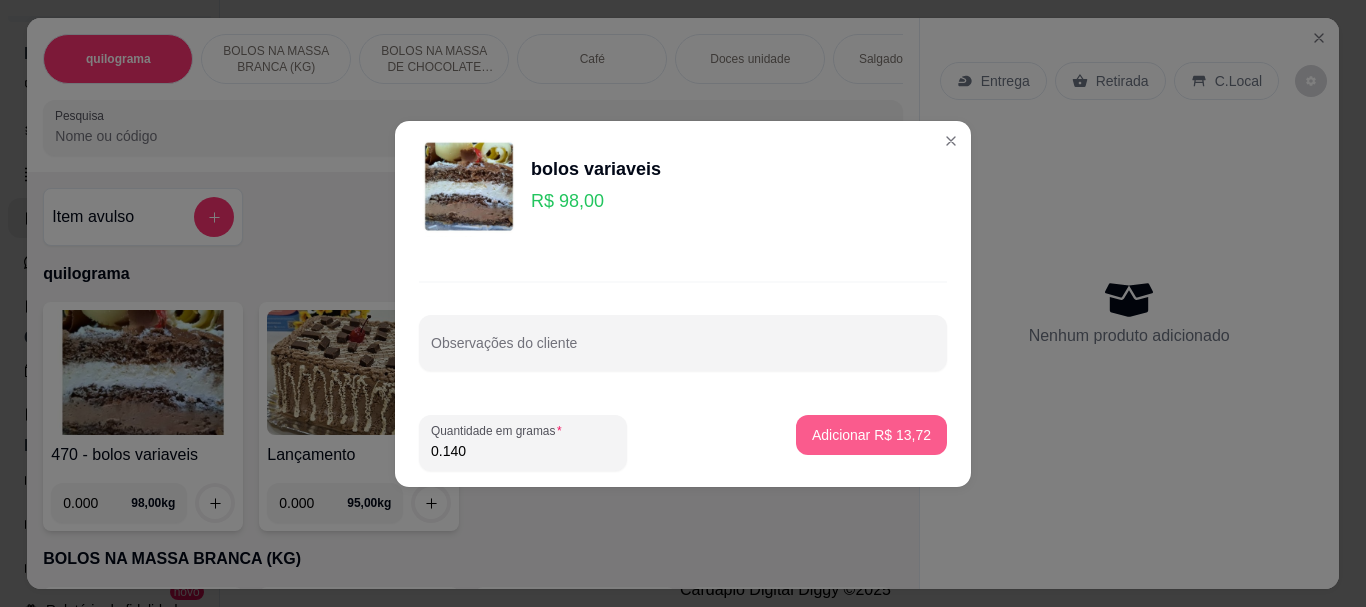type on "0.140" 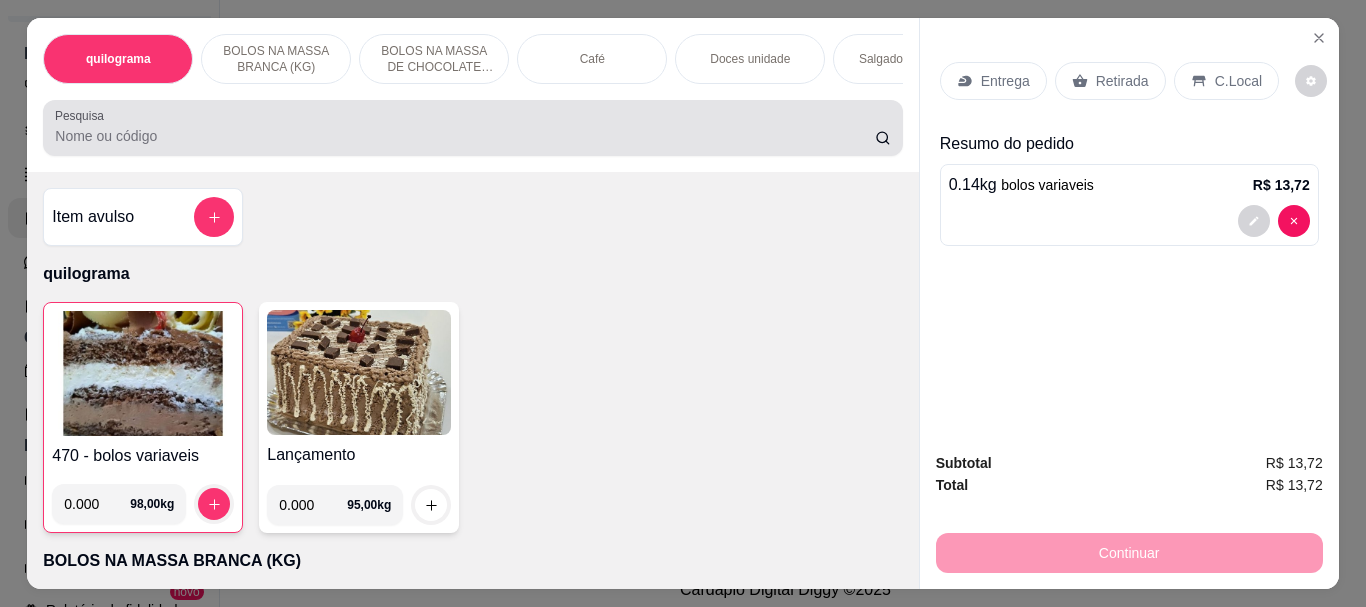 click at bounding box center (472, 128) 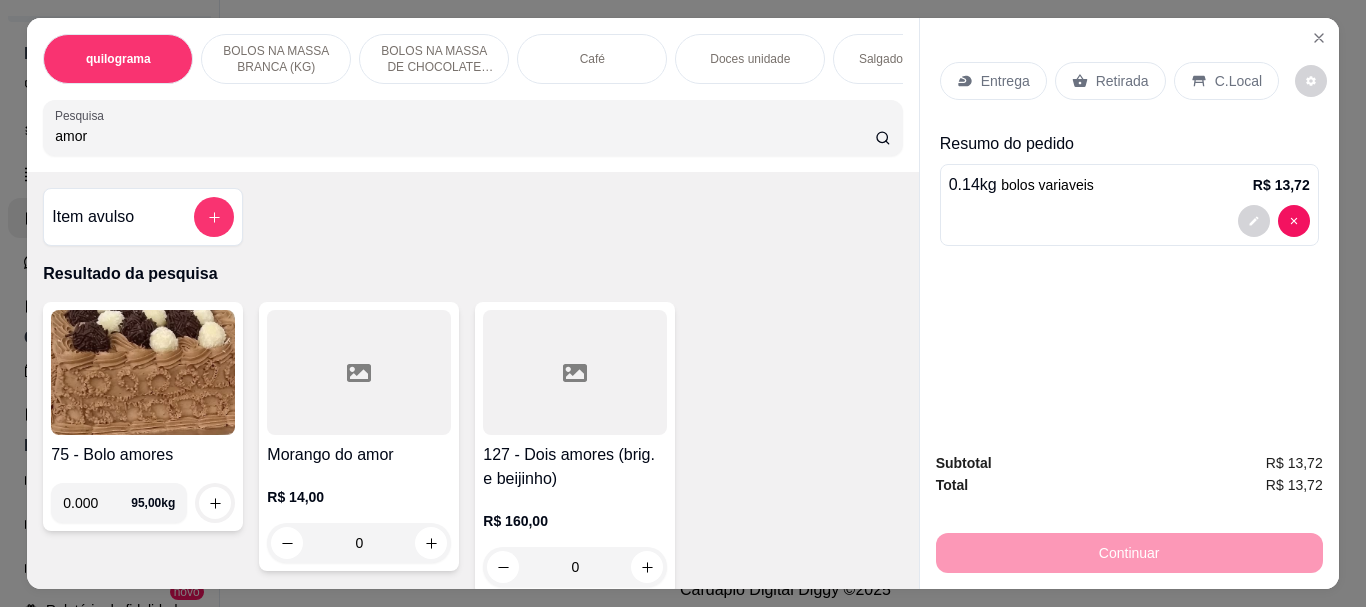 type on "amor" 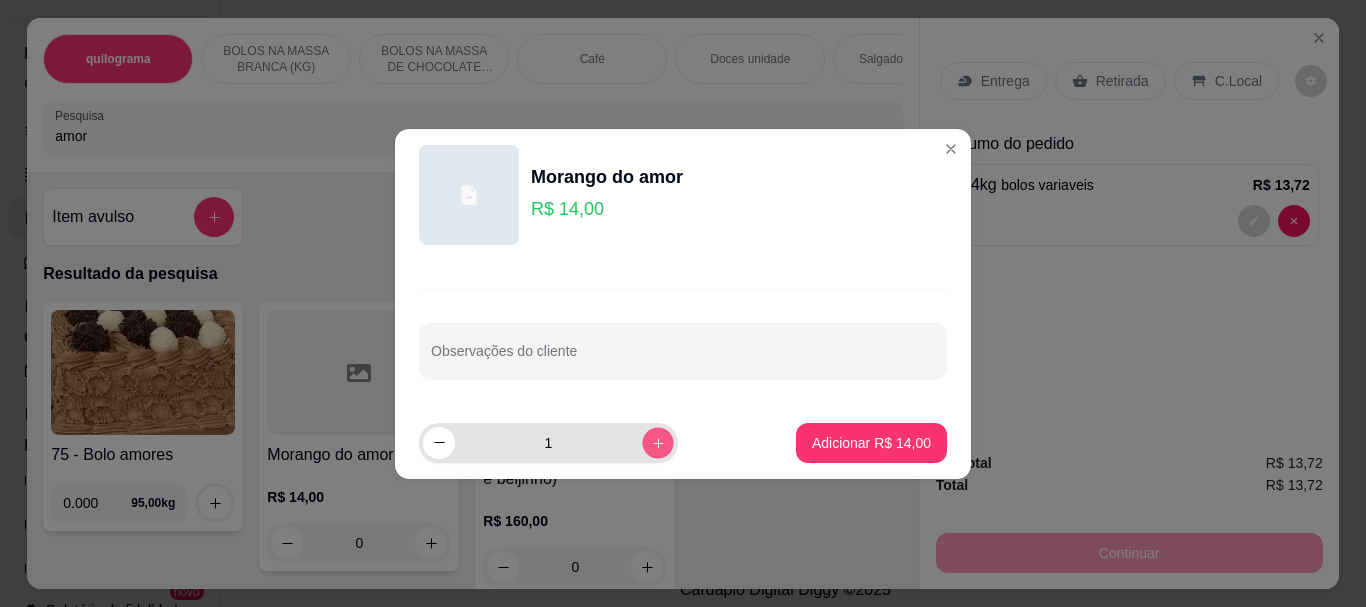 click 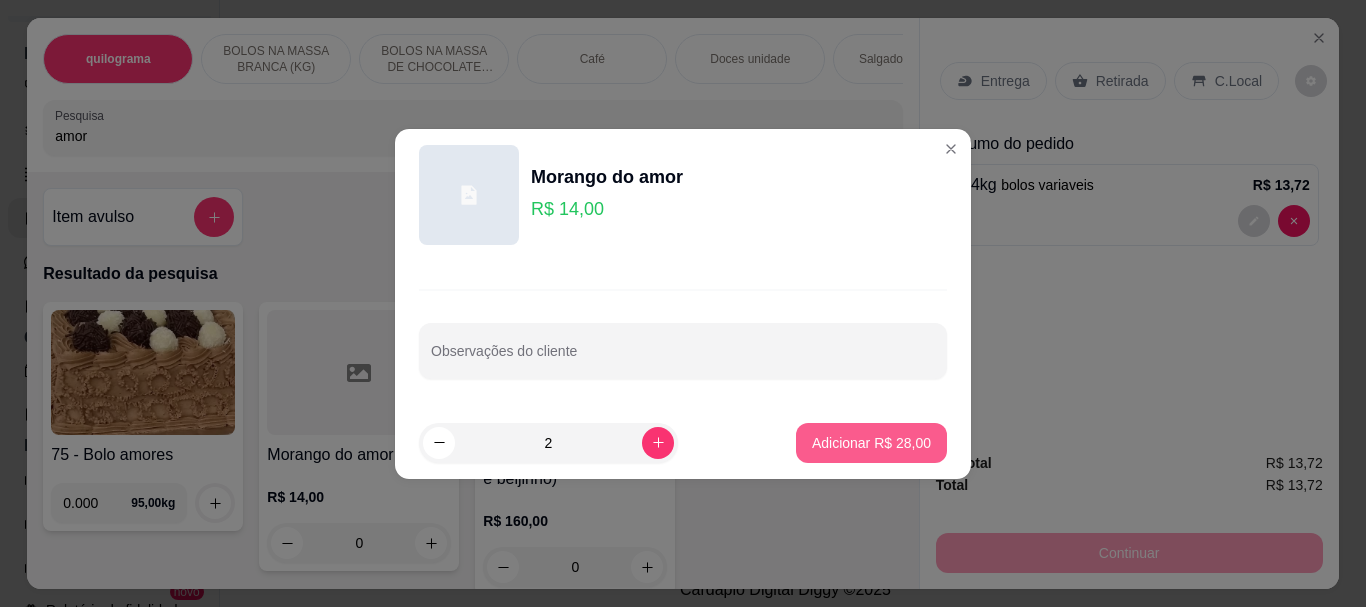 click on "Adicionar   R$ 28,00" at bounding box center (871, 443) 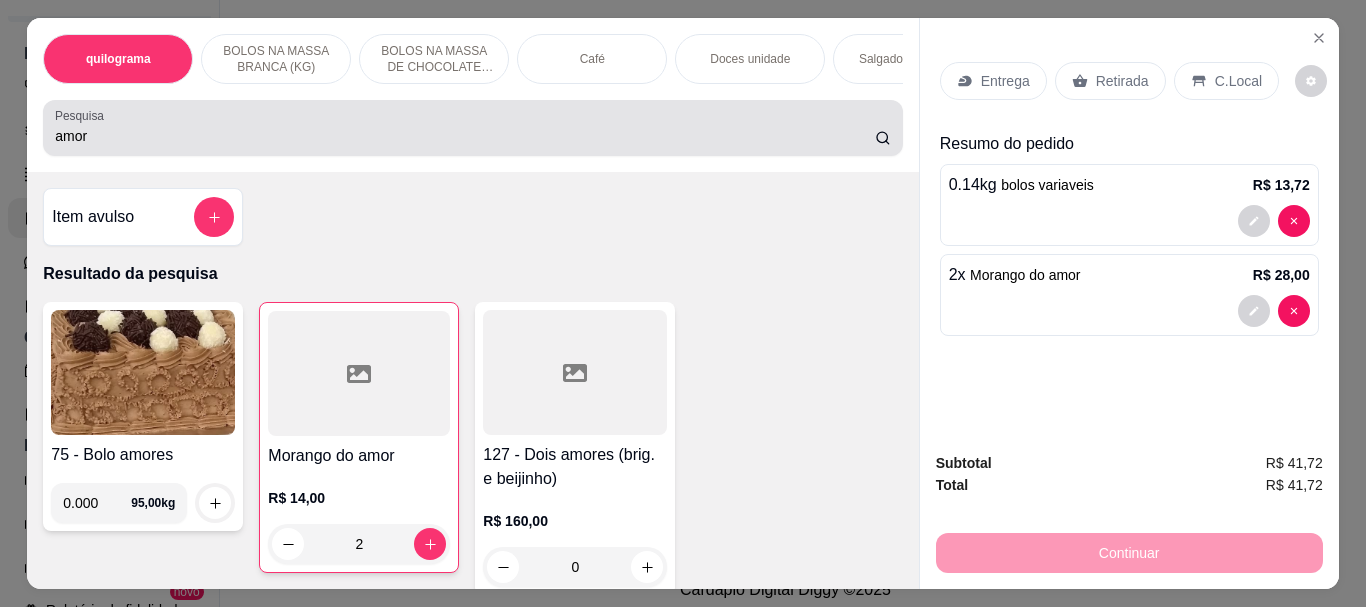 click on "amor" at bounding box center [465, 136] 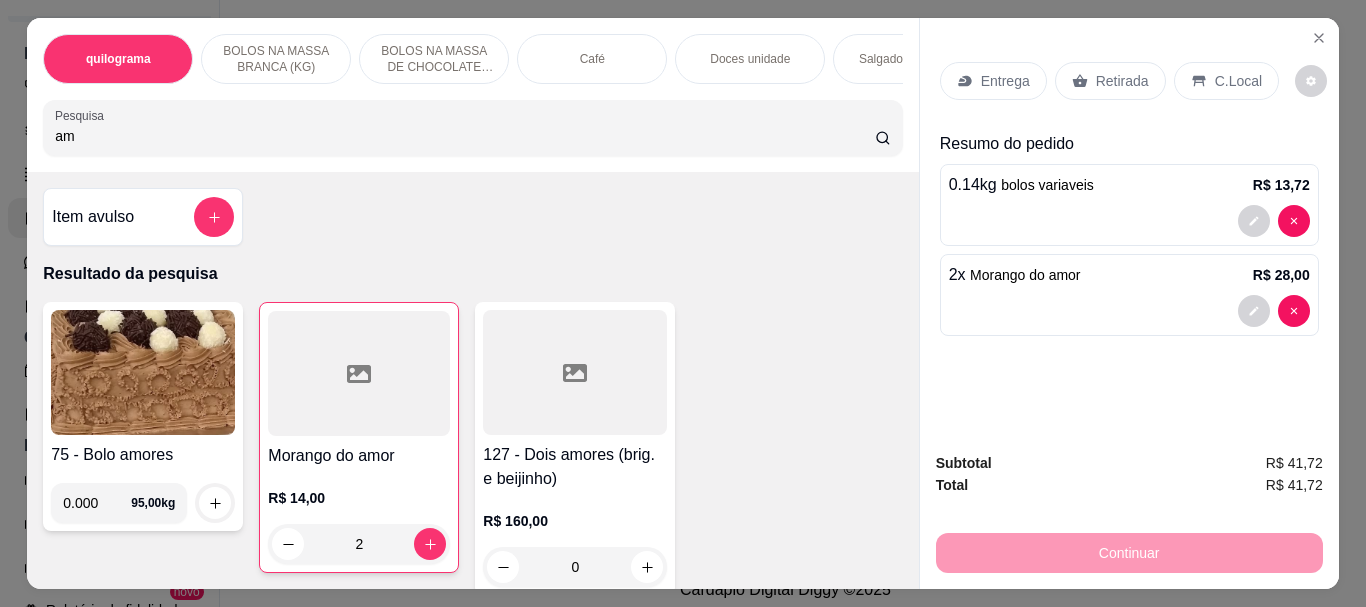 type on "a" 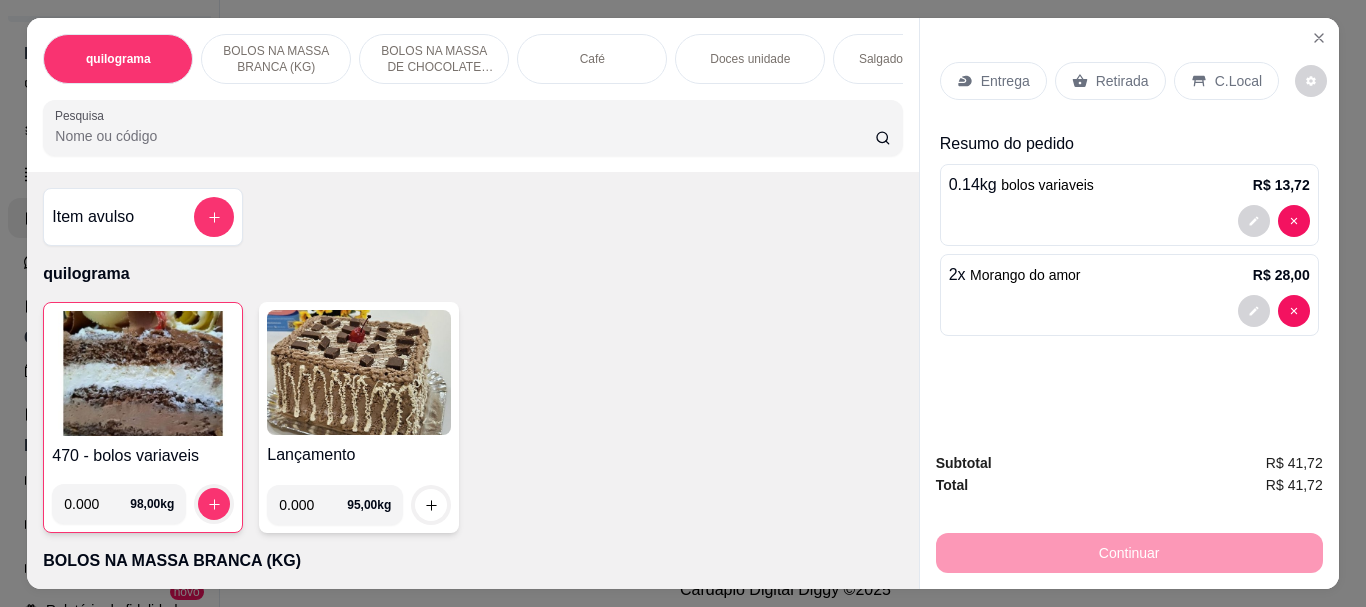 type 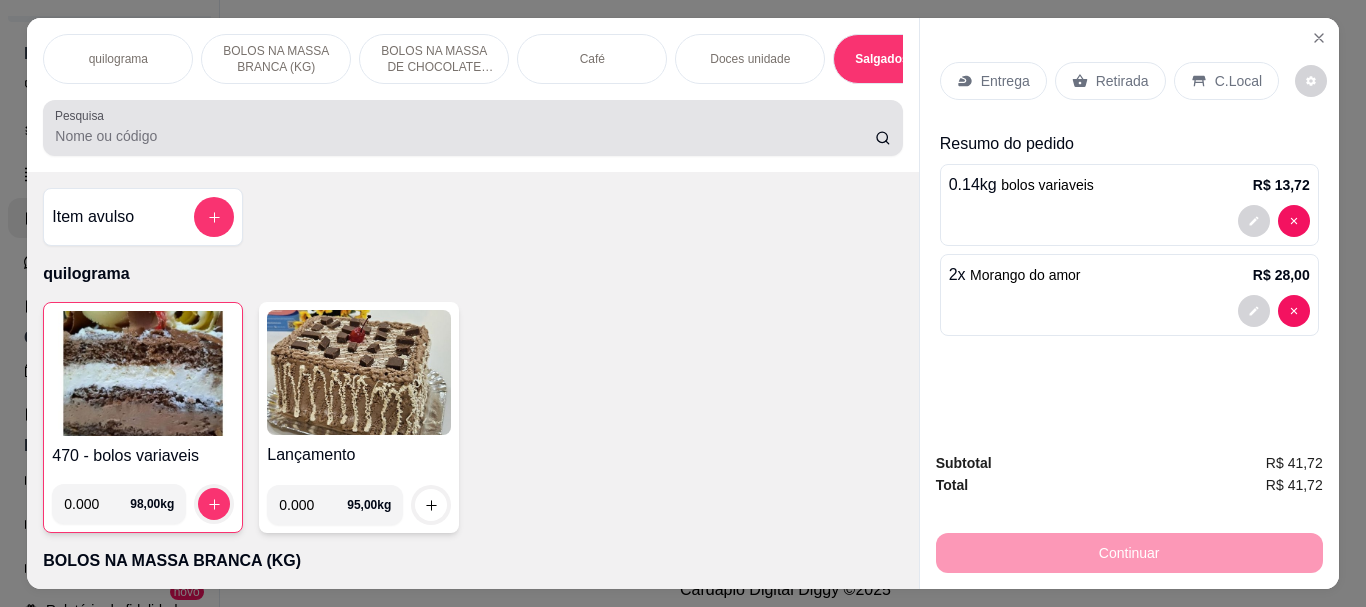 scroll, scrollTop: 7738, scrollLeft: 0, axis: vertical 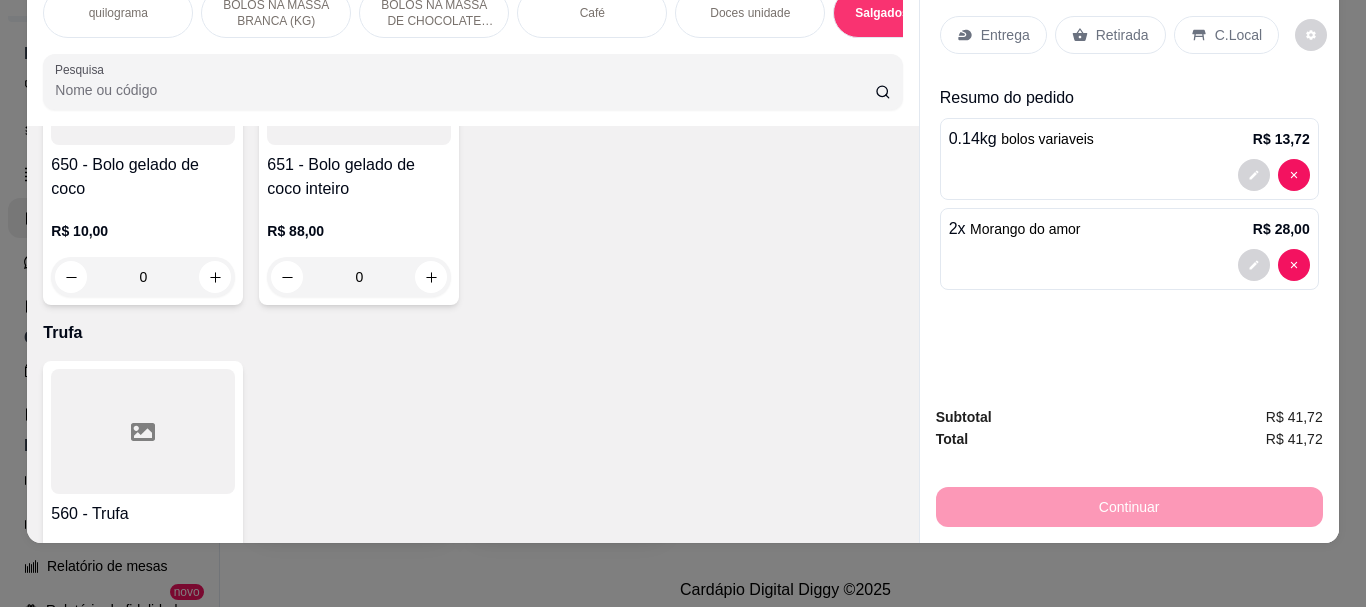 click at bounding box center [143, -1575] 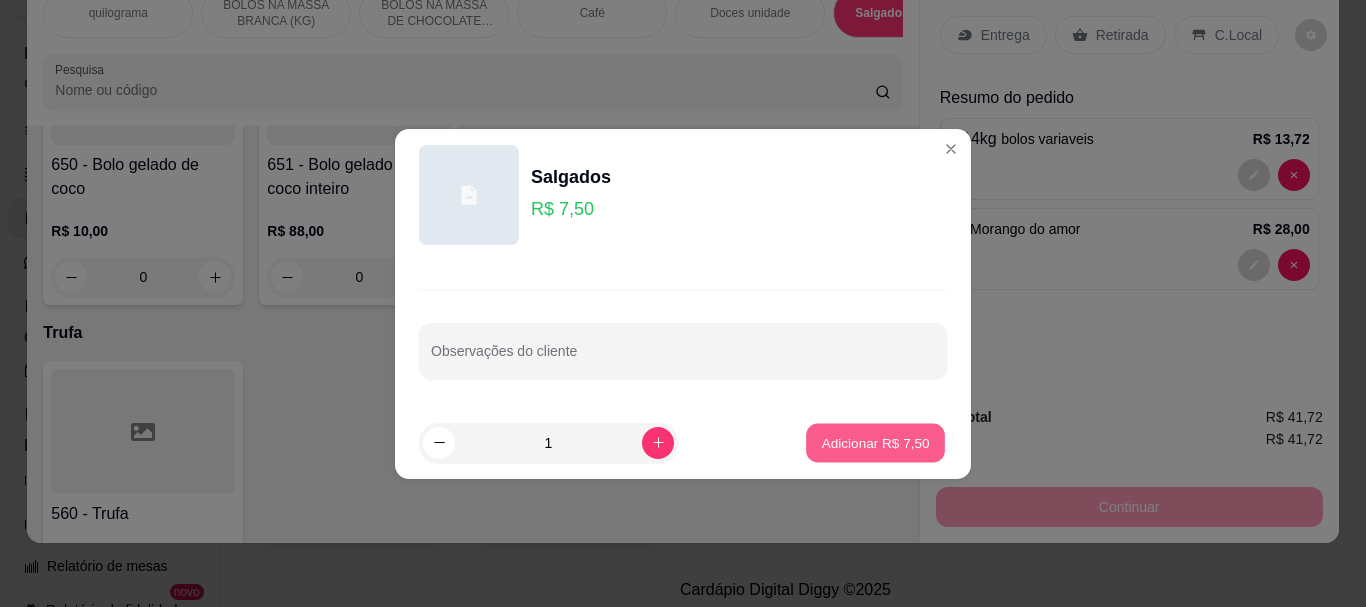 click on "Adicionar   R$ 7,50" at bounding box center (875, 442) 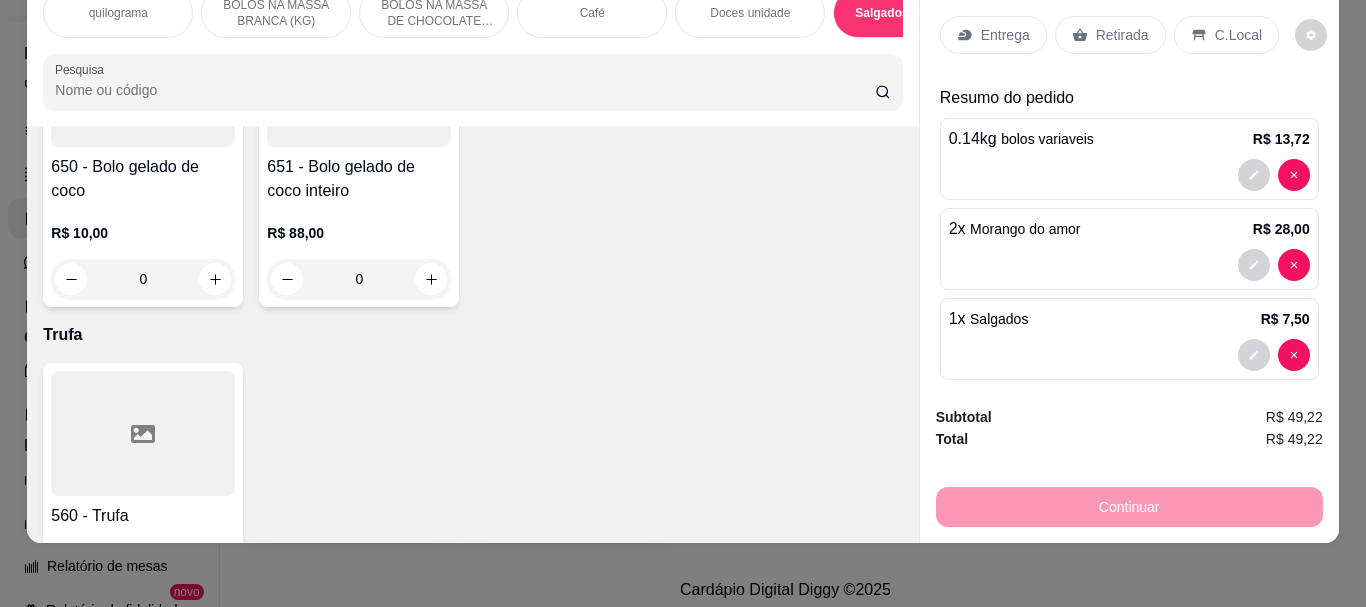 click on "Retirada" at bounding box center [1110, 35] 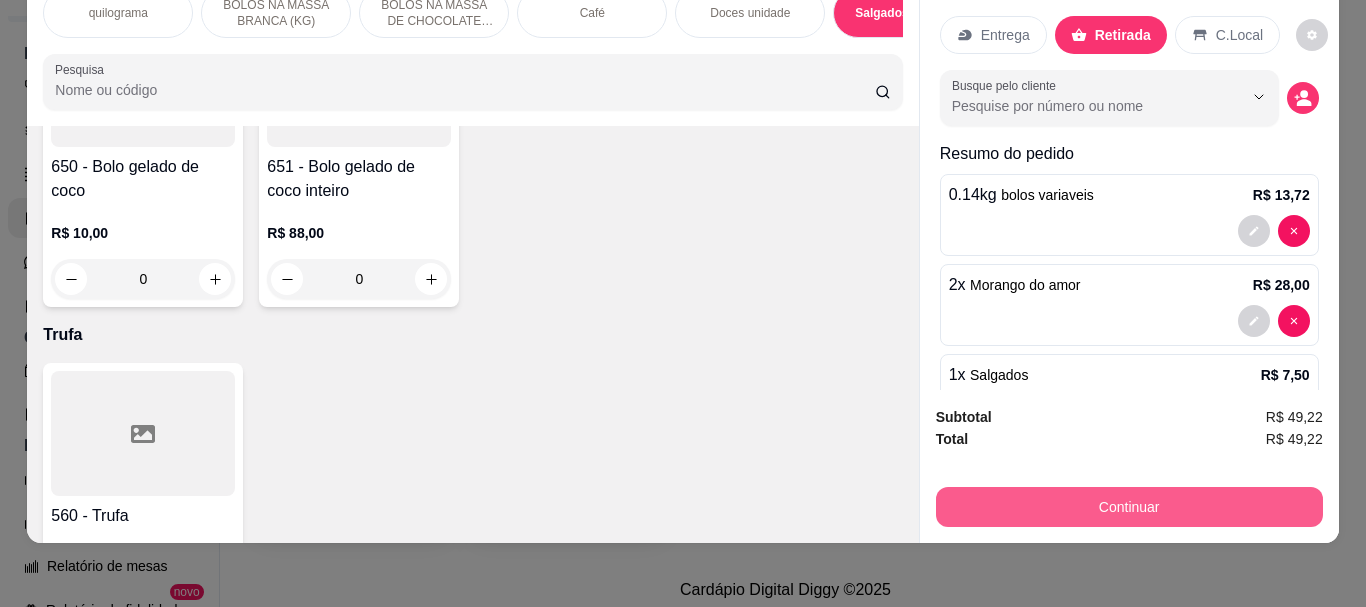 click on "Continuar" at bounding box center [1129, 507] 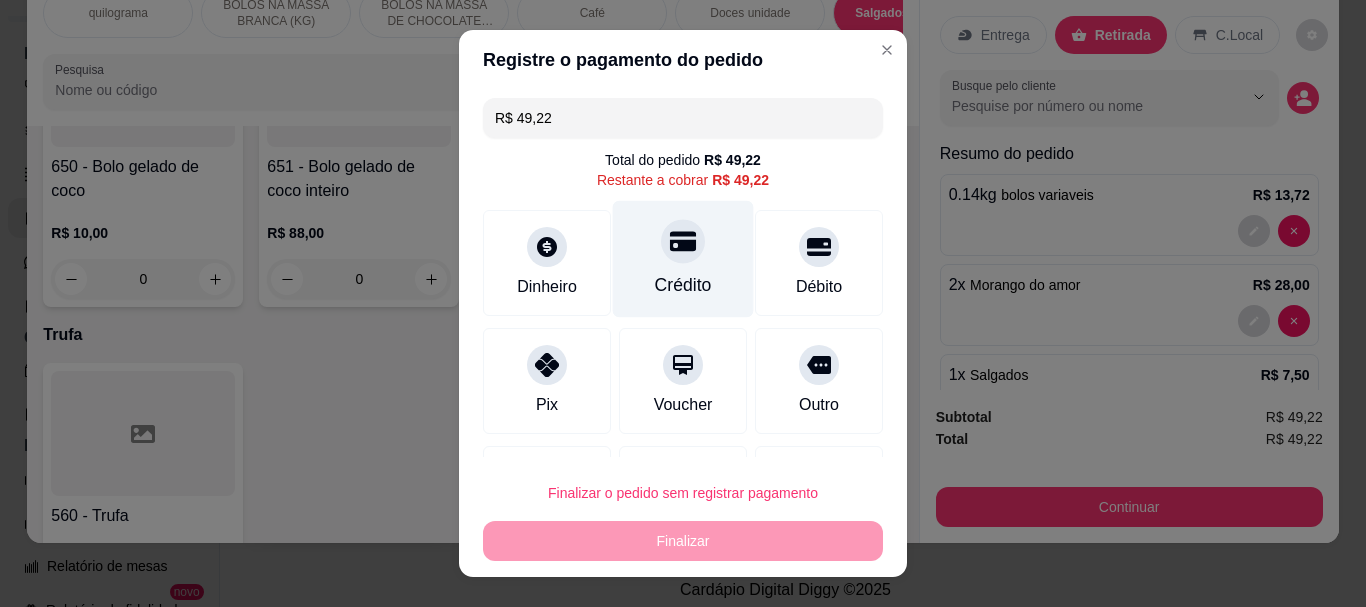 click on "Crédito" at bounding box center [683, 286] 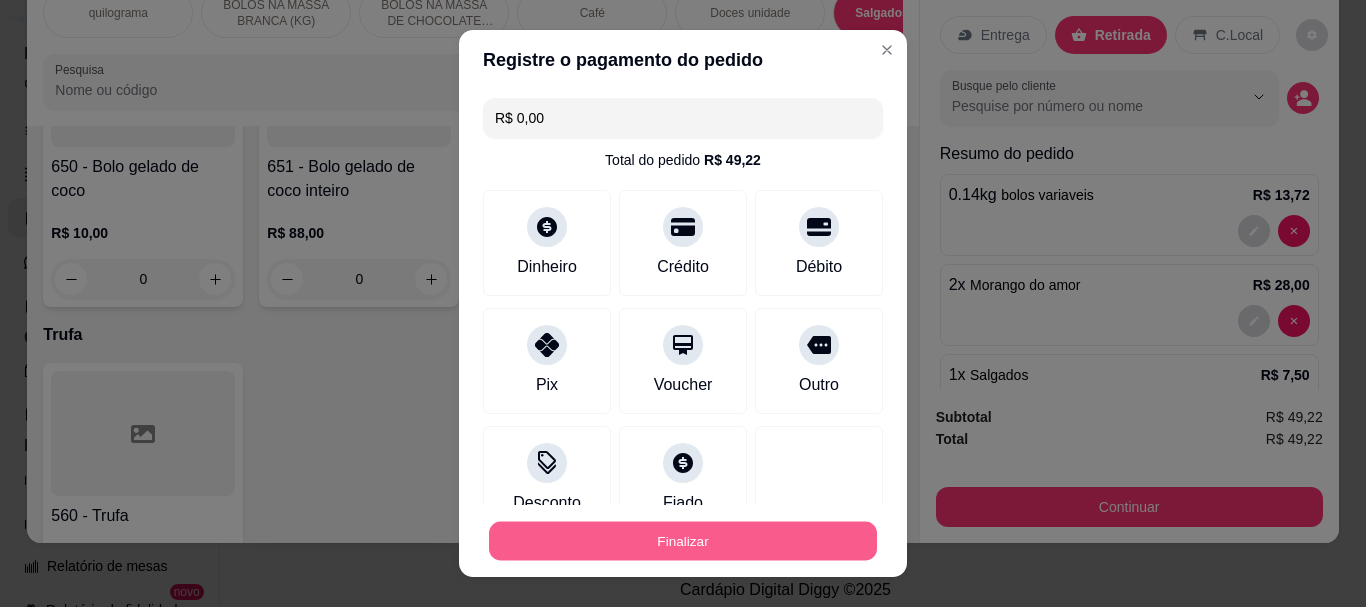 click on "Finalizar" at bounding box center (683, 540) 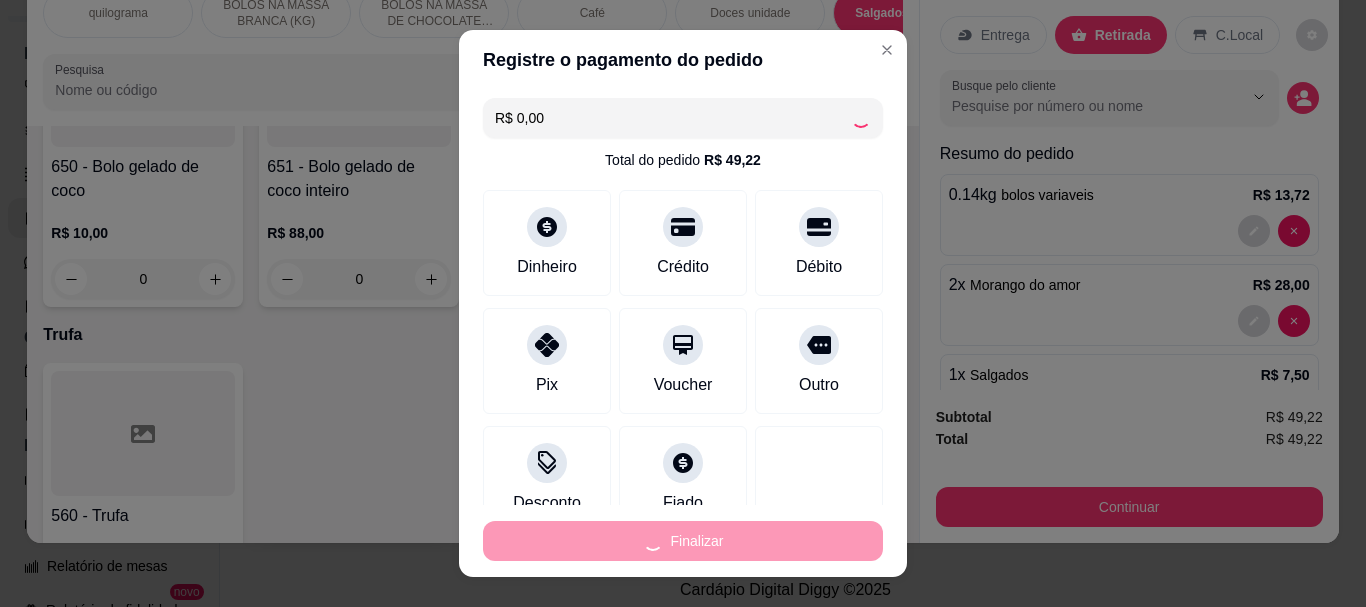 type on "0" 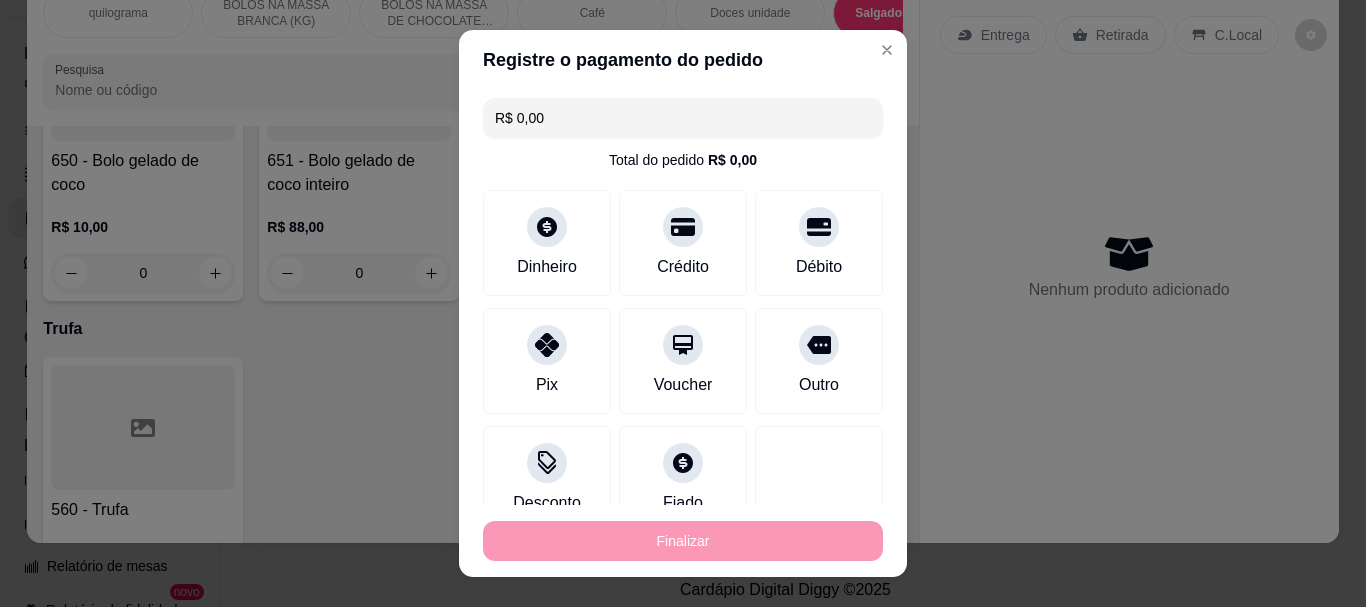 type on "-R$ 49,22" 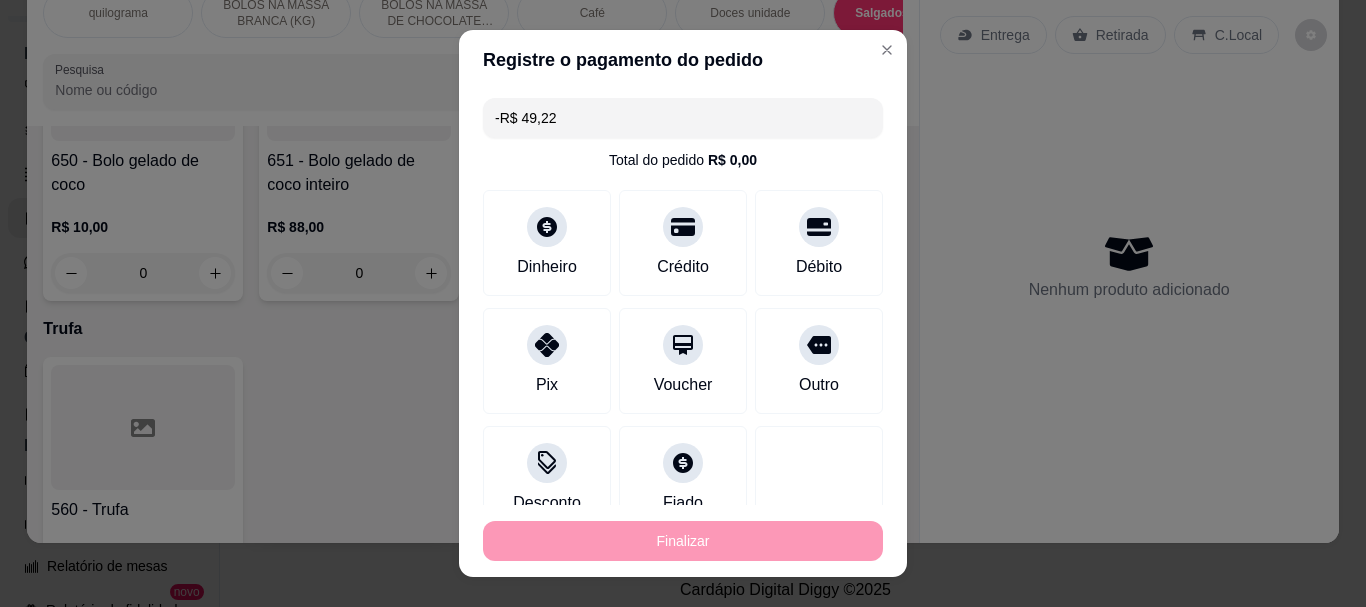 scroll, scrollTop: 7734, scrollLeft: 0, axis: vertical 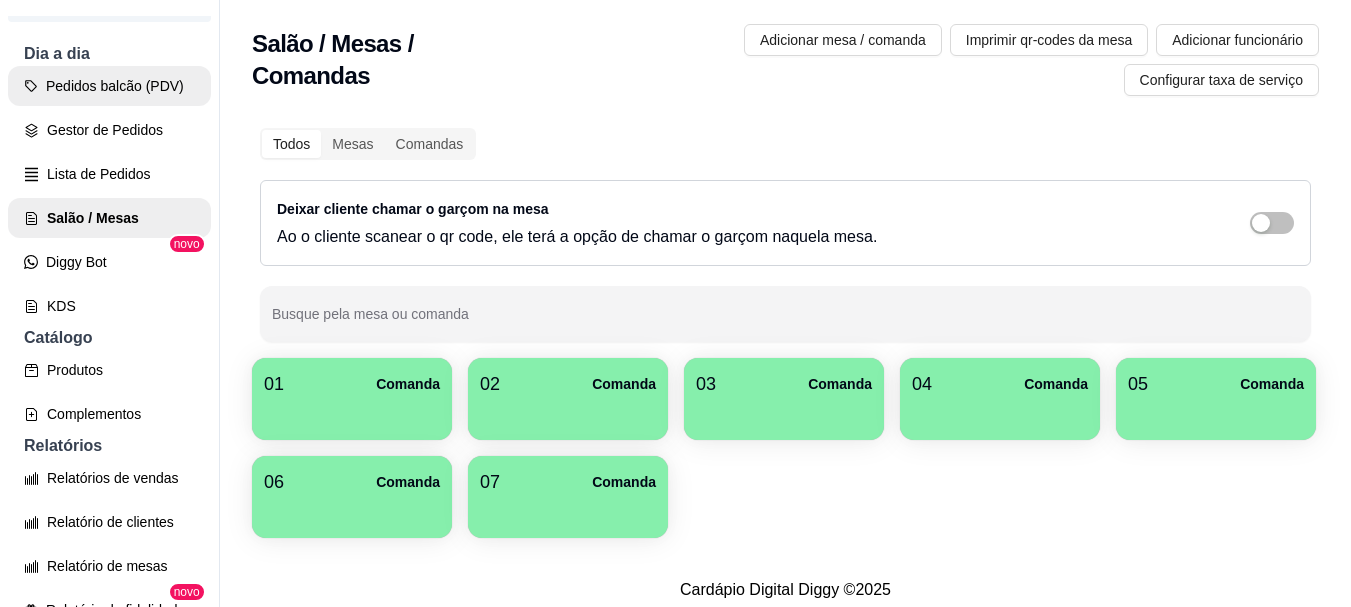 click on "Pedidos balcão (PDV)" at bounding box center [109, 86] 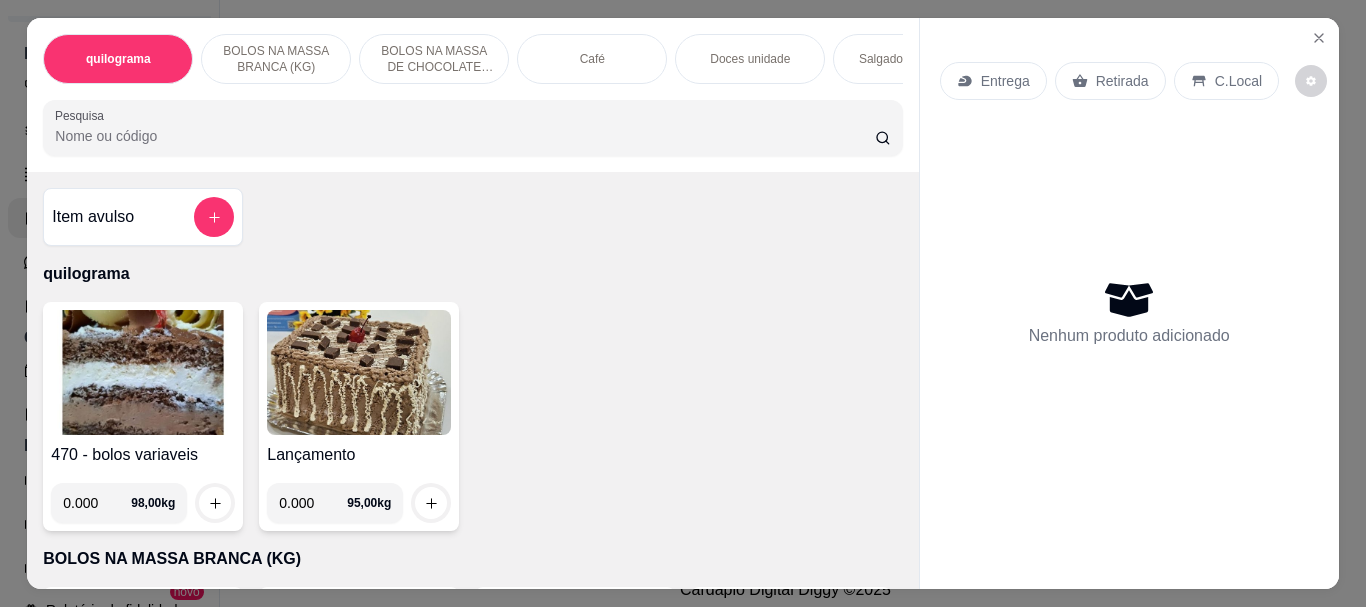 click at bounding box center (143, 372) 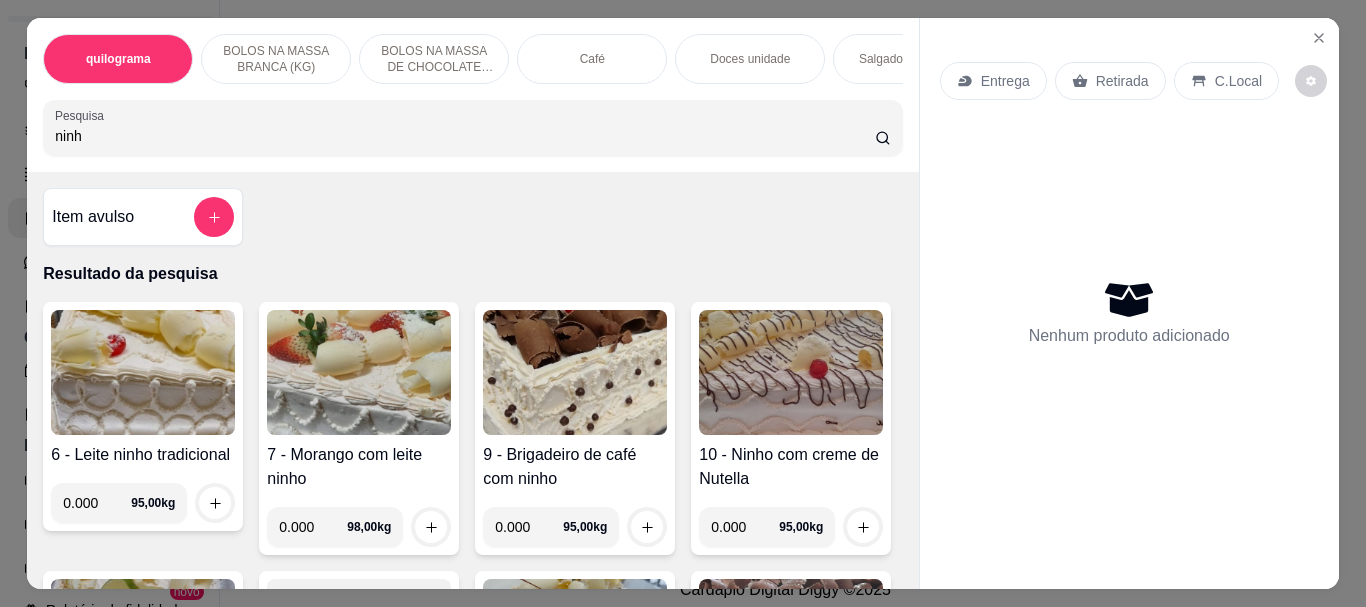 type on "ninh" 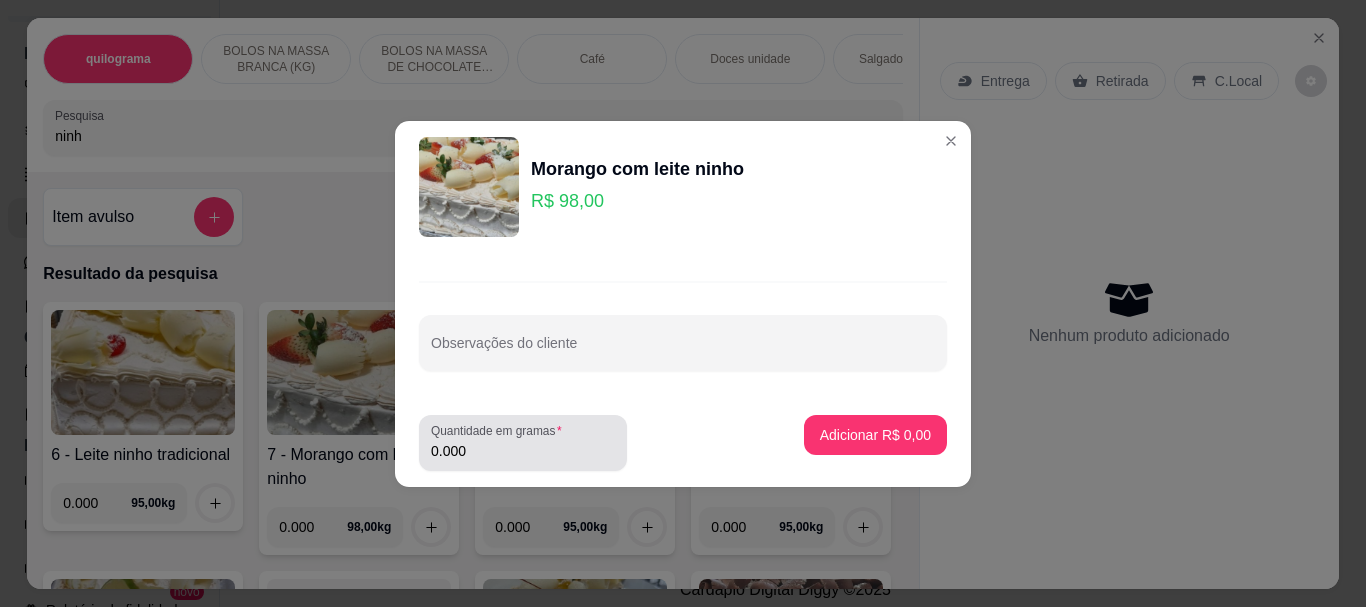 click on "0.000" at bounding box center [523, 451] 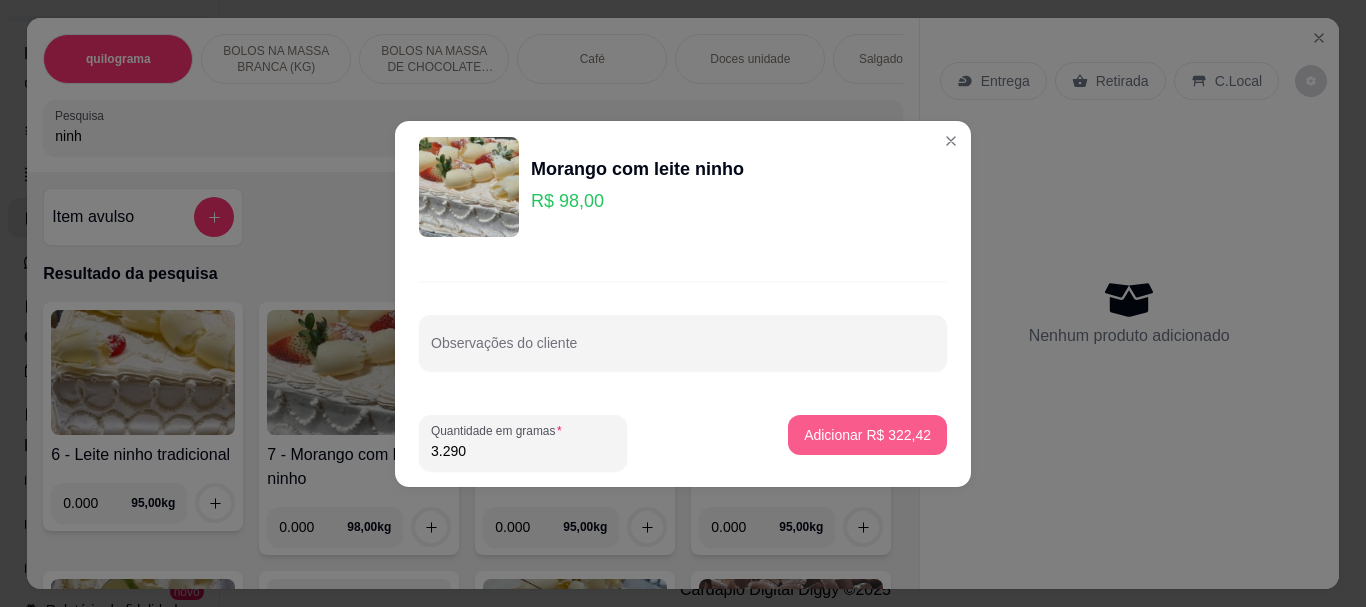 type on "3.290" 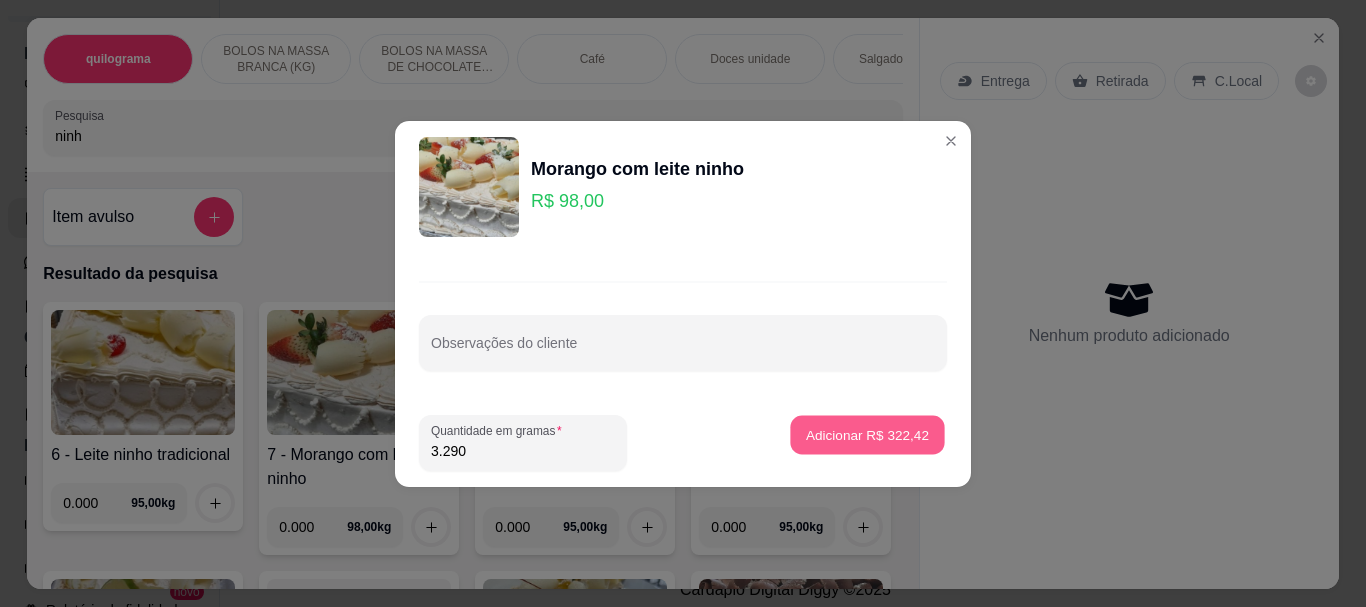 click on "Adicionar   R$ 322,42" at bounding box center (867, 434) 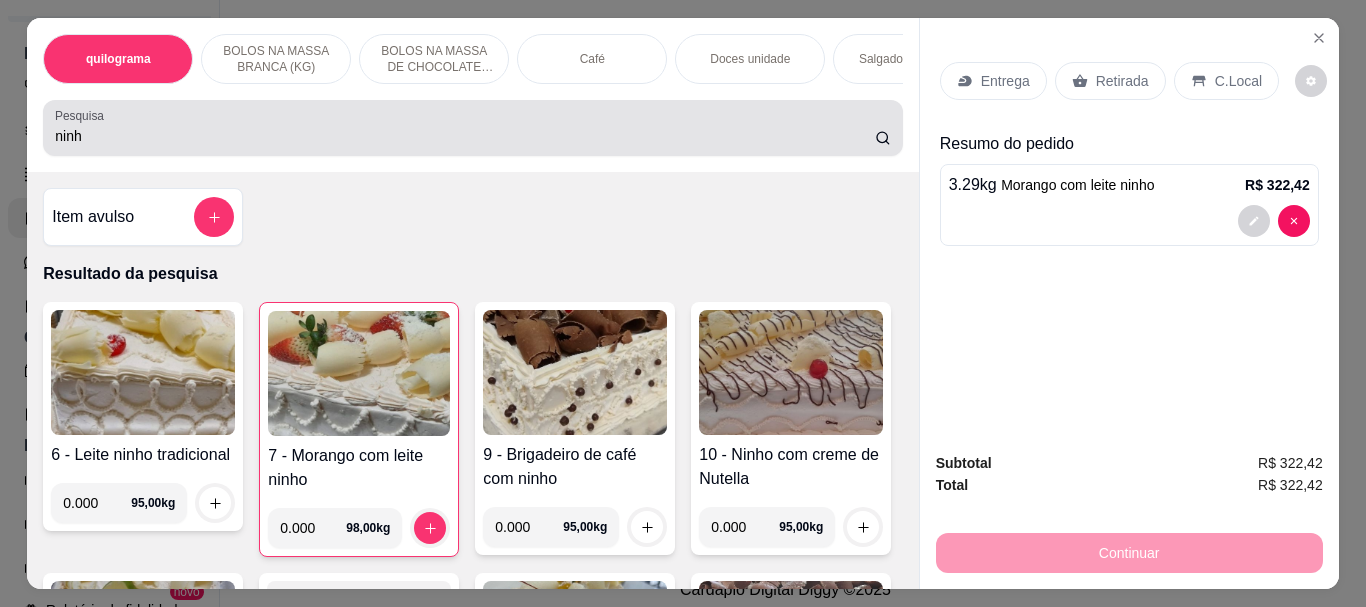 click on "ninh" at bounding box center [472, 128] 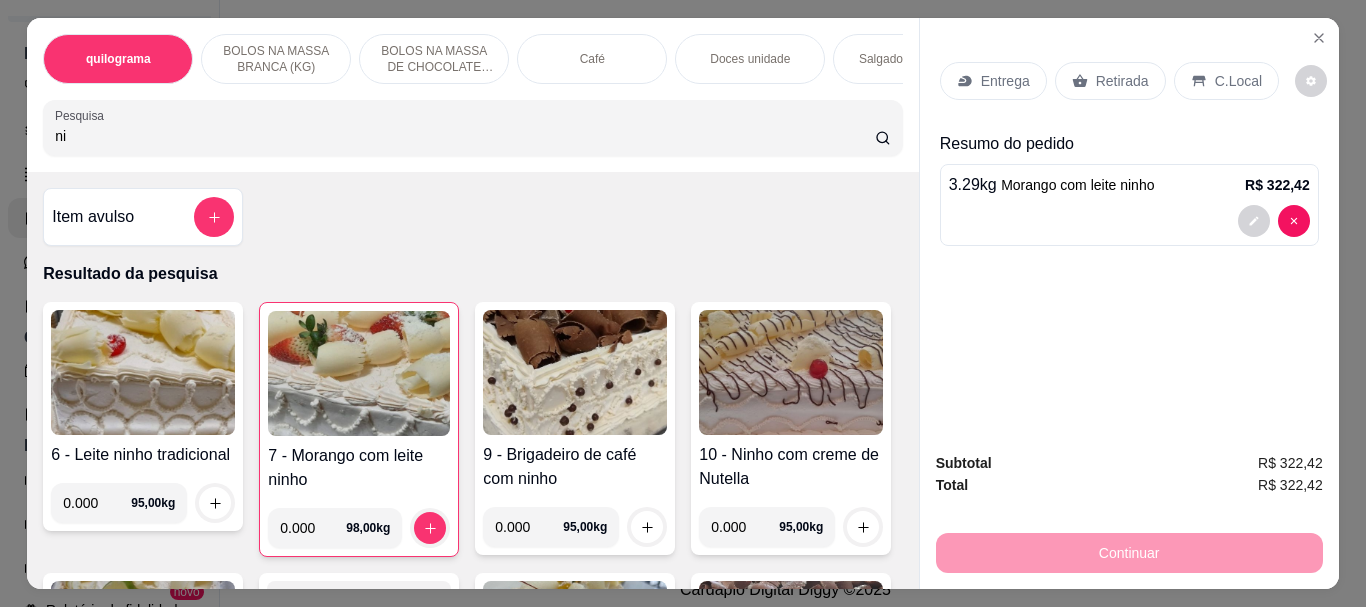 type on "n" 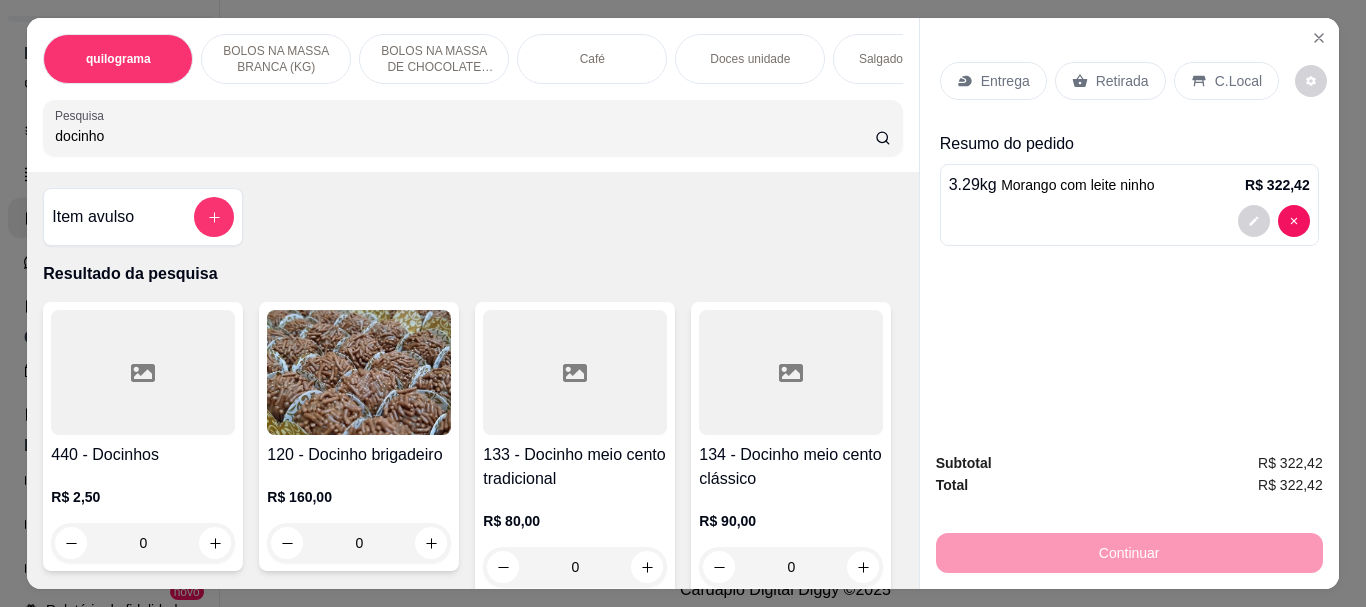type on "docinho" 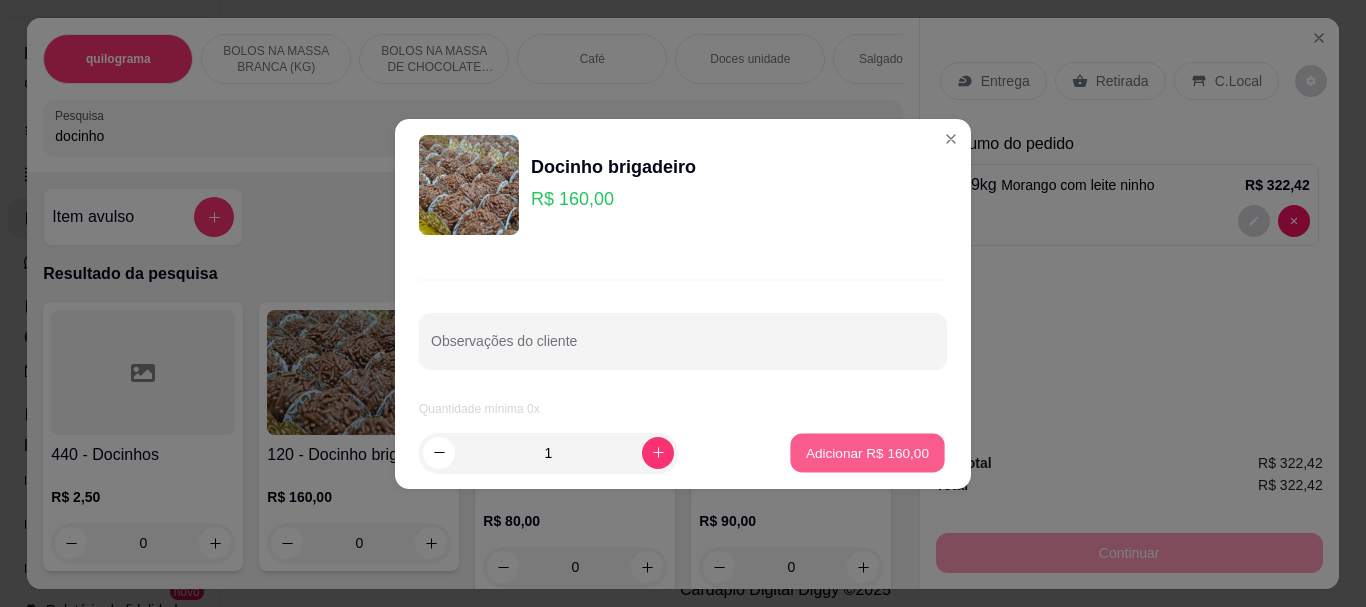 click on "Adicionar   R$ 160,00" at bounding box center [867, 452] 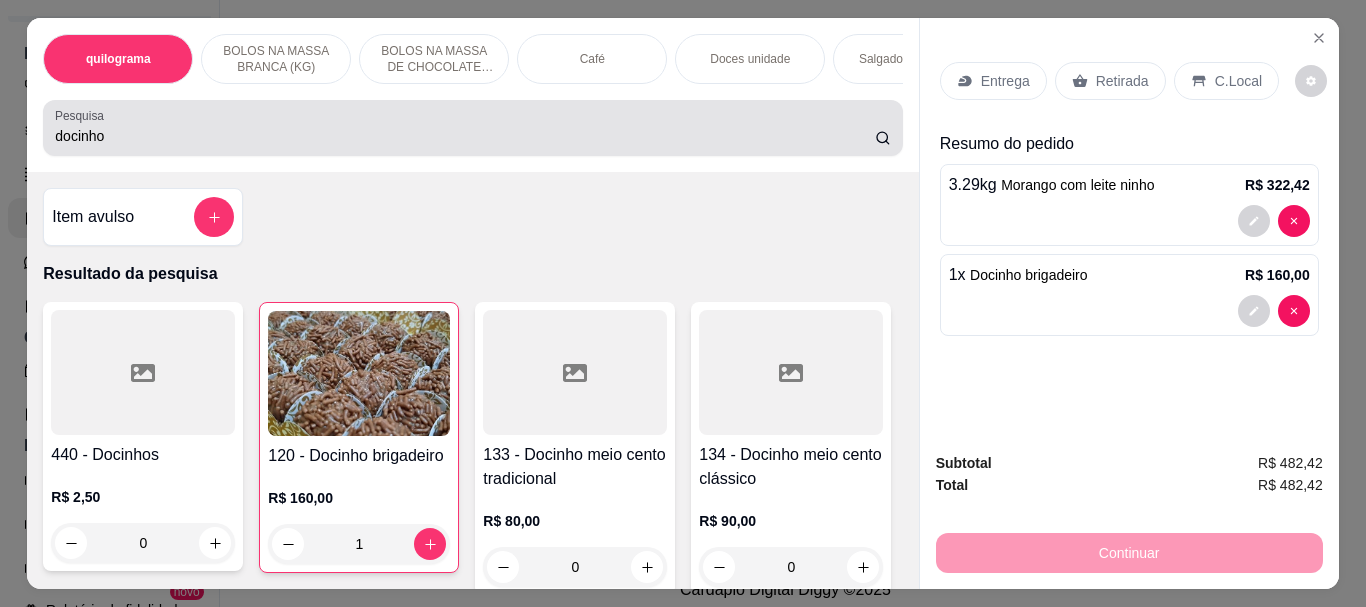 click on "docinho" at bounding box center [472, 128] 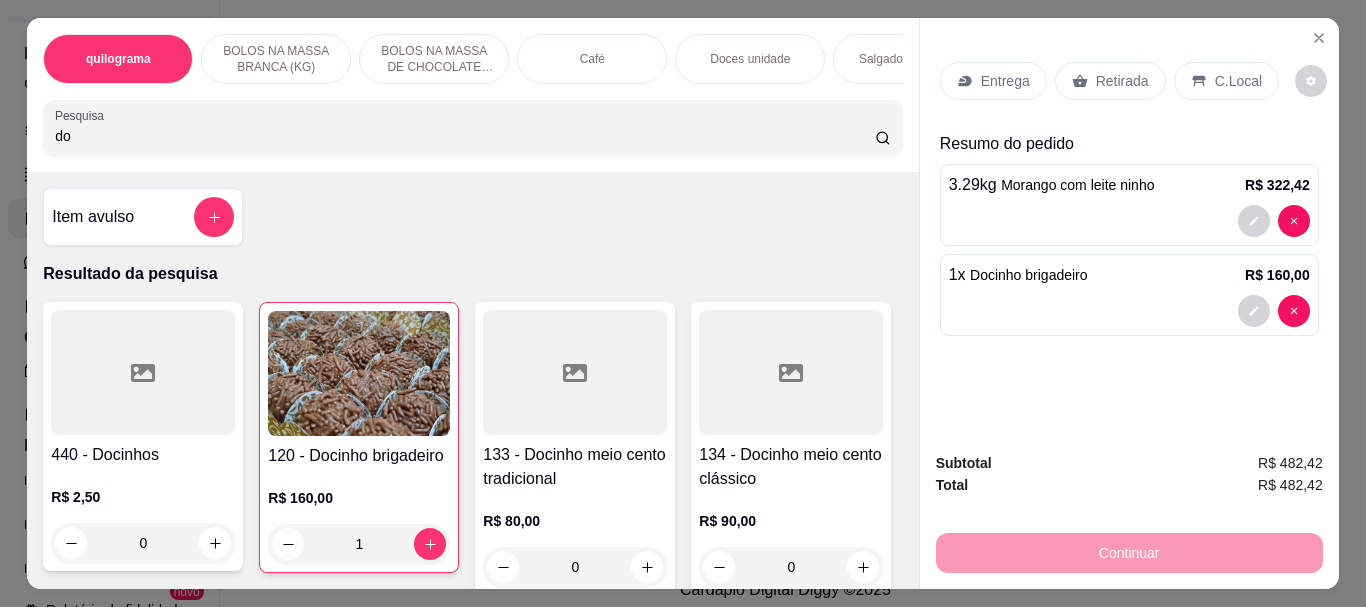 type on "d" 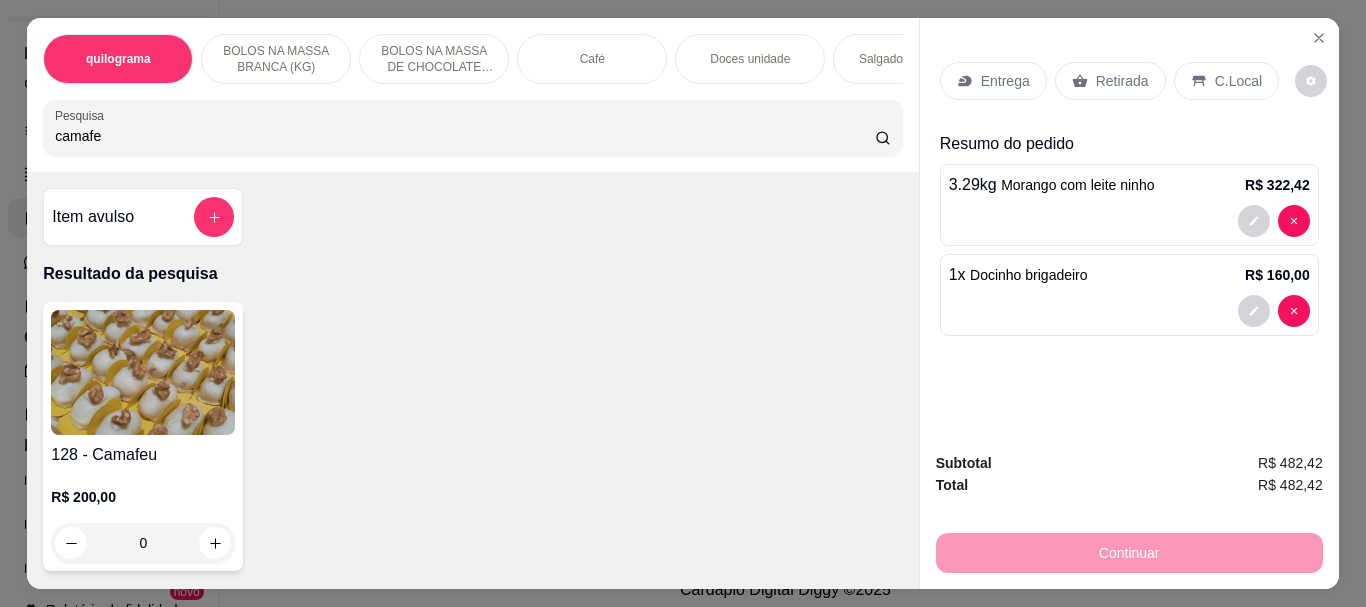 click on "camafe" at bounding box center (465, 136) 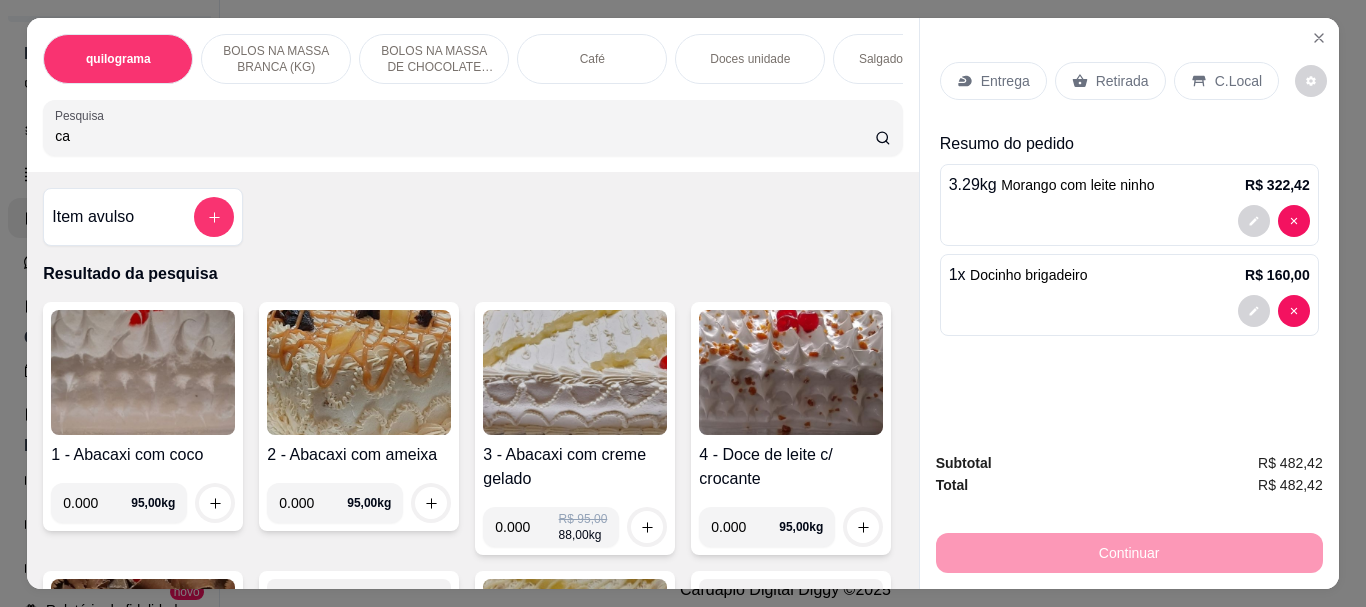 type on "c" 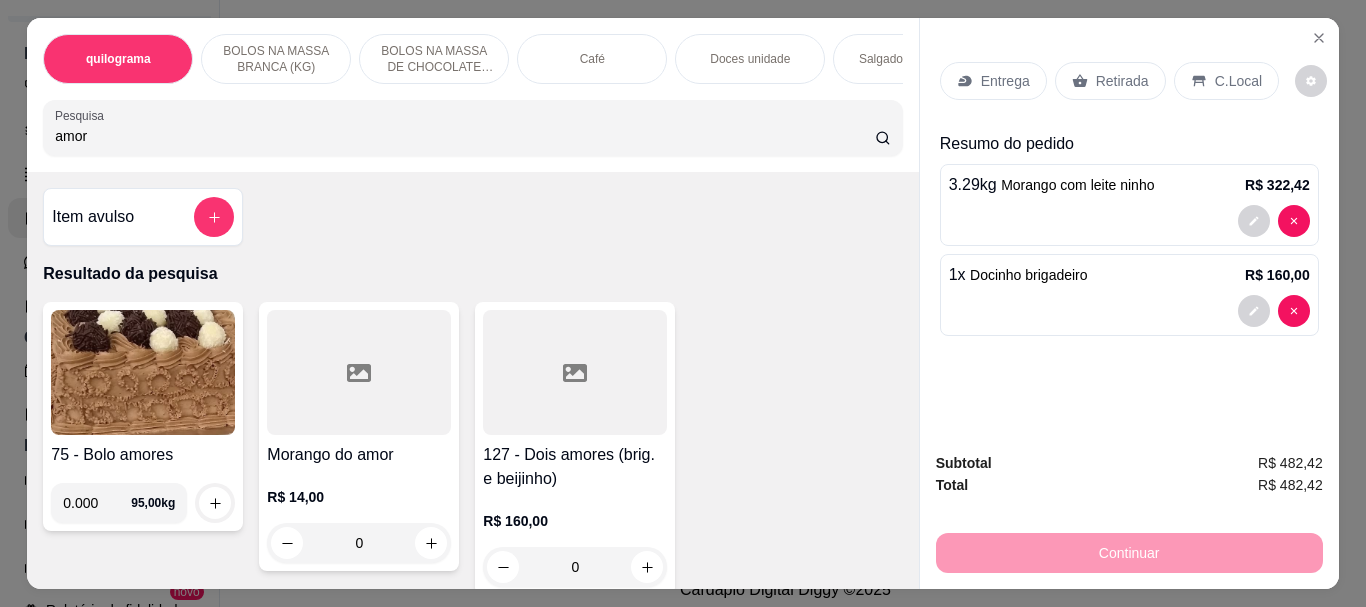 type on "amor" 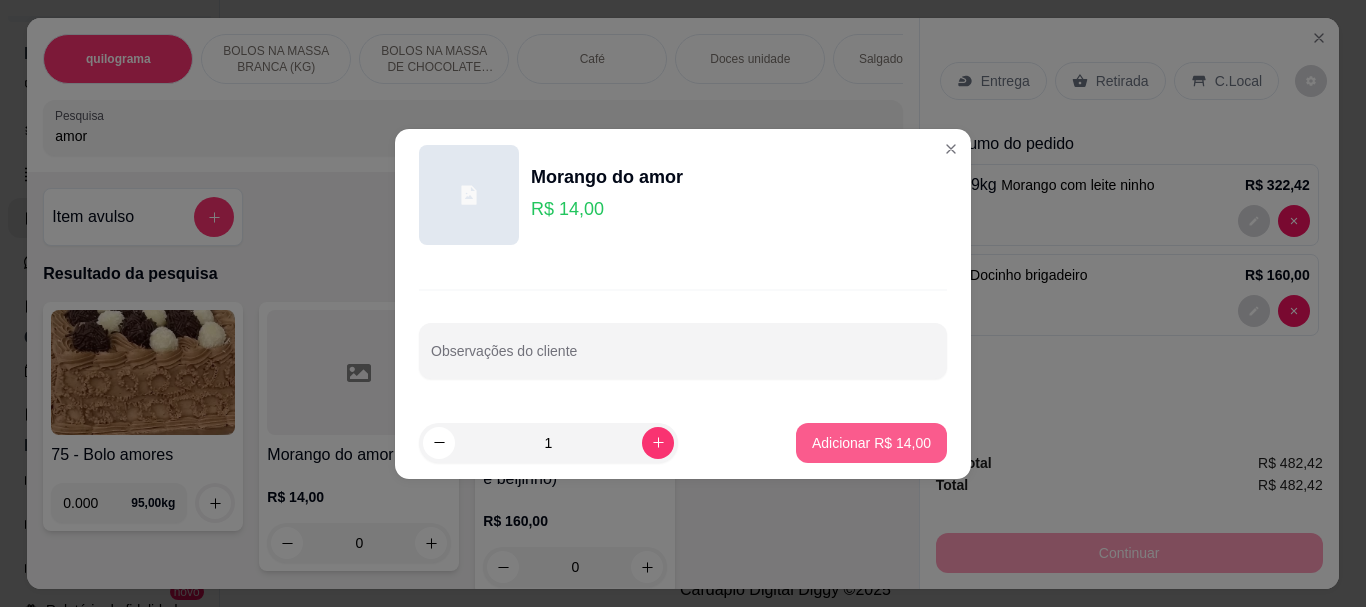 click on "Adicionar   R$ 14,00" at bounding box center (871, 443) 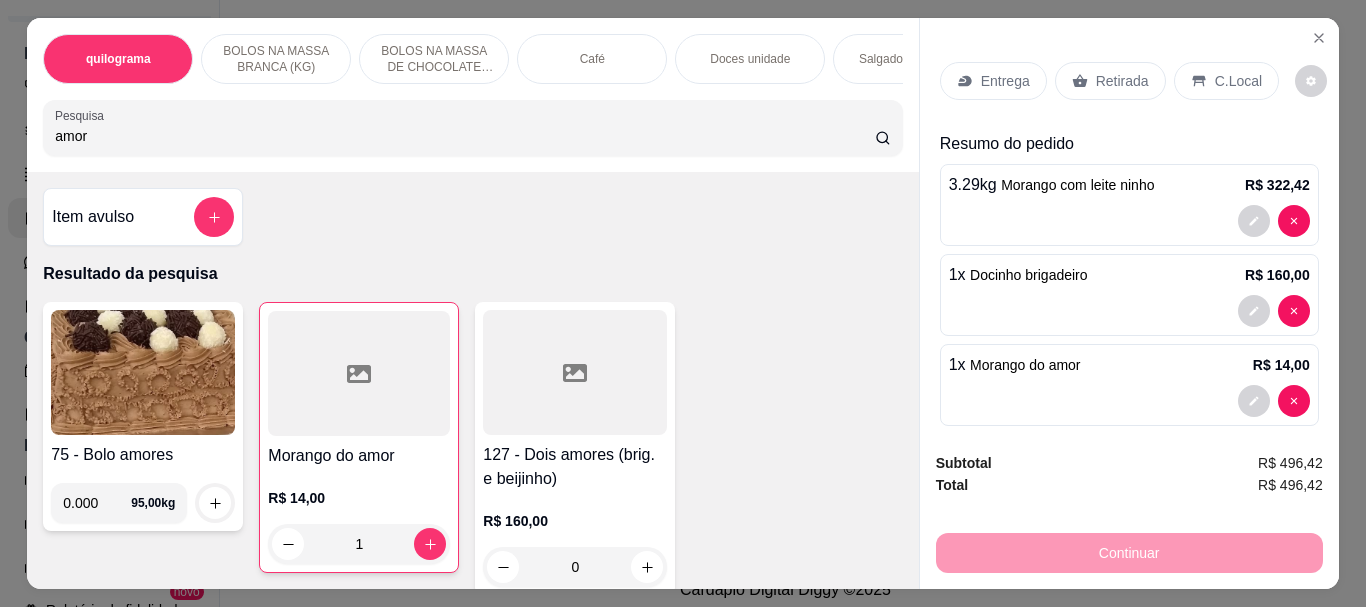 click on "Retirada" at bounding box center (1110, 81) 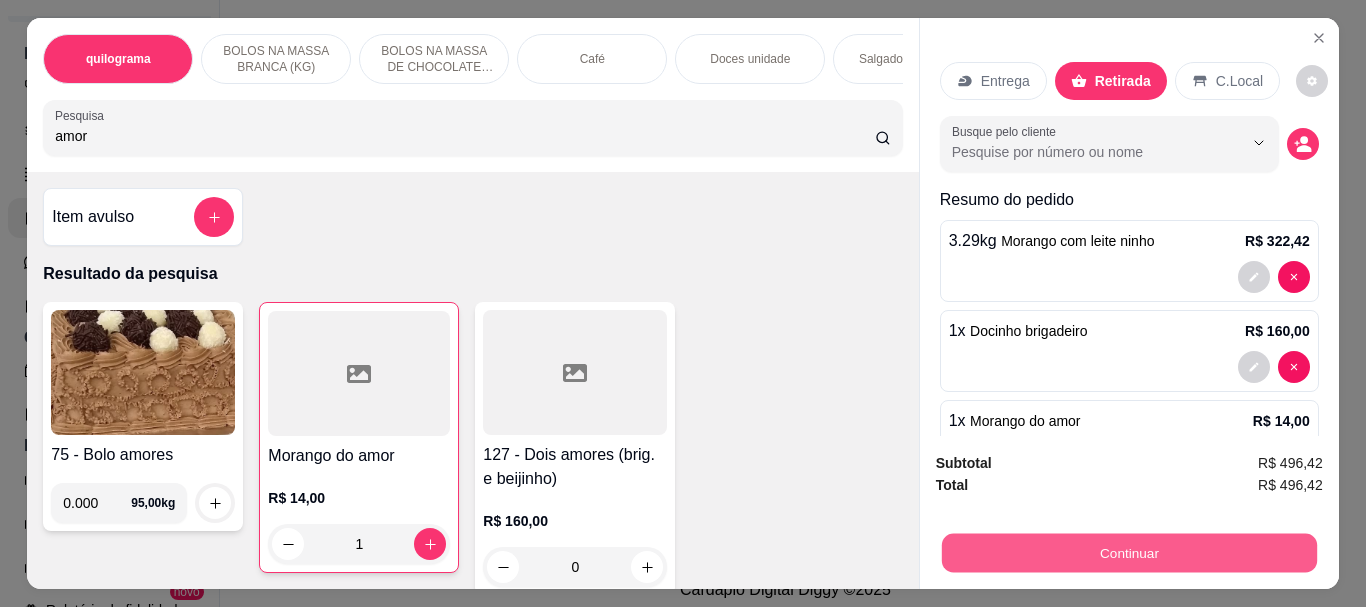 click on "Continuar" at bounding box center [1128, 552] 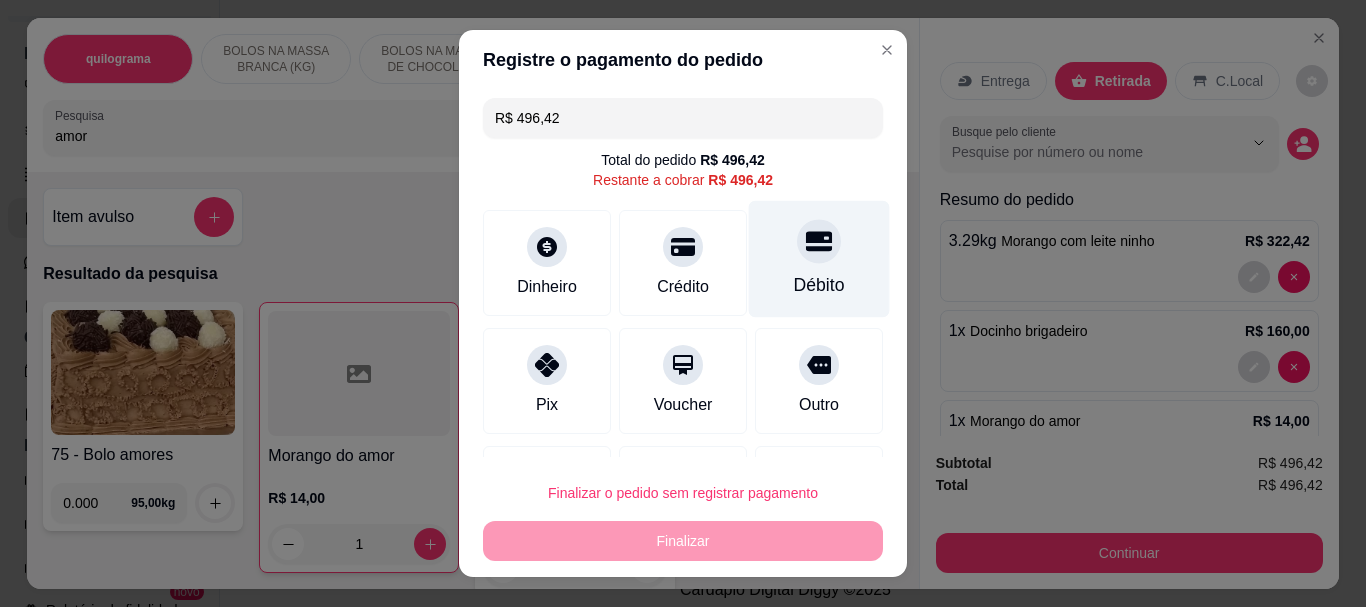 click 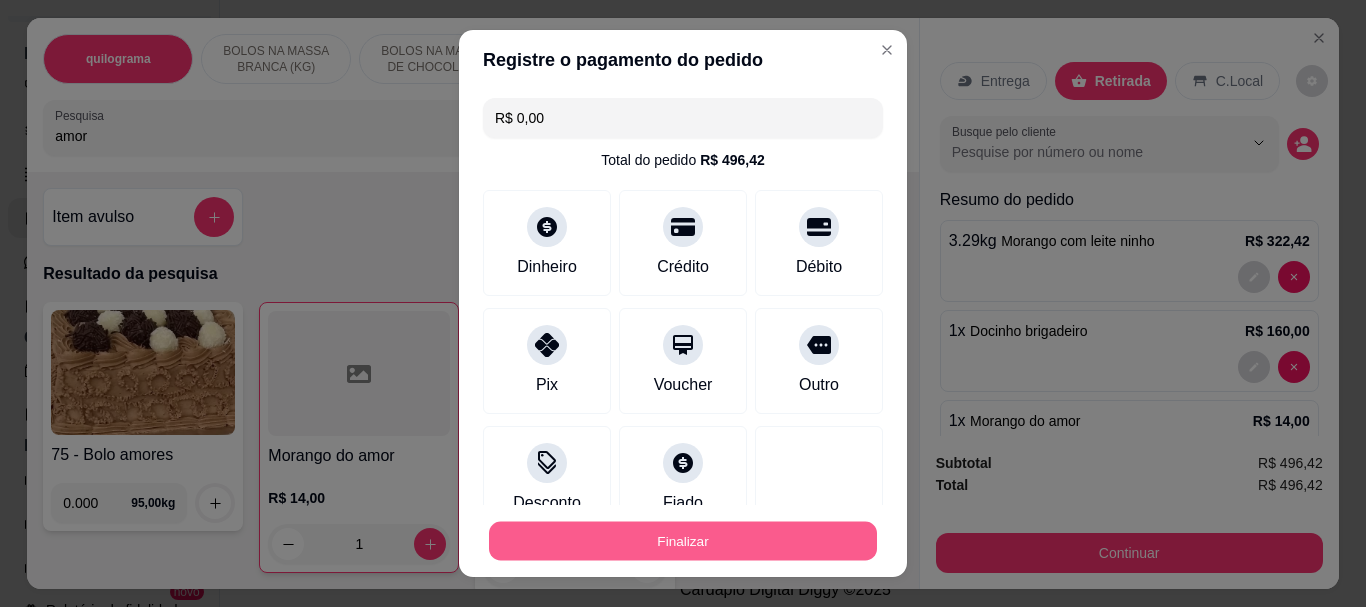 click on "Finalizar" at bounding box center [683, 540] 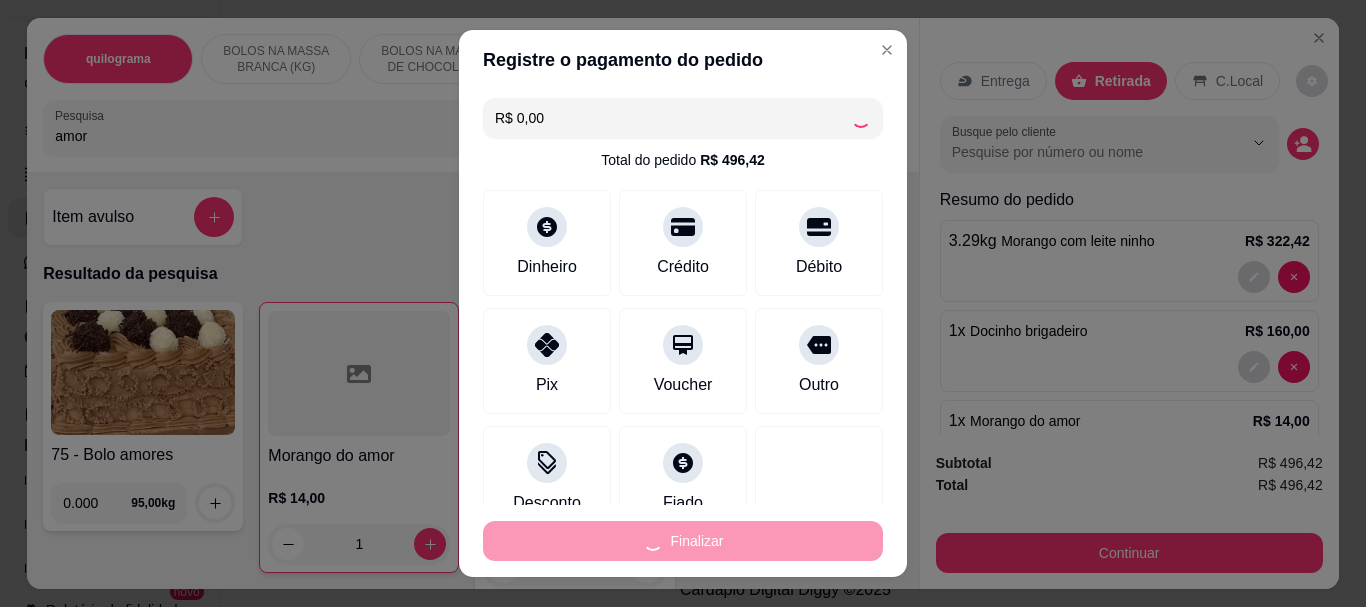 type on "0" 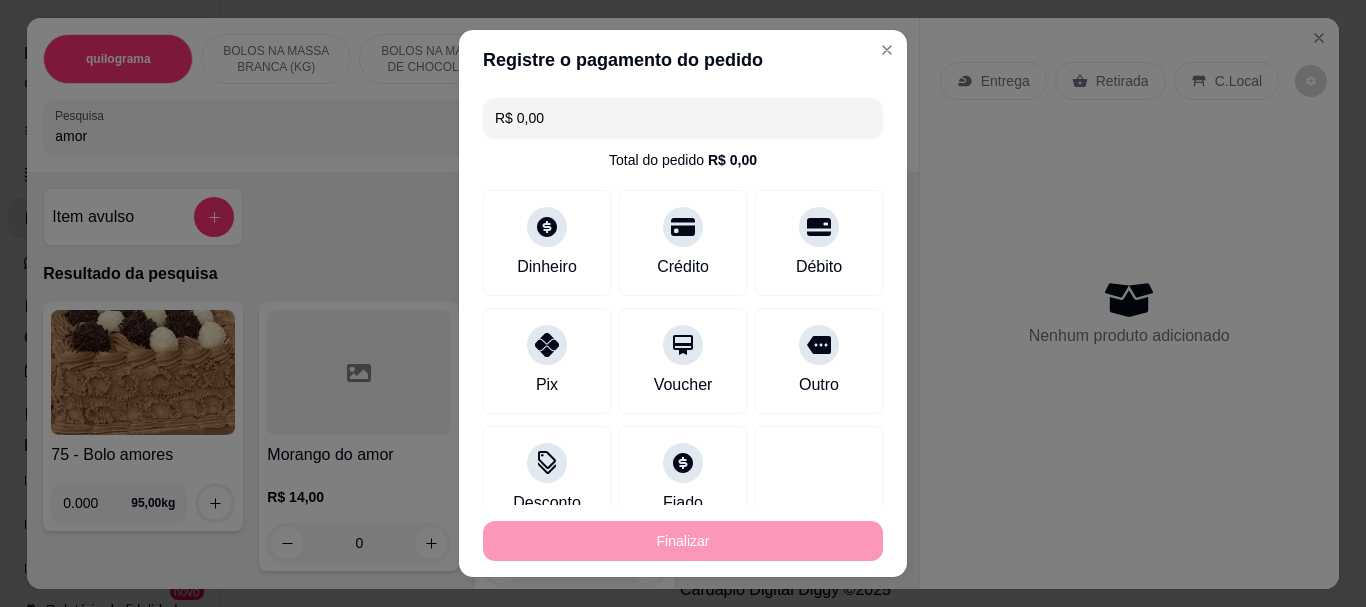 type on "-R$ 496,42" 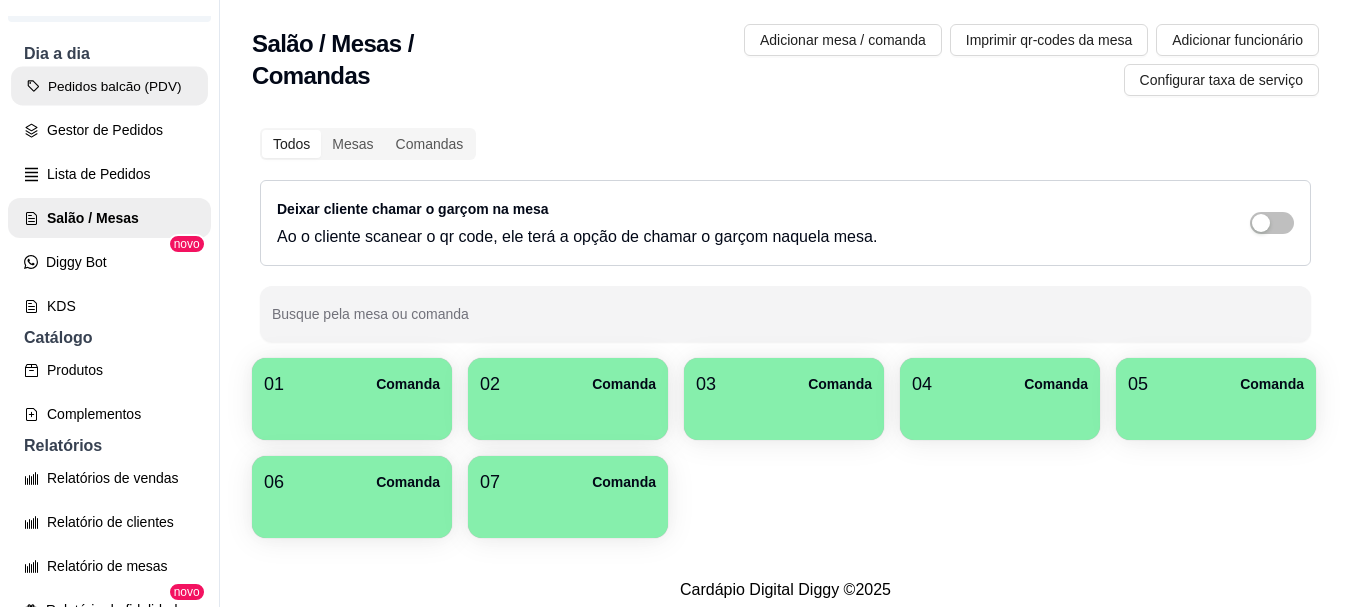 click on "Pedidos balcão (PDV)" at bounding box center (109, 86) 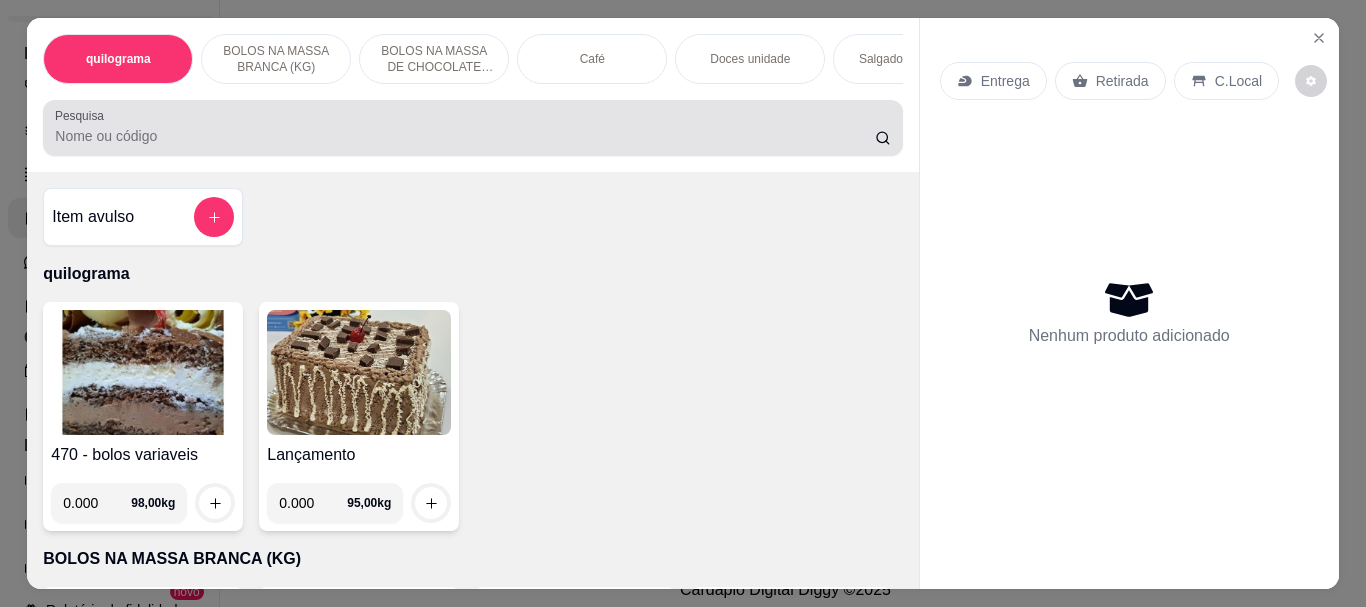 drag, startPoint x: 252, startPoint y: 133, endPoint x: 288, endPoint y: 117, distance: 39.39543 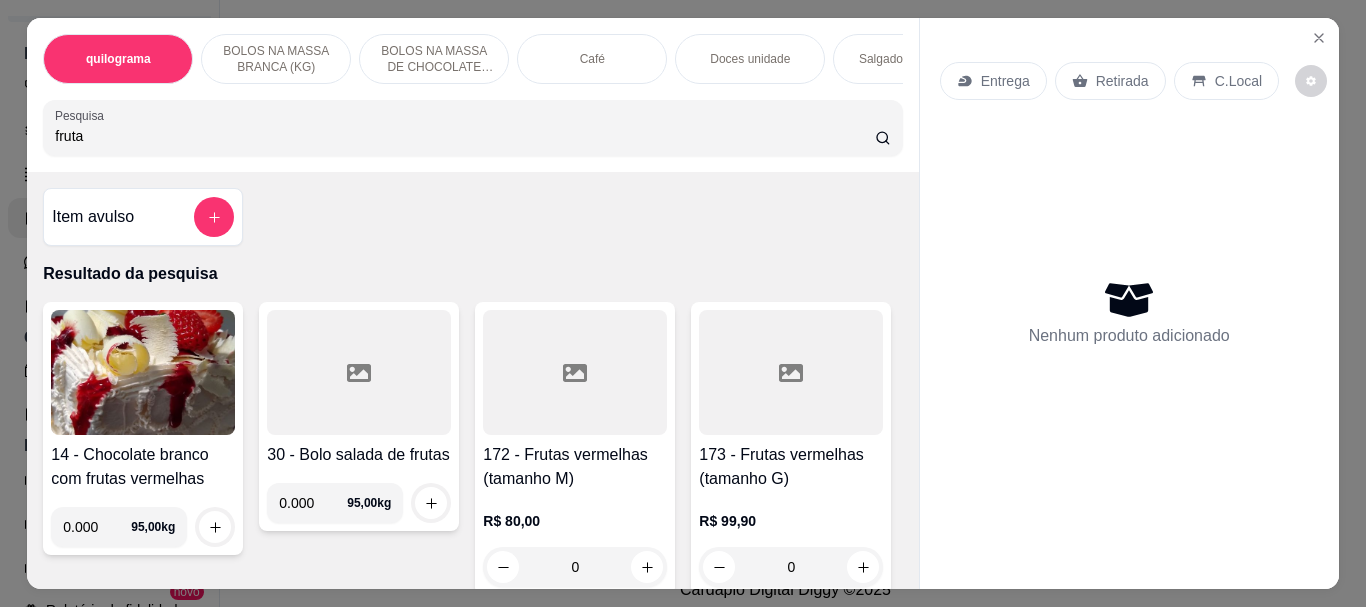 type on "fruta" 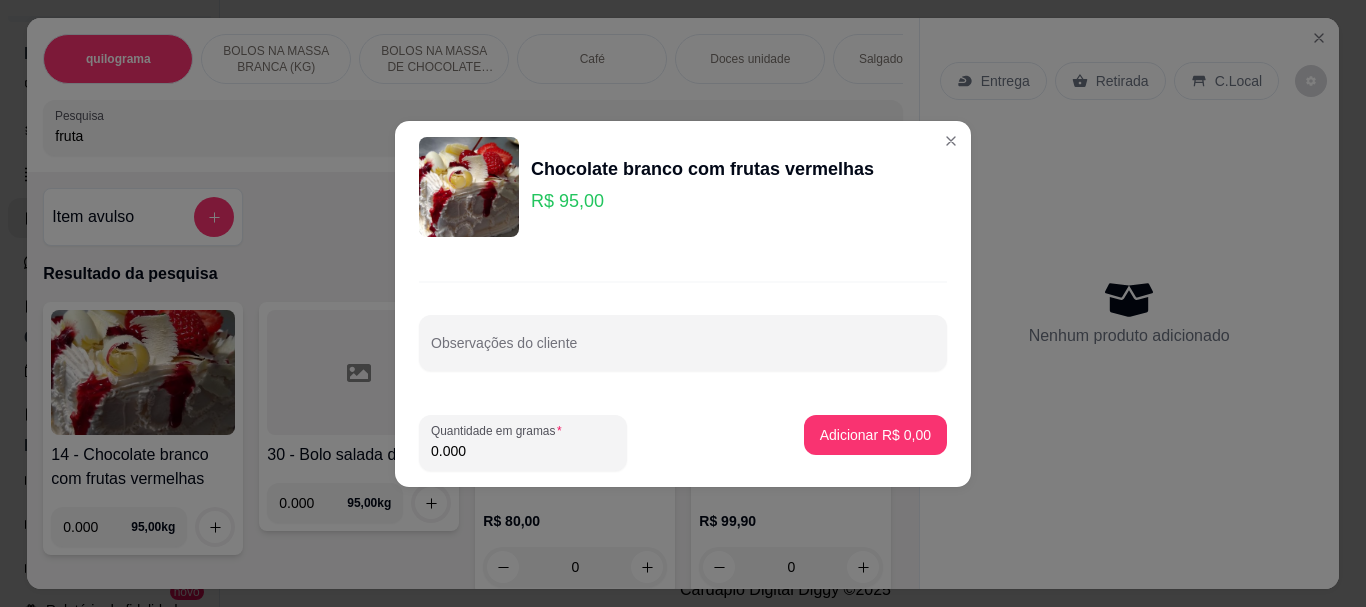 click on "0.000" at bounding box center (523, 451) 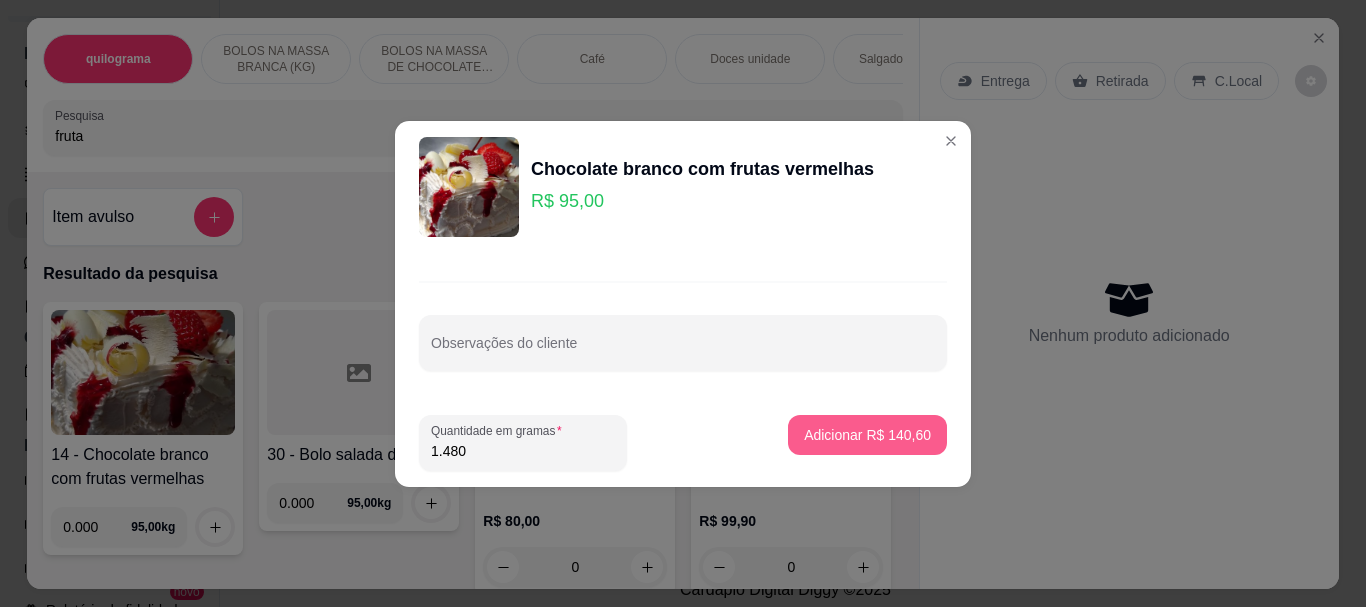 type on "1.480" 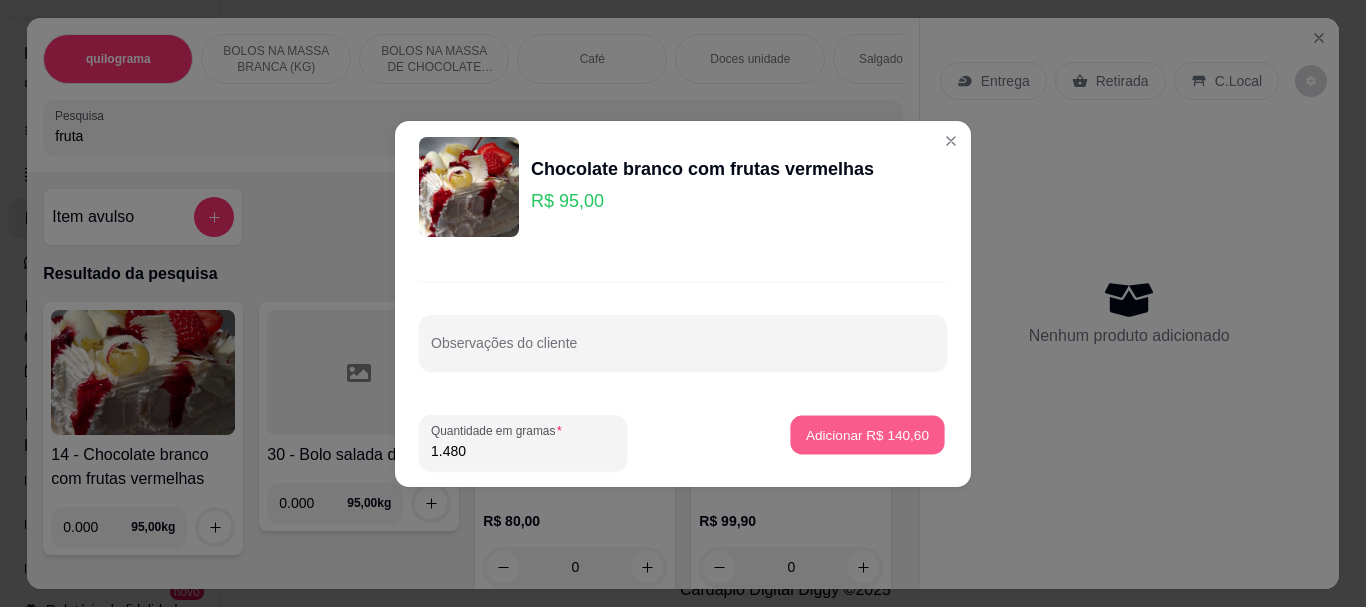 click on "Adicionar   R$ 140,60" at bounding box center [867, 434] 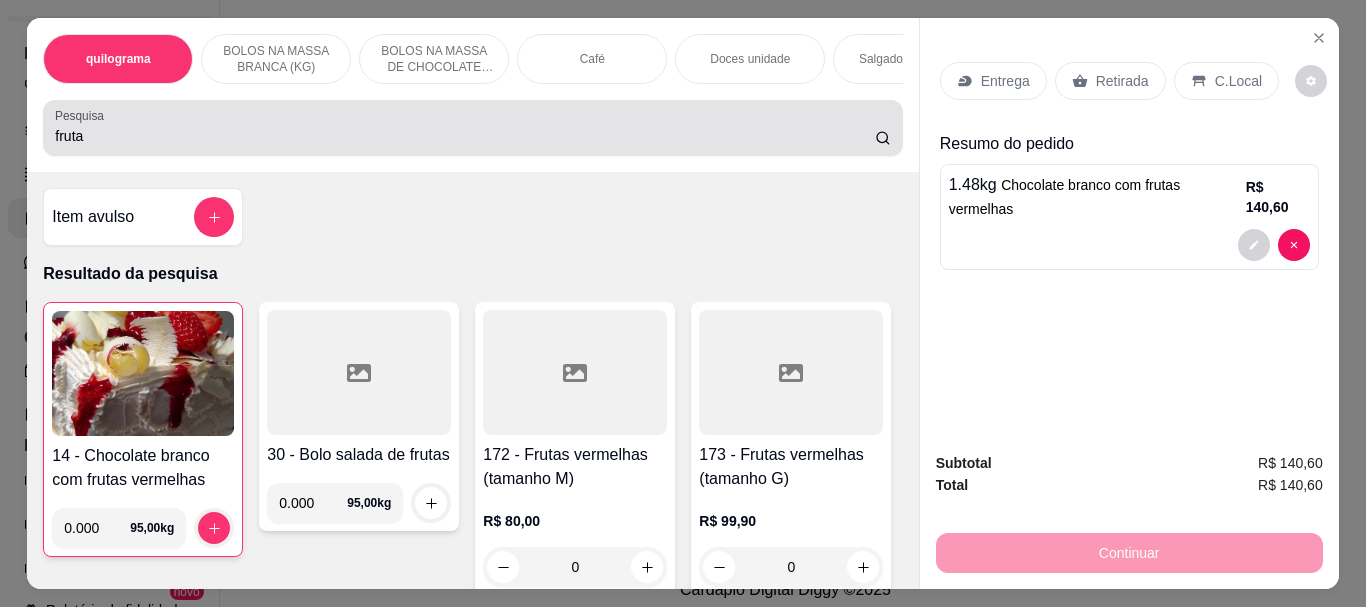click on "fruta" at bounding box center [472, 128] 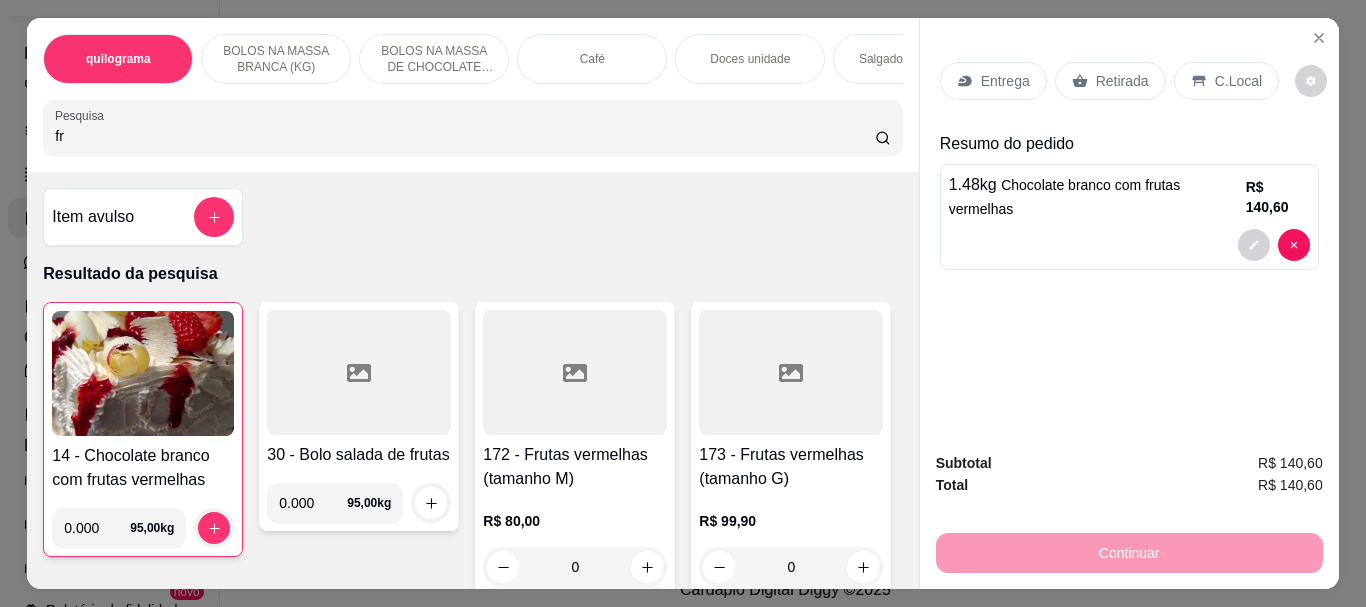 type on "f" 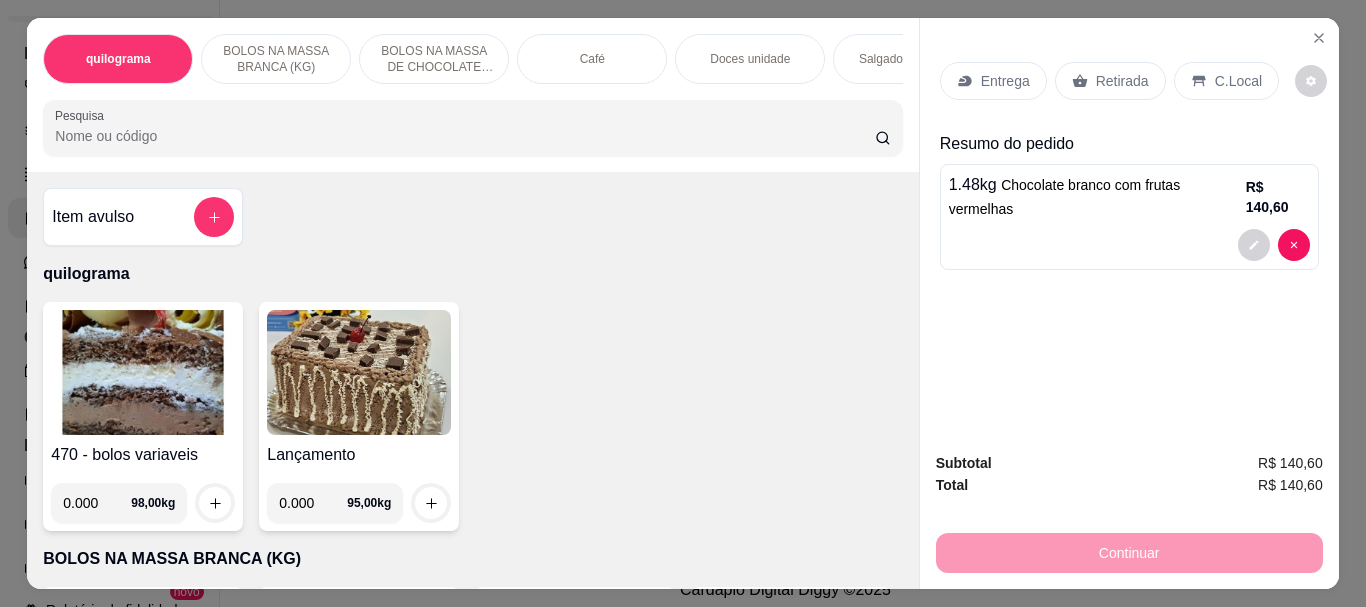 type 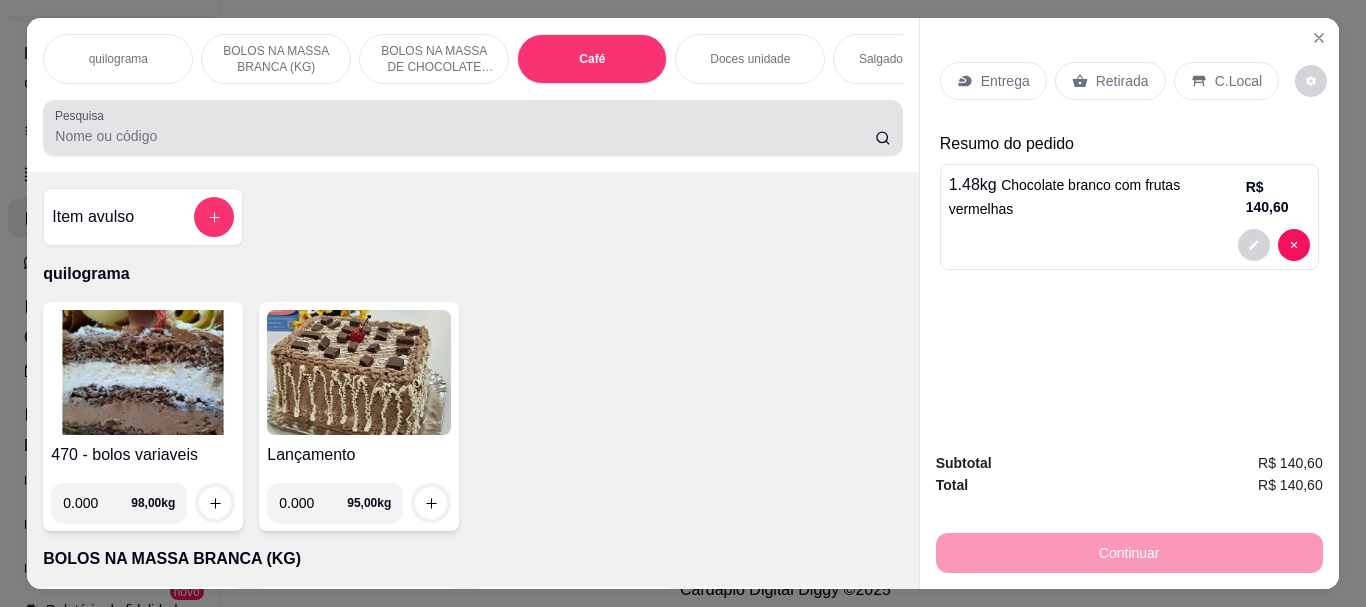 scroll, scrollTop: 7086, scrollLeft: 0, axis: vertical 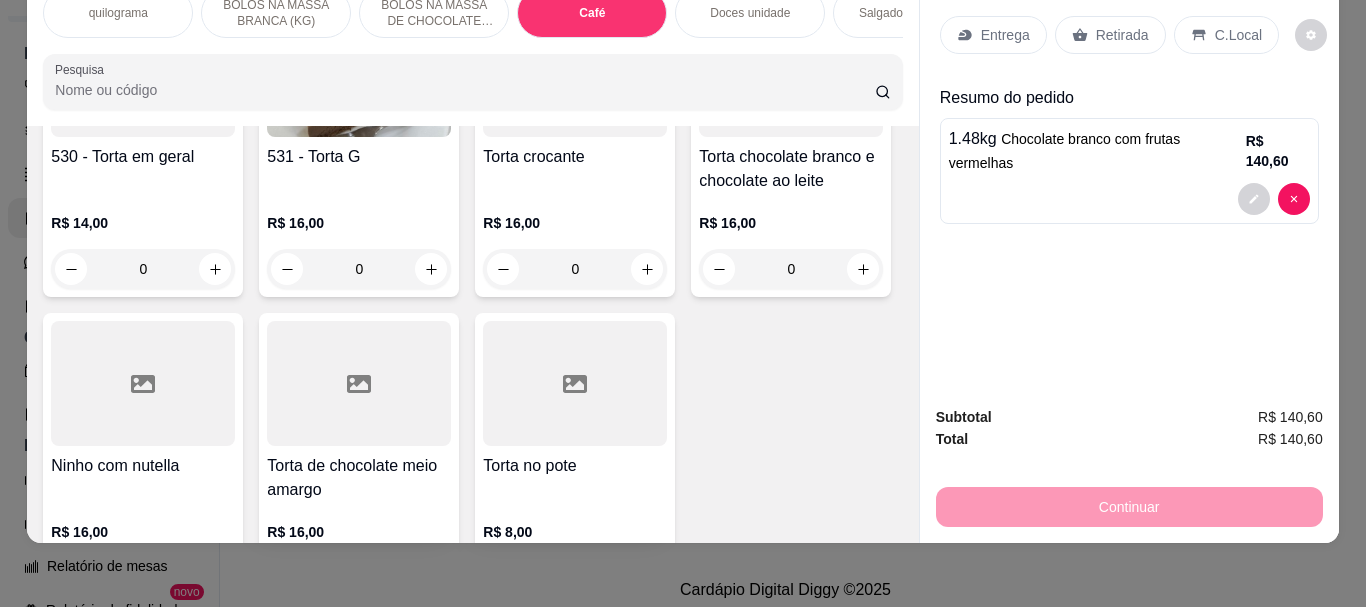 click on "411 - Café pequeno puro R$ [PRICE] 0" at bounding box center (359, -1511) 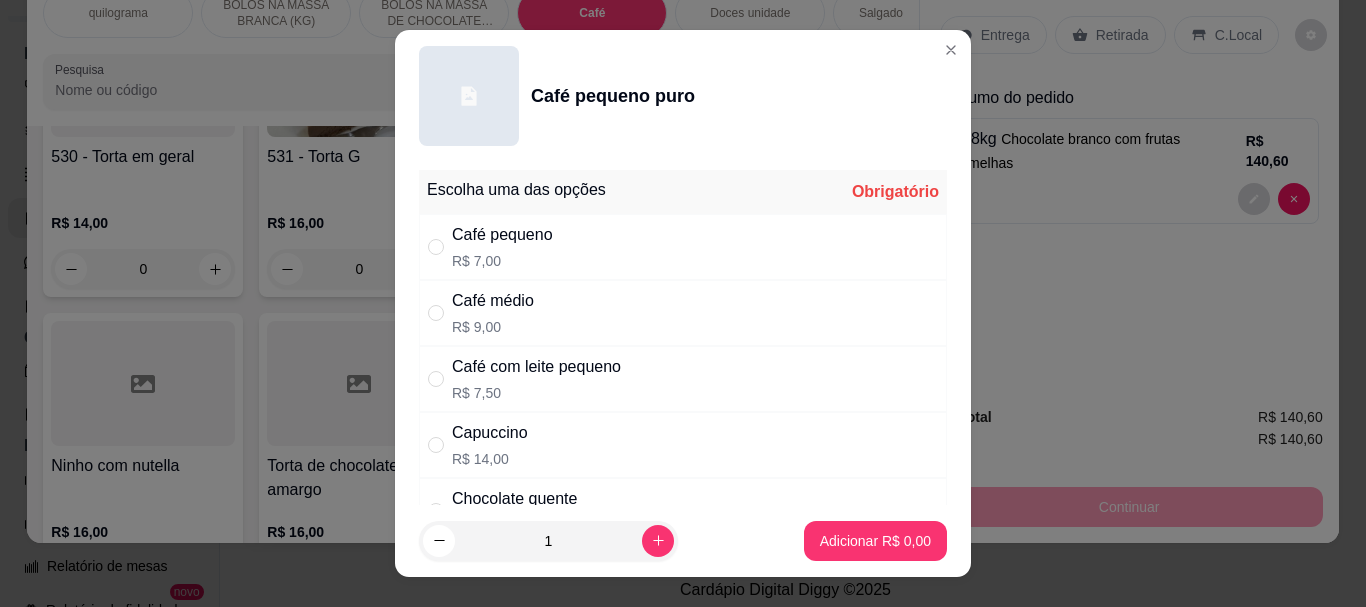 click on "Café pequeno" at bounding box center [502, 235] 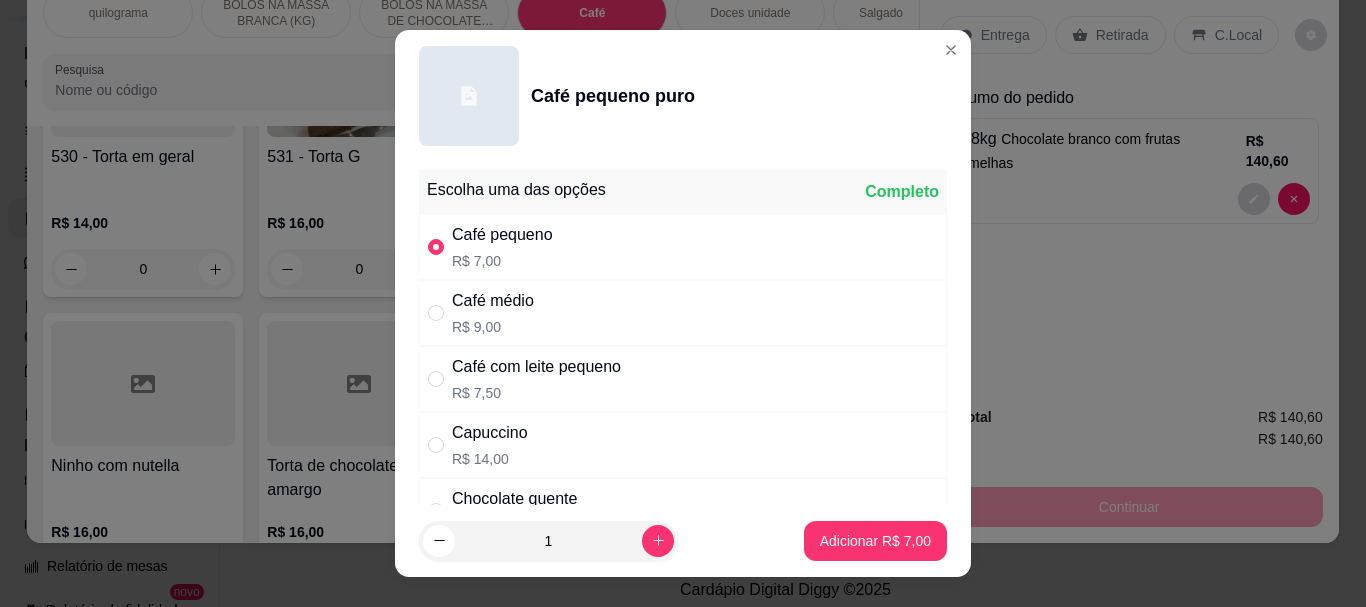 radio on "true" 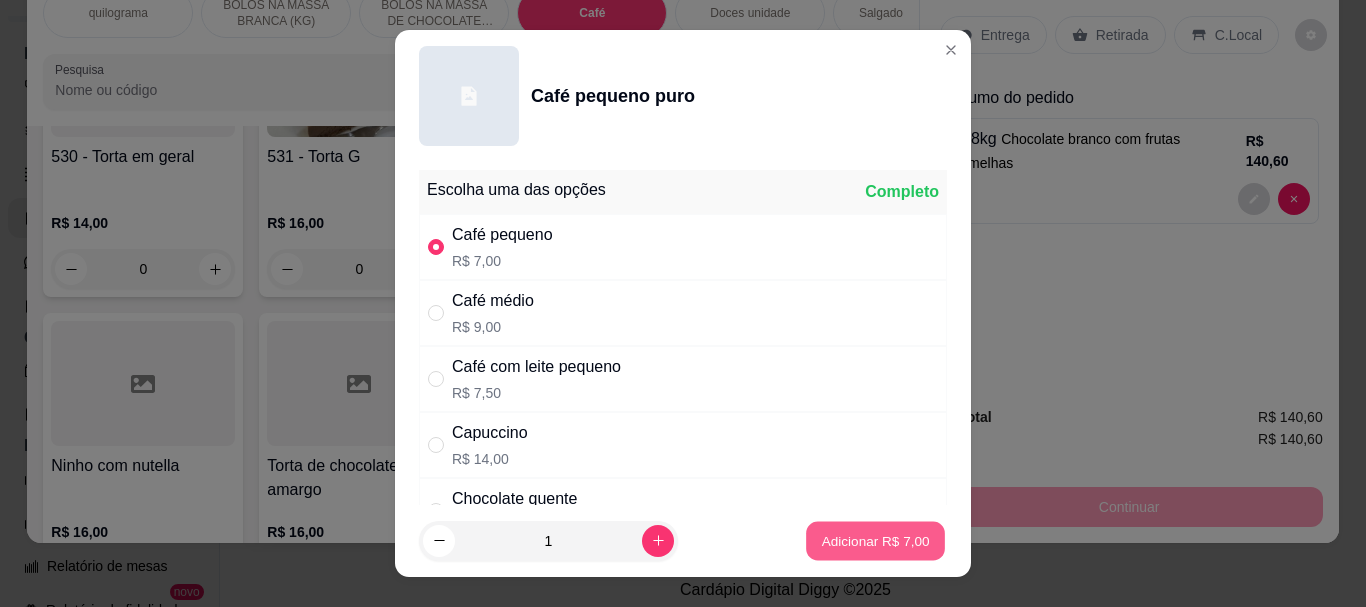 click on "Adicionar   R$ 7,00" at bounding box center [875, 540] 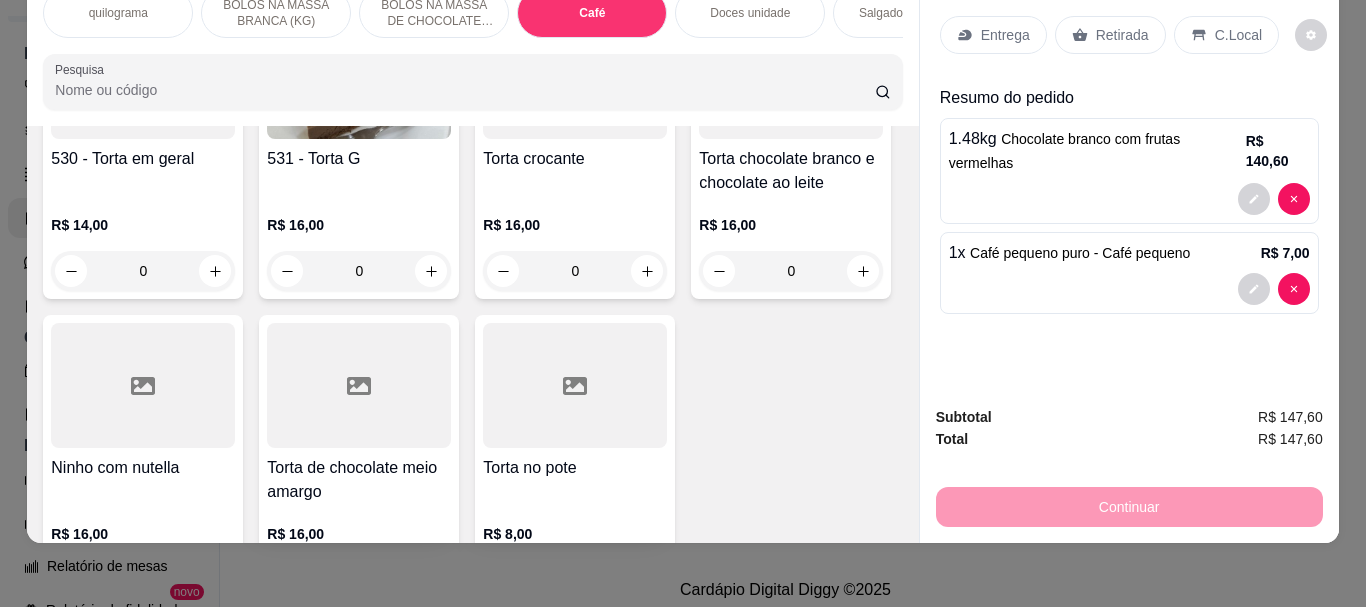 click on "Pesquisa" at bounding box center (465, 90) 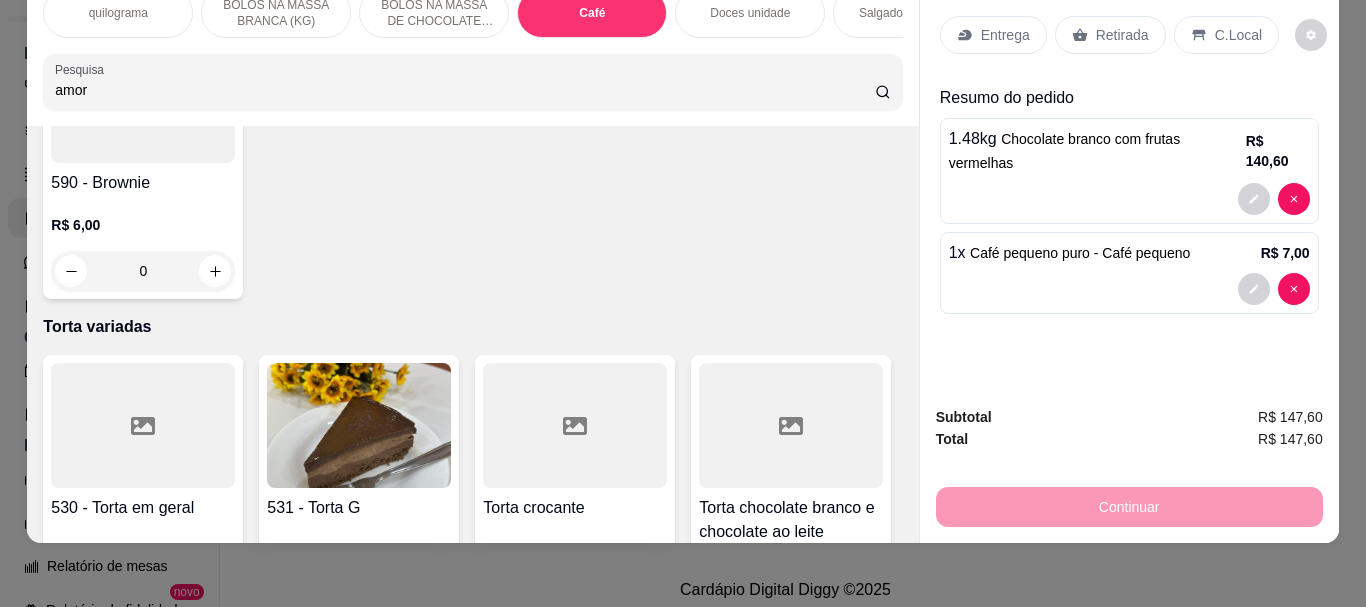 scroll, scrollTop: 7435, scrollLeft: 0, axis: vertical 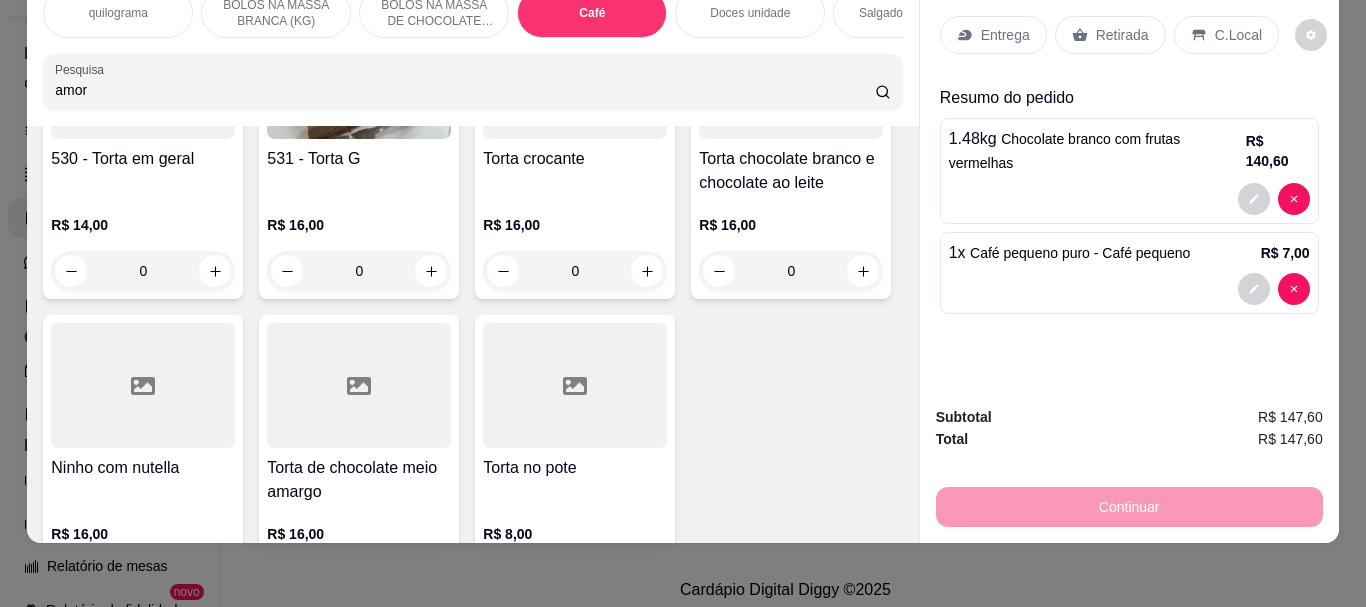 type on "amor" 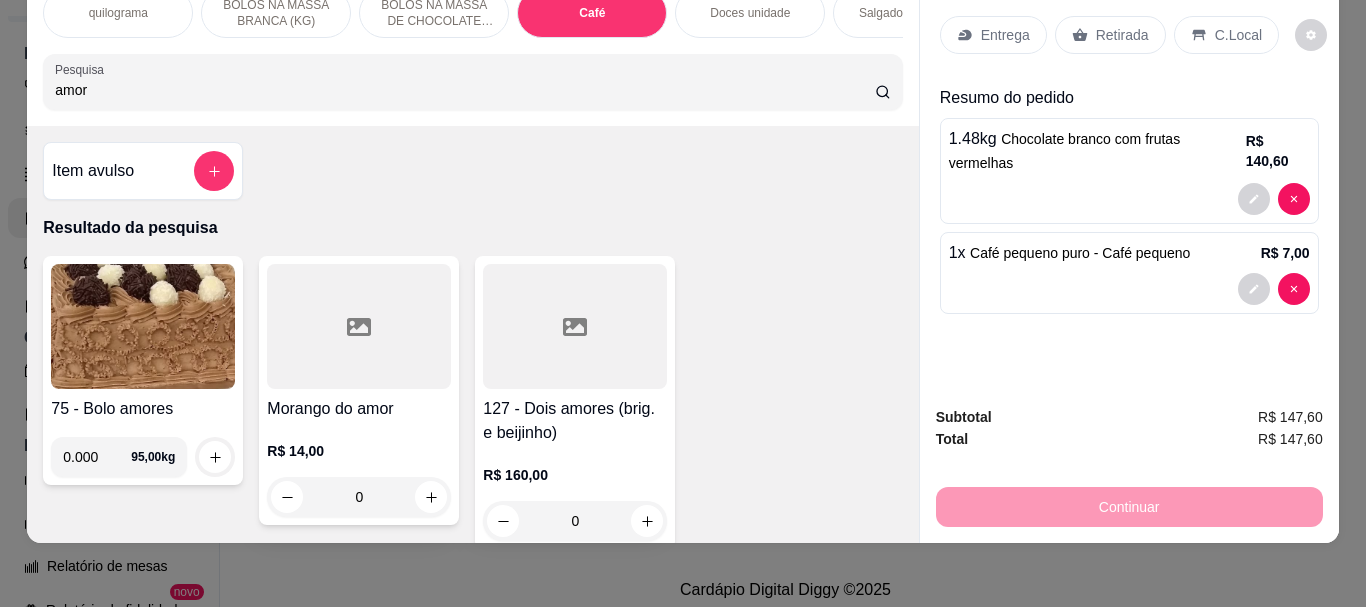 click 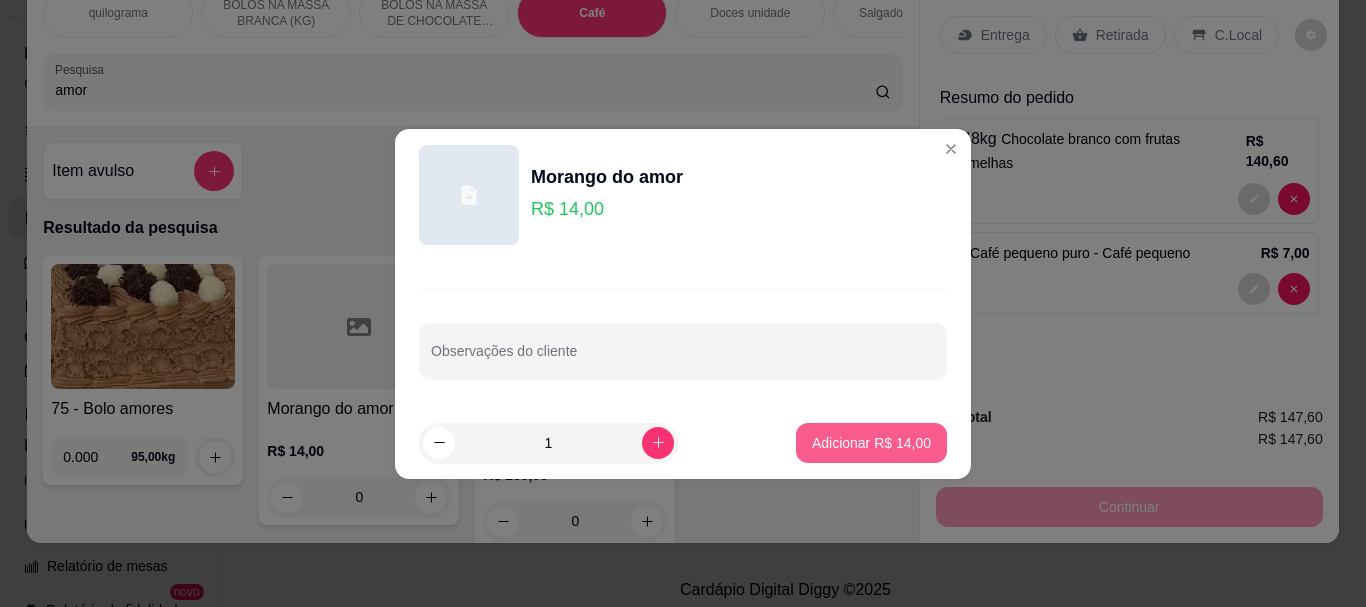 click on "Adicionar   R$ 14,00" at bounding box center [871, 443] 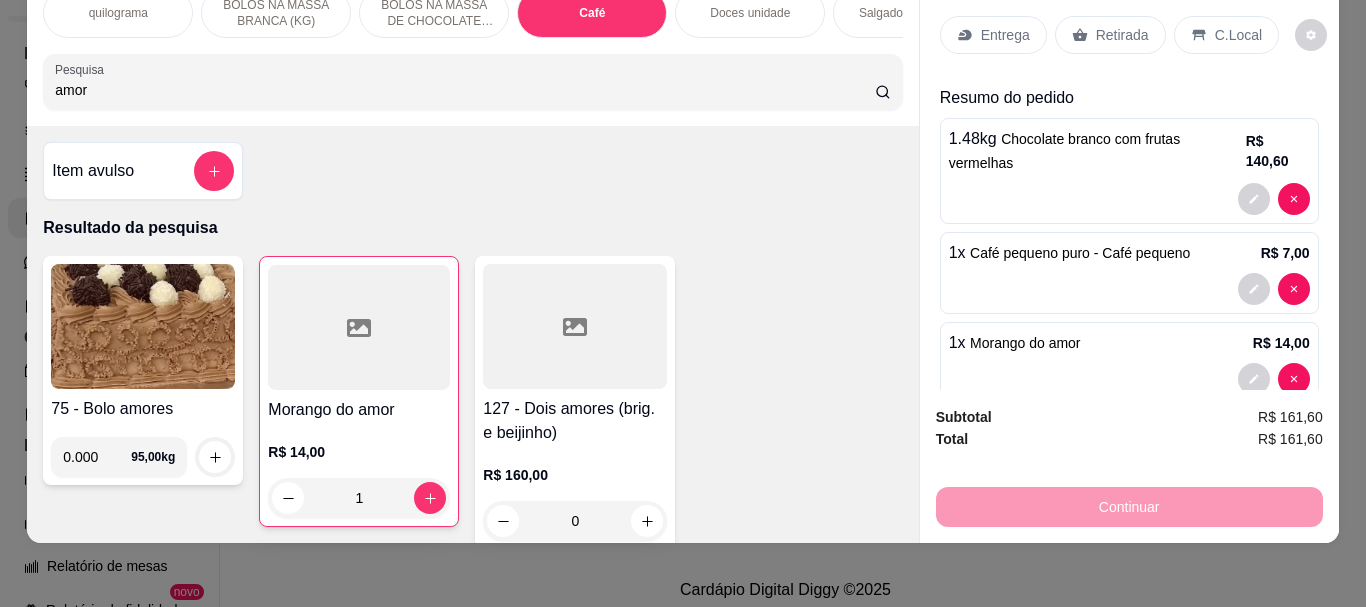 click on "amor" at bounding box center [465, 90] 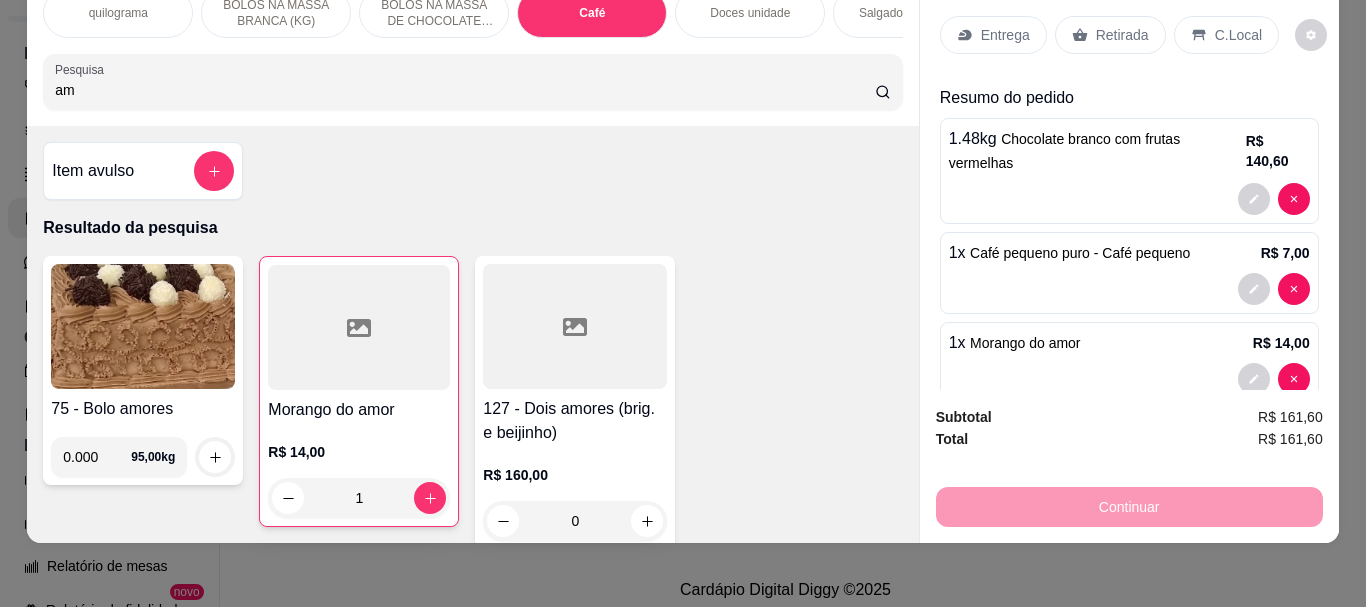 type on "a" 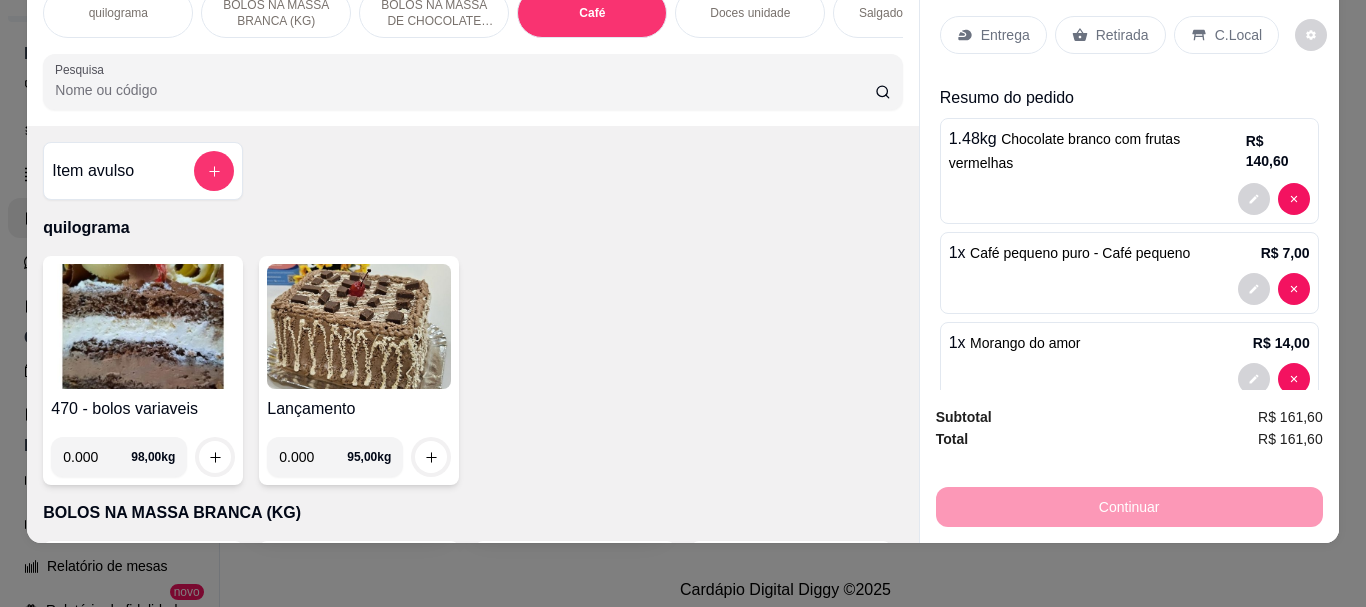 scroll, scrollTop: 0, scrollLeft: 0, axis: both 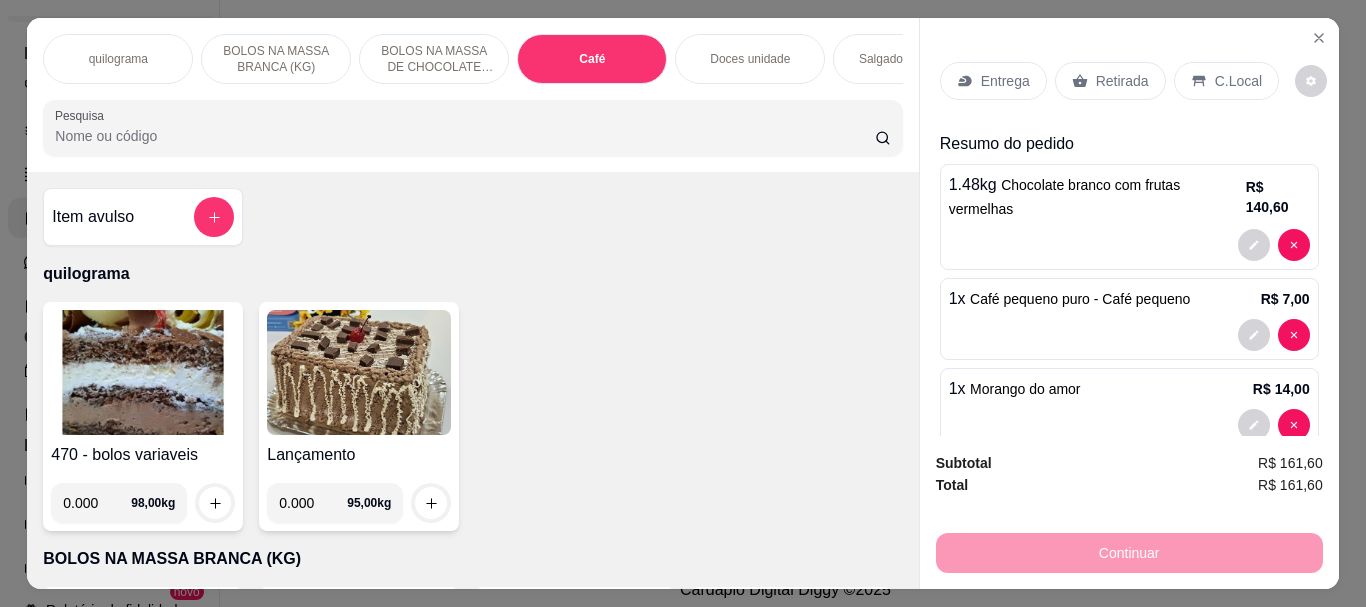 type 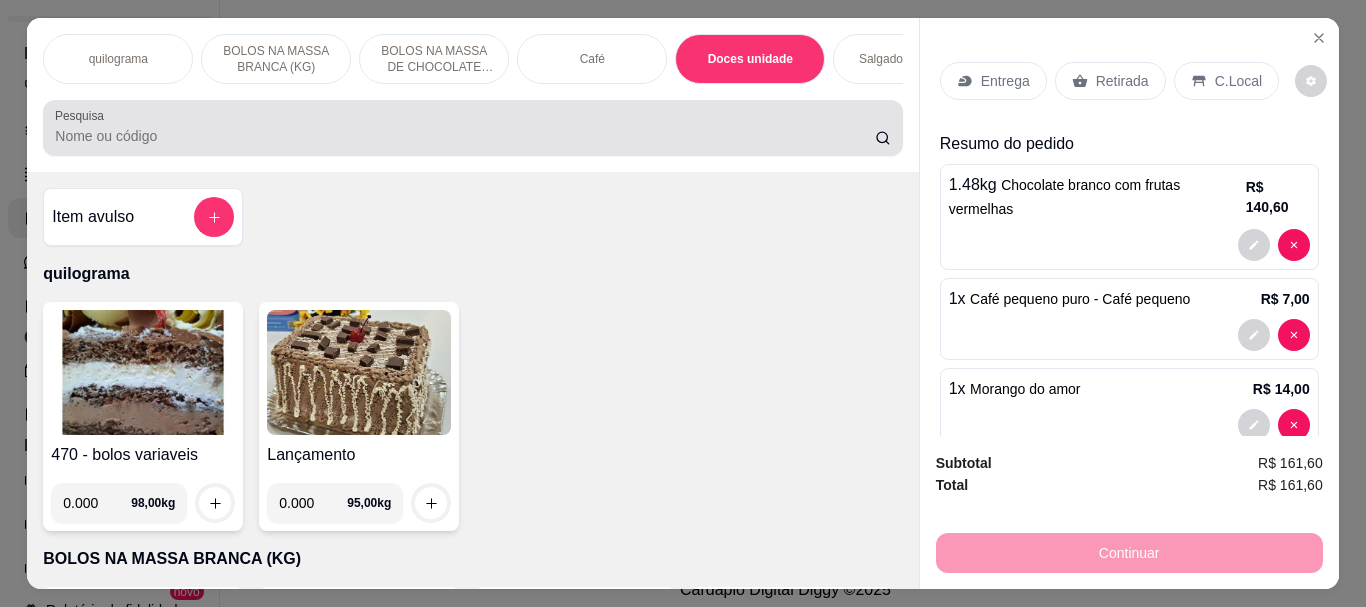 scroll, scrollTop: 7413, scrollLeft: 0, axis: vertical 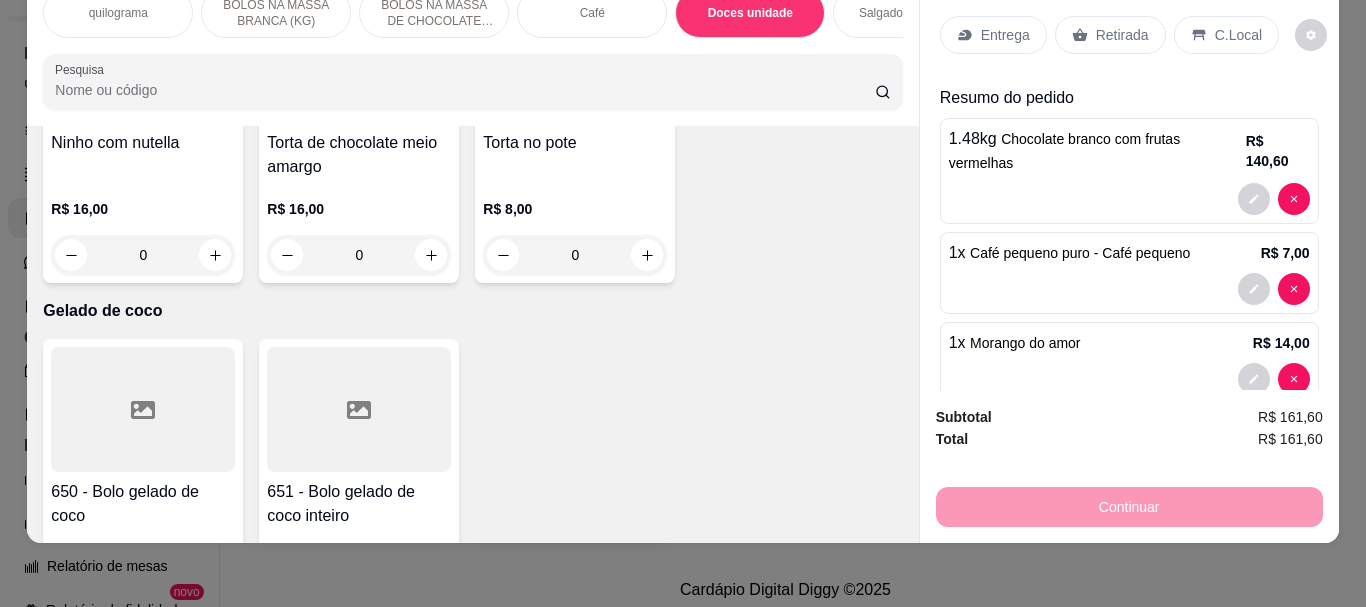 click at bounding box center (143, -1575) 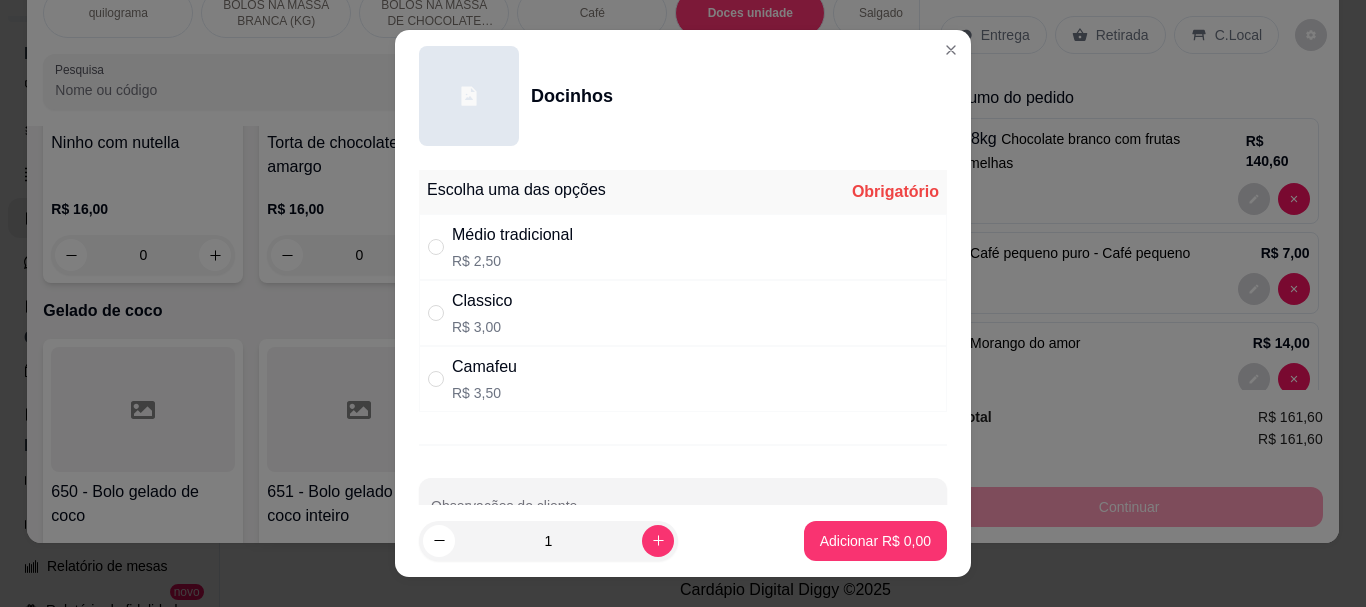 click on "Classico R$ 3,00" at bounding box center [482, 313] 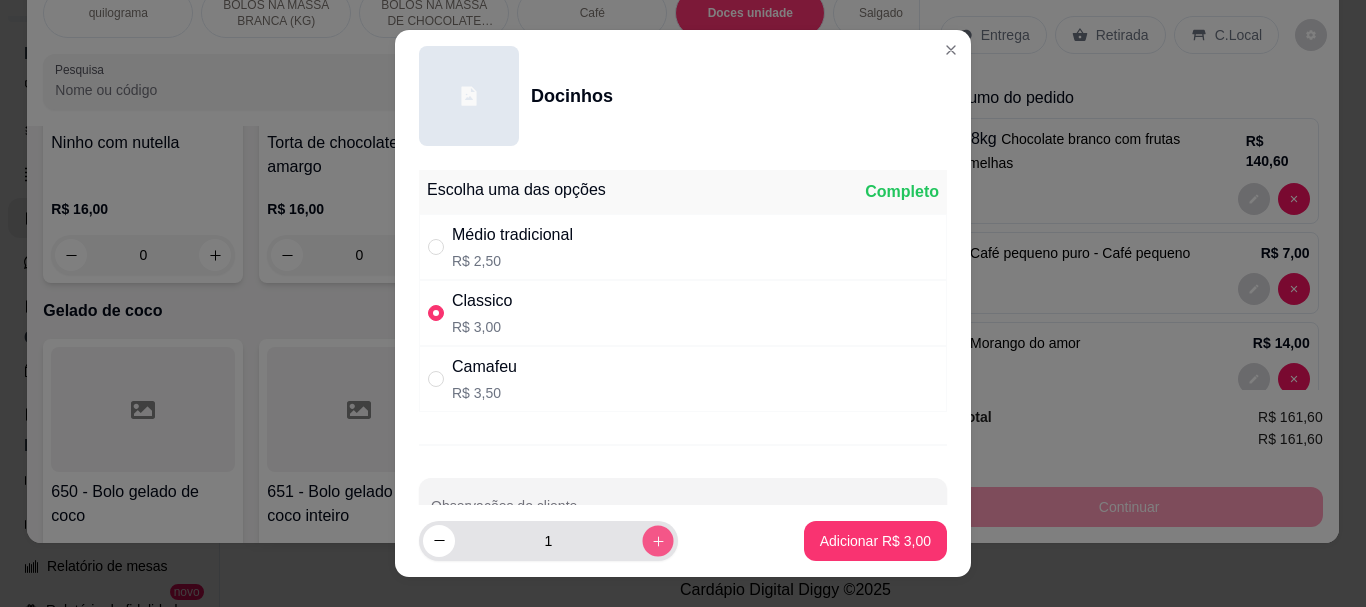 click 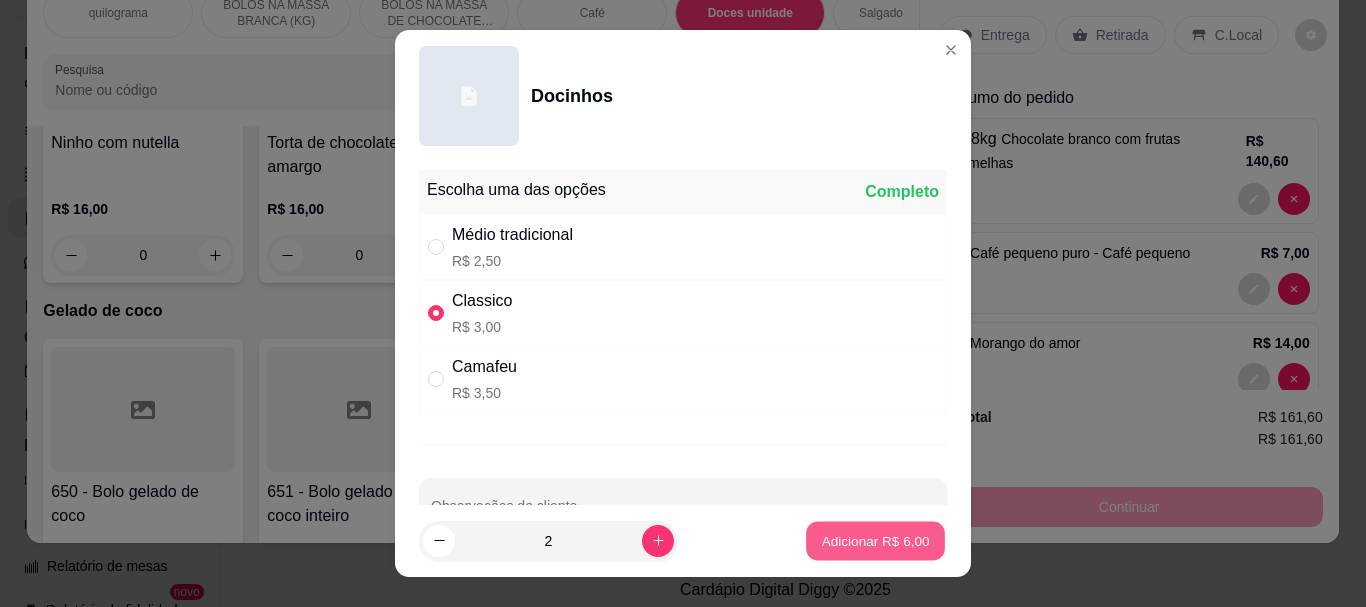 click on "Adicionar   R$ 6,00" at bounding box center [875, 540] 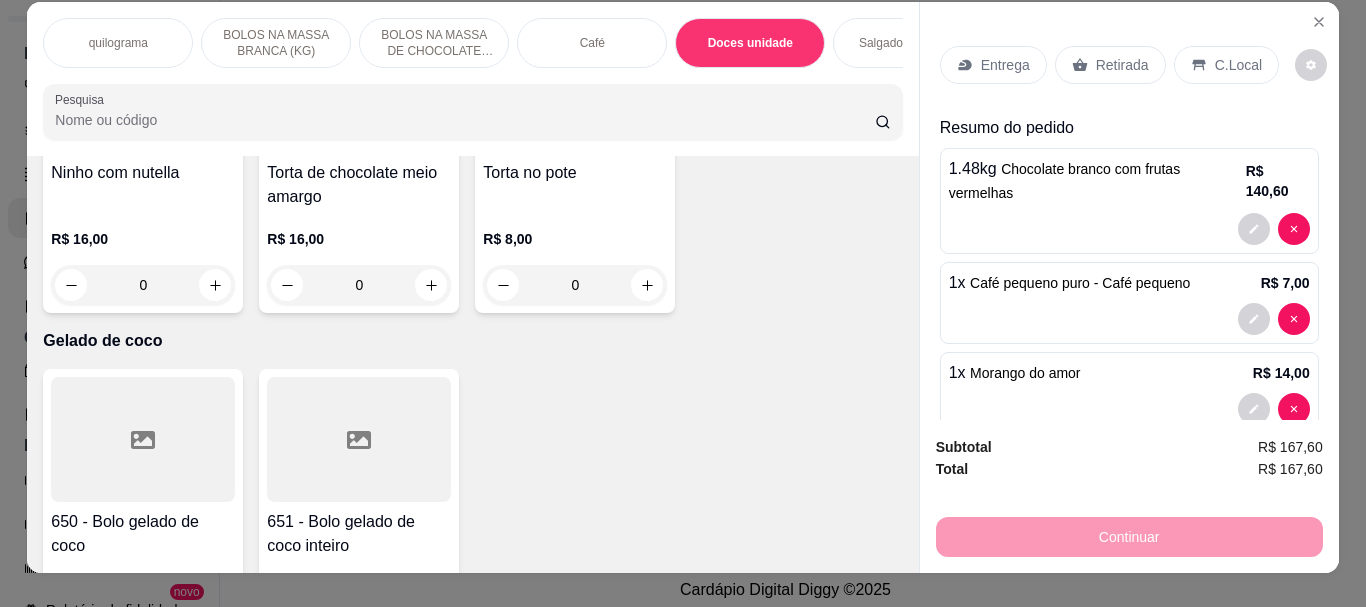 scroll, scrollTop: 0, scrollLeft: 0, axis: both 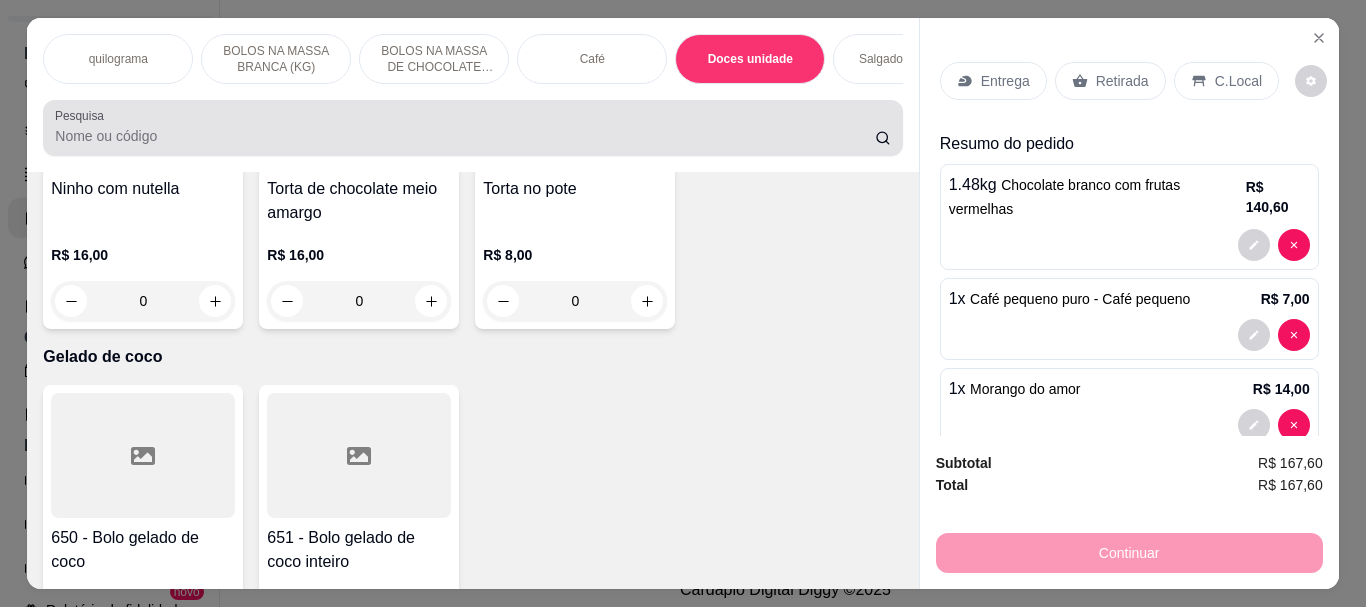 click on "Pesquisa" at bounding box center (465, 136) 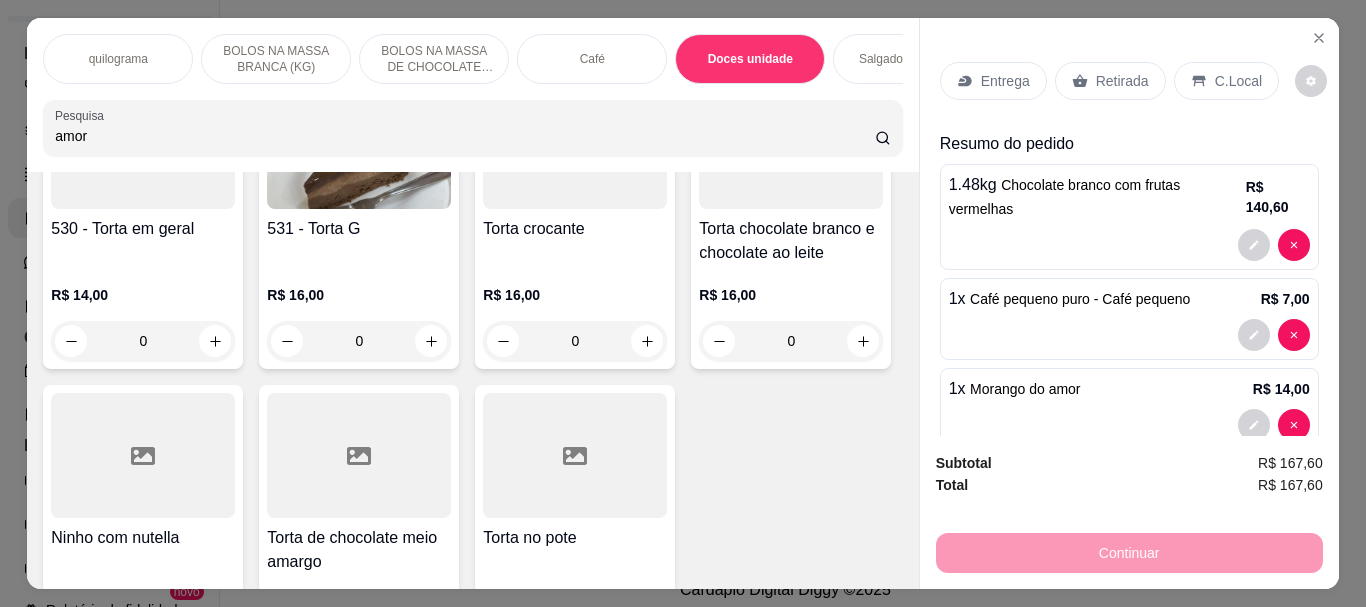 scroll, scrollTop: 7762, scrollLeft: 0, axis: vertical 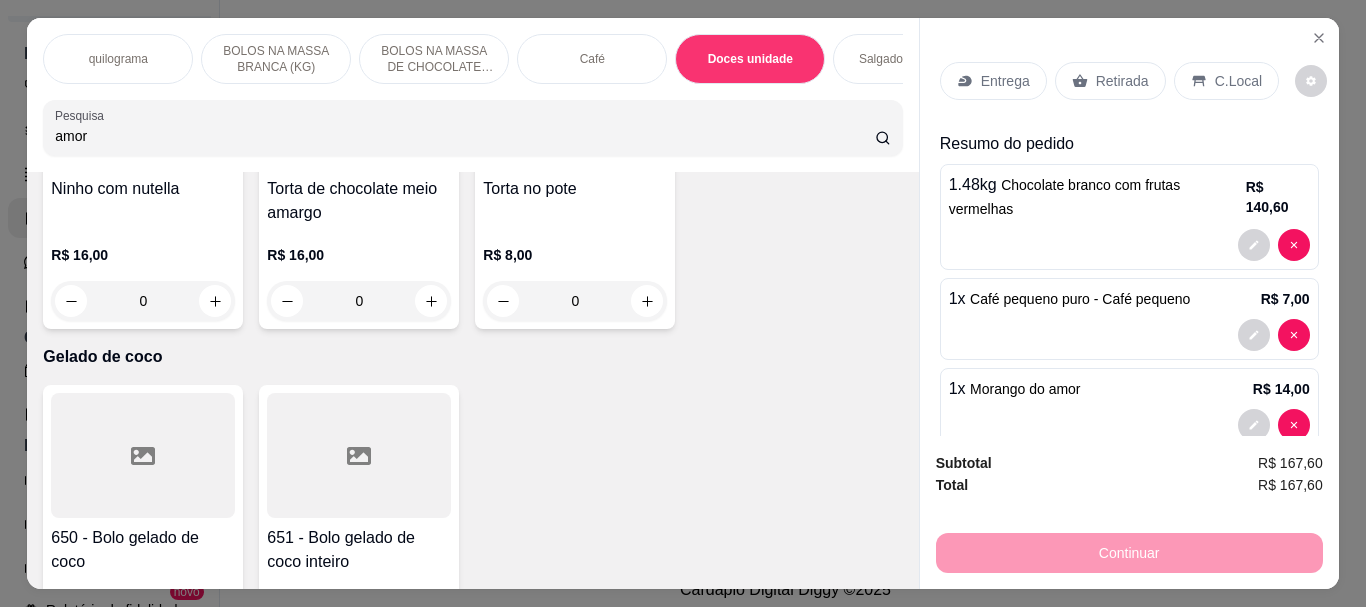 type on "amor" 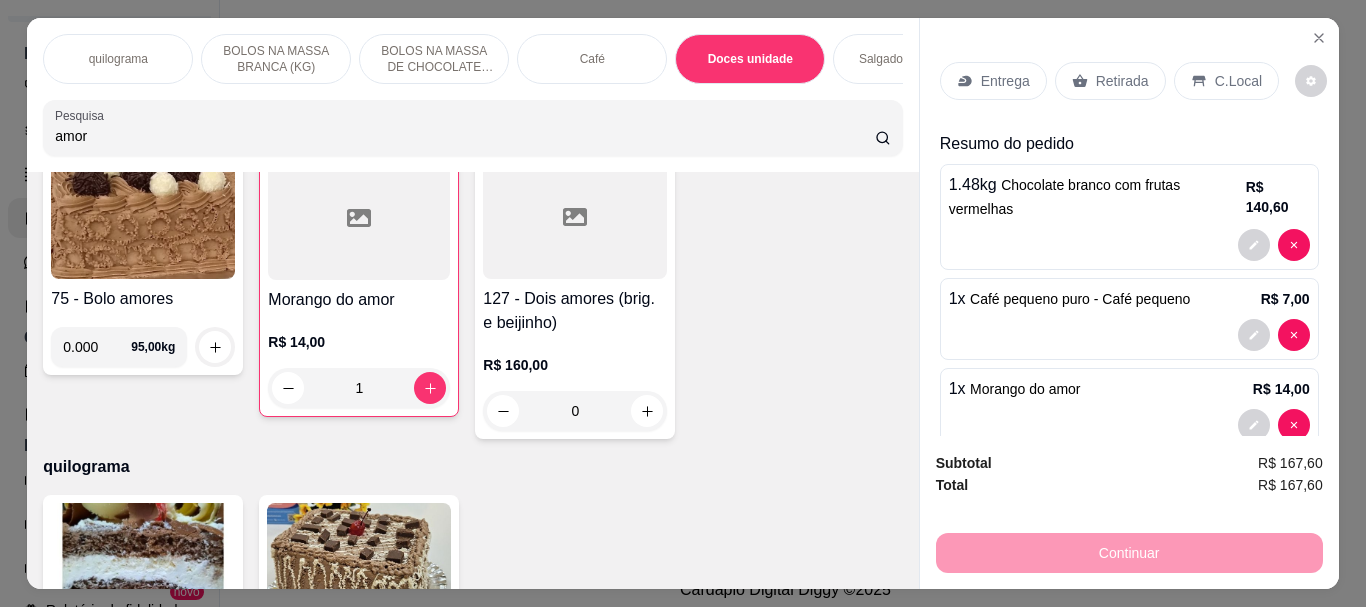 scroll, scrollTop: 0, scrollLeft: 0, axis: both 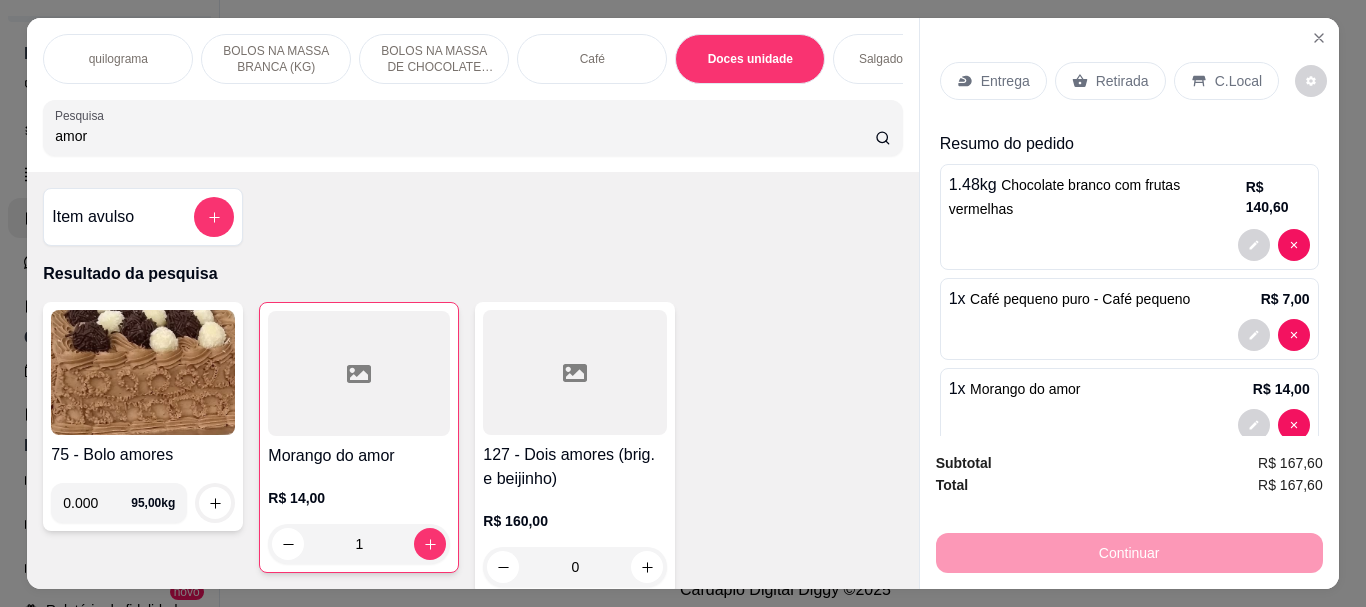 click at bounding box center (359, 373) 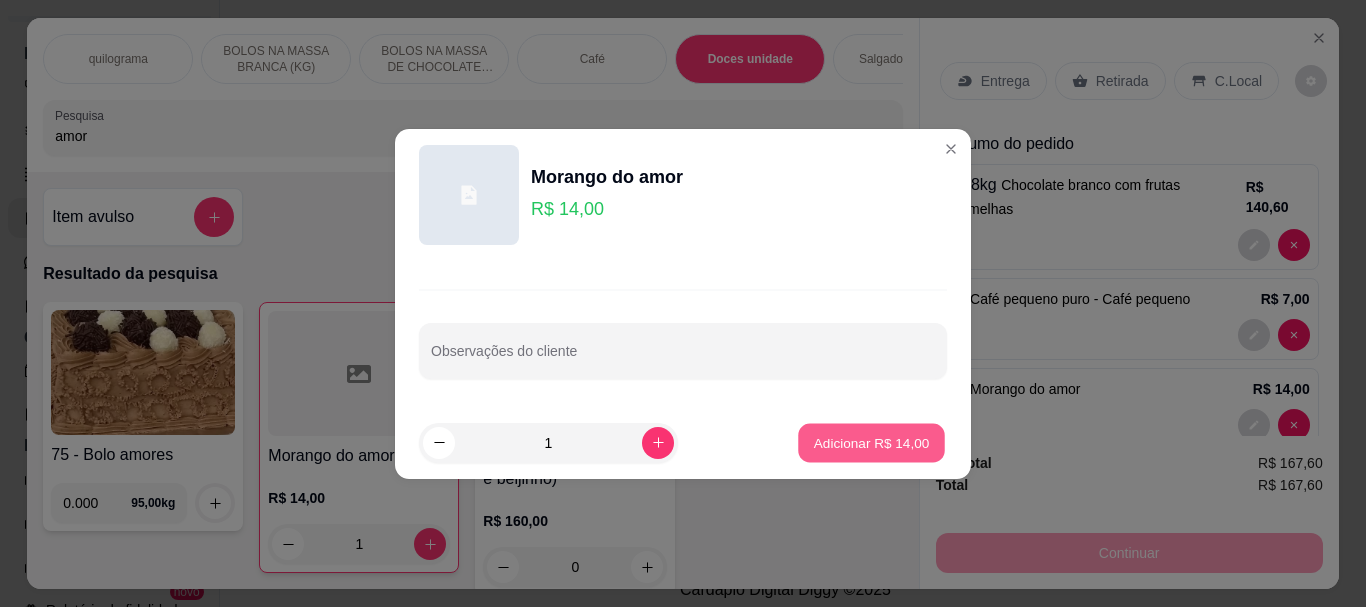 click on "Adicionar   R$ 14,00" at bounding box center (872, 442) 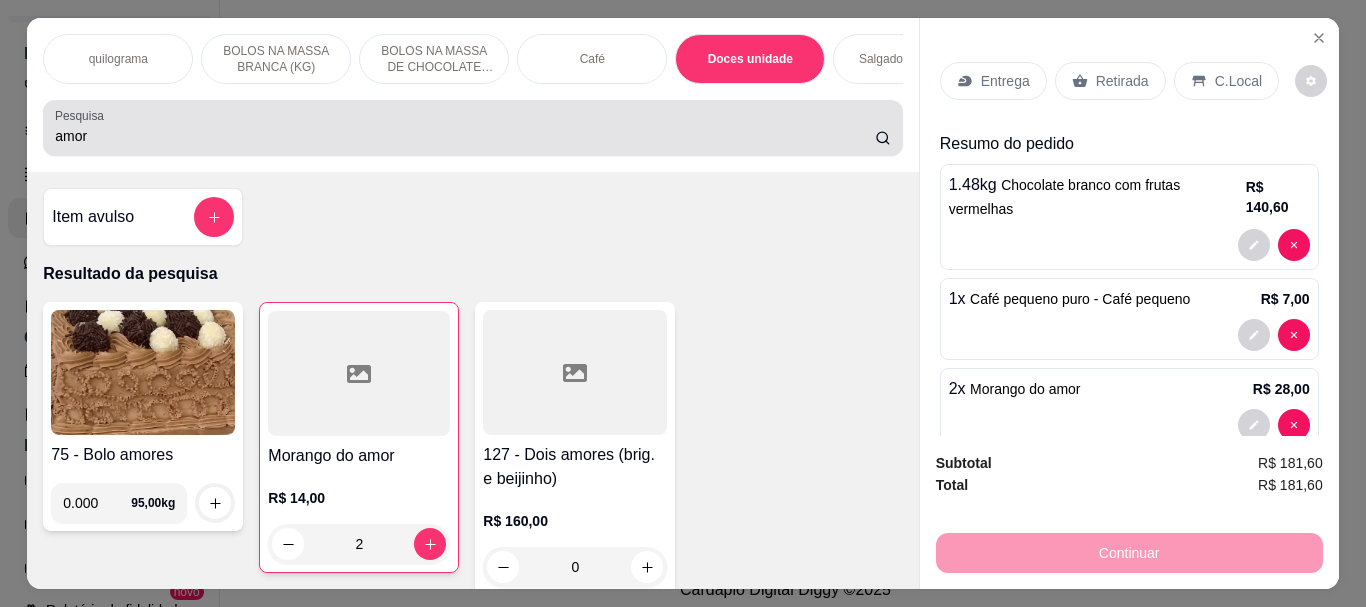 click on "amor" at bounding box center [472, 128] 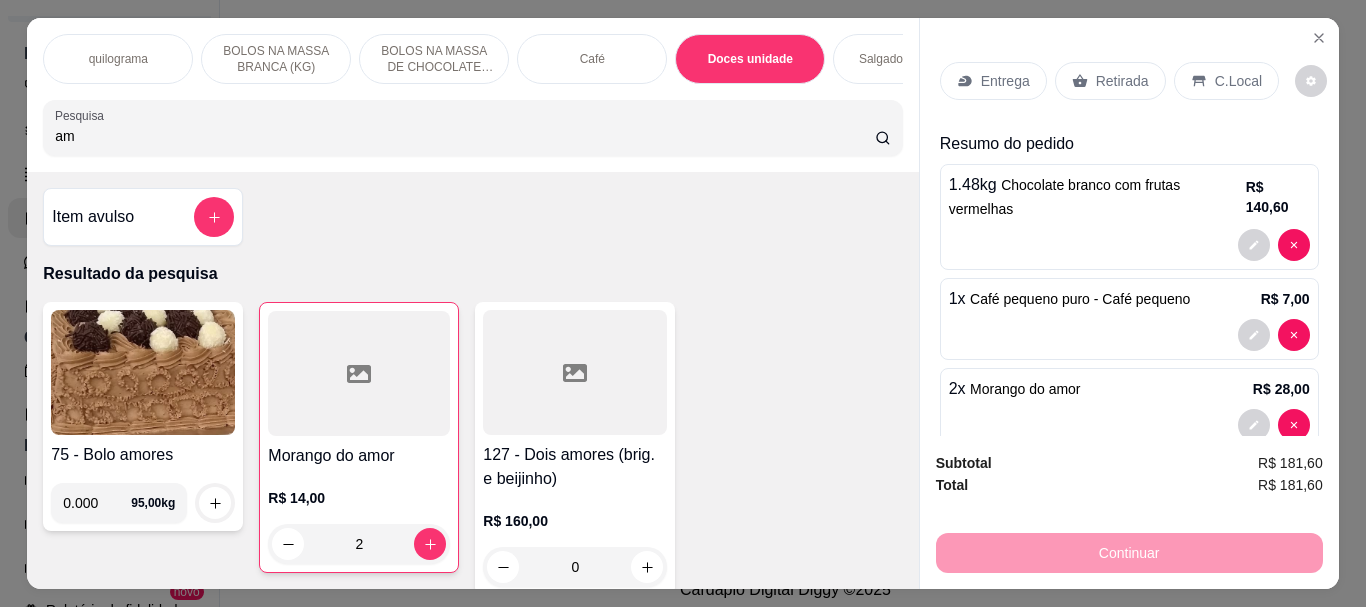 type on "a" 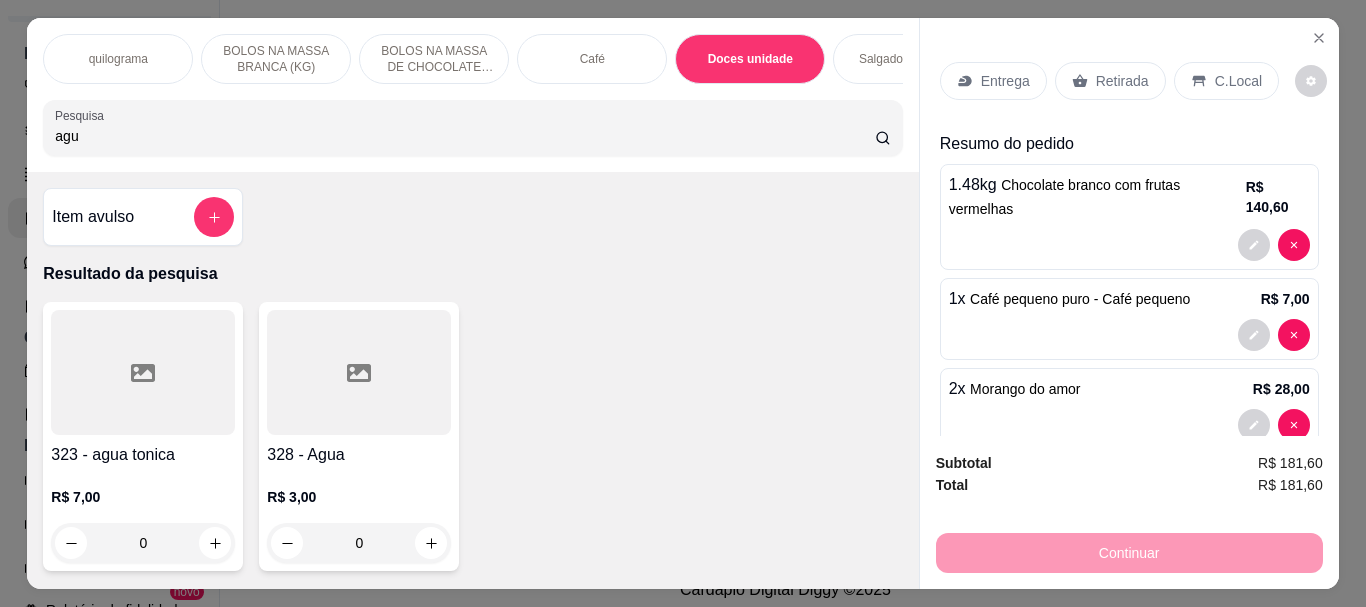 type on "agu" 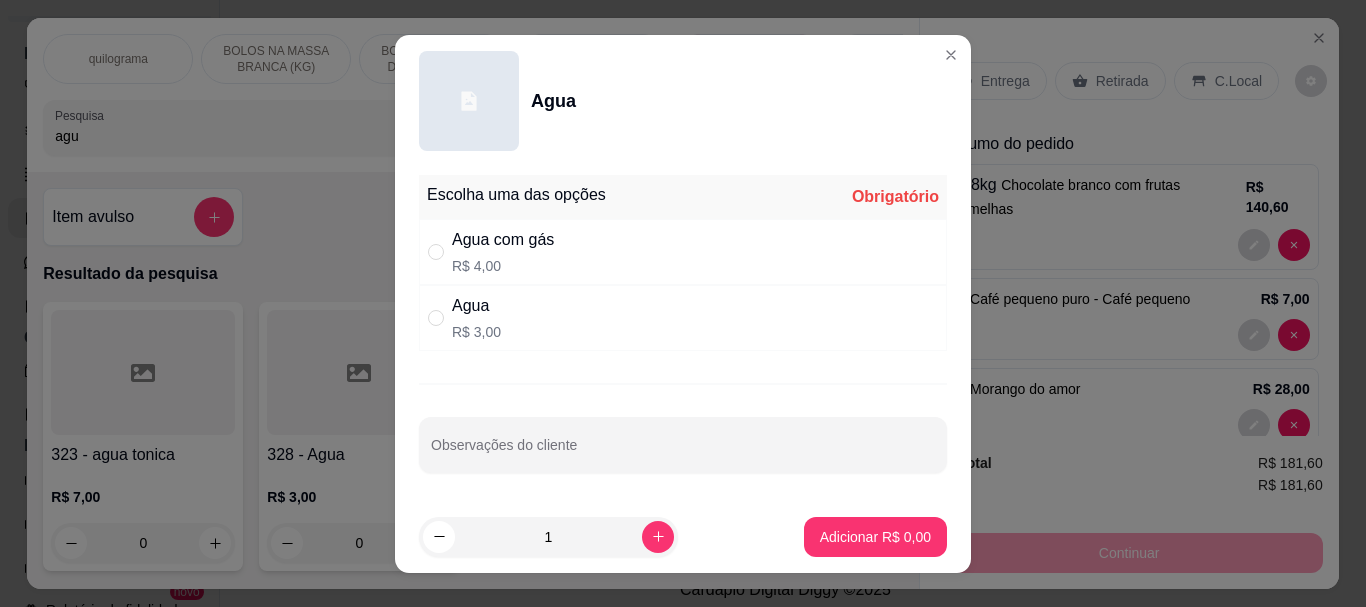 click on "Agua" at bounding box center (476, 306) 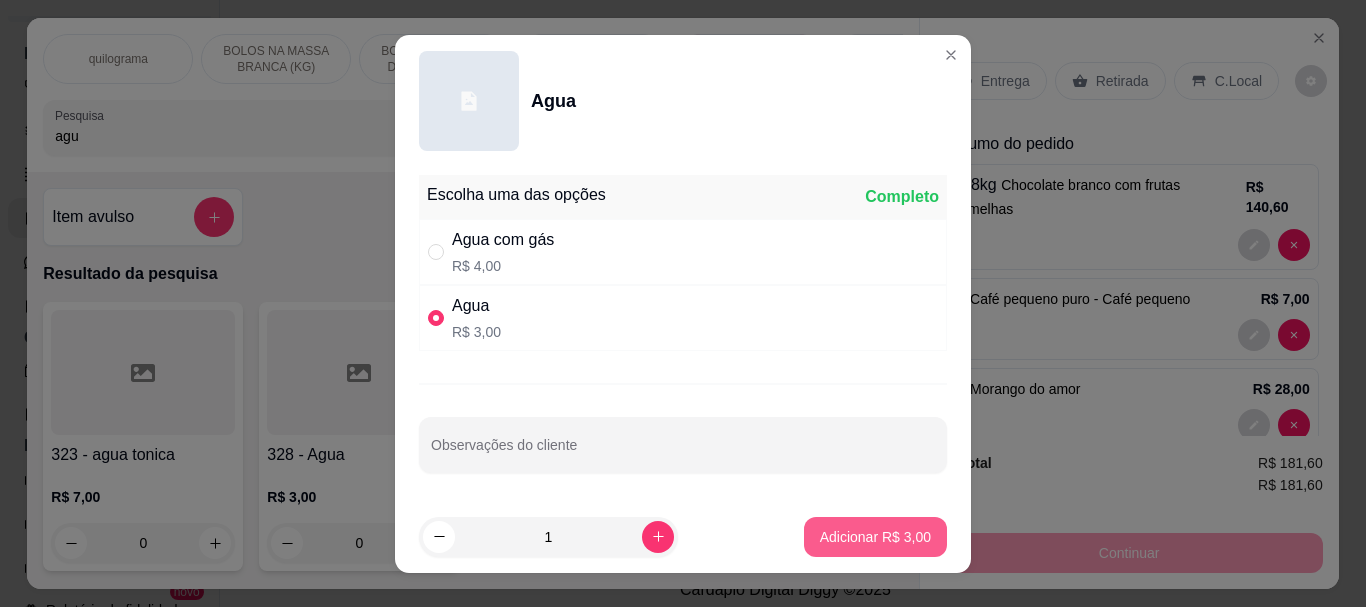 click on "Adicionar   R$ 3,00" at bounding box center [875, 537] 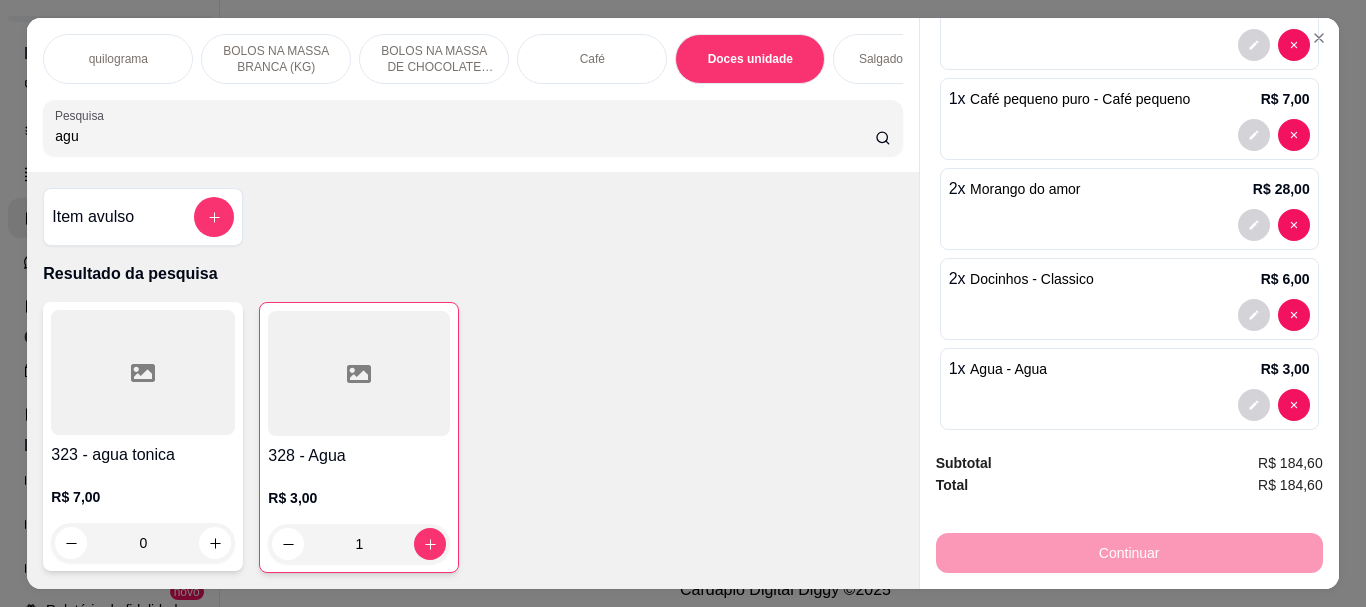 scroll, scrollTop: 0, scrollLeft: 0, axis: both 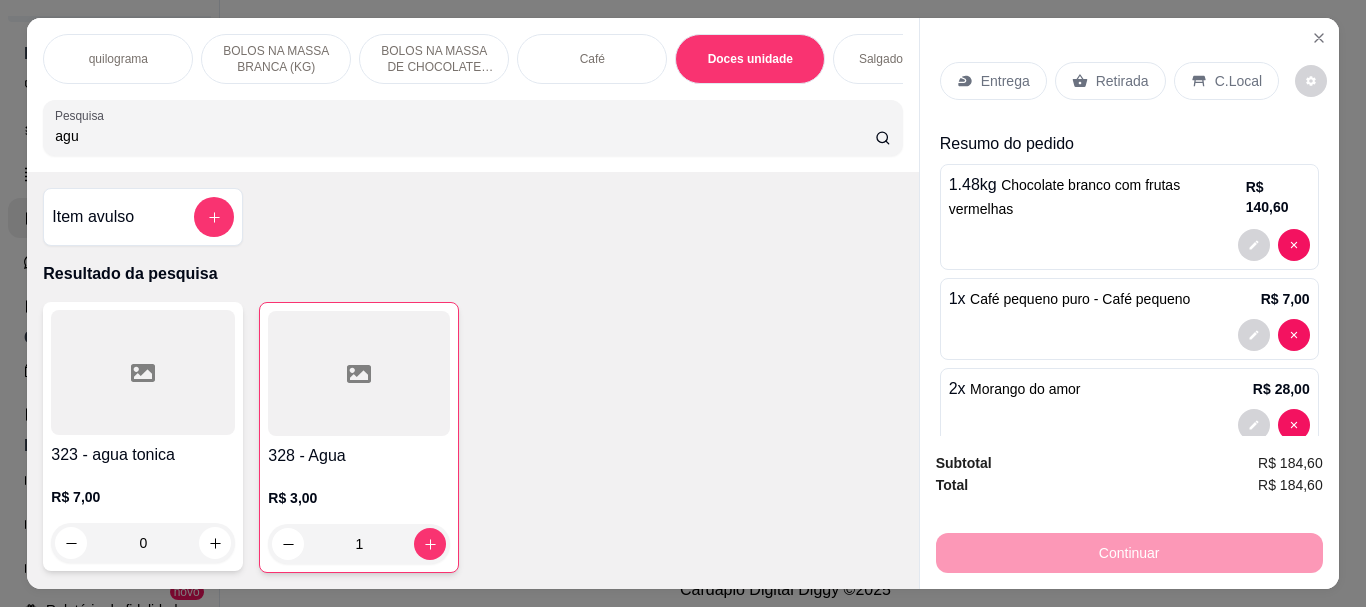 click on "Retirada" at bounding box center [1122, 81] 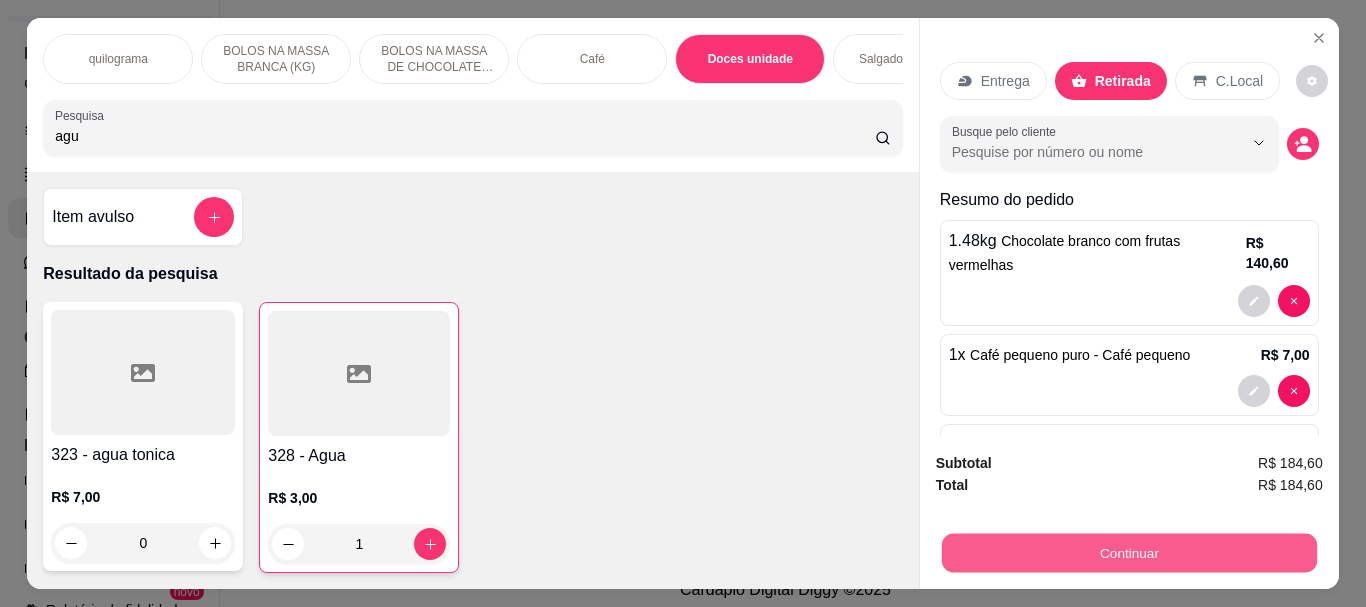 click on "Continuar" at bounding box center (1128, 552) 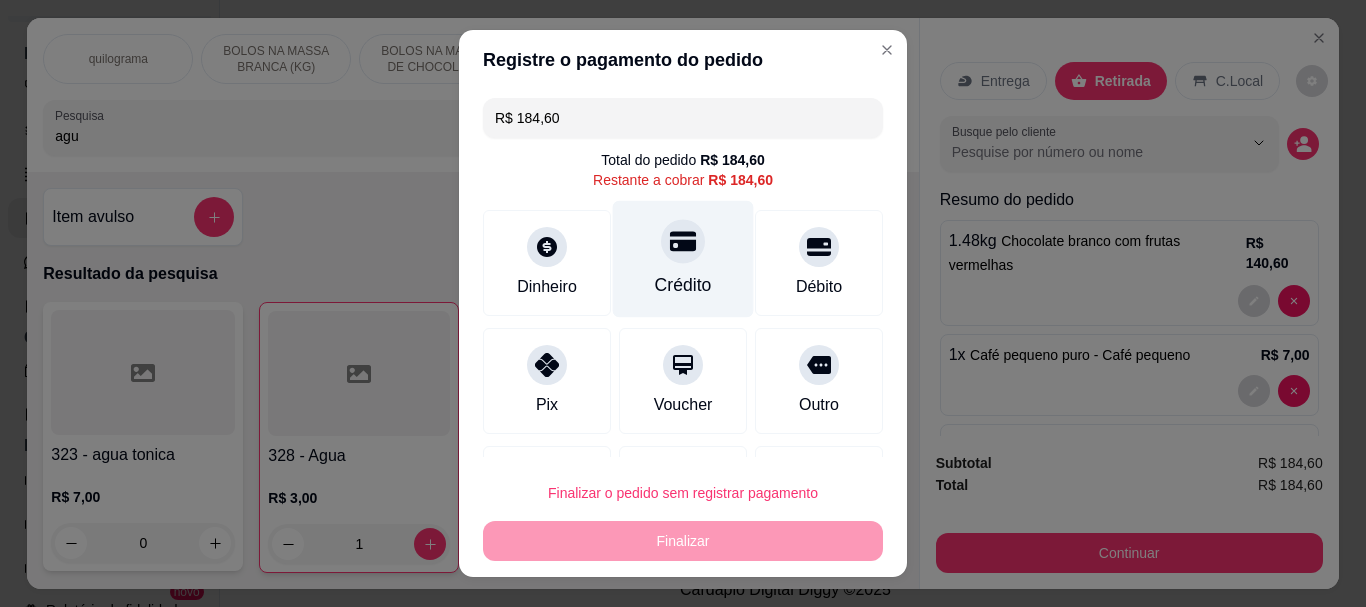 click at bounding box center (683, 242) 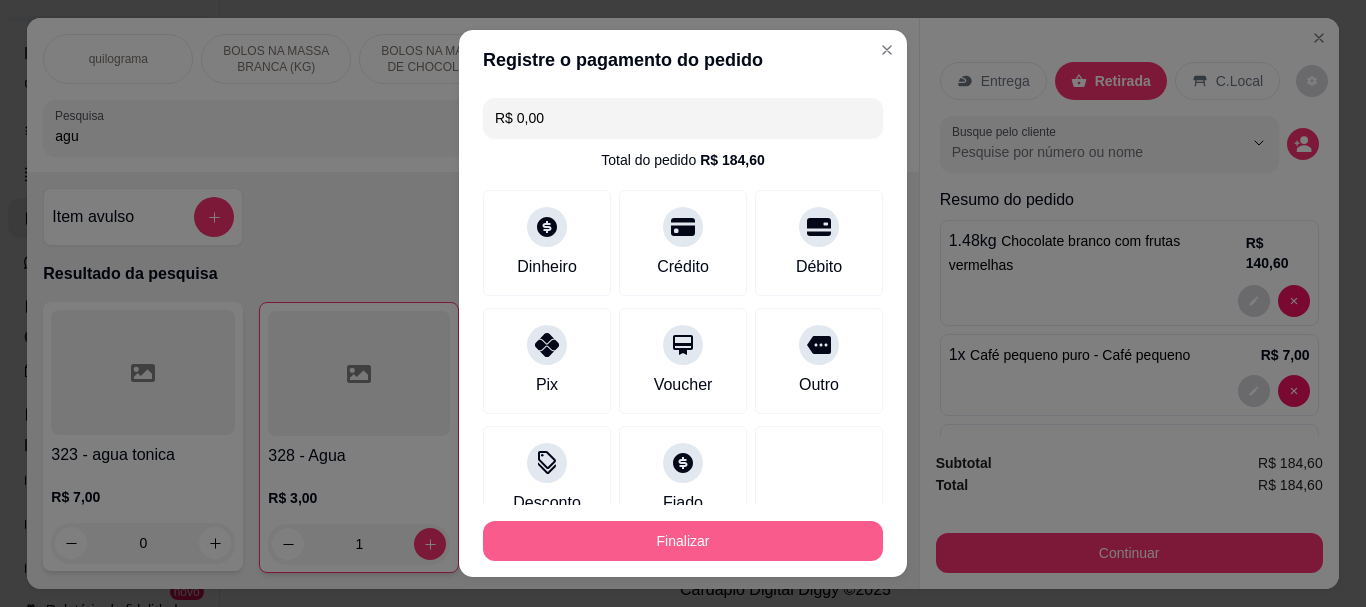 click on "Finalizar" at bounding box center [683, 541] 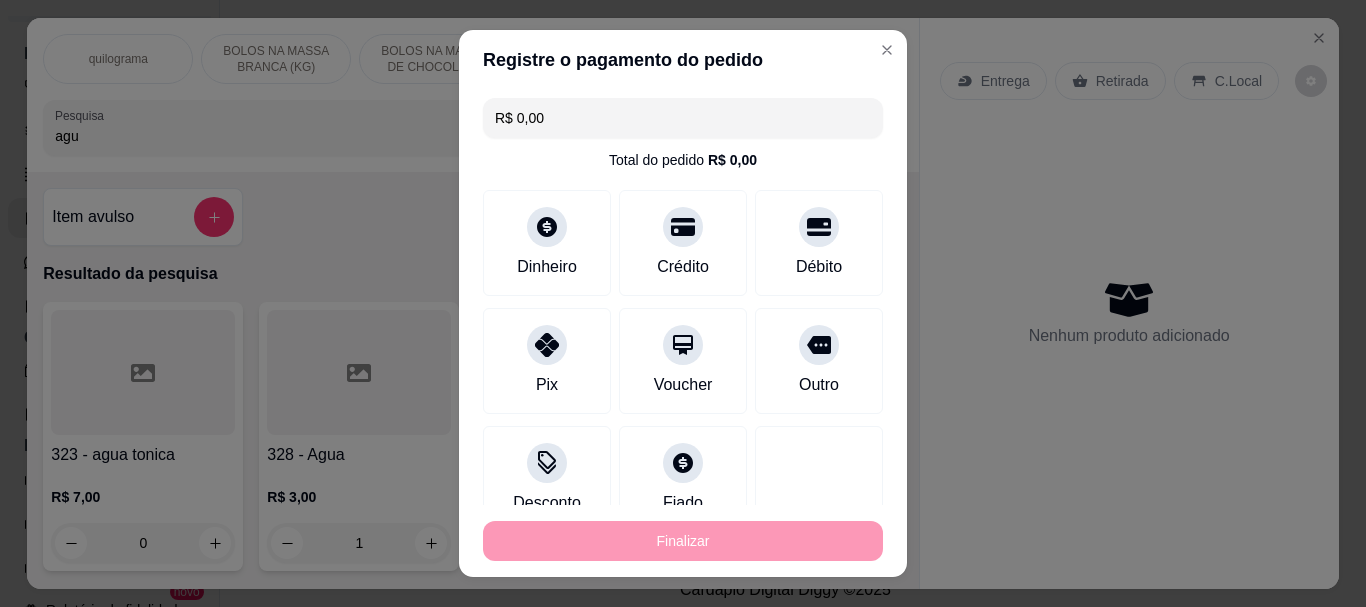 type on "0" 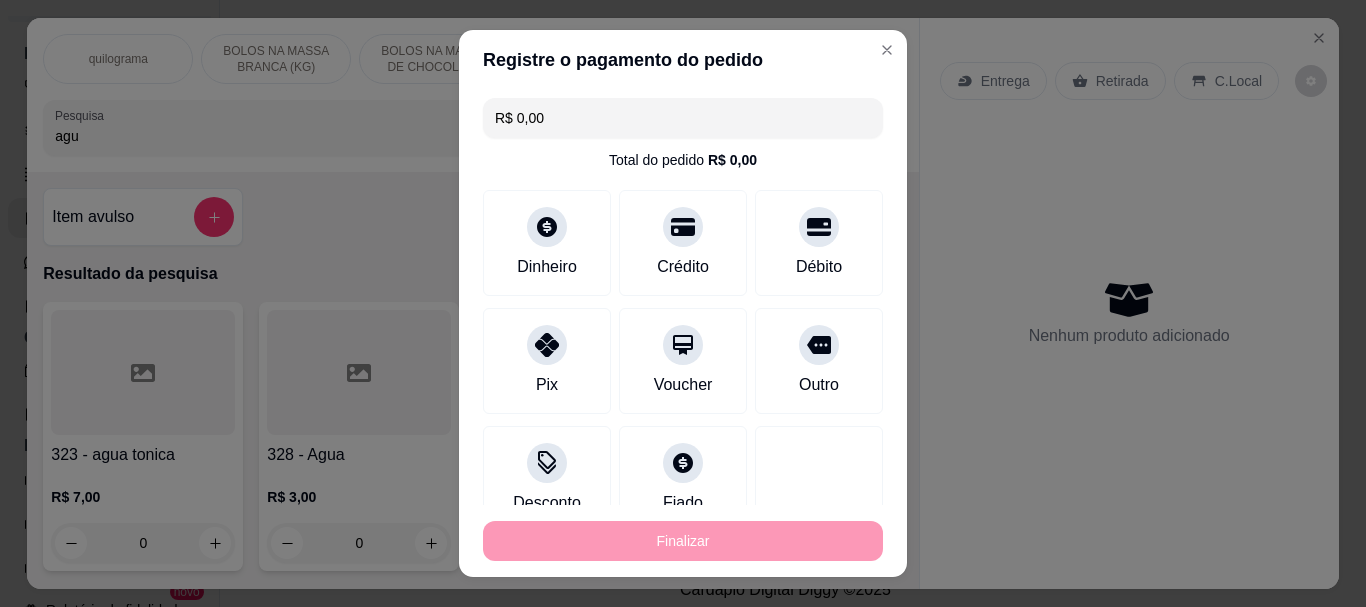 type on "-R$ 184,60" 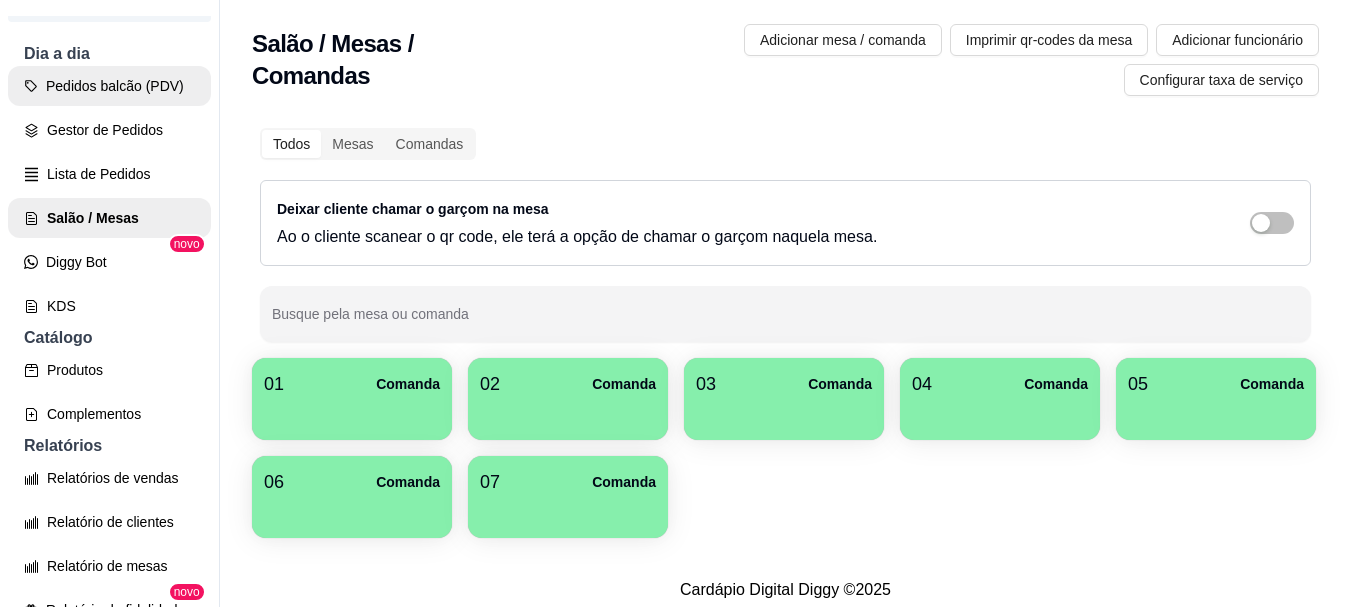click on "Pedidos balcão (PDV)" at bounding box center (109, 86) 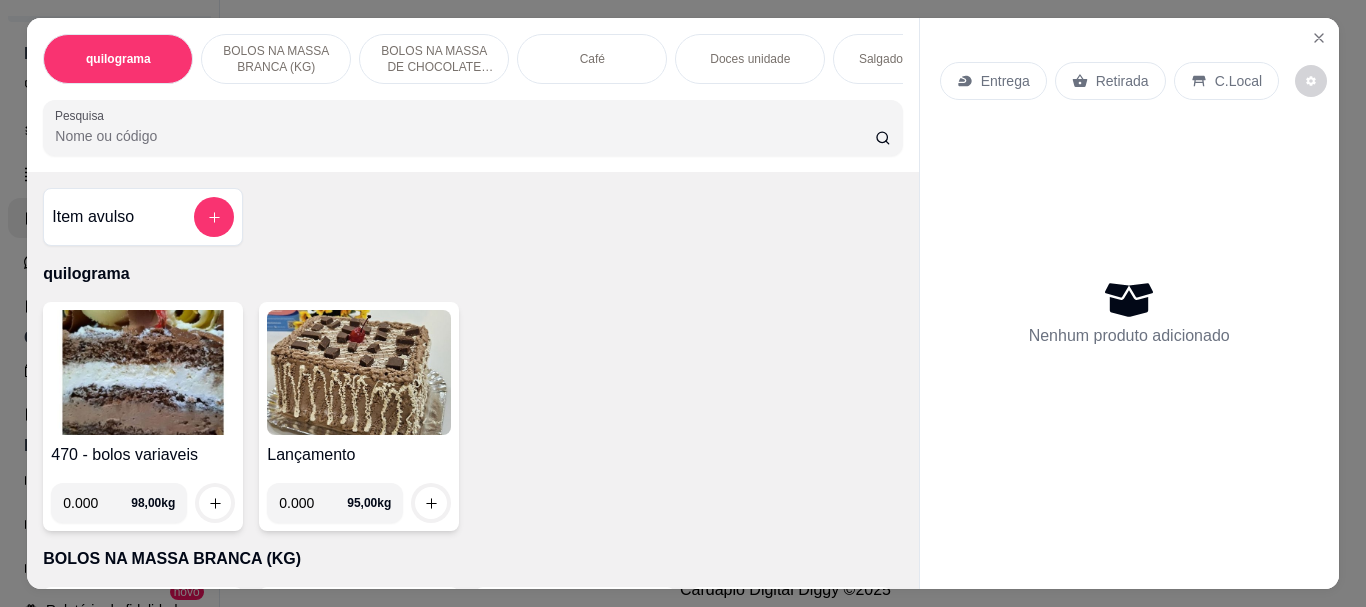 click at bounding box center (143, 372) 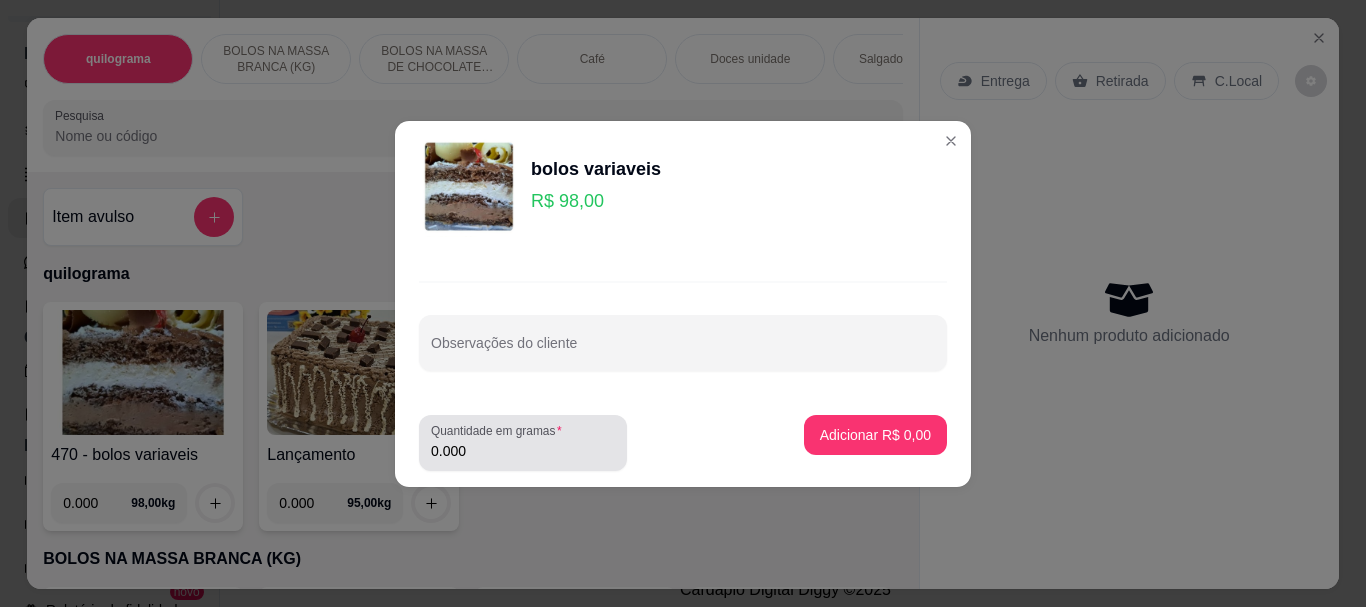 click on "Quantidade em gramas" at bounding box center (500, 430) 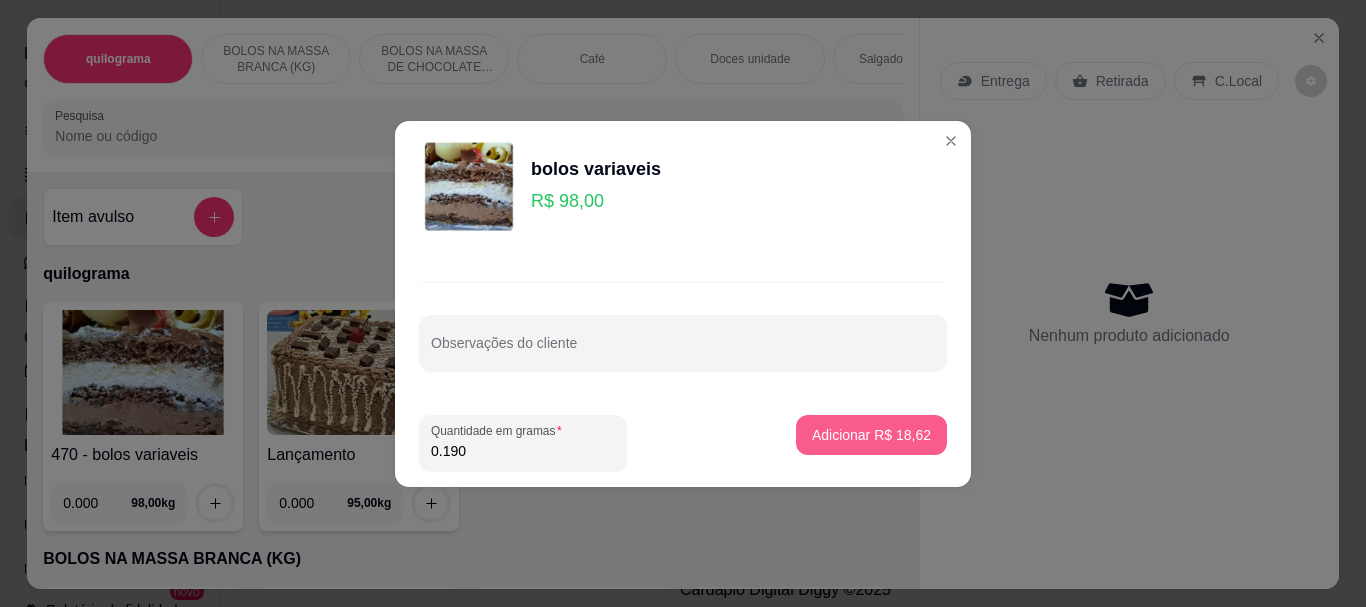type on "0.190" 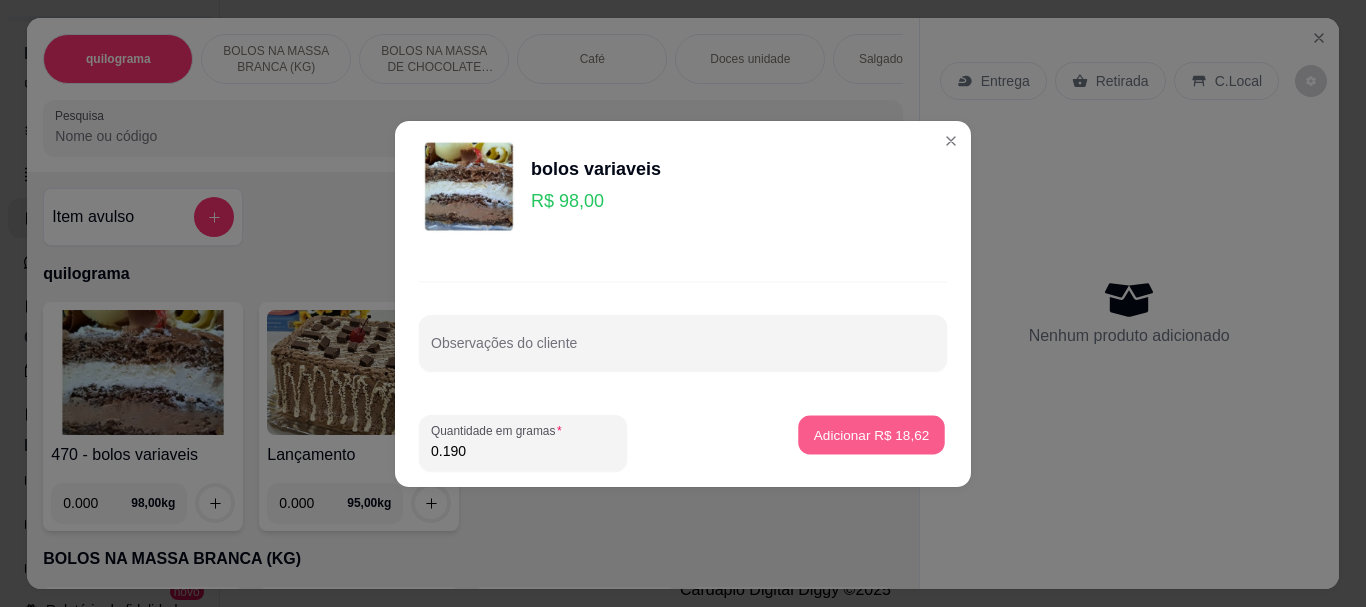 click on "Adicionar R$ 18,62" at bounding box center (871, 434) 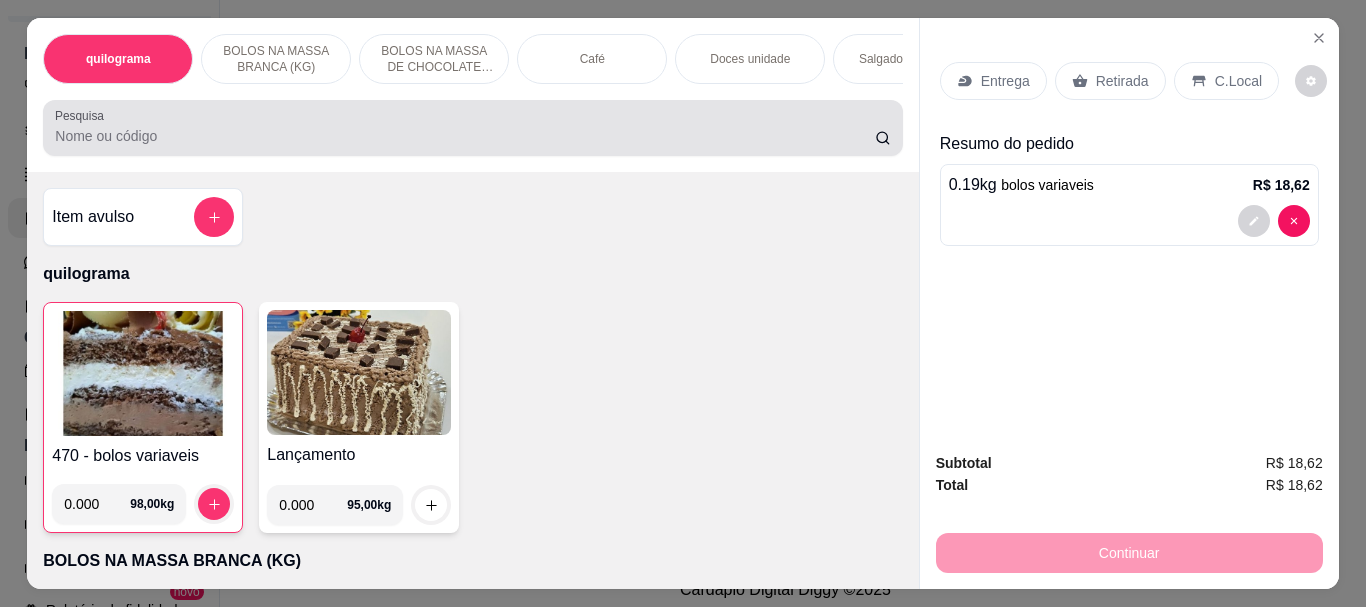 click on "Pesquisa" at bounding box center [465, 136] 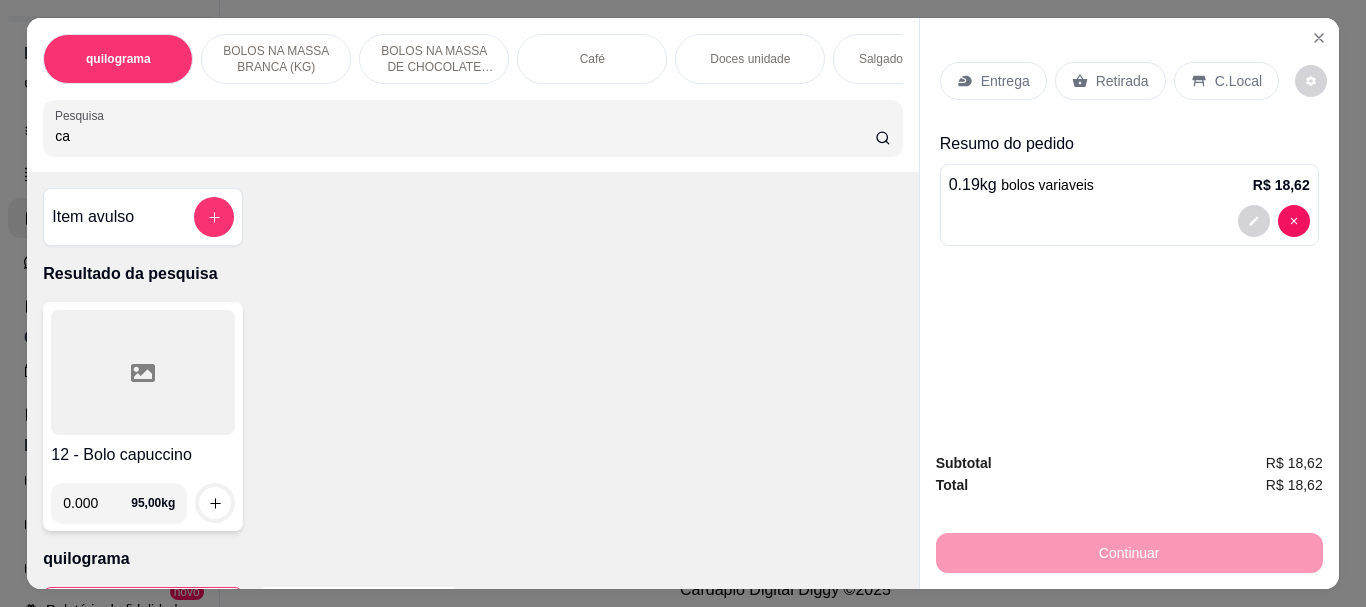type on "c" 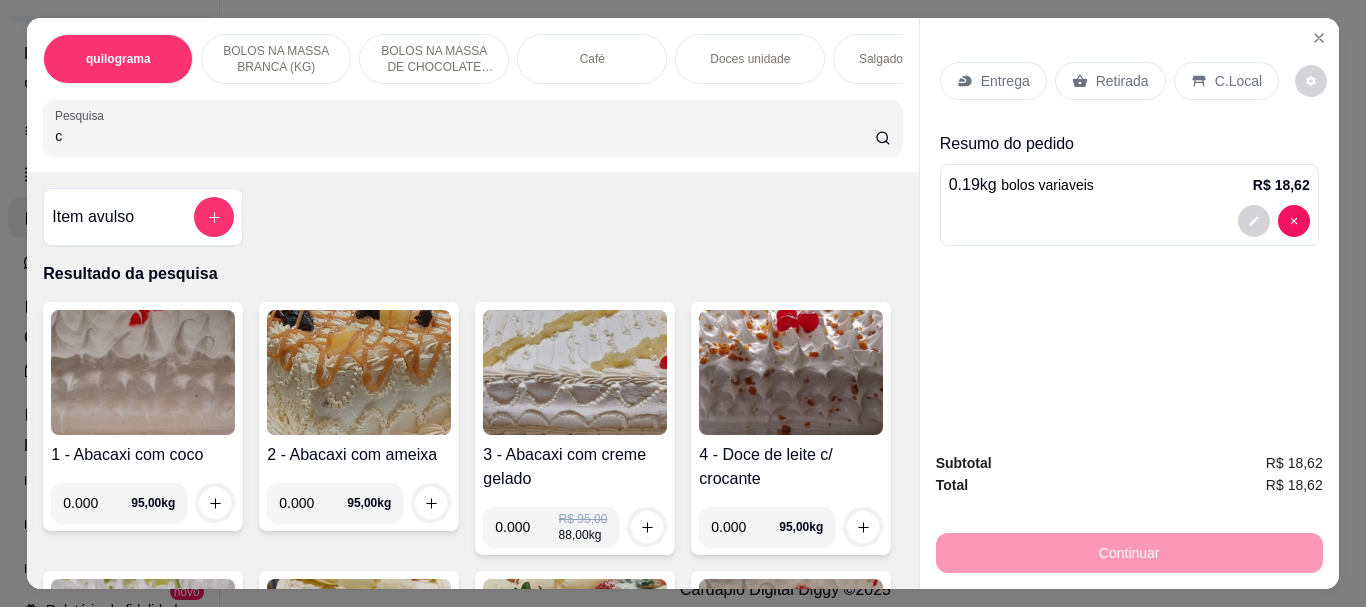 type 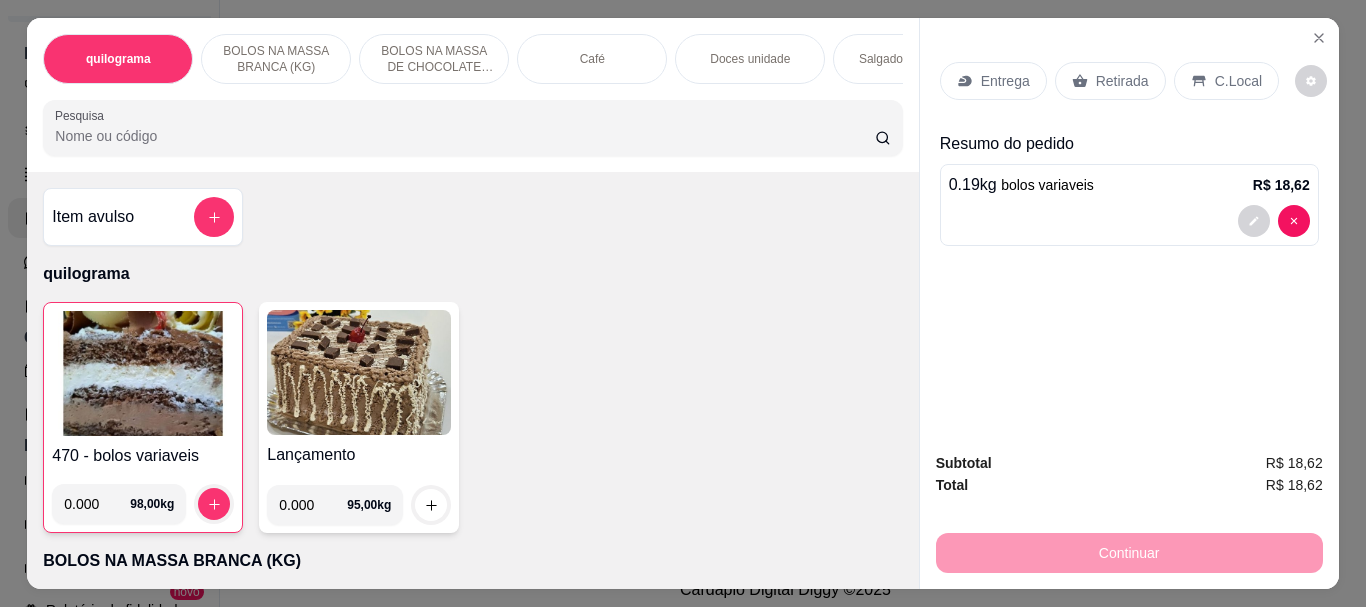 click on "Café" at bounding box center [592, 59] 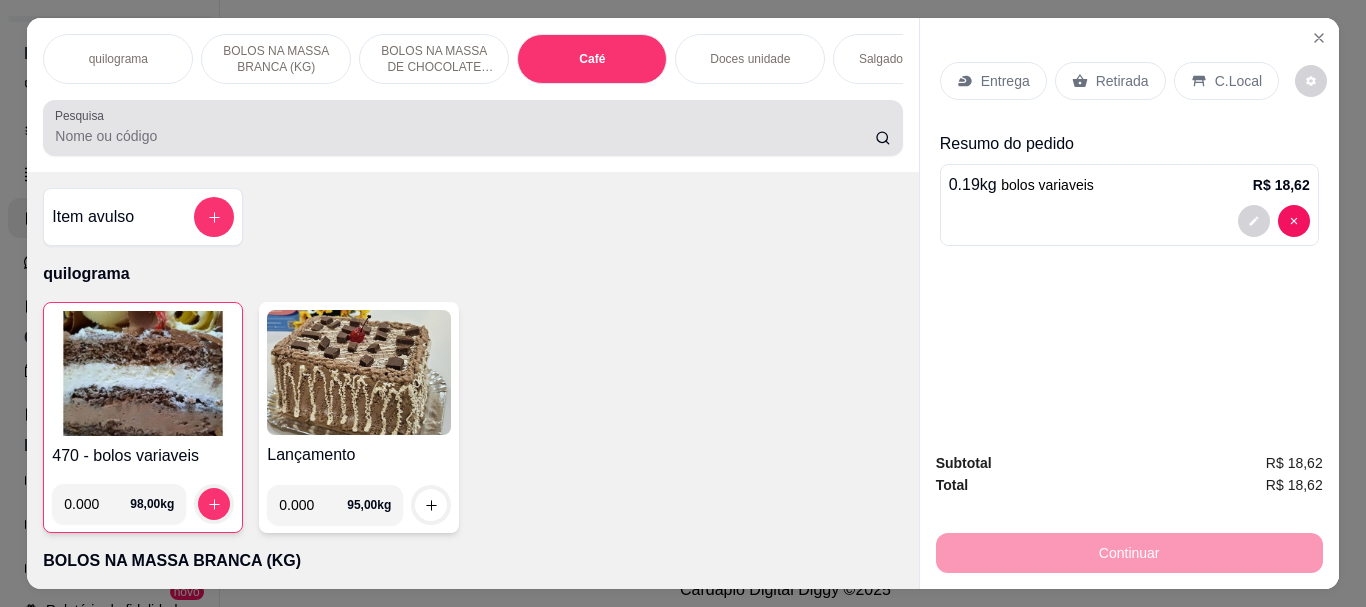 scroll, scrollTop: 7086, scrollLeft: 0, axis: vertical 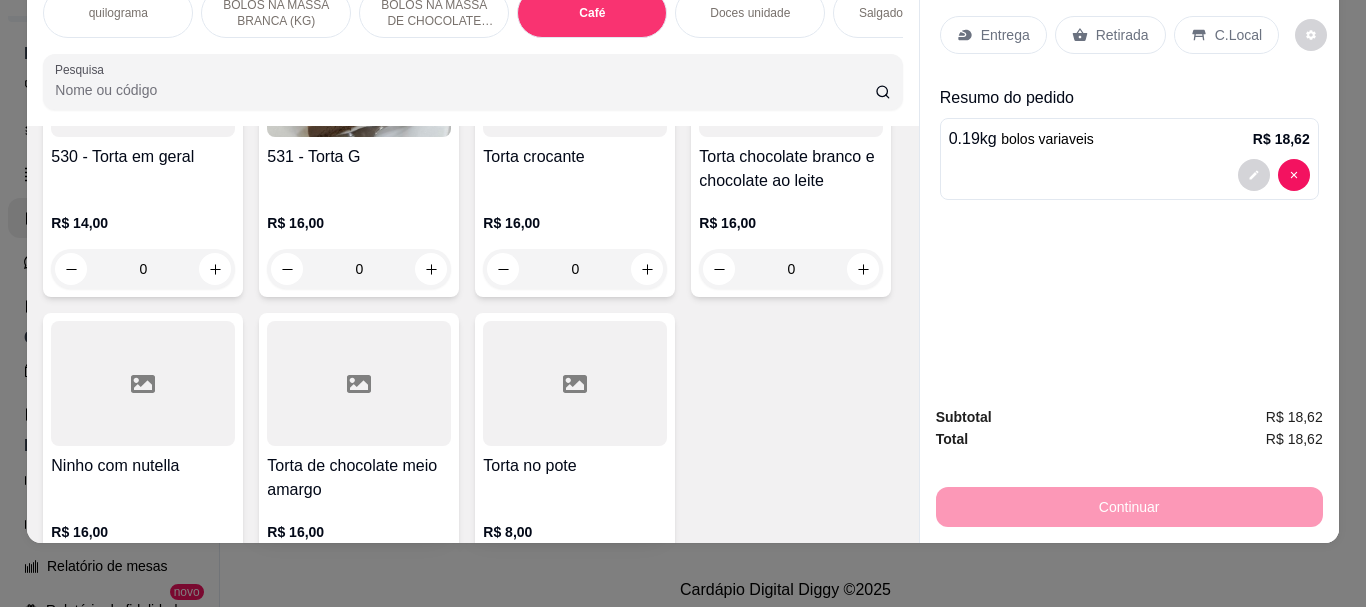 click at bounding box center [359, -1575] 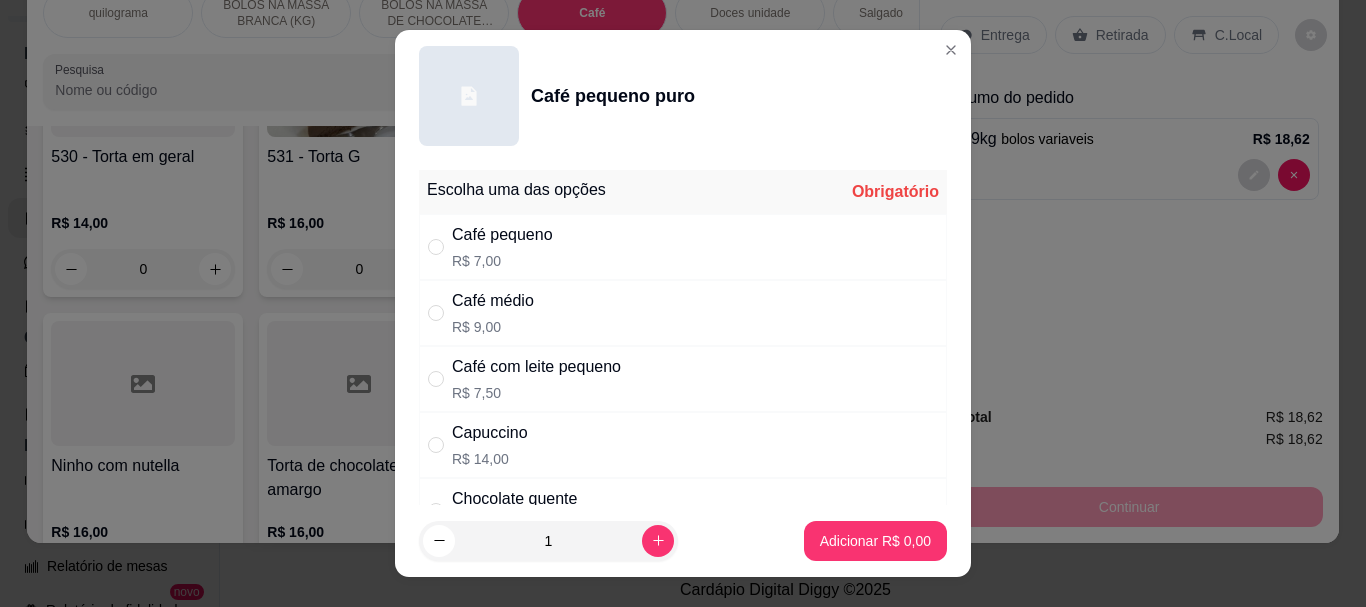 click on "Capuccino" at bounding box center [490, 433] 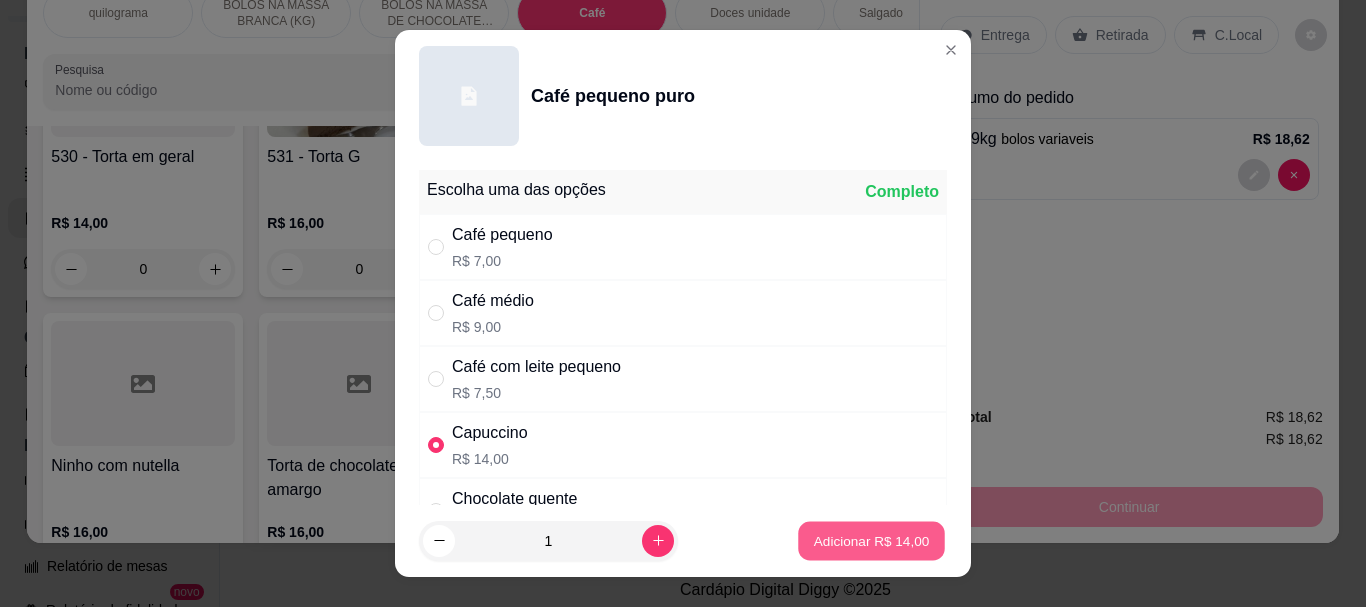 click on "Adicionar   R$ 14,00" at bounding box center (872, 540) 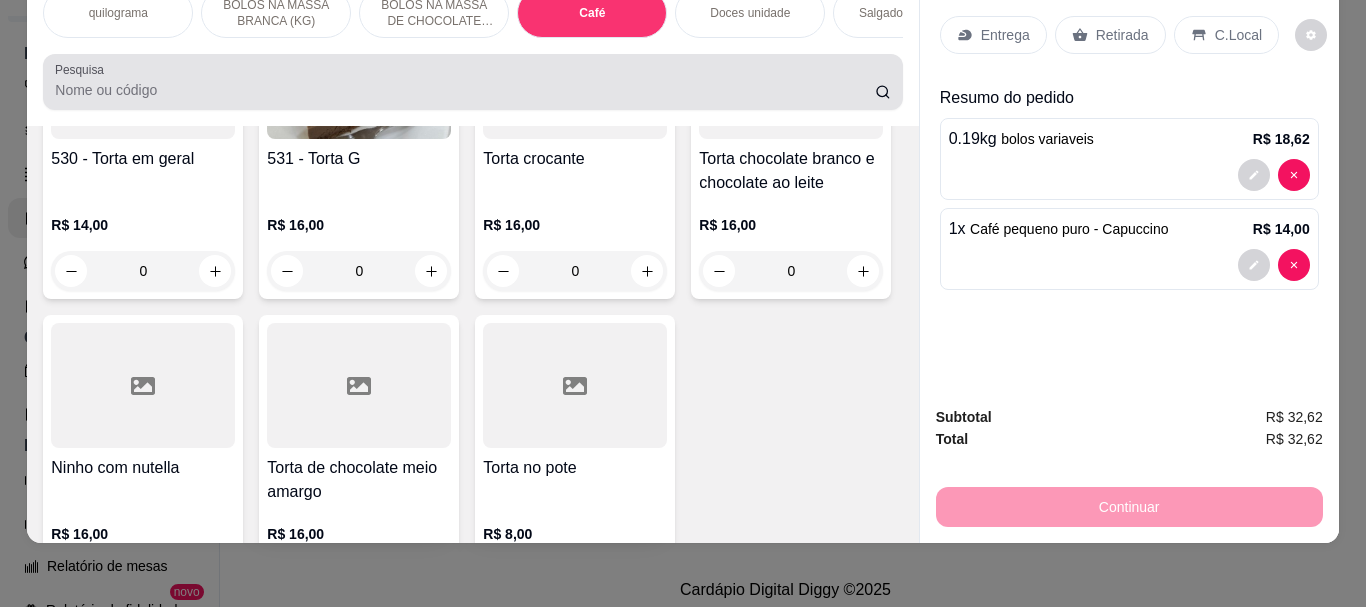 click on "Pesquisa" at bounding box center [465, 90] 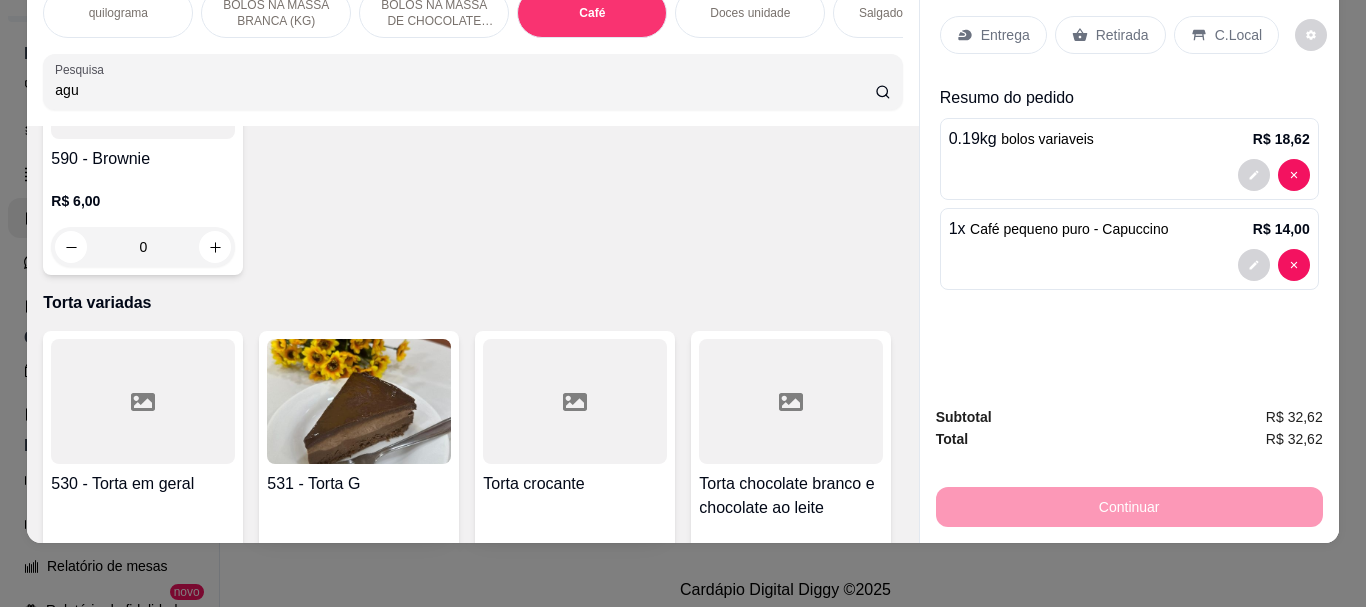 scroll, scrollTop: 7411, scrollLeft: 0, axis: vertical 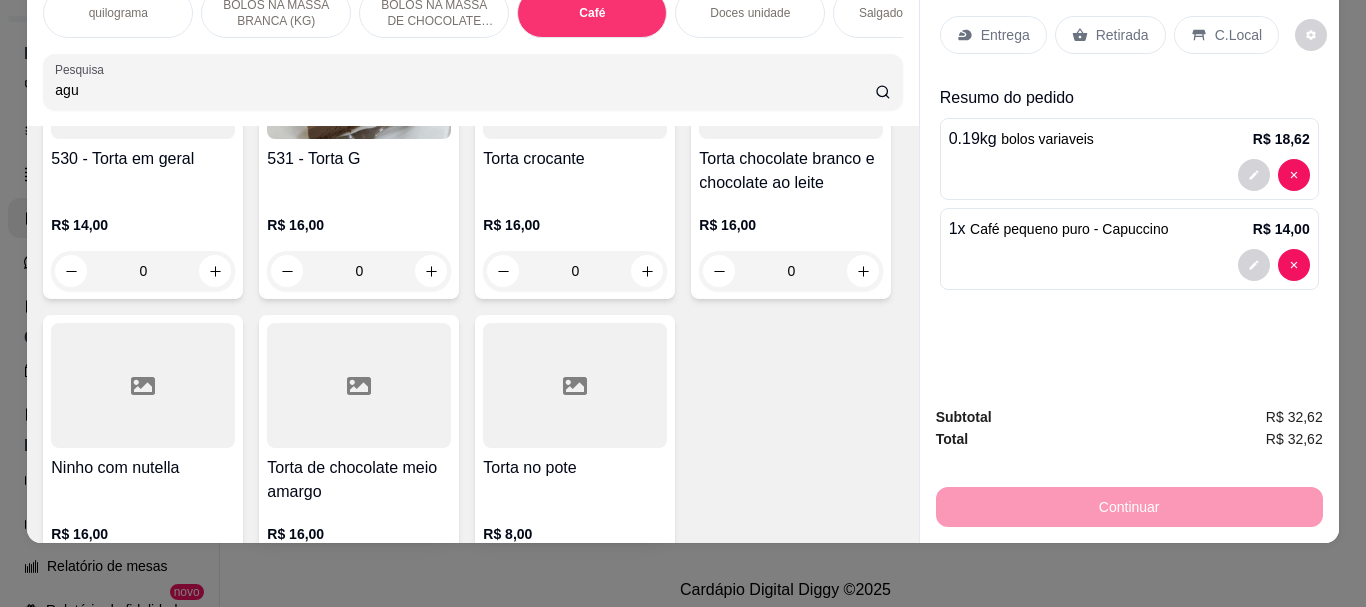type on "agu" 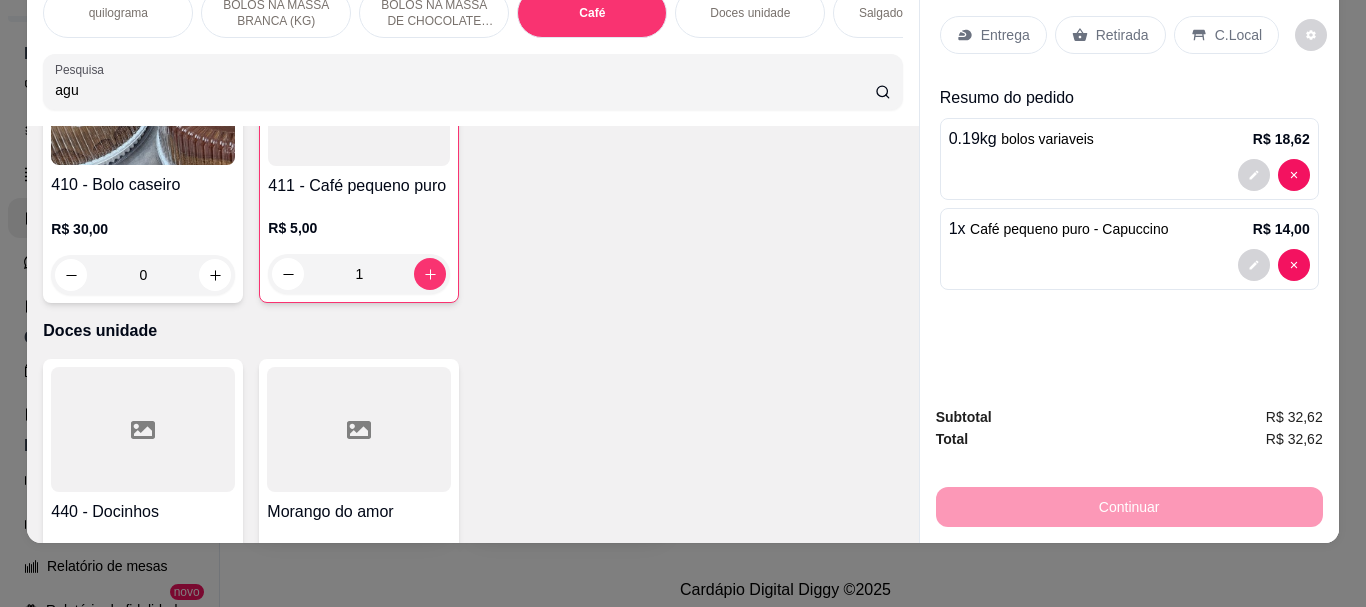 scroll, scrollTop: 0, scrollLeft: 0, axis: both 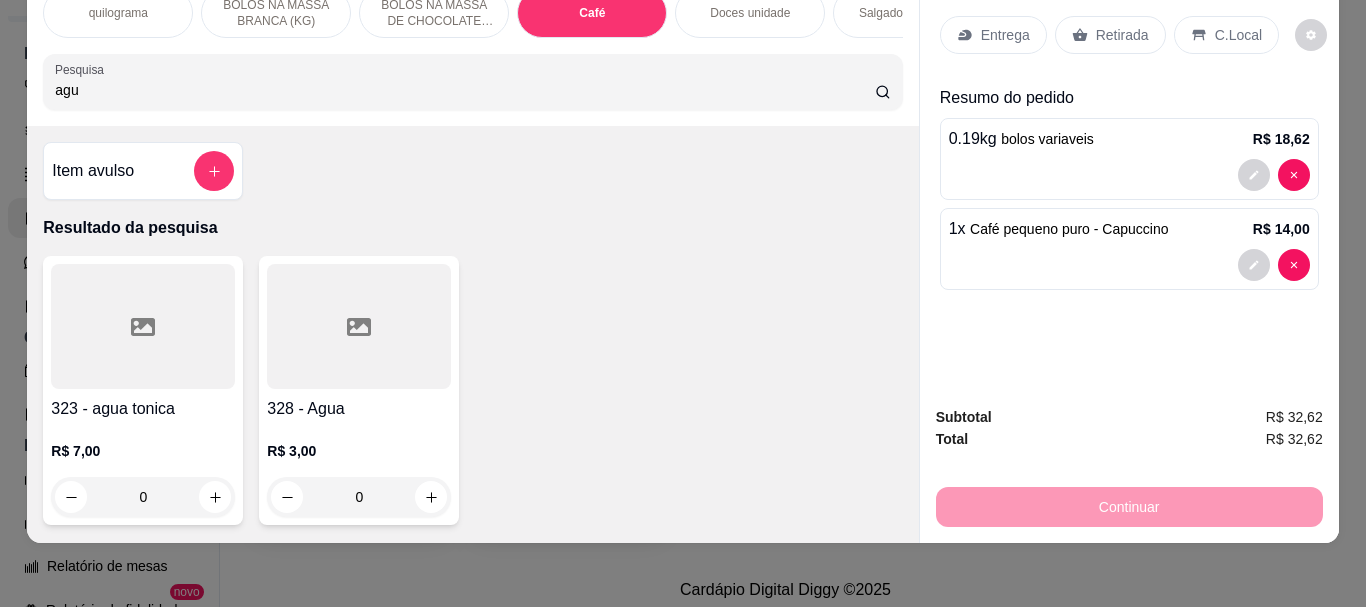 click at bounding box center [359, 326] 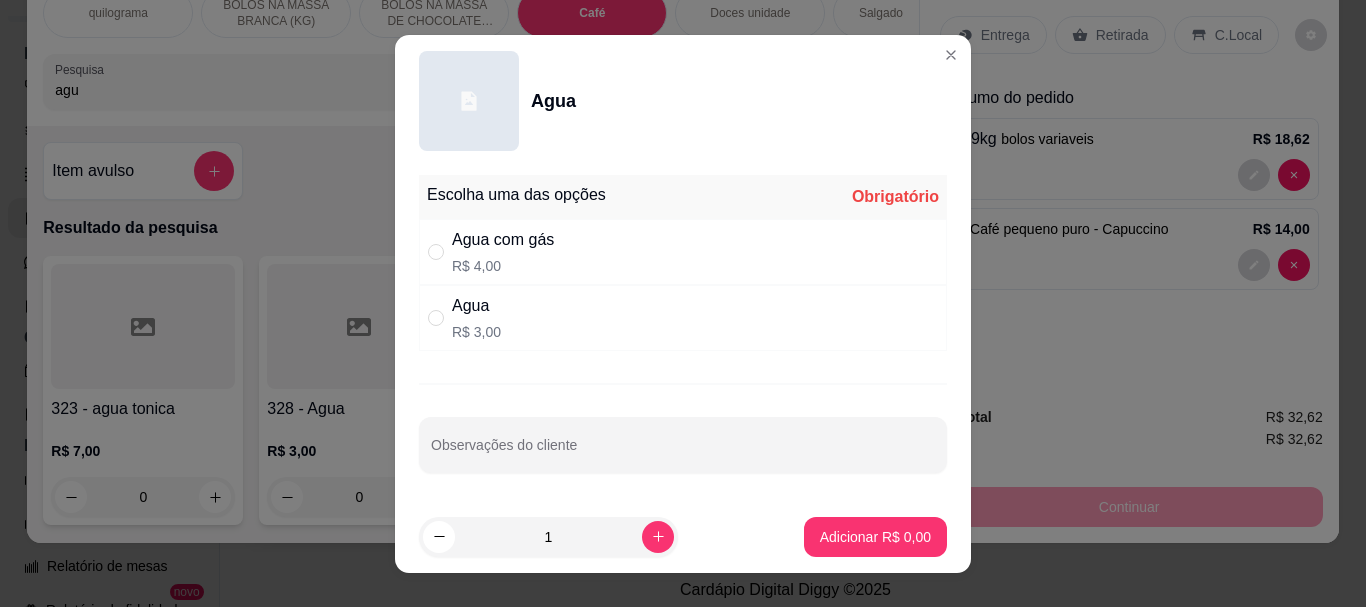 click on "R$ 3,00" at bounding box center (476, 332) 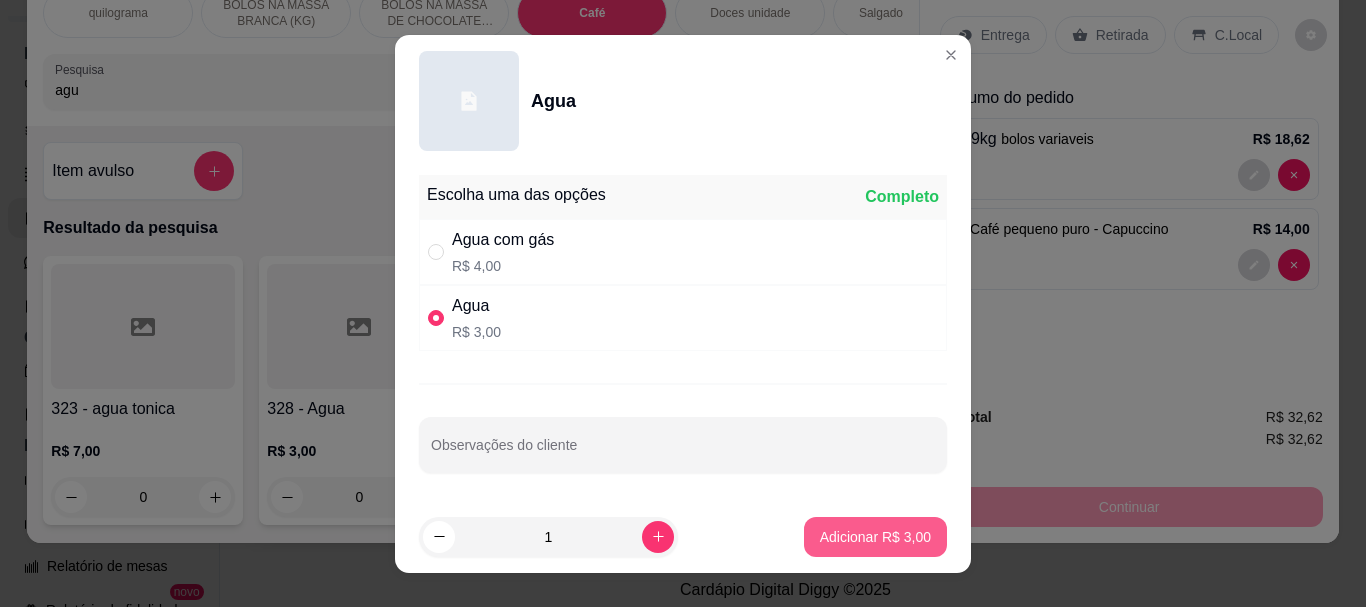 click on "Adicionar   R$ 3,00" at bounding box center (875, 537) 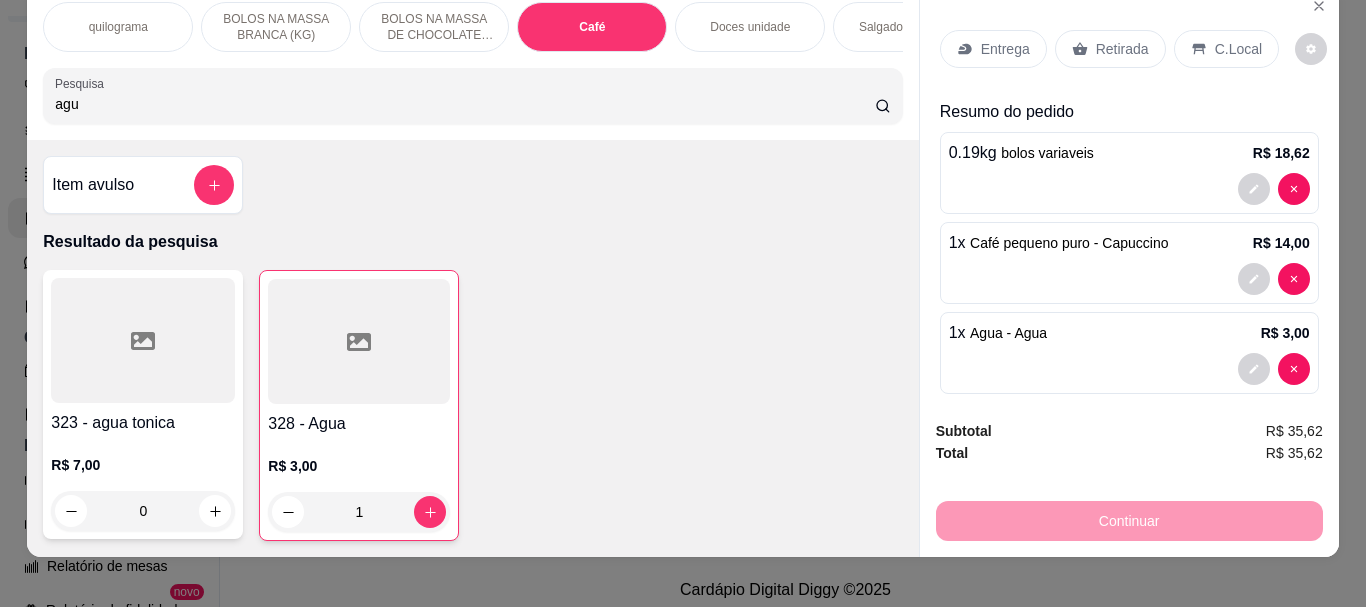 scroll, scrollTop: 0, scrollLeft: 0, axis: both 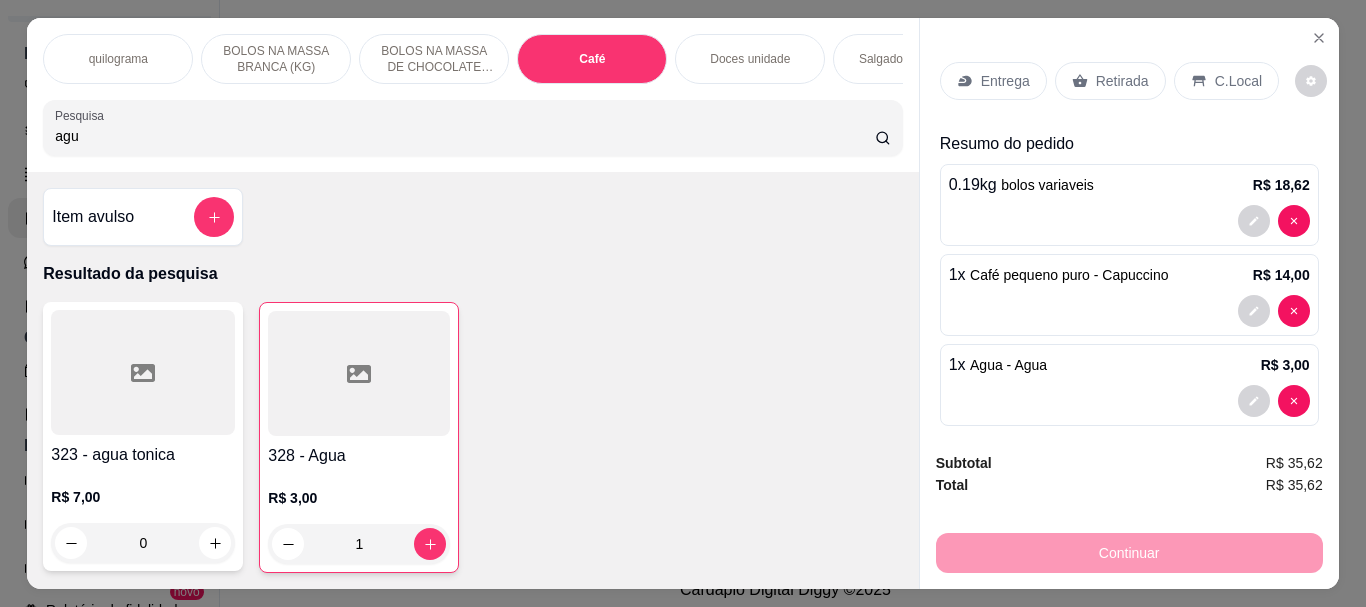 click on "Doces unidade" at bounding box center (750, 59) 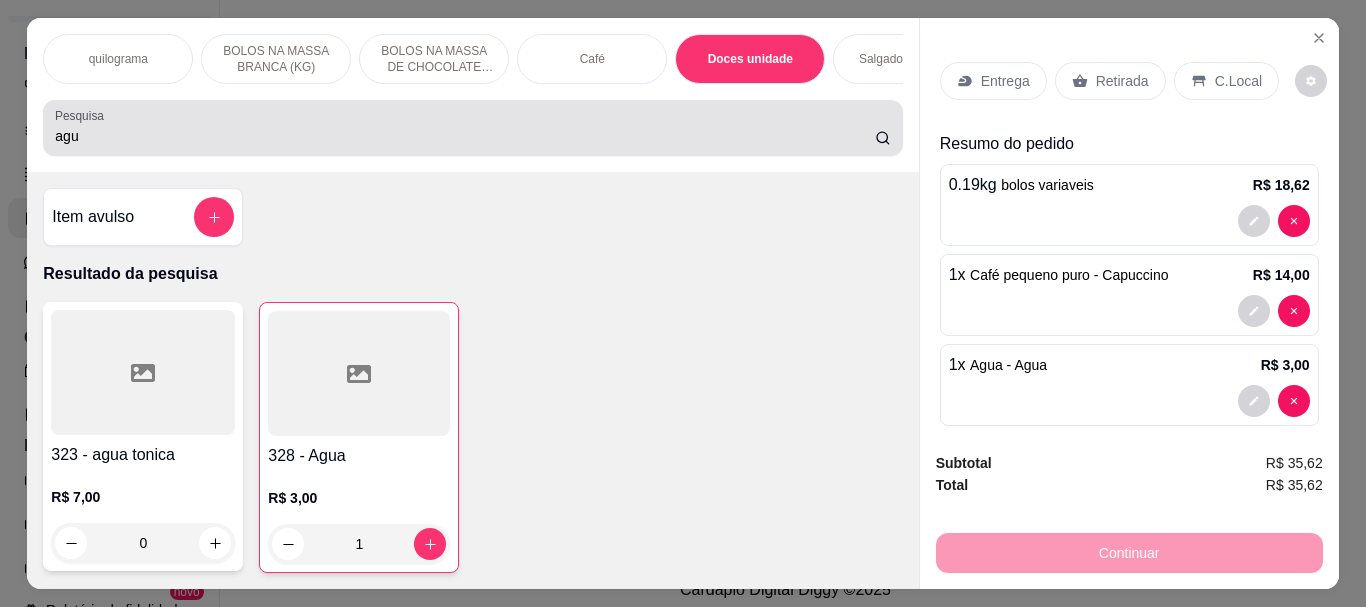 scroll, scrollTop: 7740, scrollLeft: 0, axis: vertical 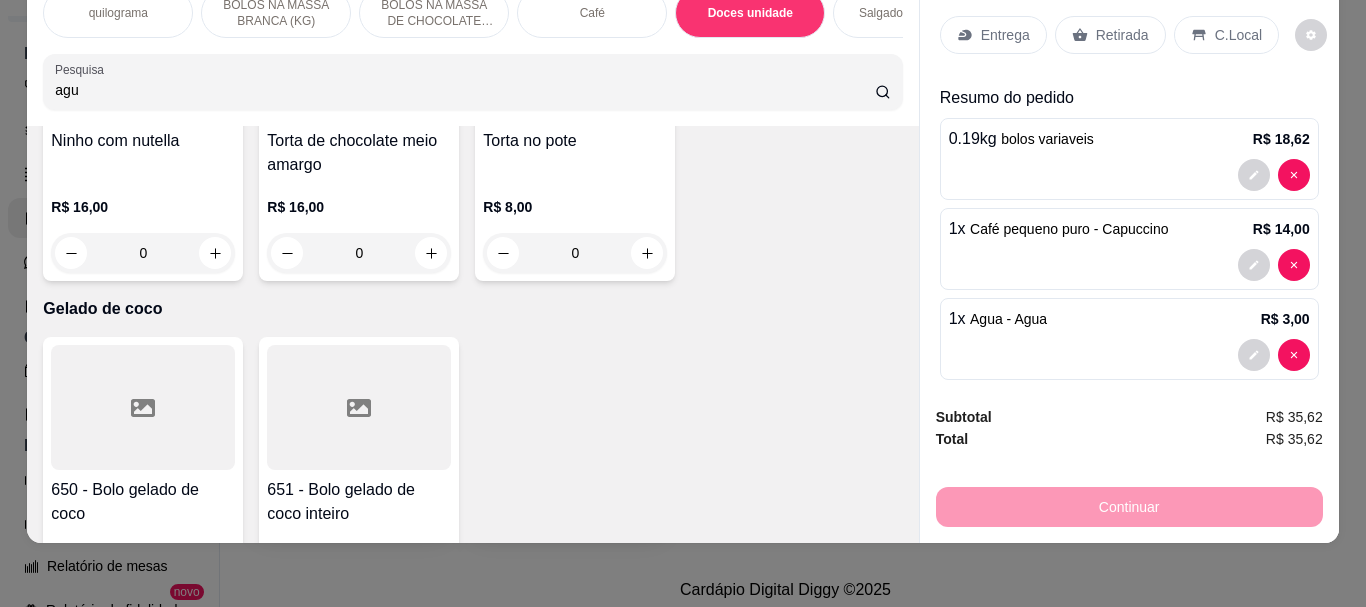click at bounding box center (143, -1575) 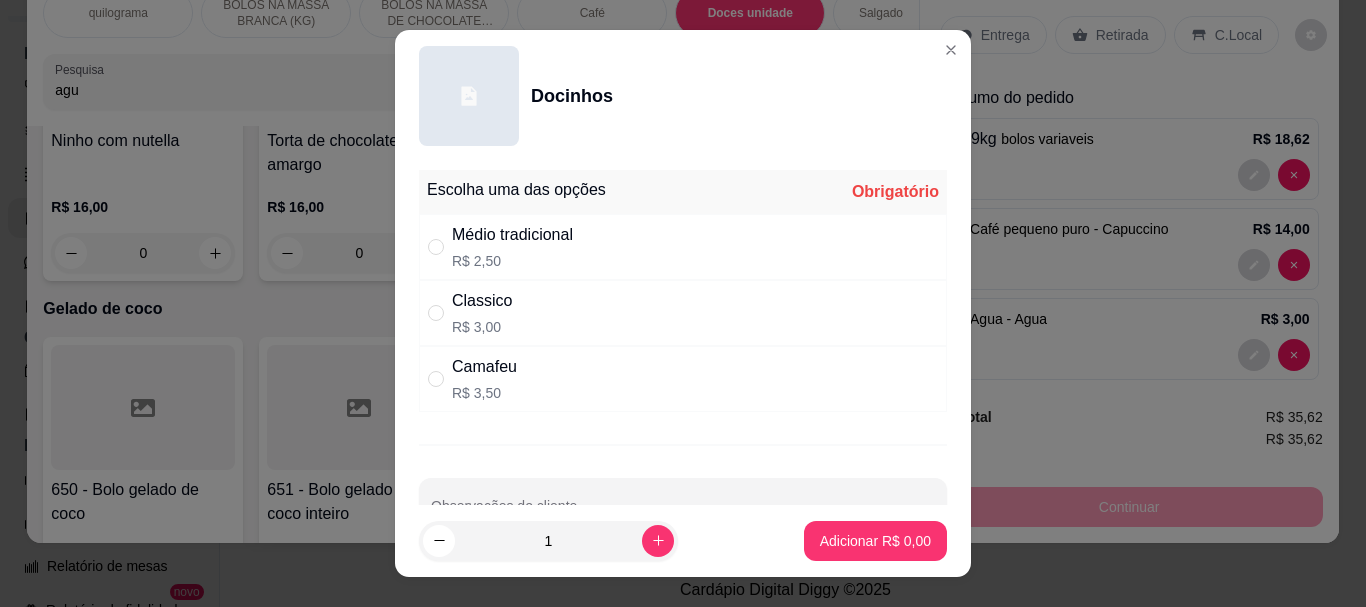 click at bounding box center [440, 247] 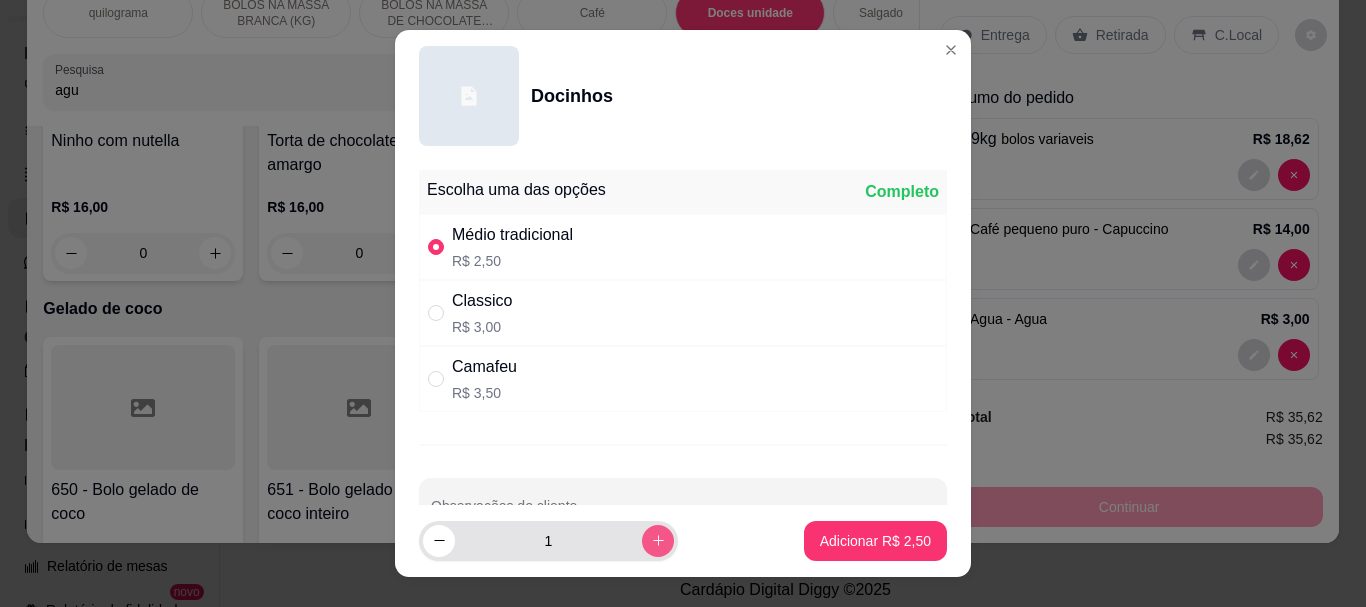 click at bounding box center [658, 541] 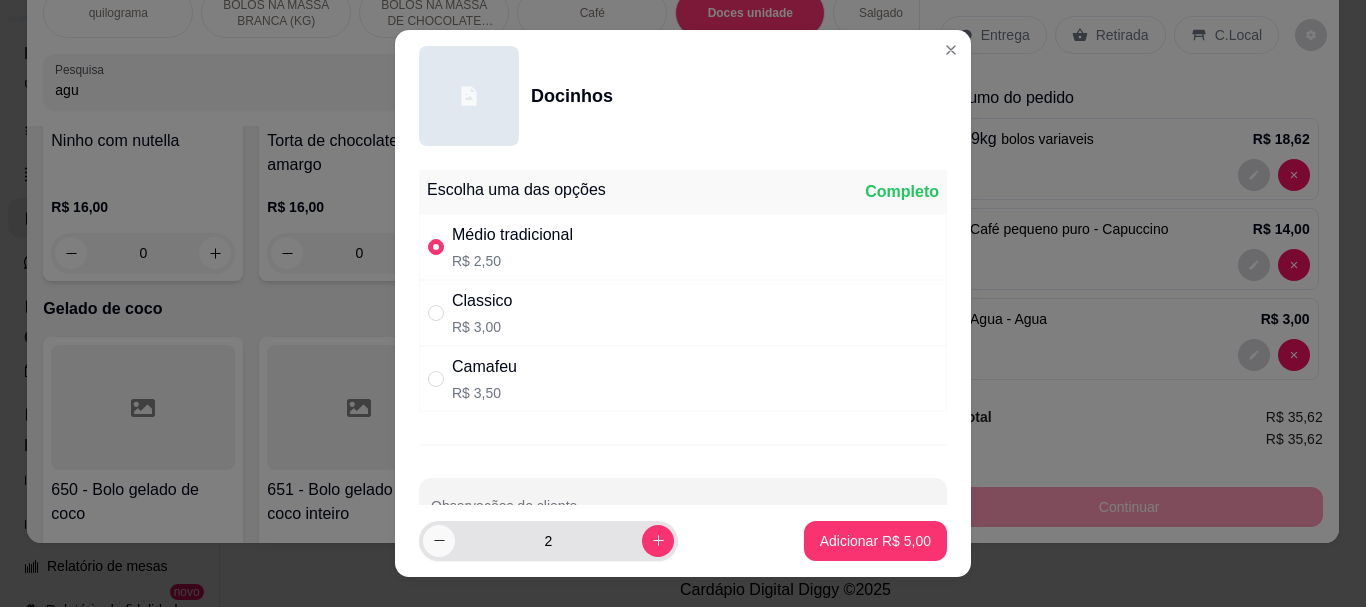 click 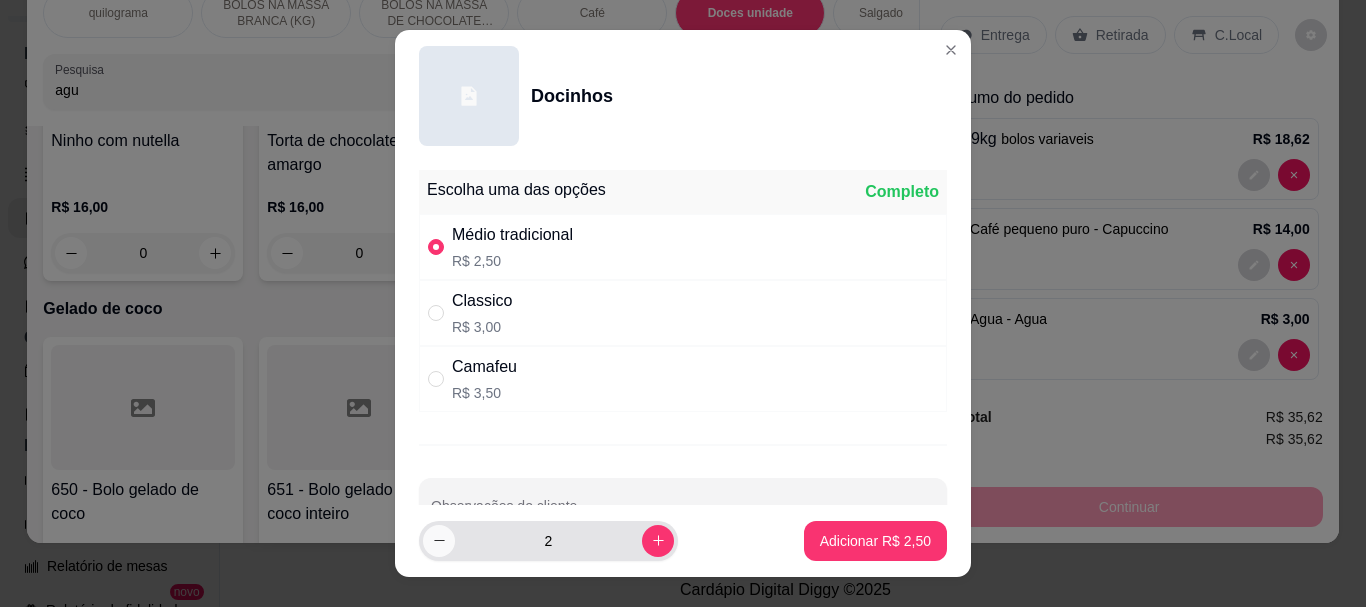 type on "1" 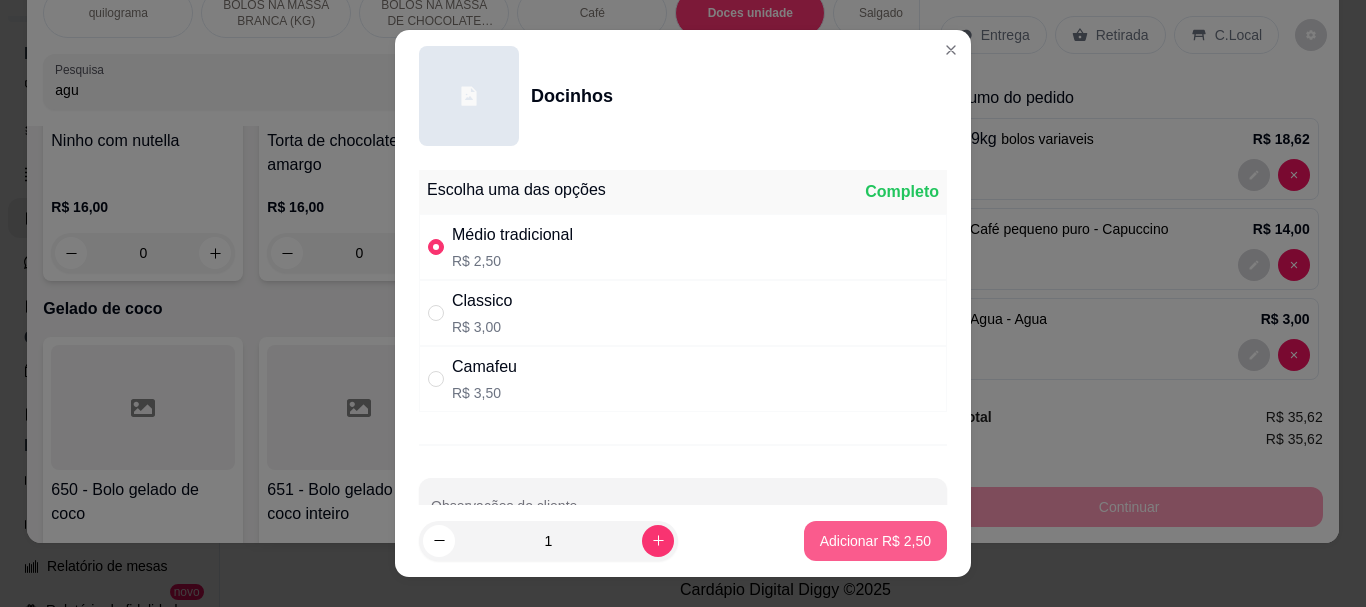 click on "Adicionar   R$ 2,50" at bounding box center [875, 541] 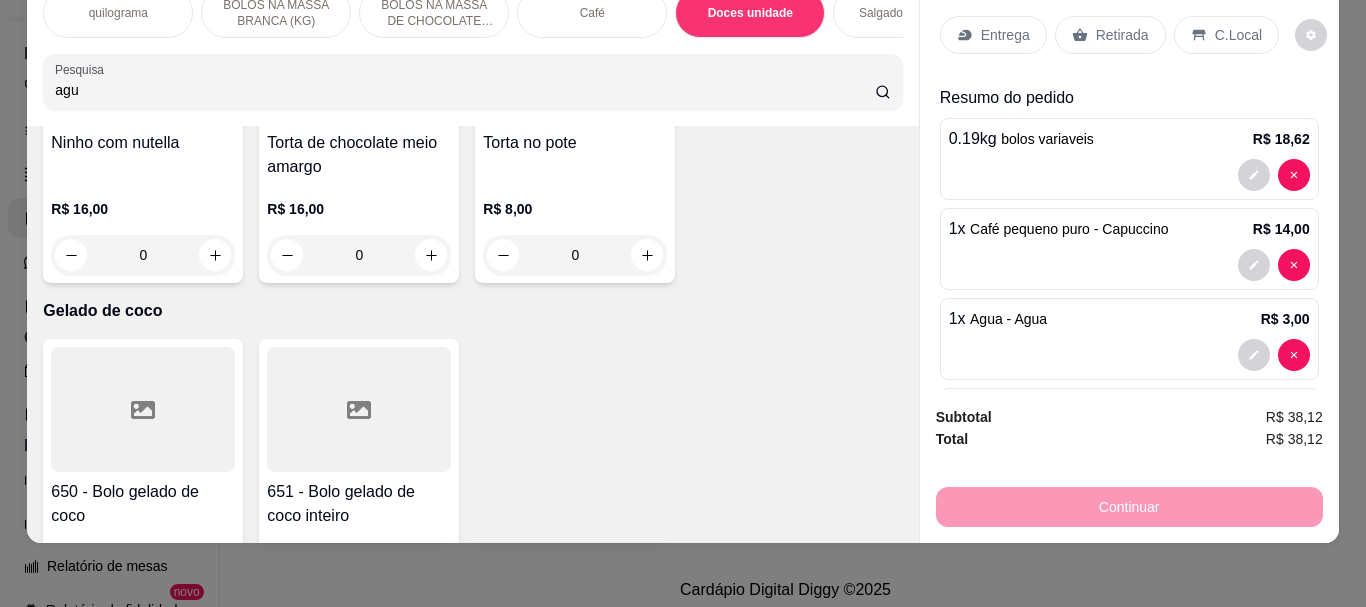 click at bounding box center (143, -1574) 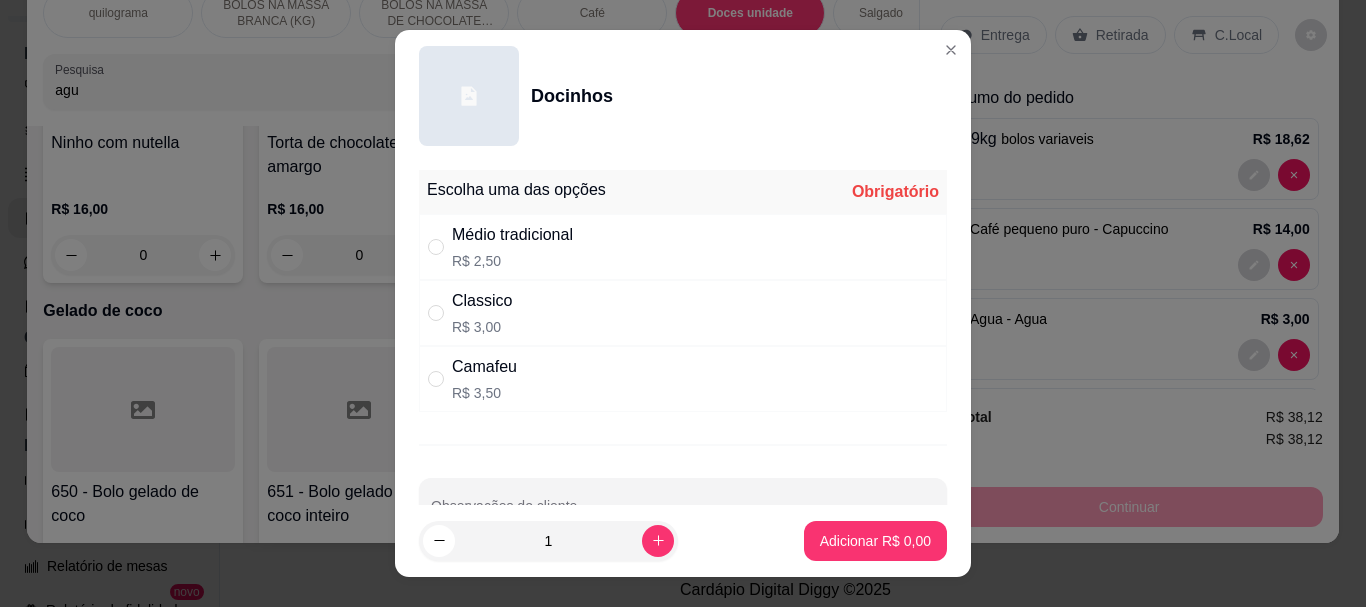 click on "Classico" at bounding box center [482, 301] 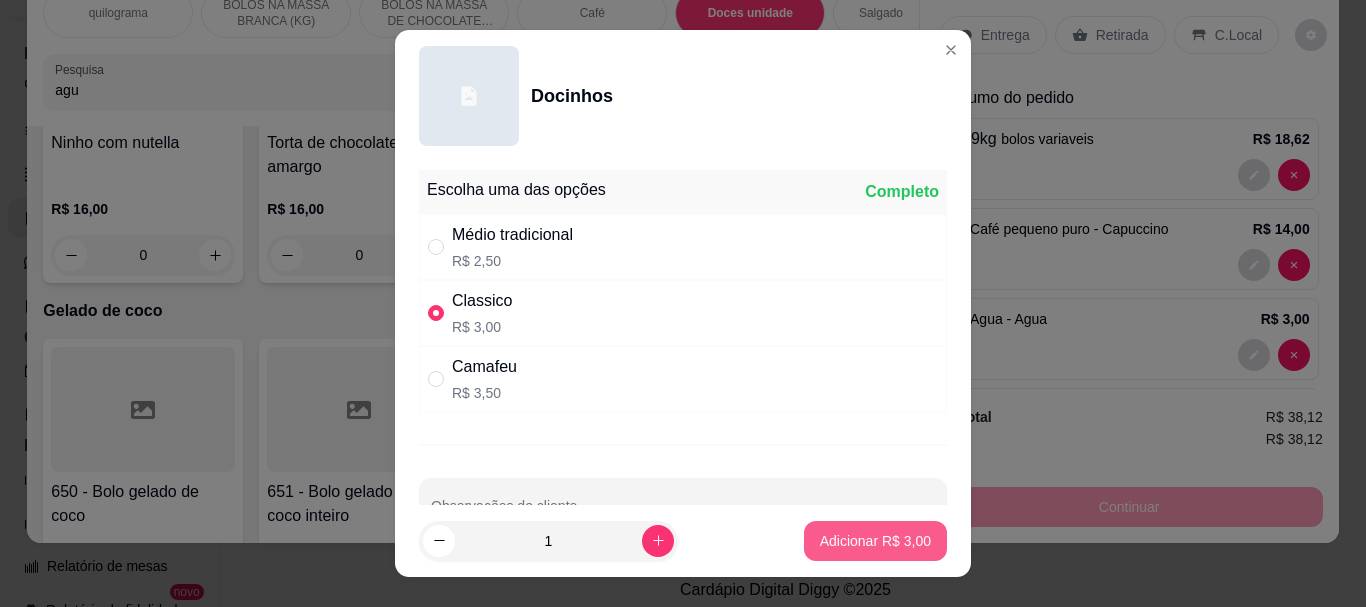 click on "Adicionar   R$ 3,00" at bounding box center (875, 541) 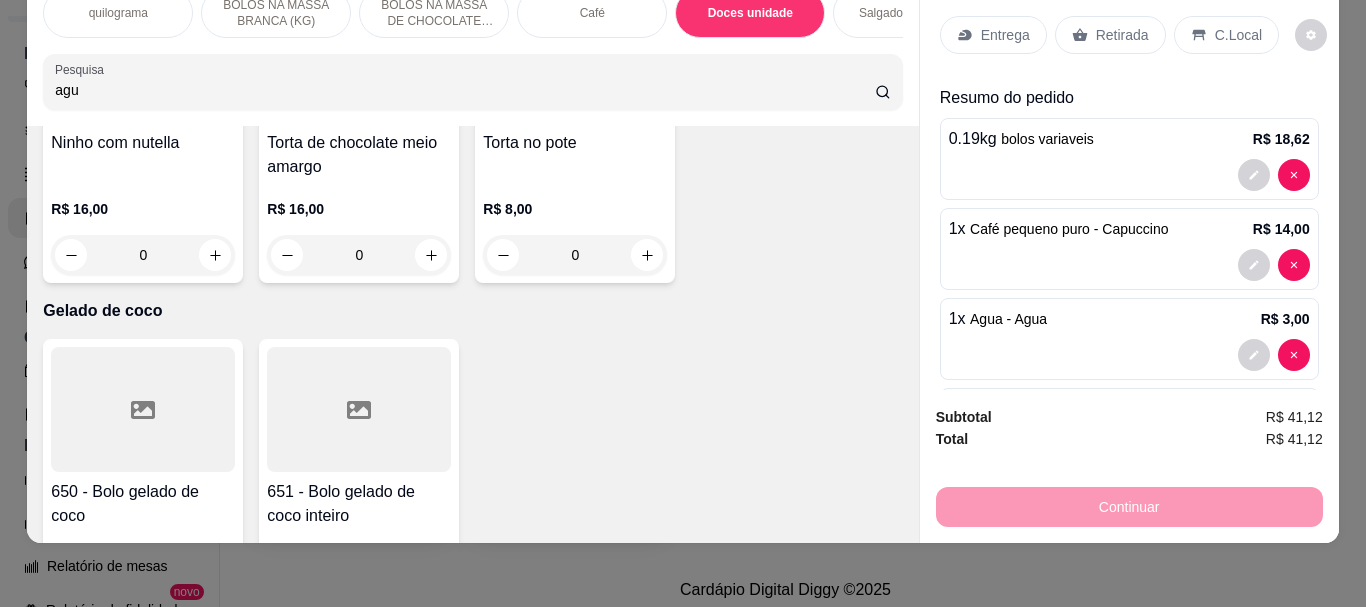 click on "Retirada" at bounding box center (1122, 35) 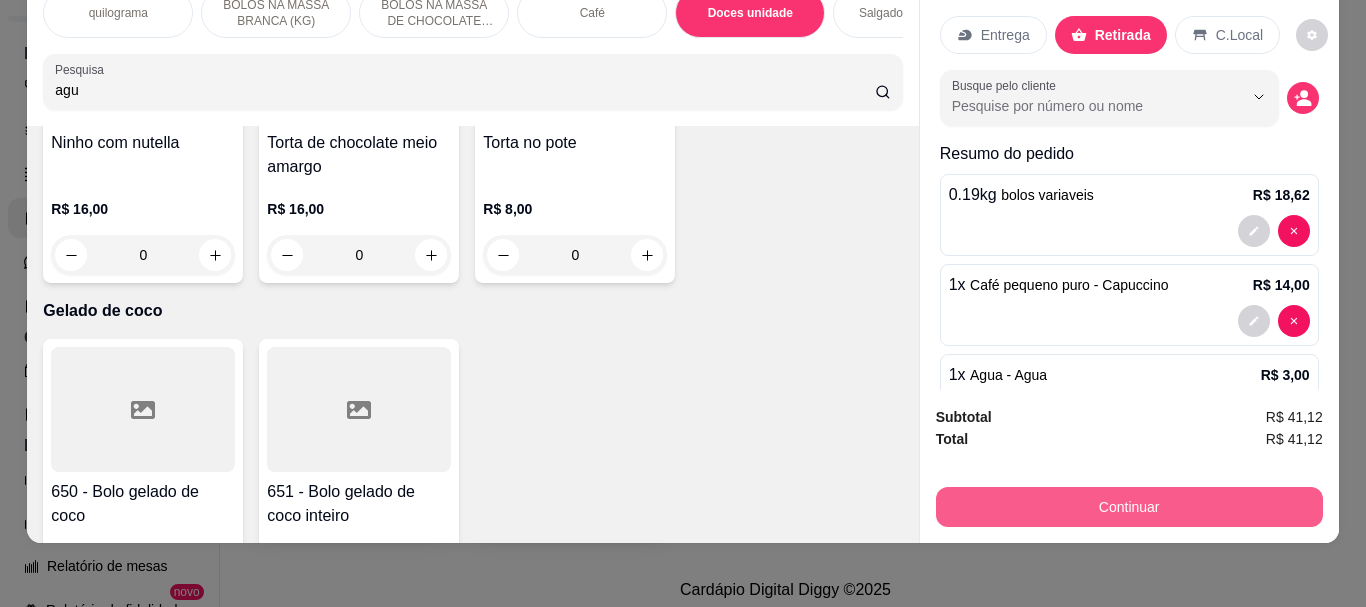 click on "Continuar" at bounding box center (1129, 507) 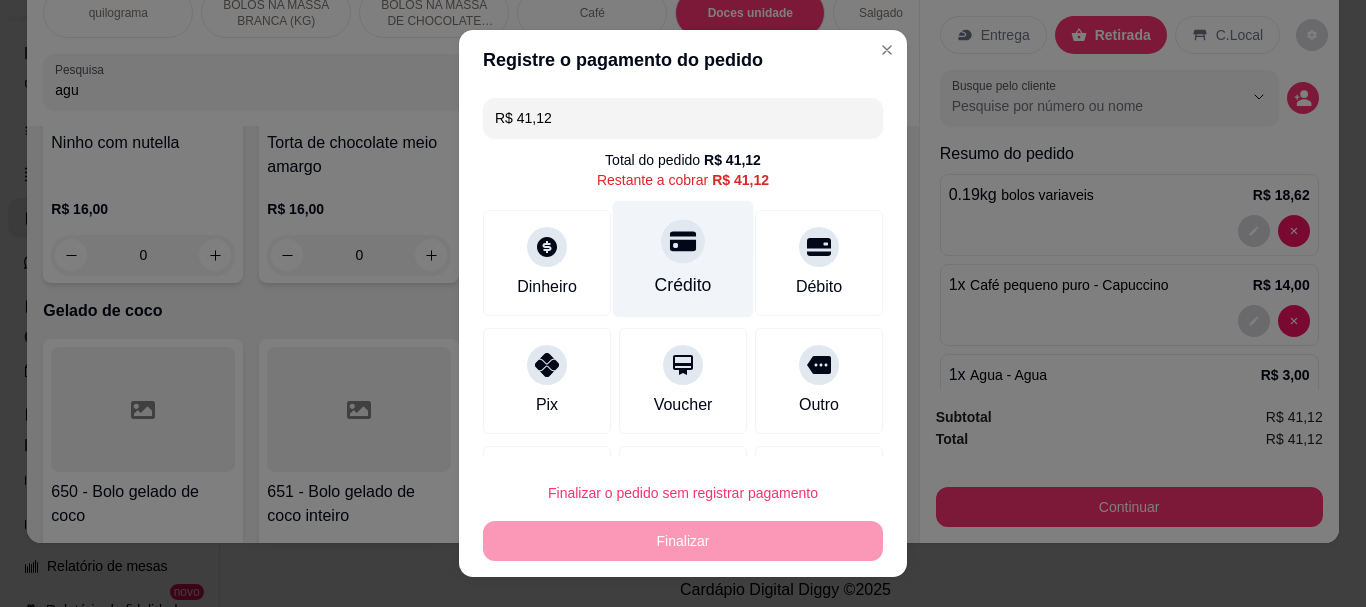 click on "Crédito" at bounding box center (683, 259) 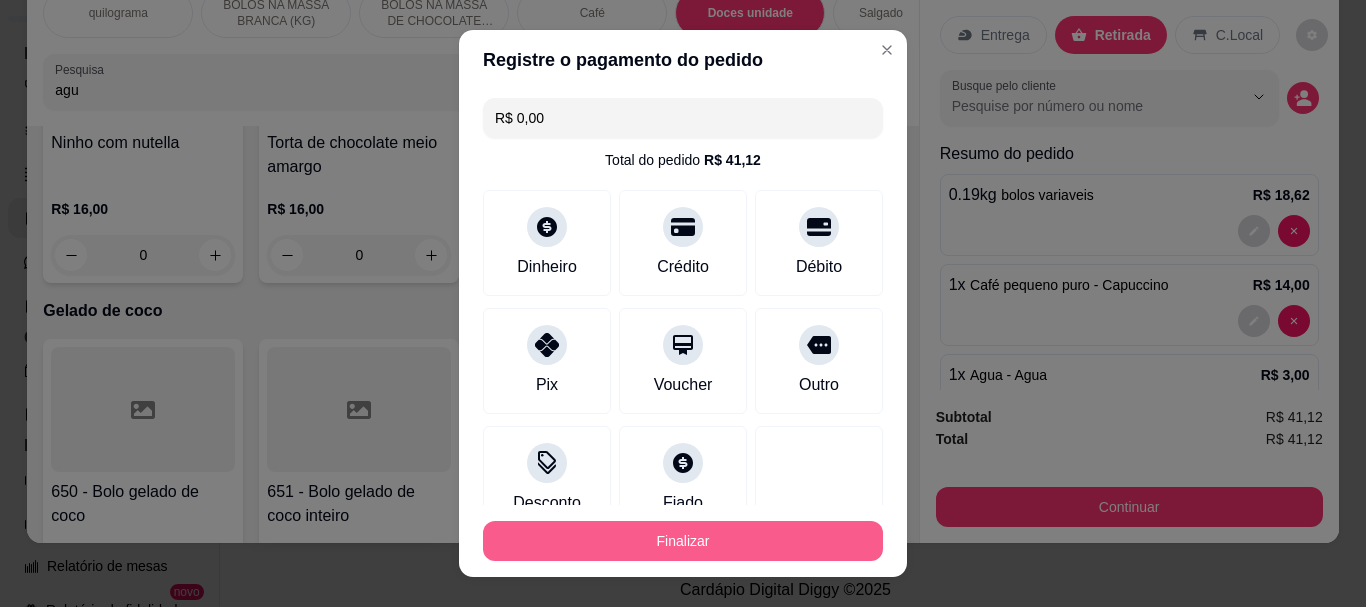 click on "Finalizar" at bounding box center (683, 541) 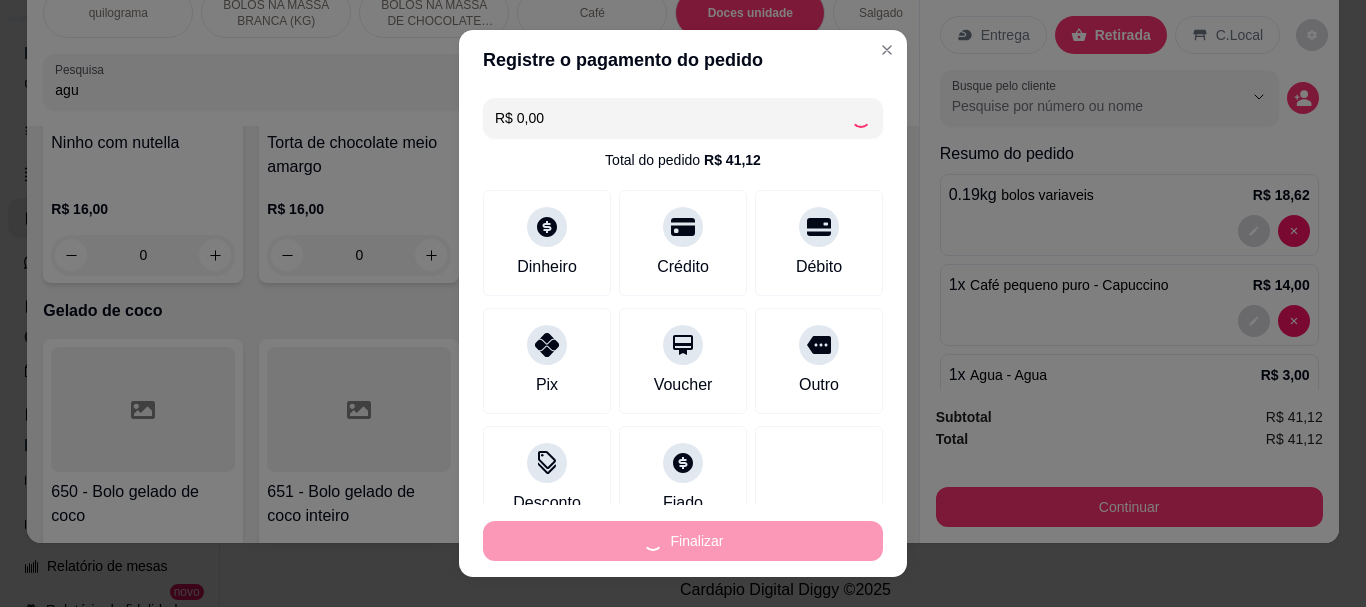 type on "0" 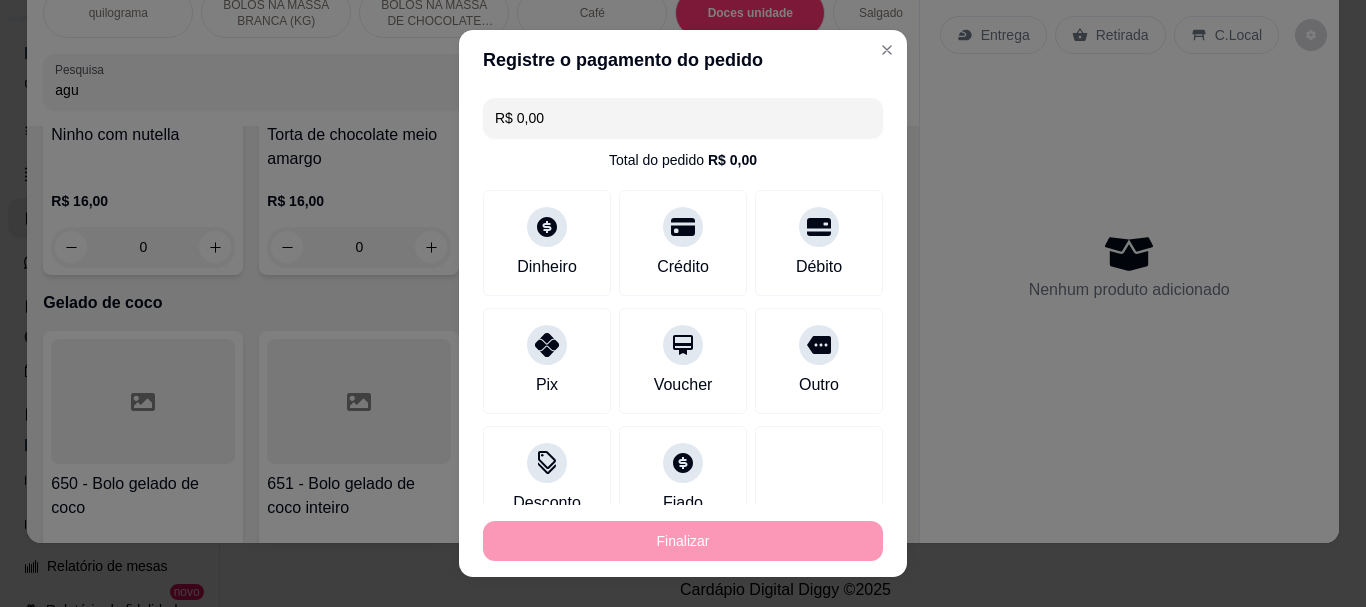 type on "-R$ 41,12" 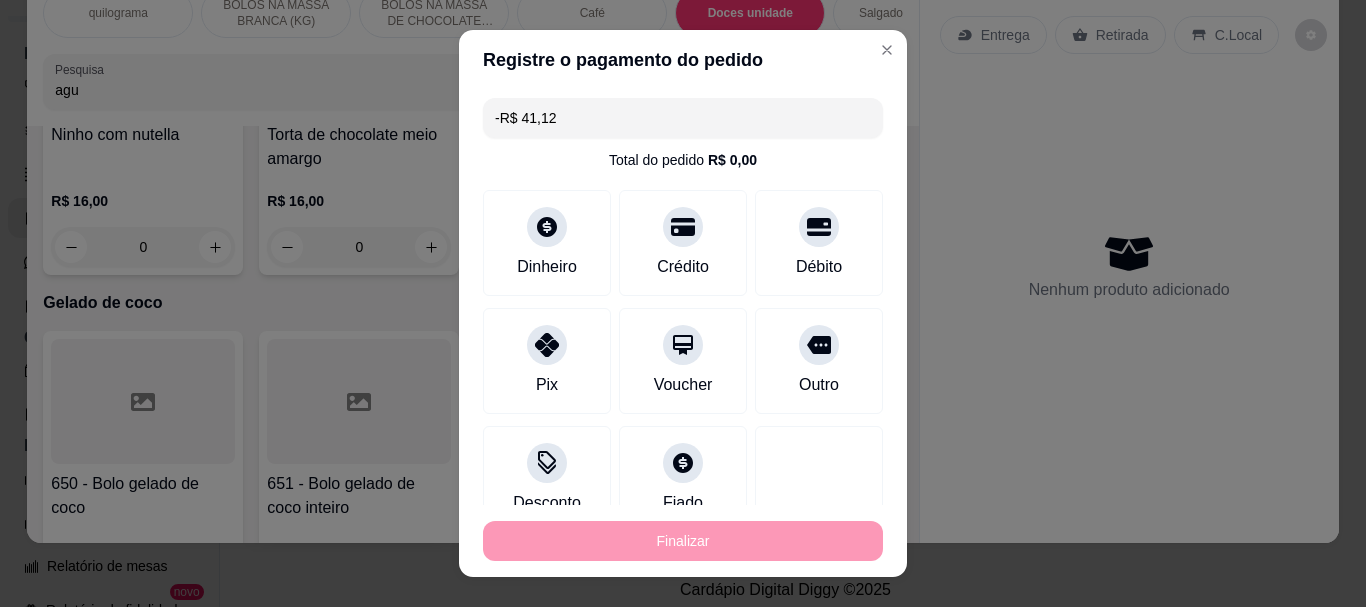 scroll, scrollTop: 7734, scrollLeft: 0, axis: vertical 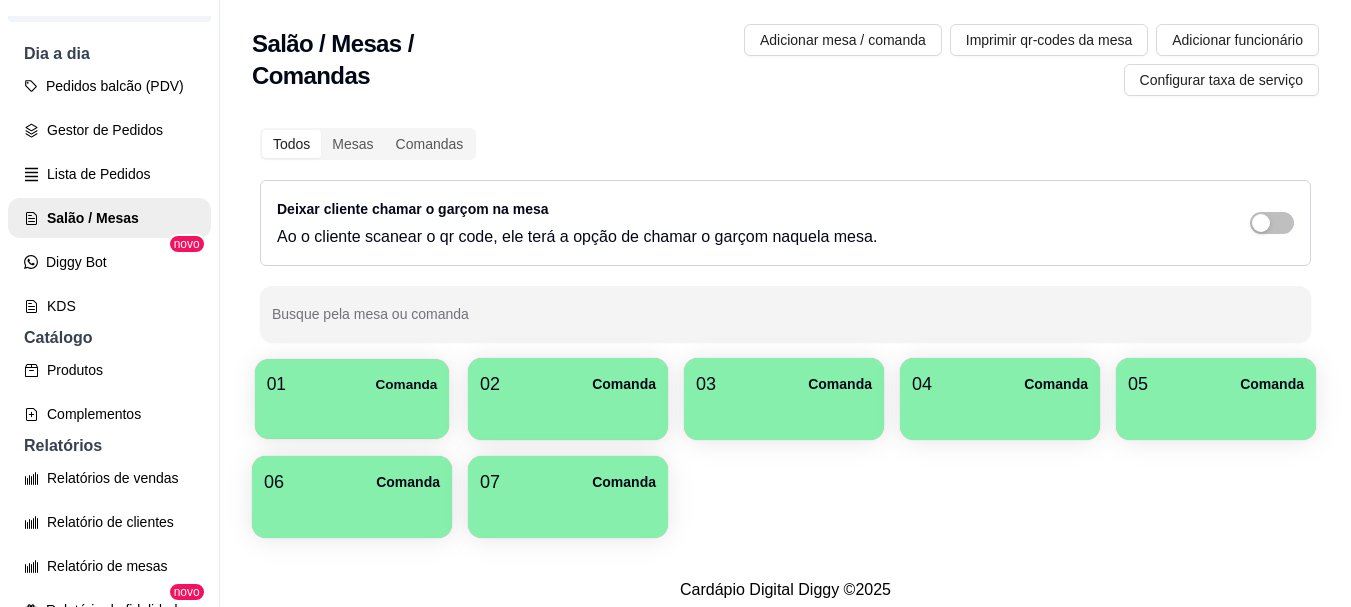 click on "01 Comanda" at bounding box center [352, 384] 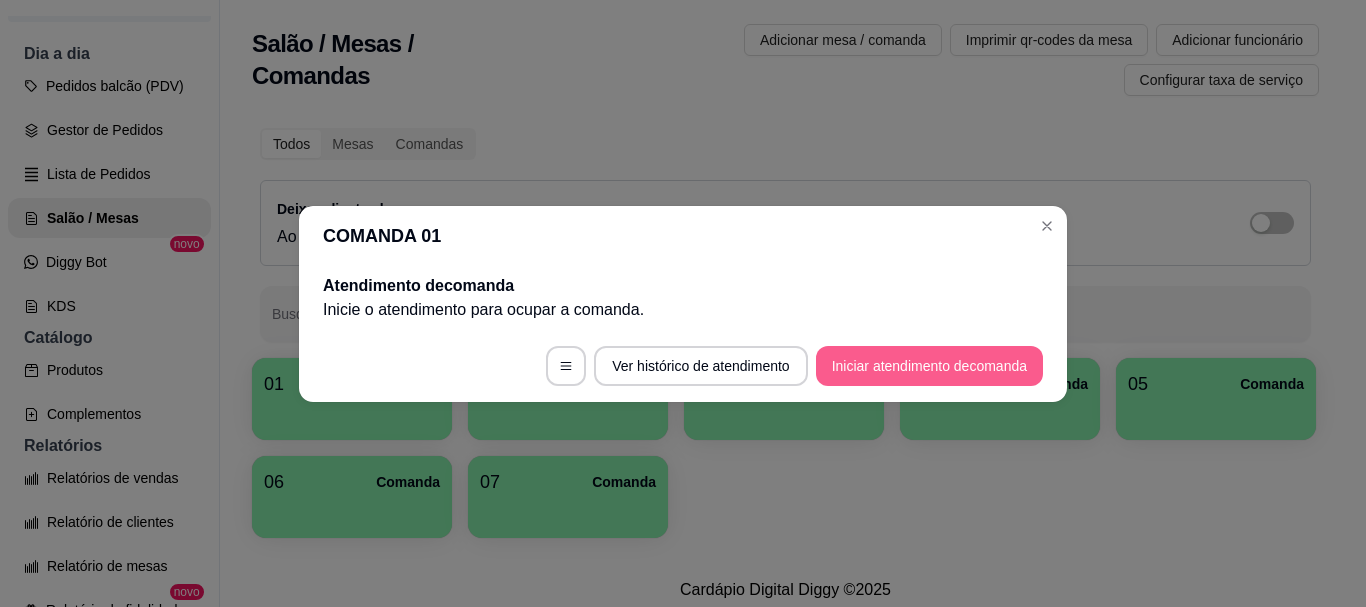 click on "Iniciar atendimento de  comanda" at bounding box center [929, 366] 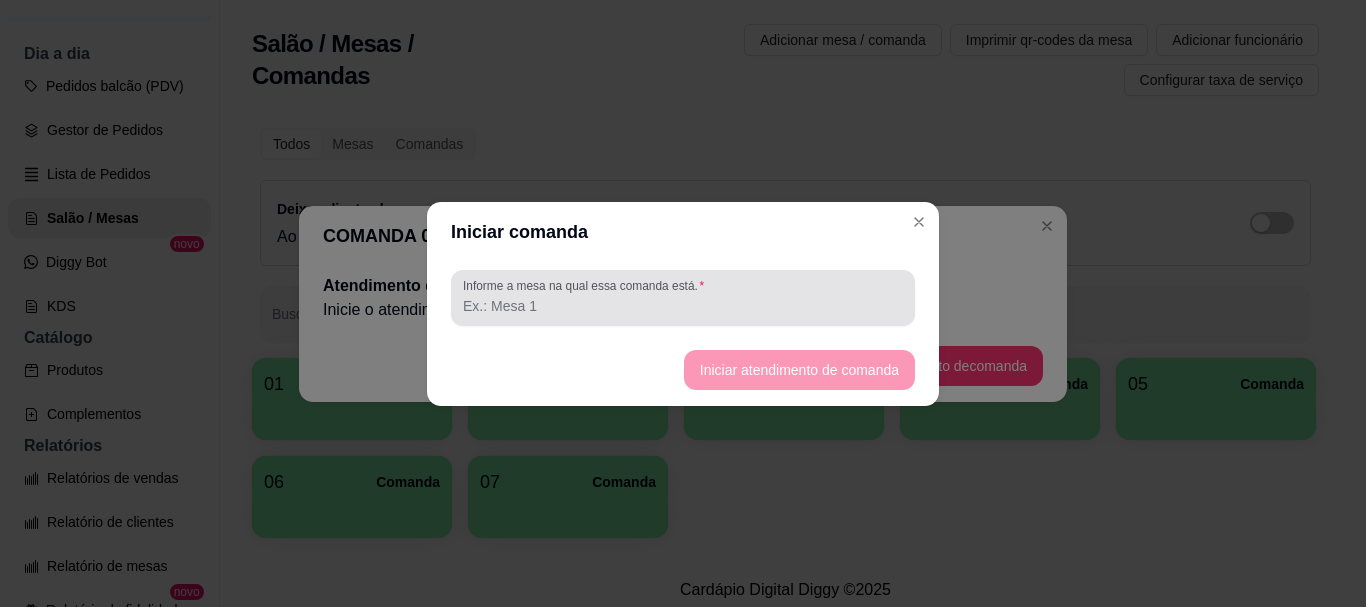 click on "Informe a mesa na qual essa comanda está." at bounding box center (683, 306) 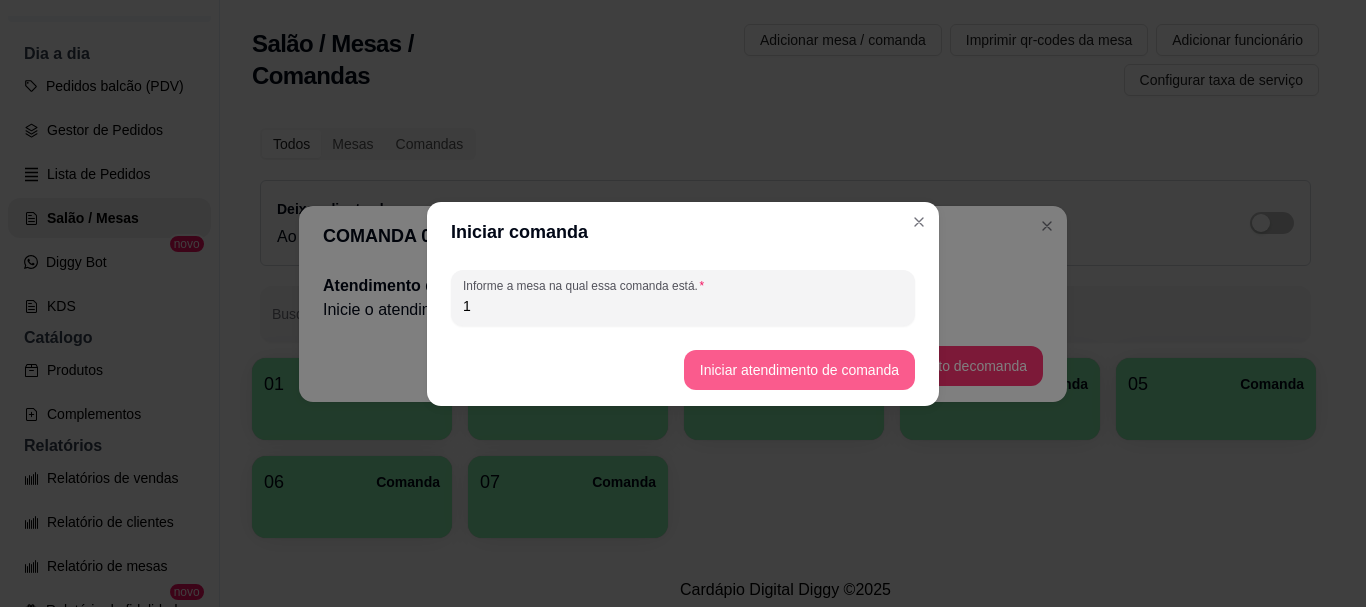 type on "1" 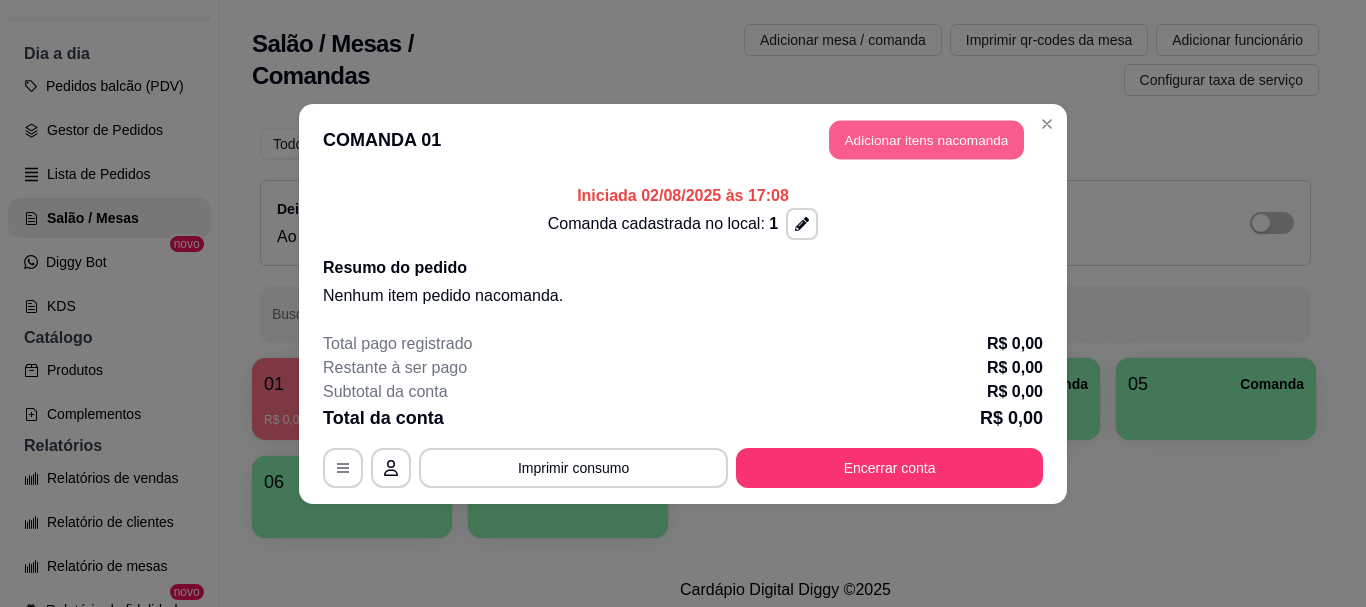 click on "Adicionar itens na  comanda" at bounding box center [926, 139] 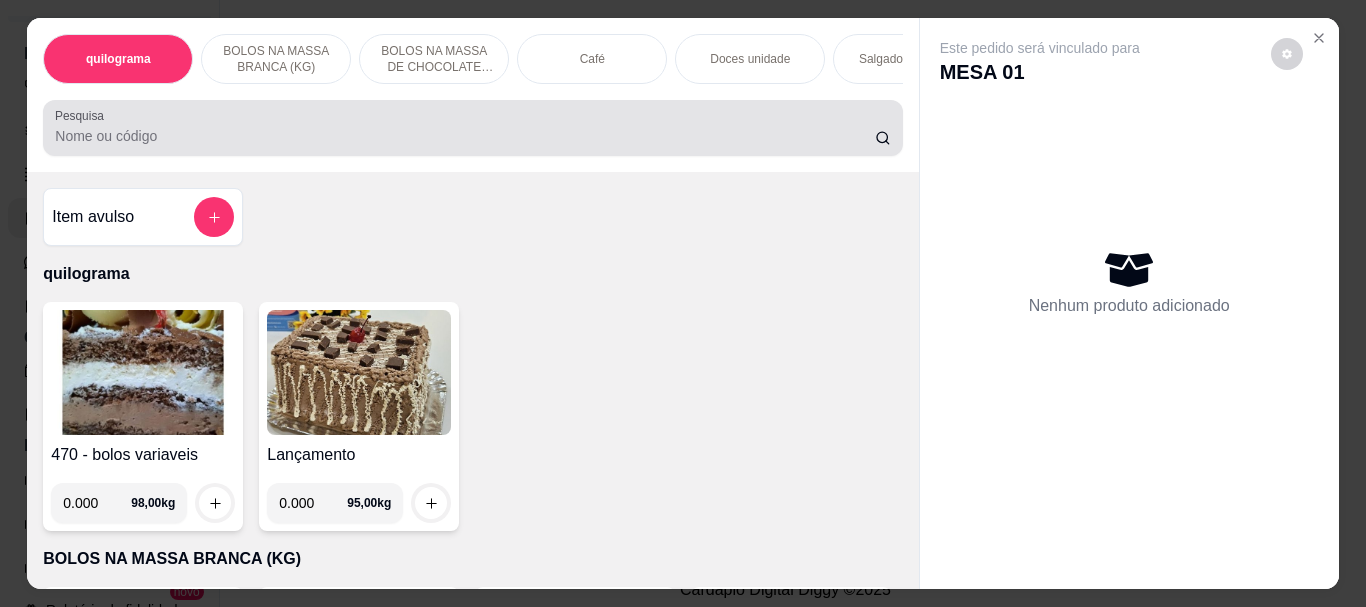 click on "Pesquisa" at bounding box center (465, 136) 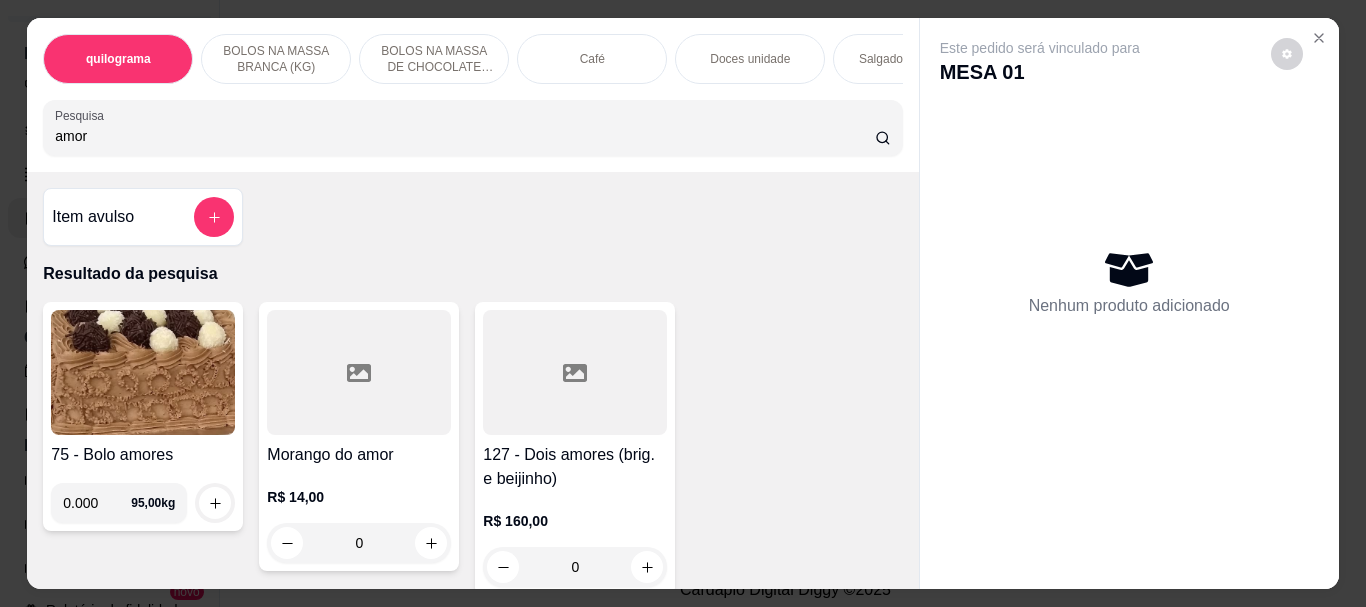 type on "amor" 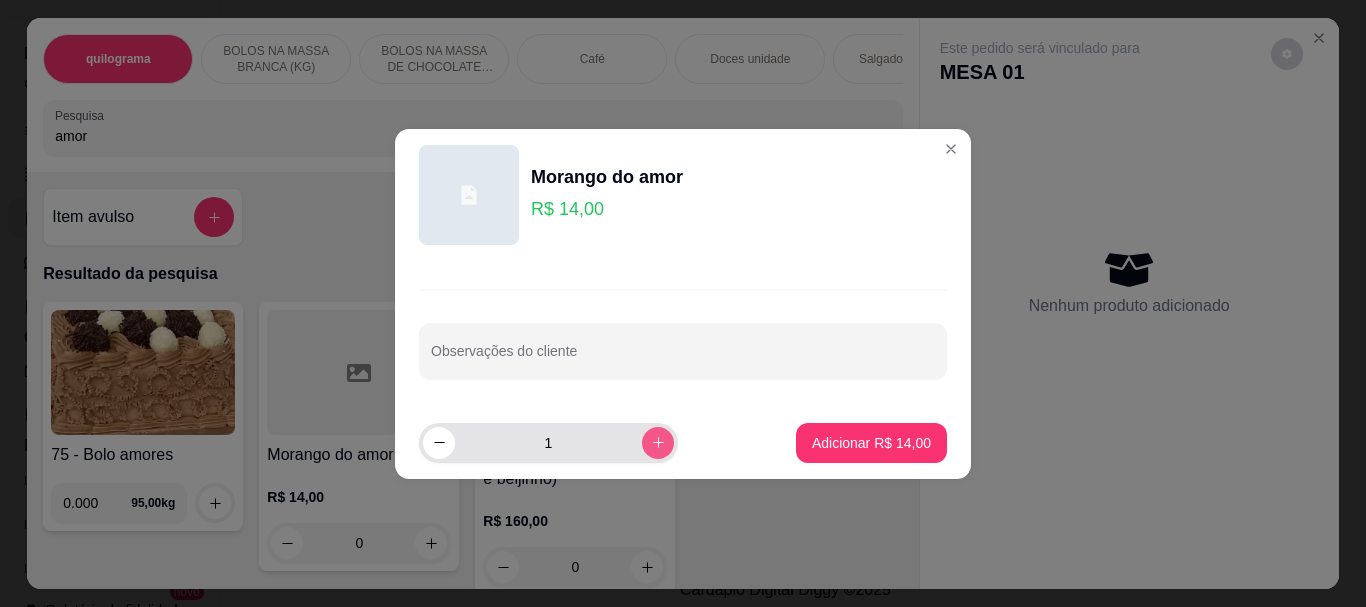 click 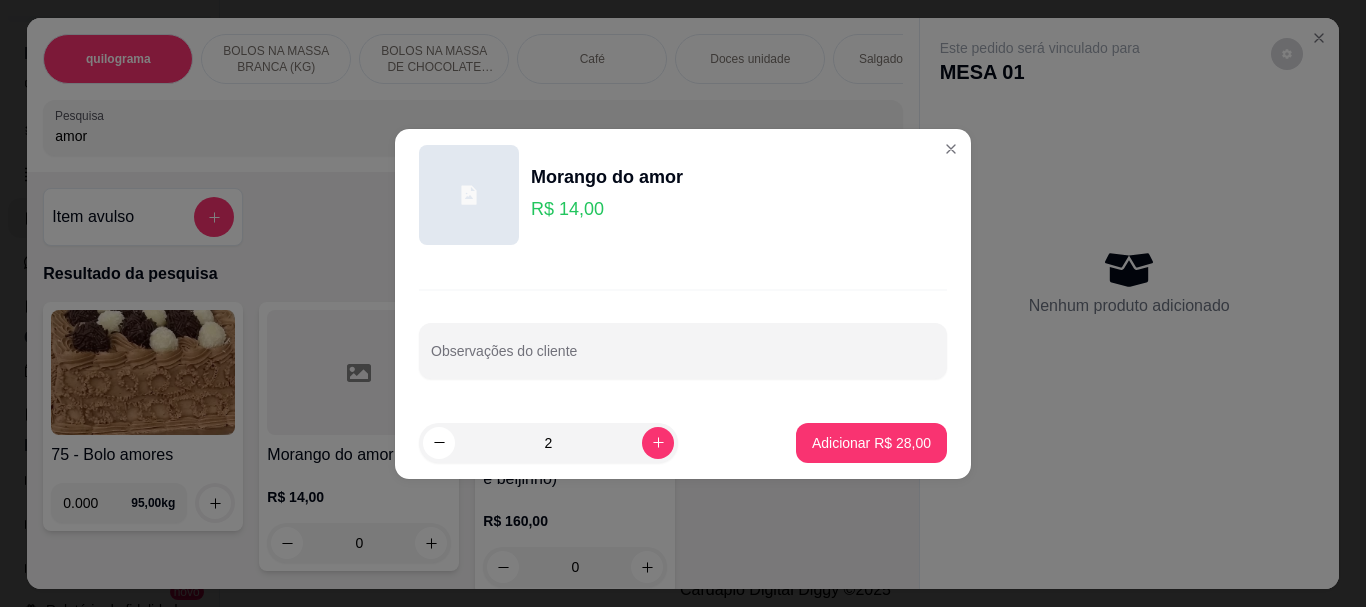 click on "2 Adicionar   R$ 28,00" at bounding box center [683, 443] 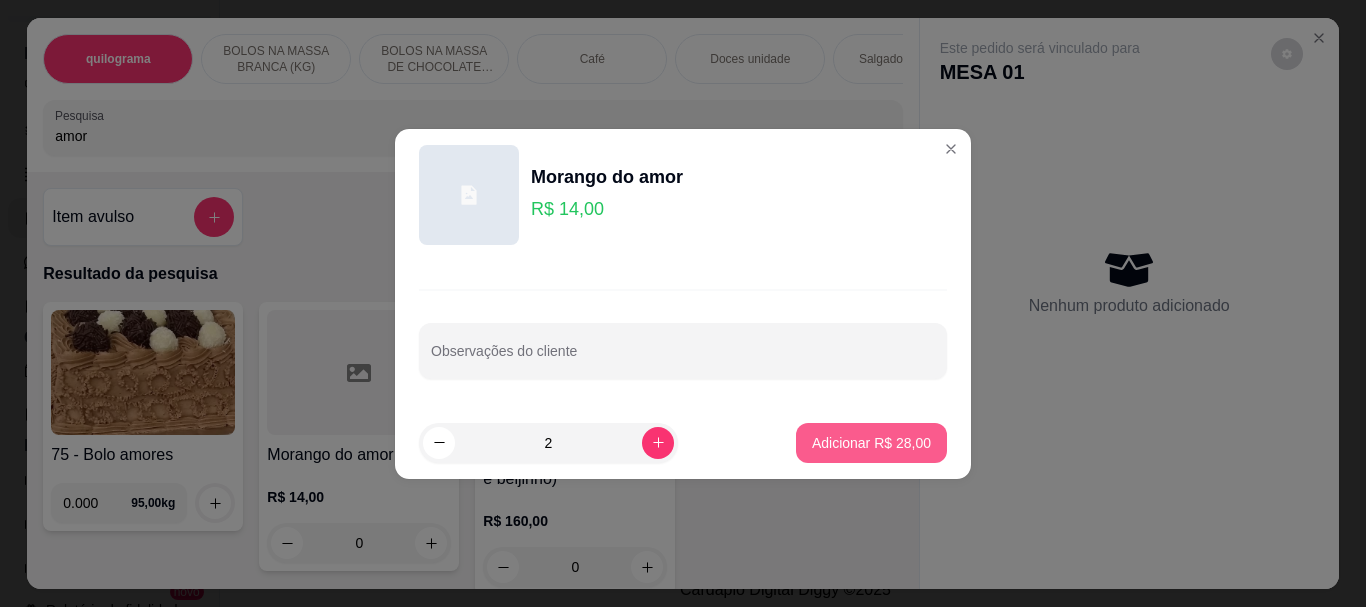 click on "Adicionar   R$ 28,00" at bounding box center [871, 443] 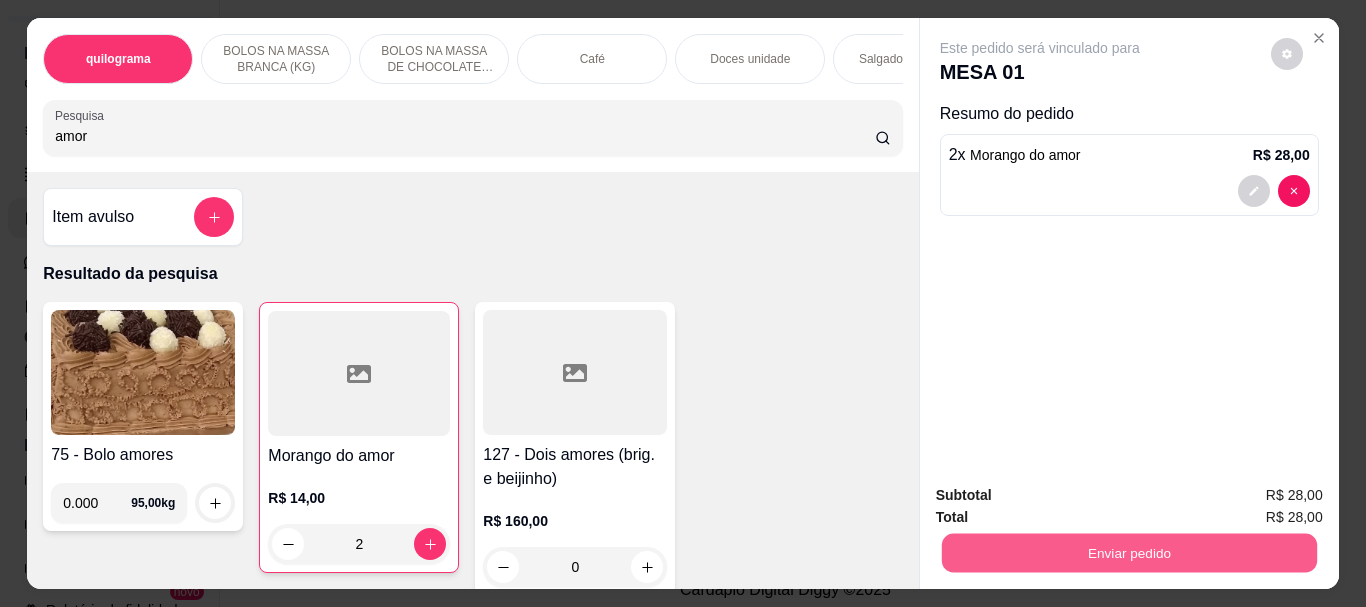 click on "Enviar pedido" at bounding box center (1128, 552) 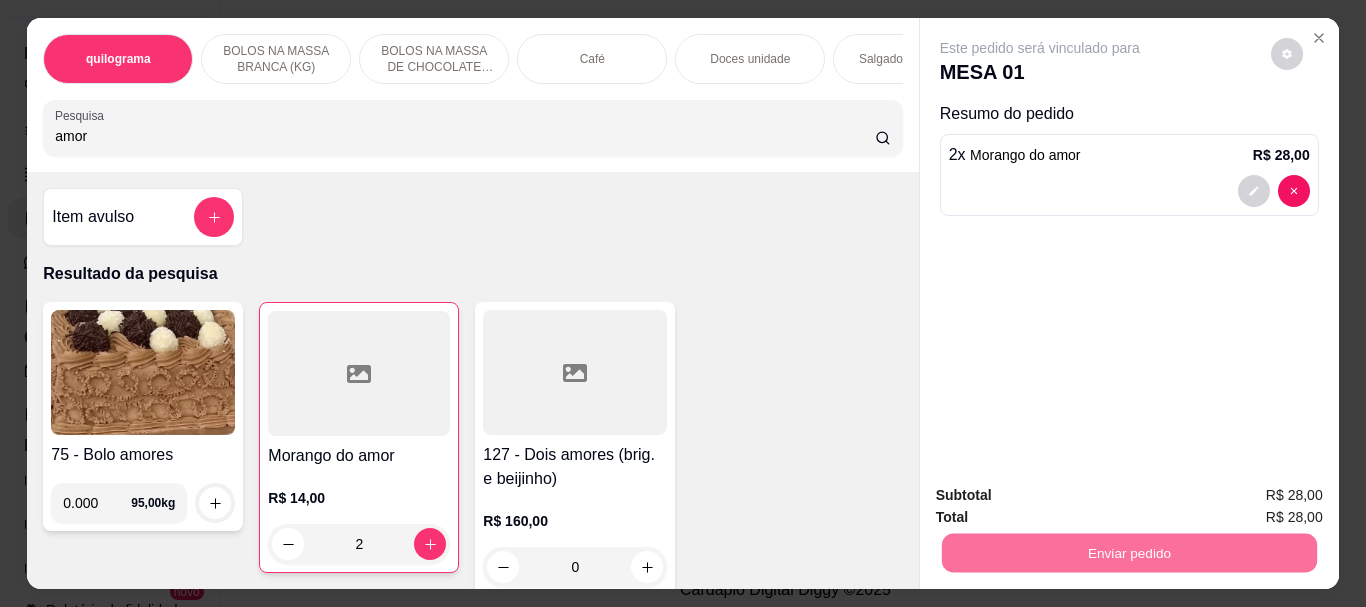 click on "Não registrar e enviar pedido" at bounding box center [1063, 495] 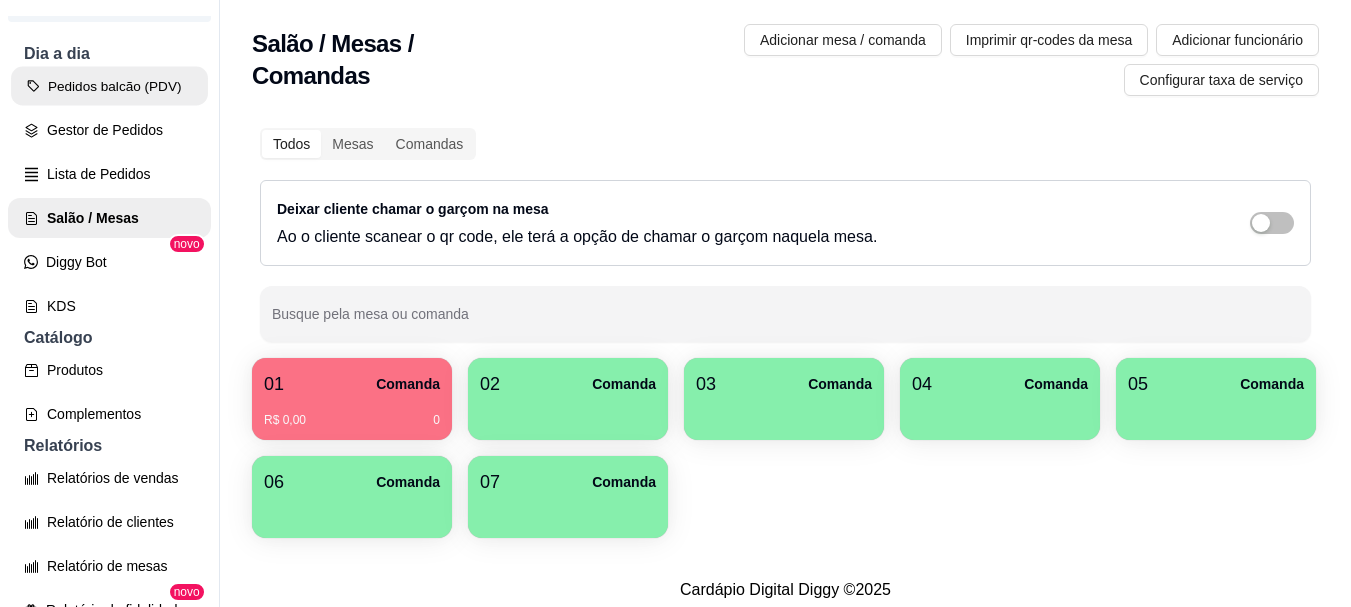click on "Pedidos balcão (PDV)" at bounding box center [109, 86] 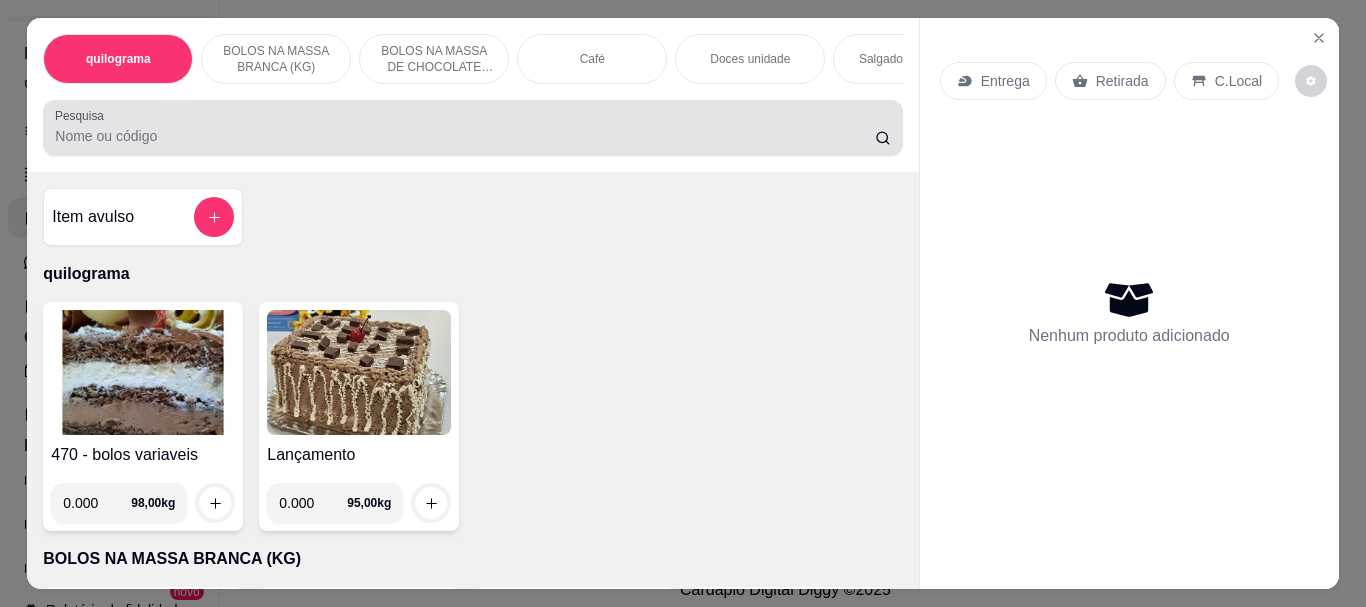 click at bounding box center [472, 128] 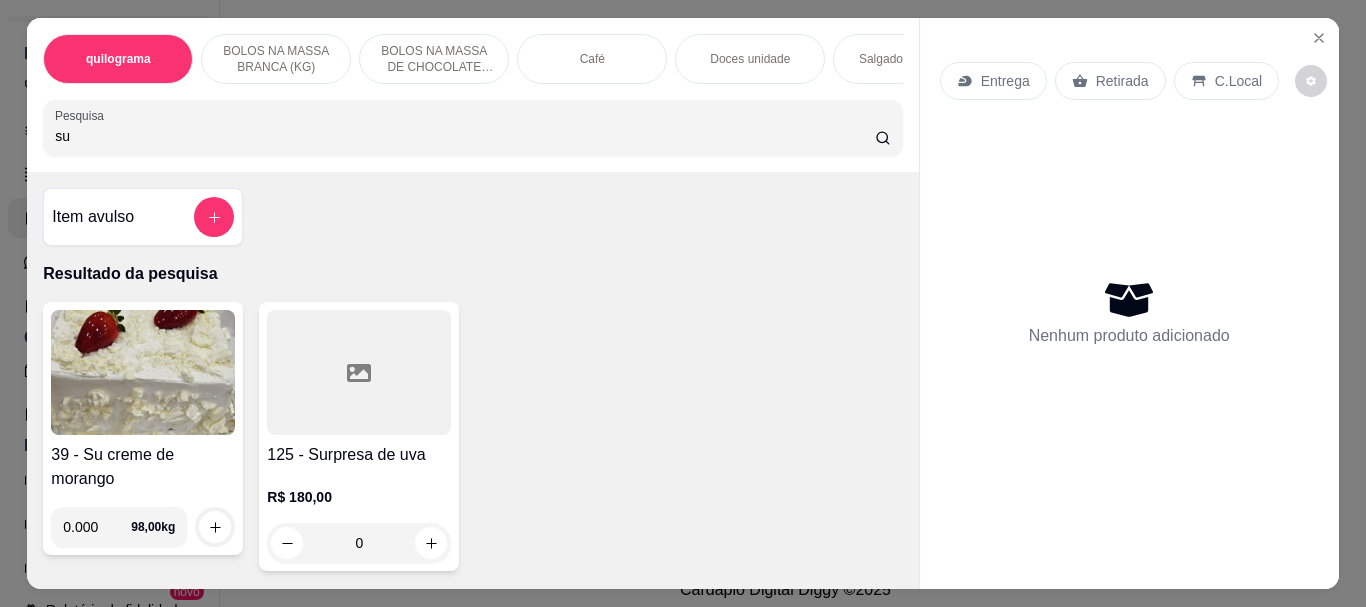 type on "su" 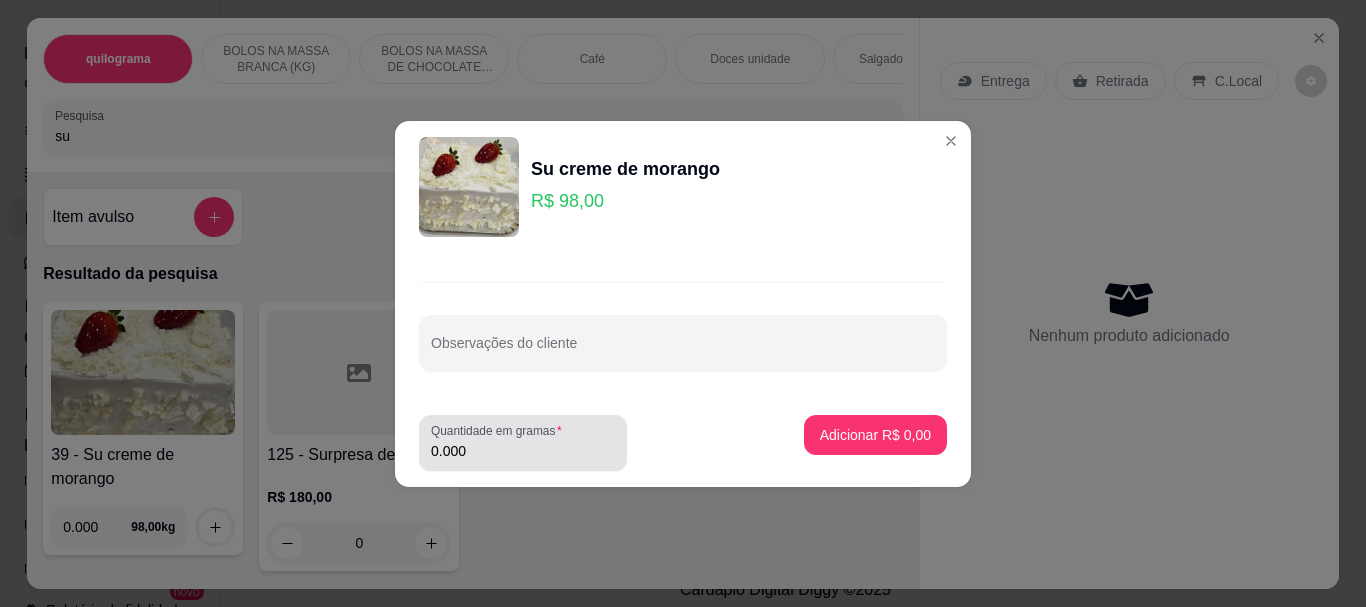 click on "0.000" at bounding box center (523, 451) 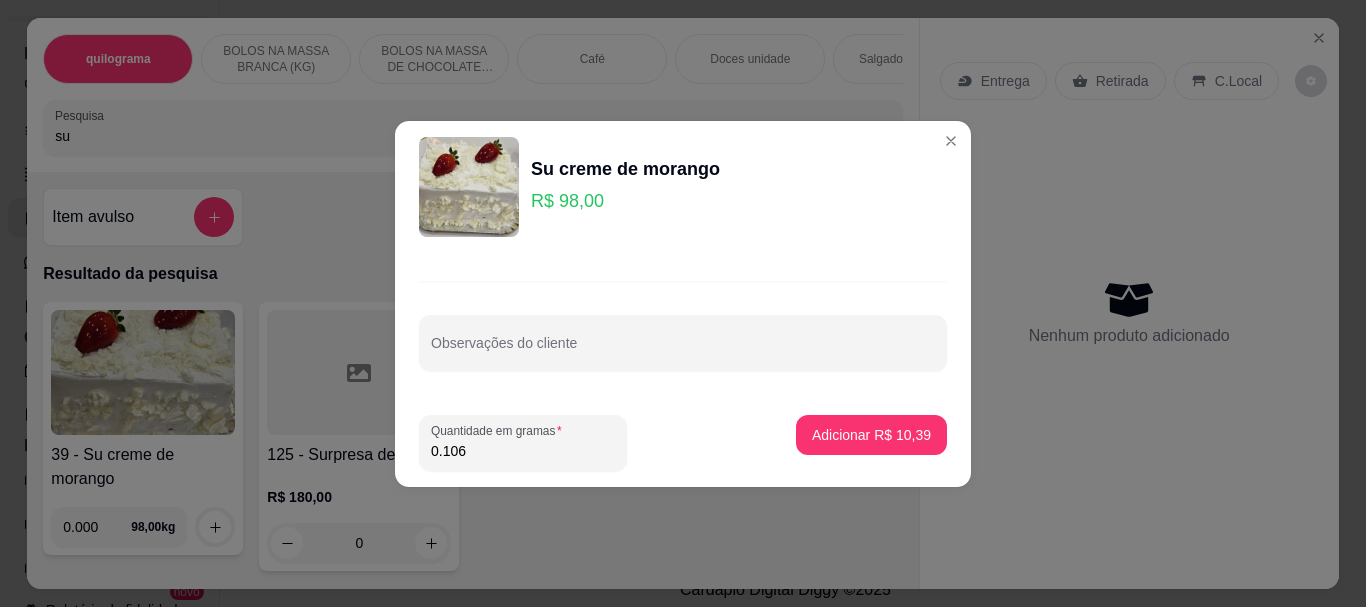 type on "1.060" 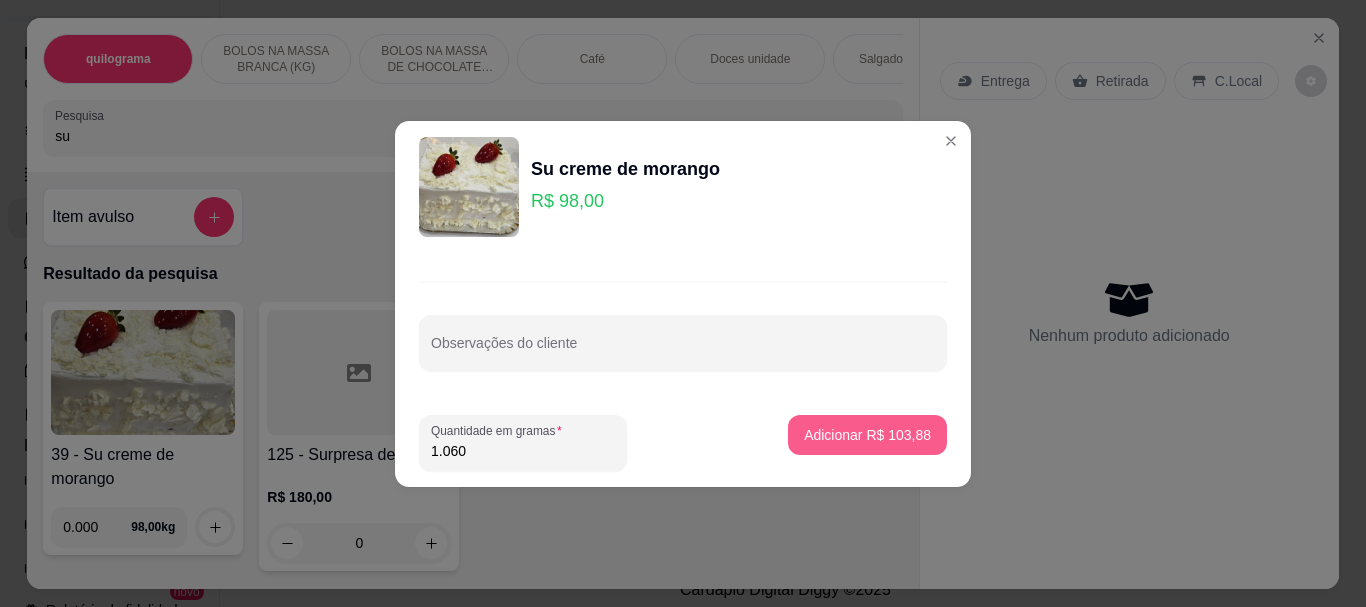 click on "Adicionar R$ 103,88" at bounding box center [867, 435] 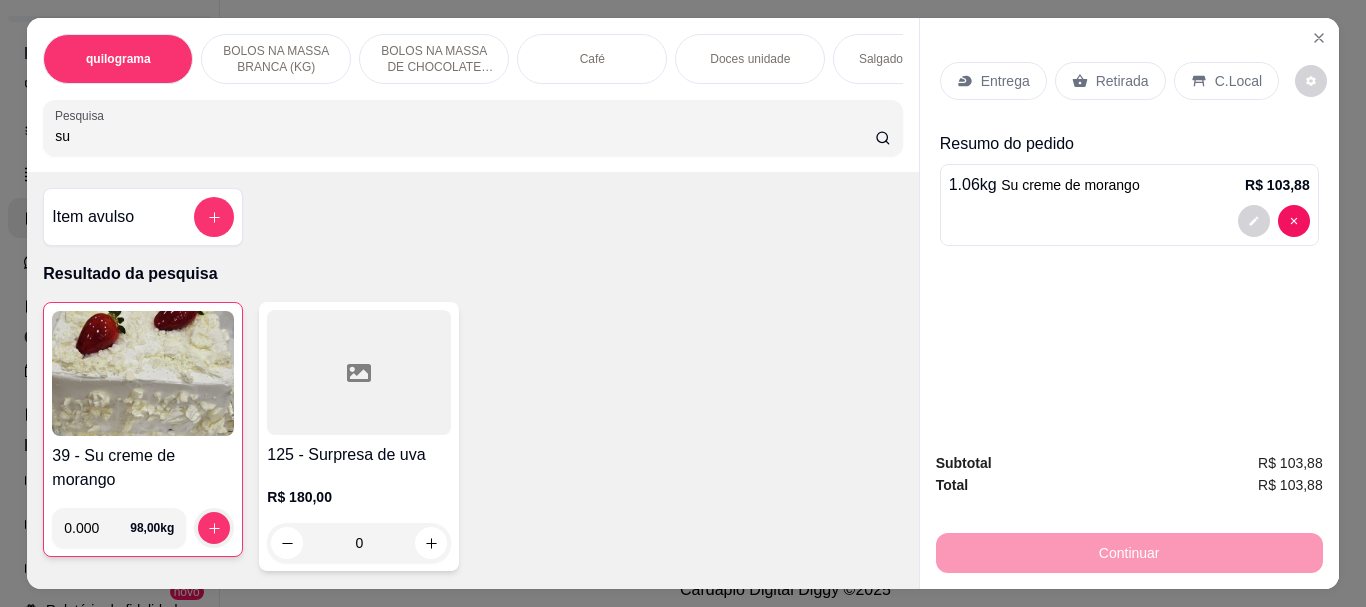 click on "Retirada" at bounding box center (1122, 81) 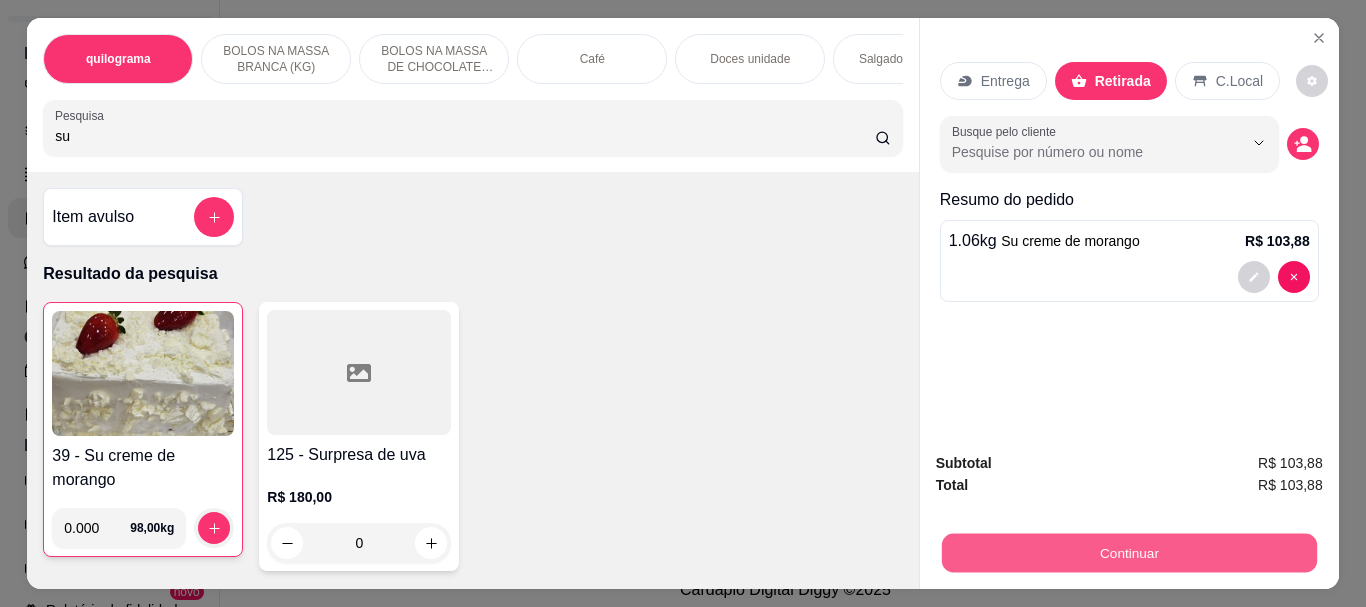 click on "Continuar" at bounding box center (1128, 552) 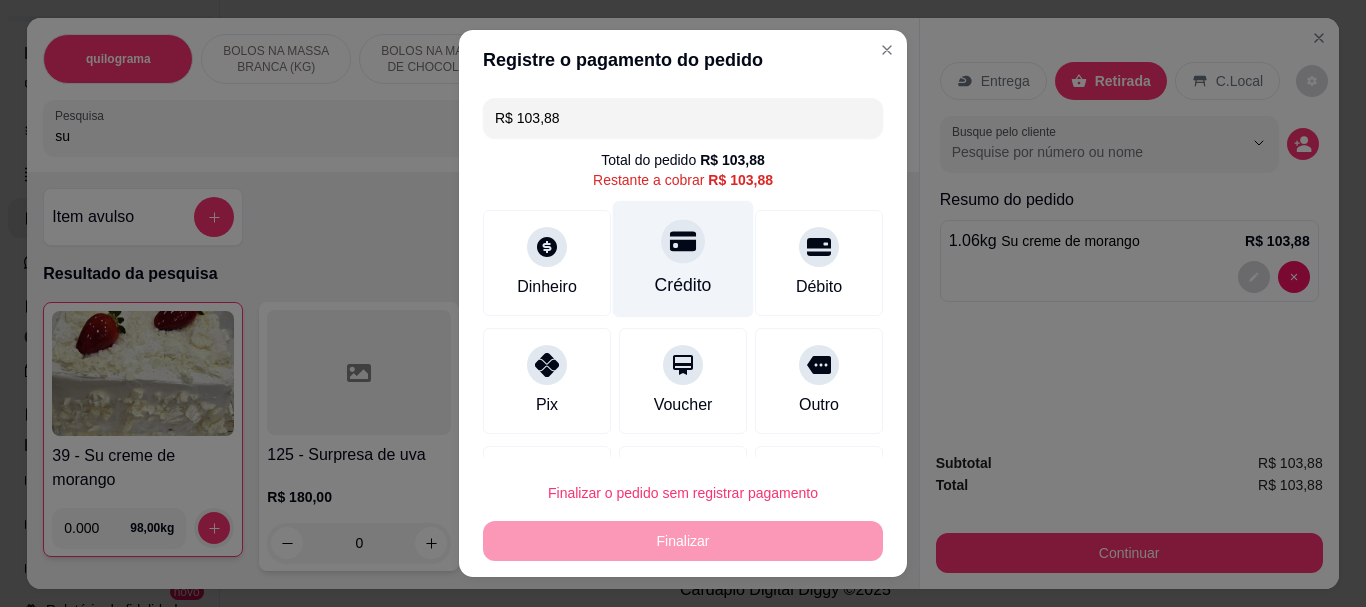click on "Crédito" at bounding box center (683, 259) 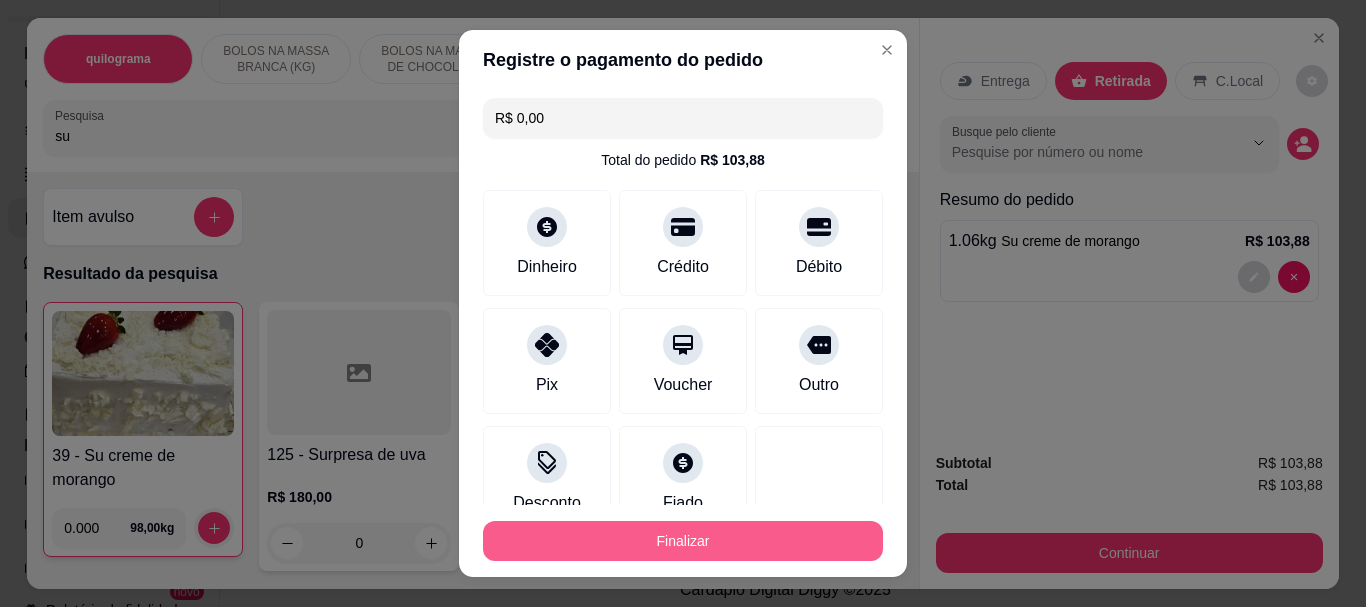 click on "Finalizar" at bounding box center [683, 541] 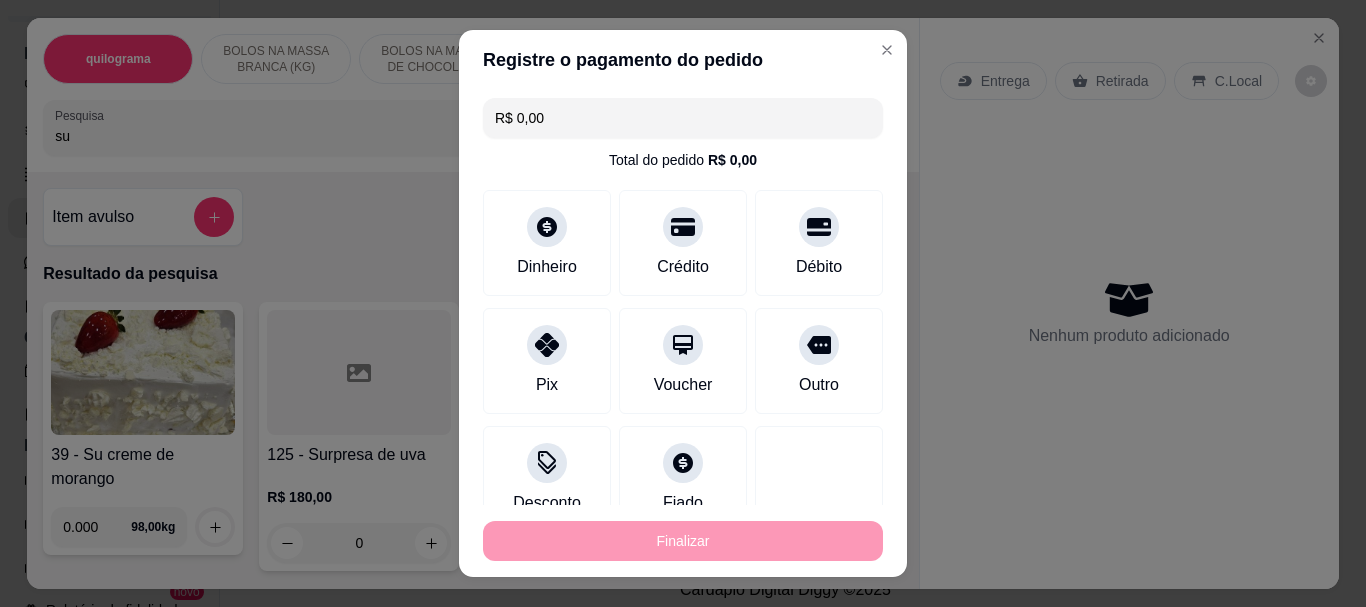 type on "-R$ 103,88" 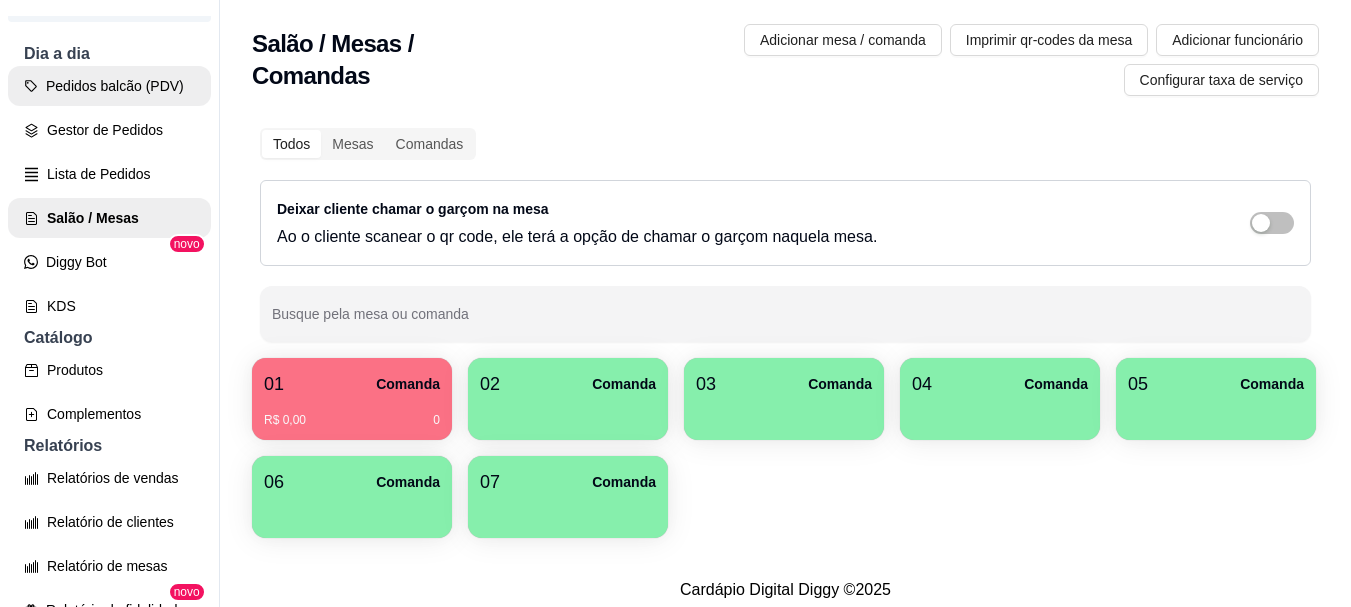 click on "Pedidos balcão (PDV)" at bounding box center (109, 86) 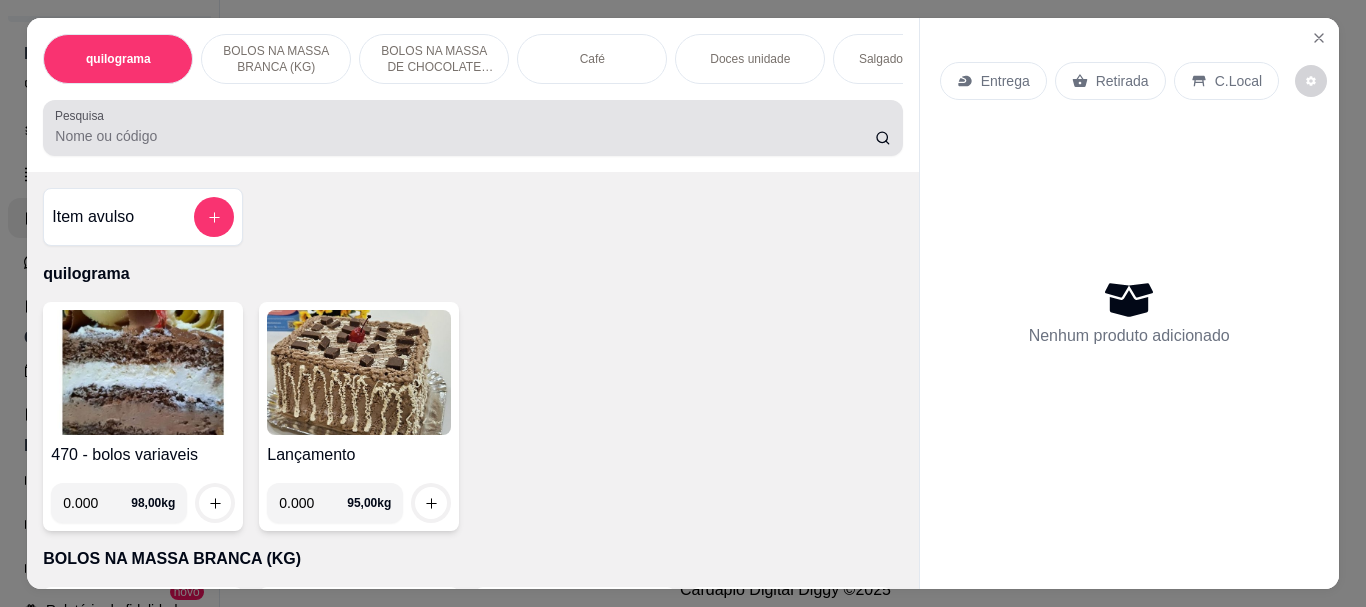 click on "Pesquisa" at bounding box center (465, 136) 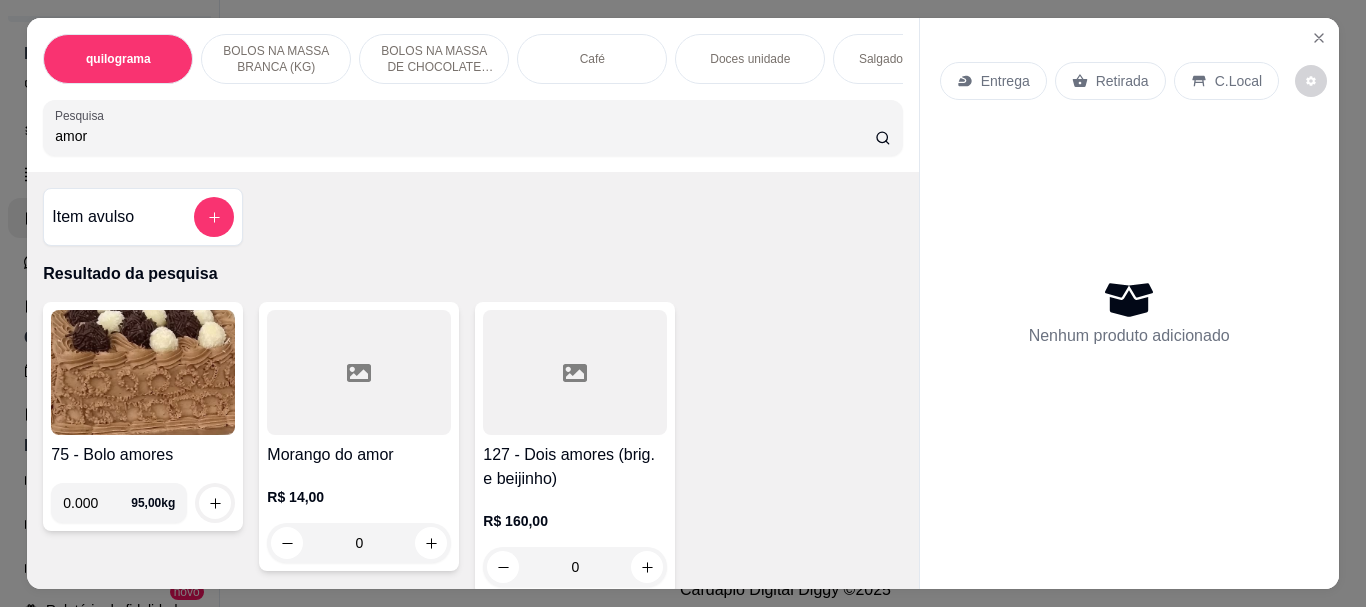 type on "amor" 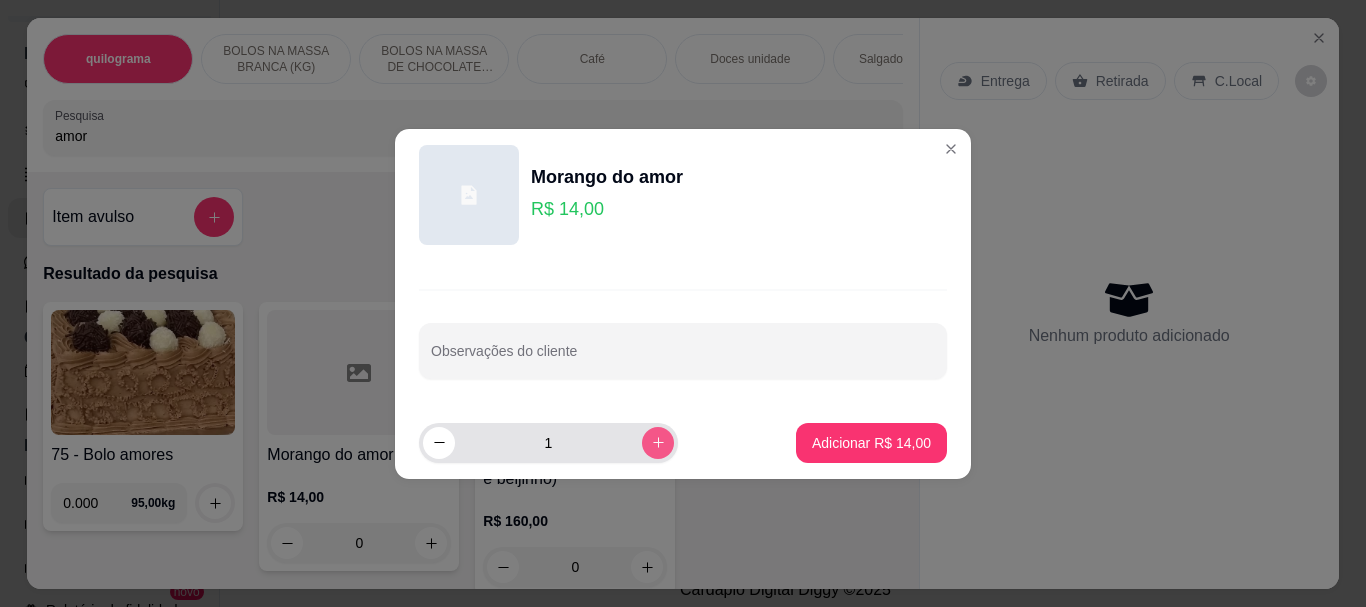 click 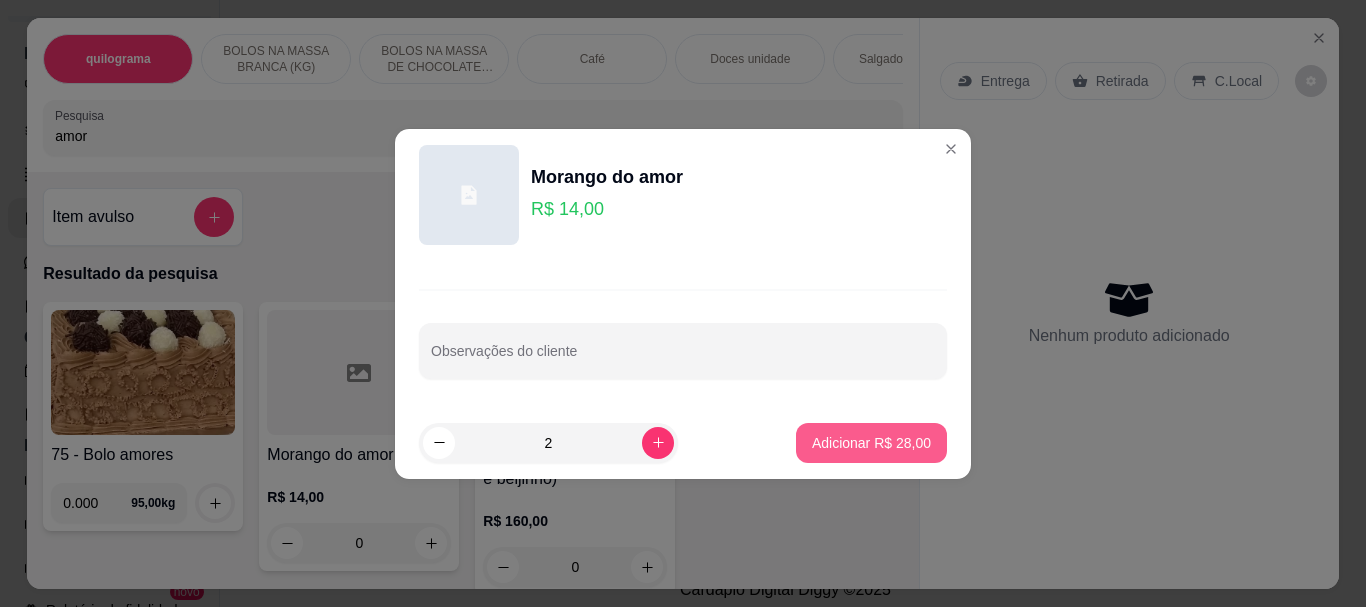 click on "Adicionar   R$ 28,00" at bounding box center [871, 443] 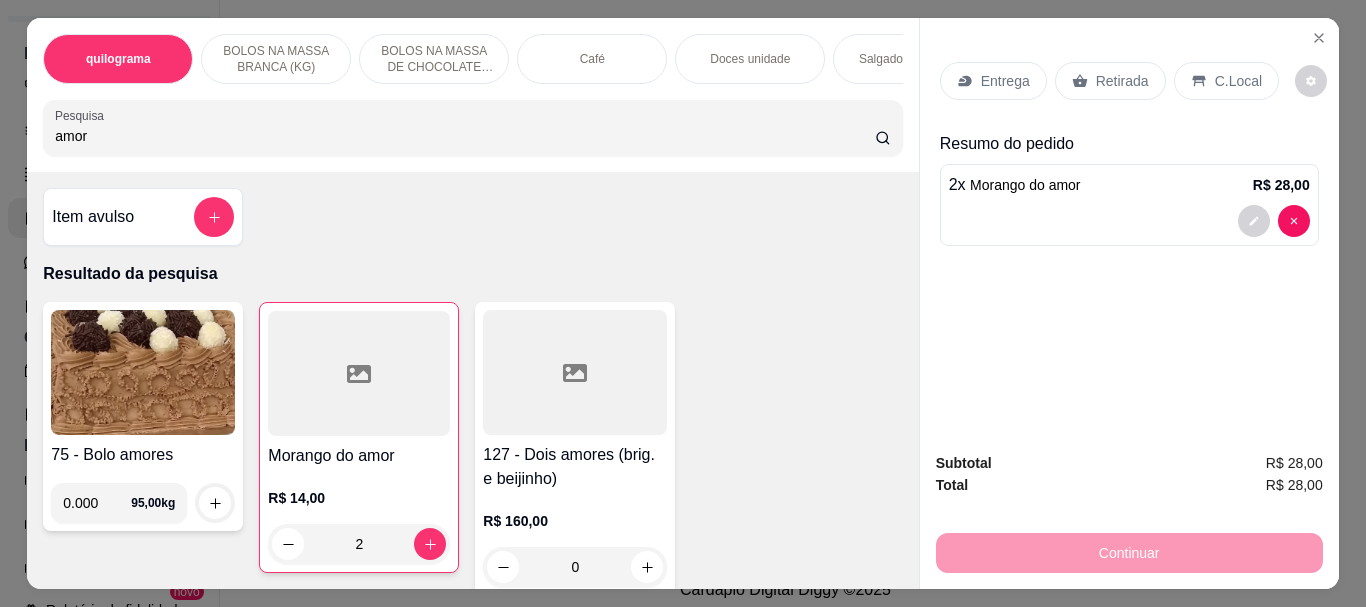 drag, startPoint x: 1116, startPoint y: 71, endPoint x: 1050, endPoint y: 380, distance: 315.96994 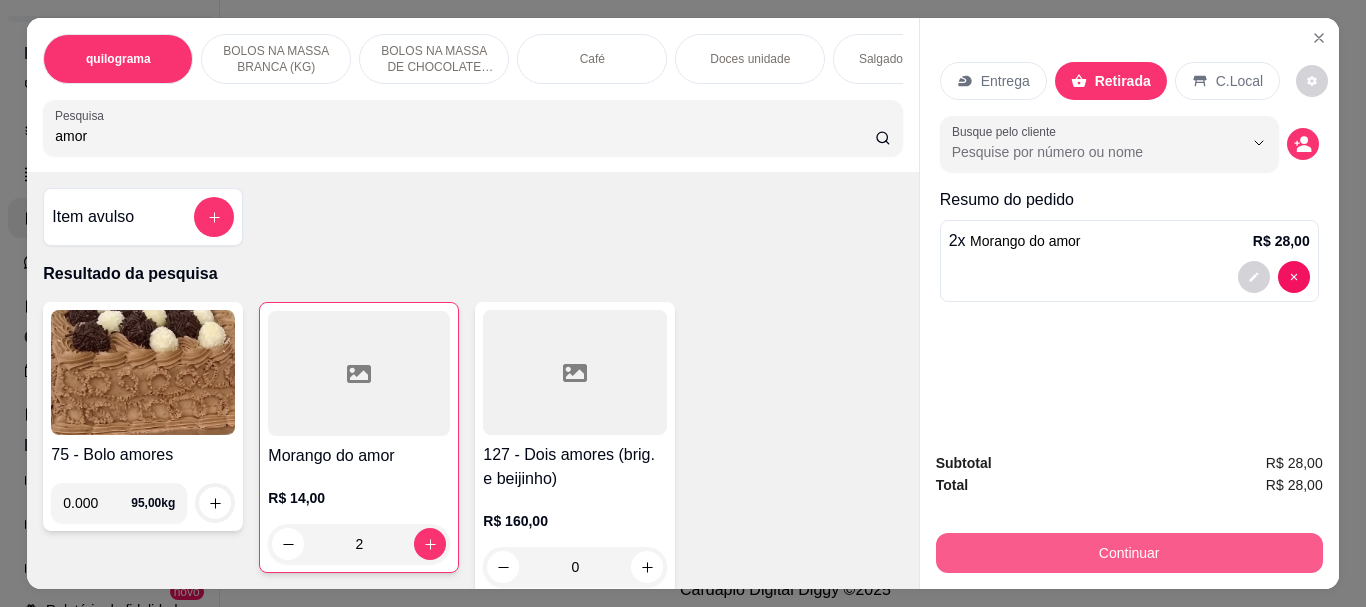 click on "Continuar" at bounding box center (1129, 553) 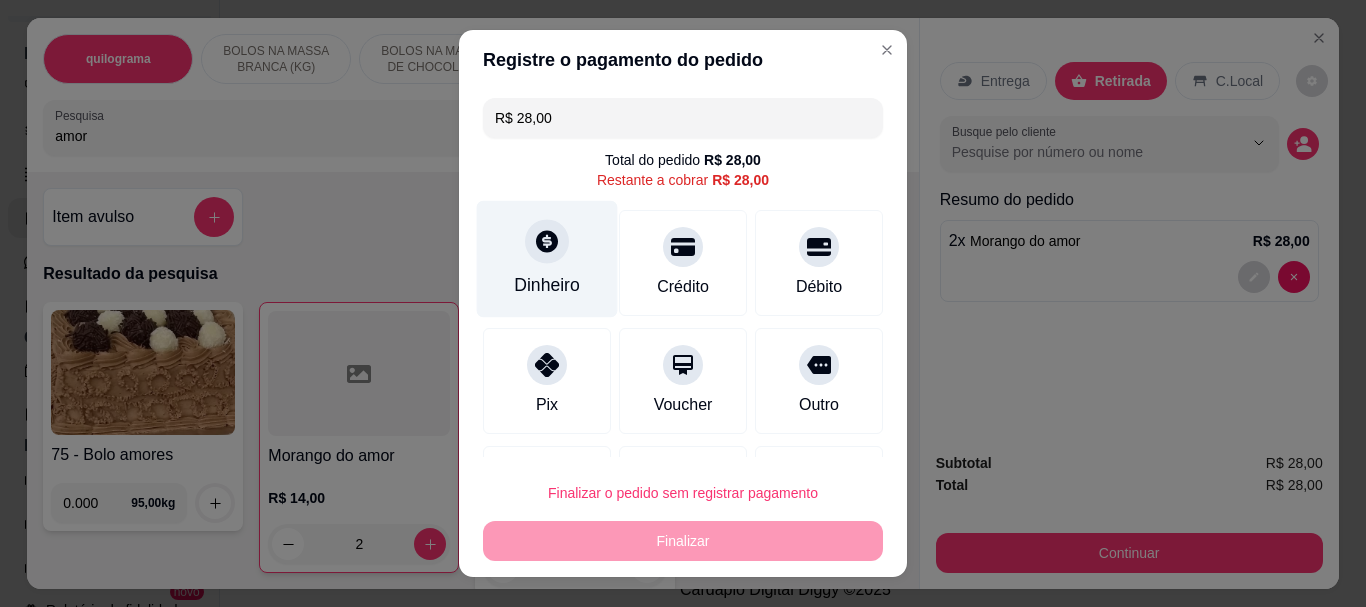 click at bounding box center (547, 242) 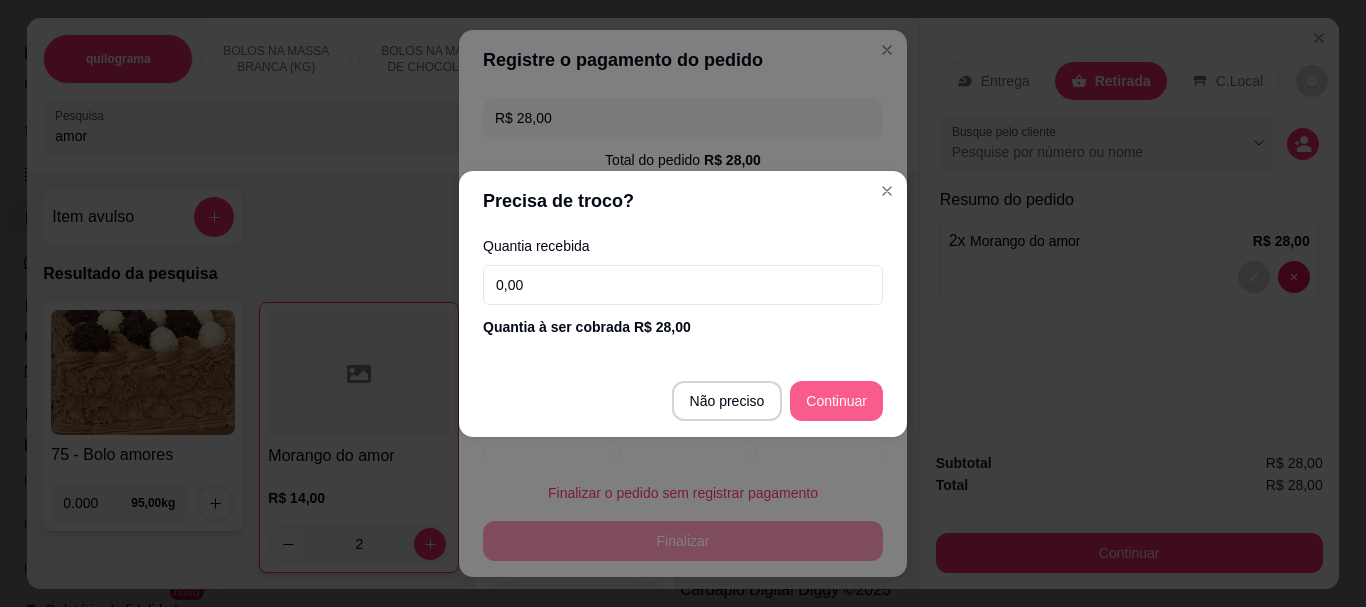 type on "R$ 0,00" 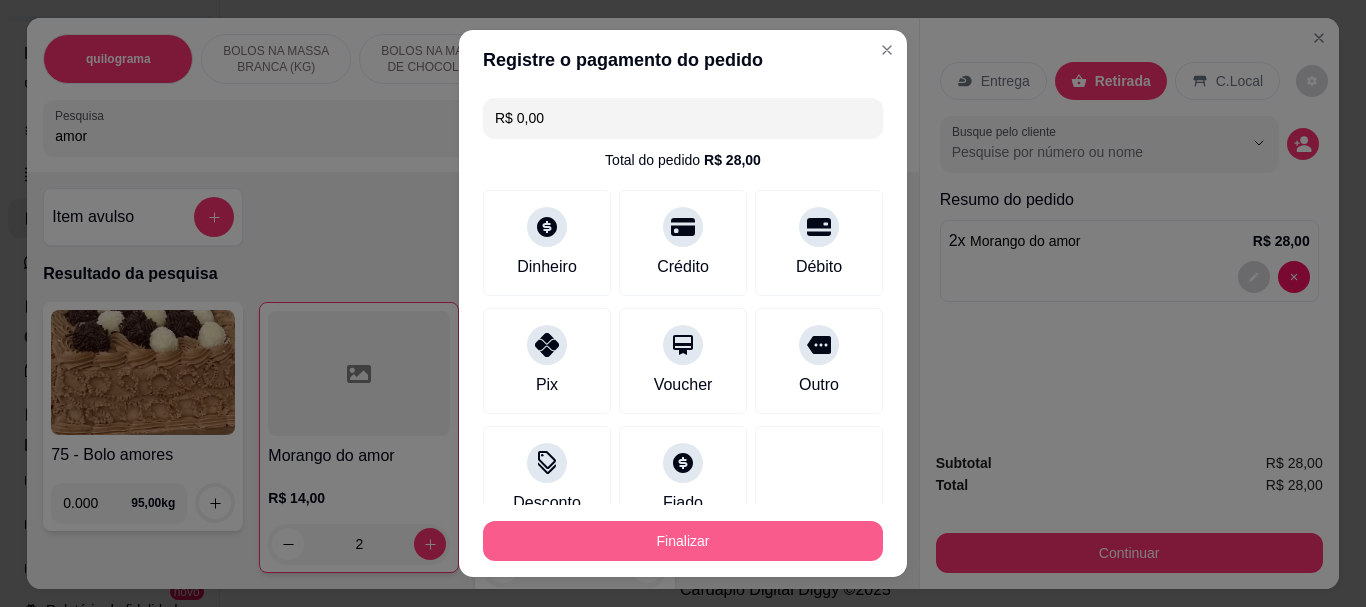 click on "Finalizar" at bounding box center [683, 541] 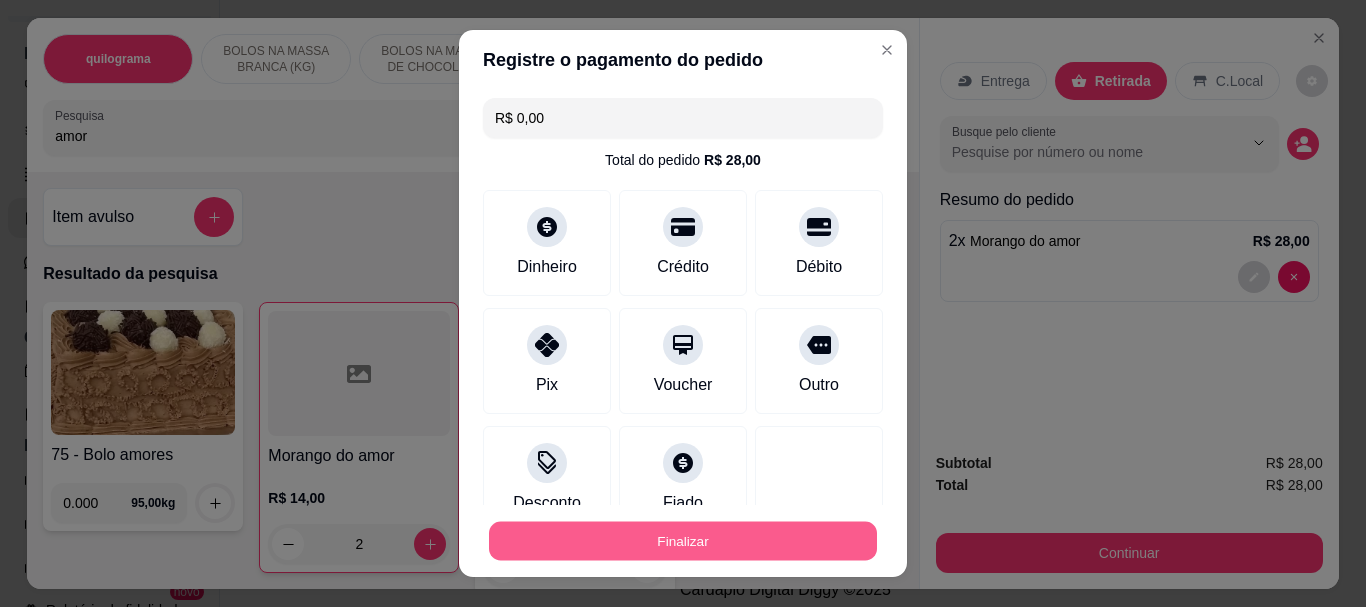 click on "Finalizar" at bounding box center (683, 540) 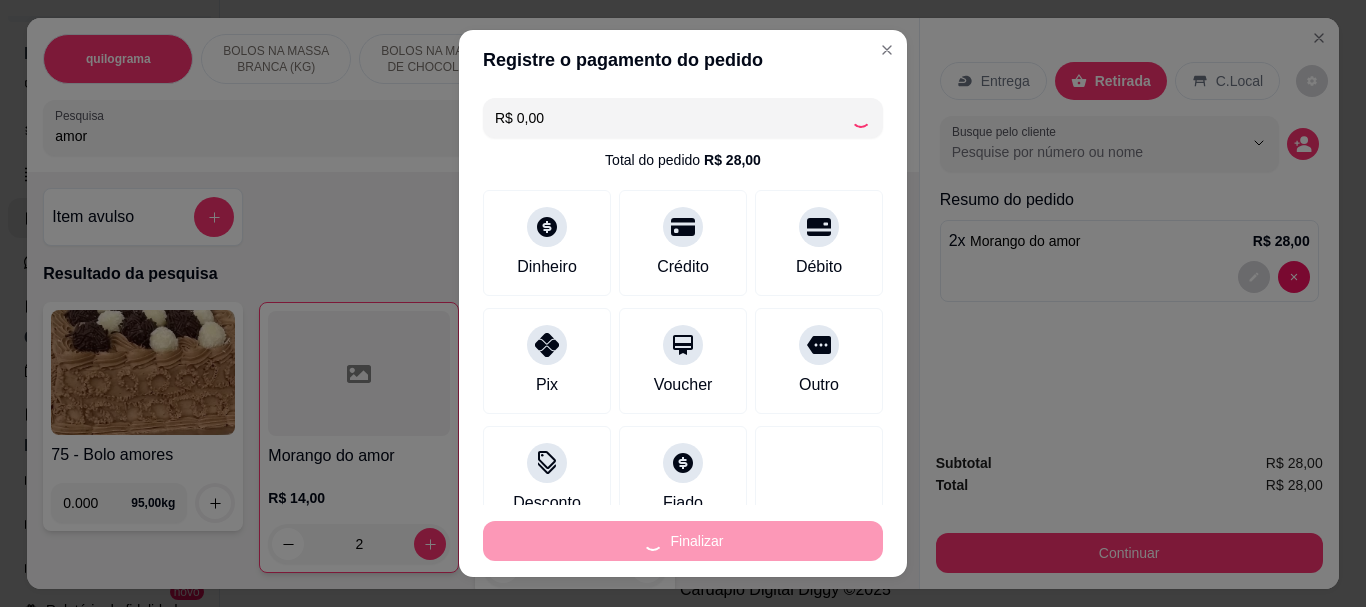 type on "0" 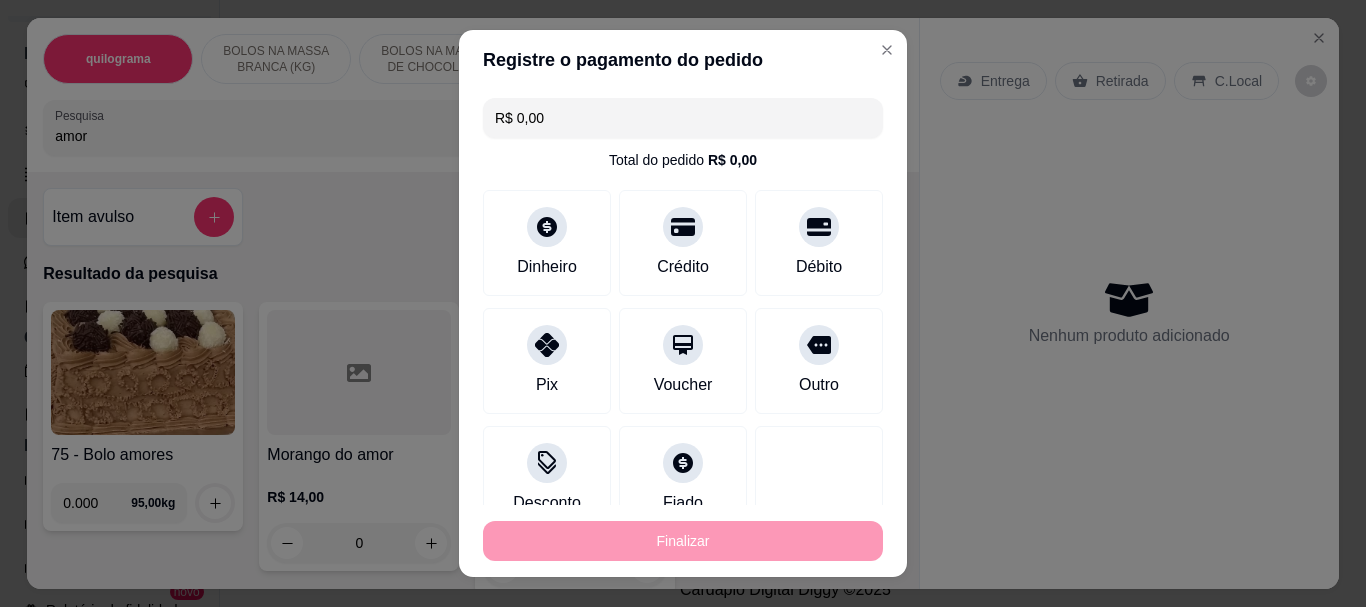type on "-R$ 28,00" 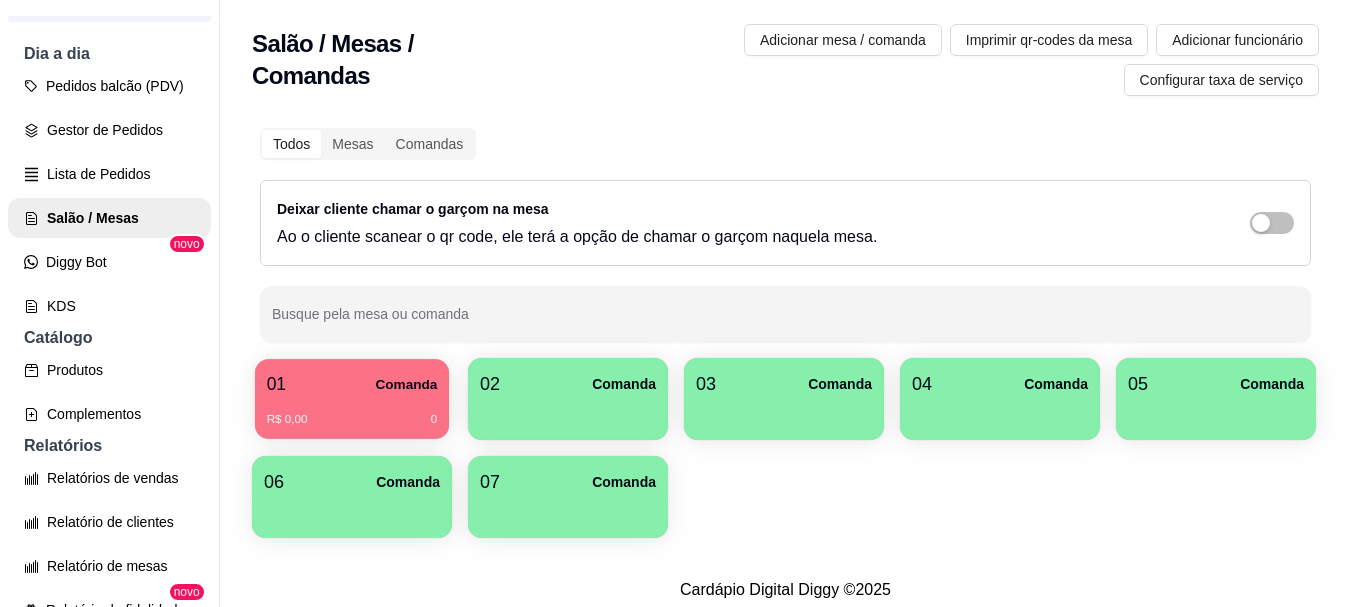 click on "R$ 0,00 0" at bounding box center [352, 412] 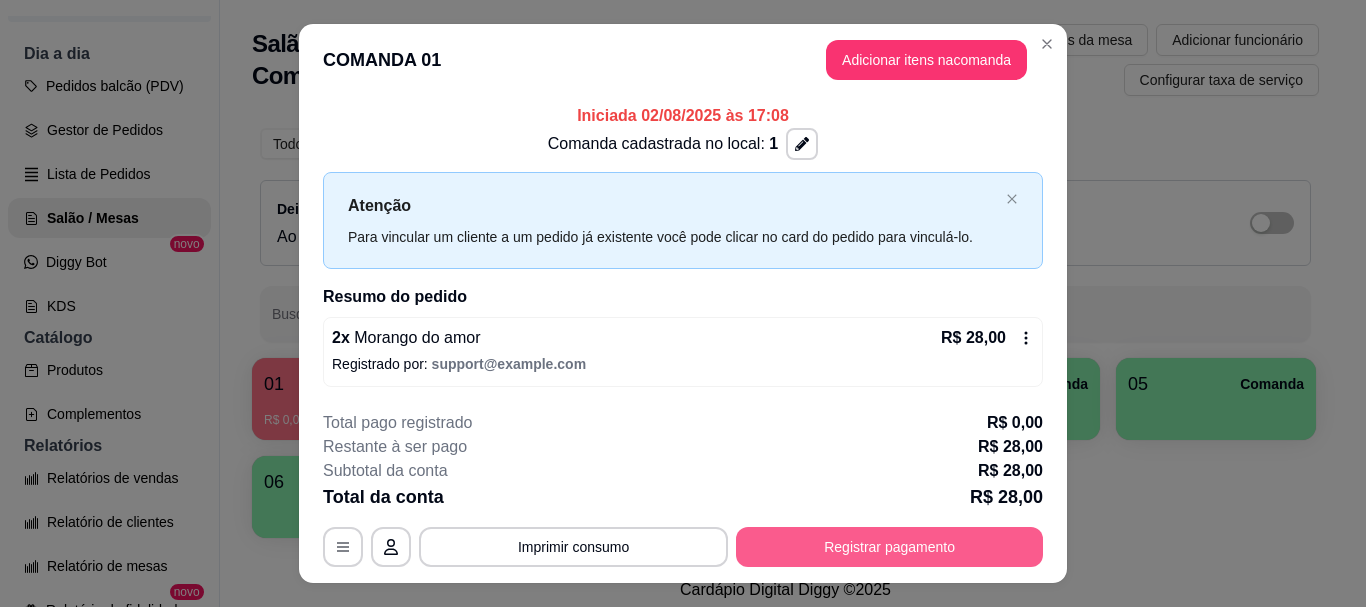 click on "Registrar pagamento" at bounding box center (889, 547) 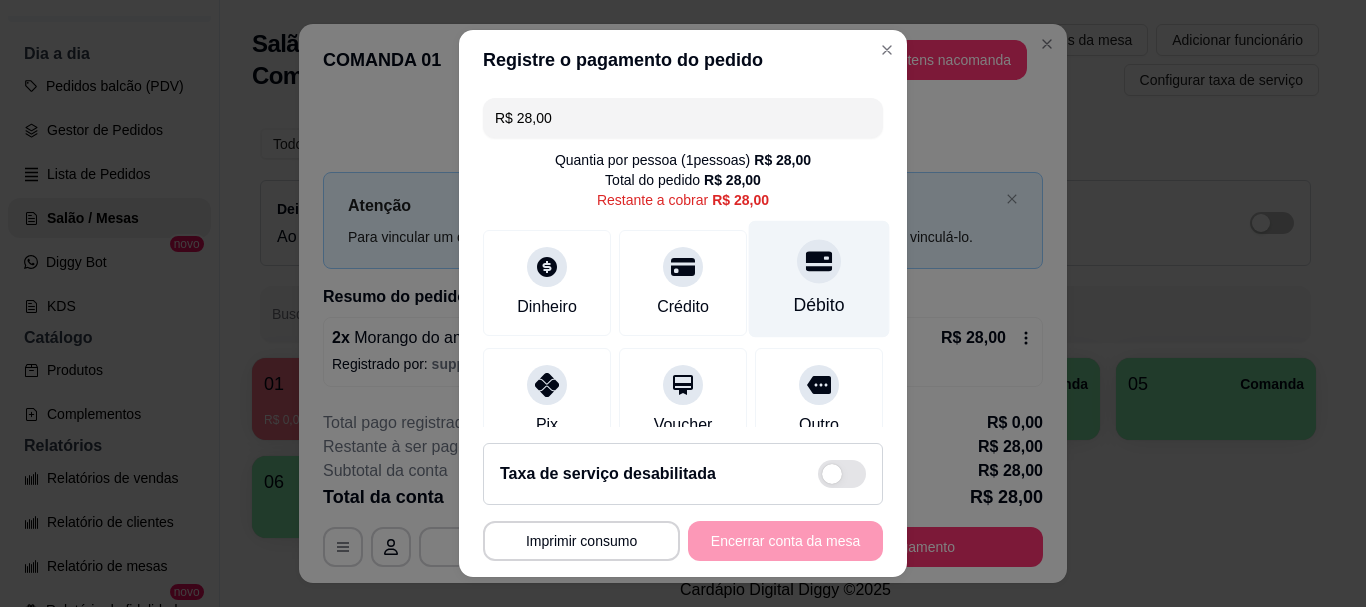 click on "Débito" at bounding box center (819, 279) 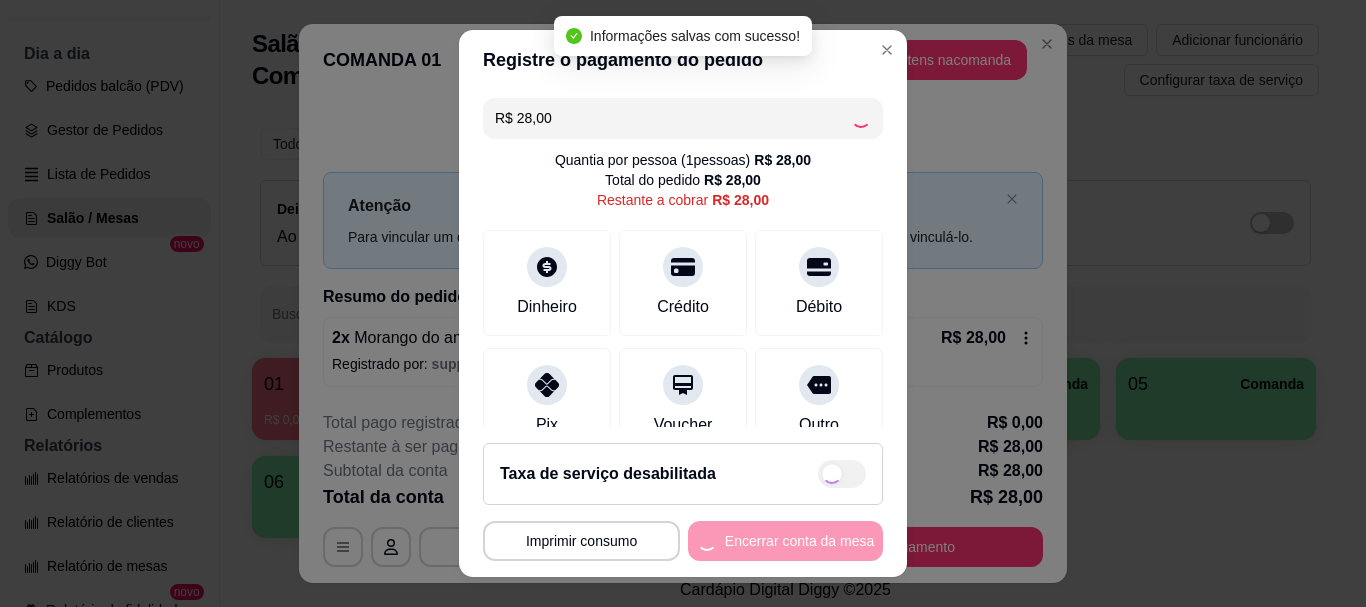 type on "R$ 0,00" 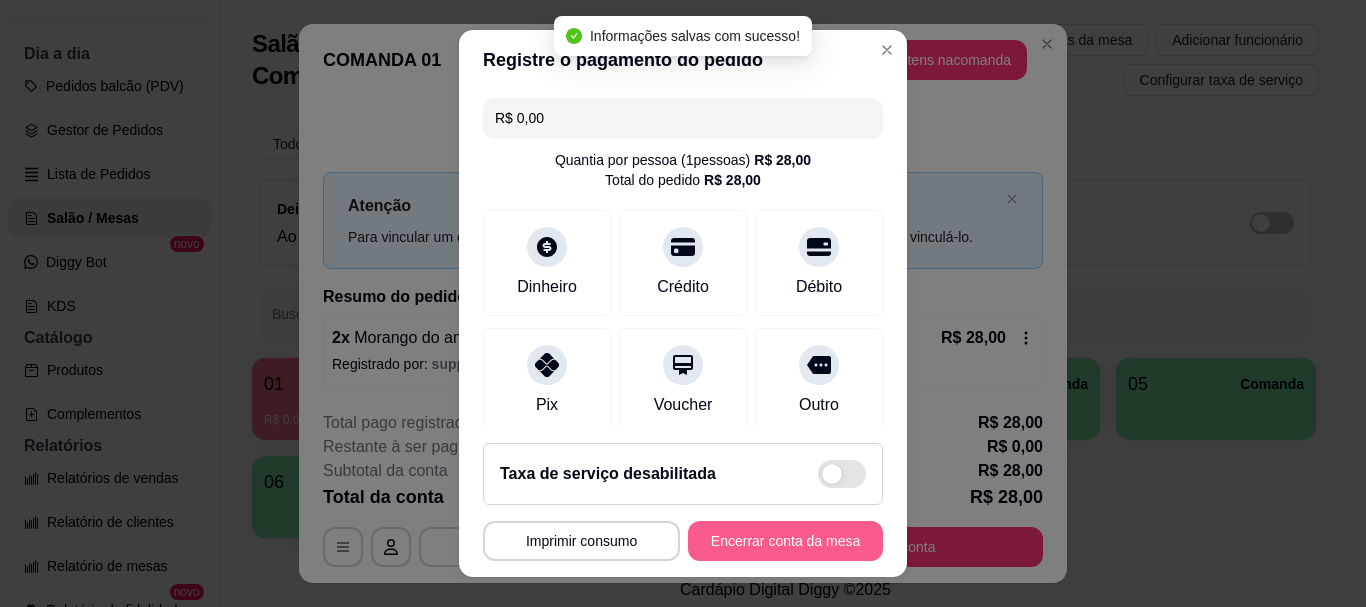 click on "Encerrar conta da mesa" at bounding box center [785, 541] 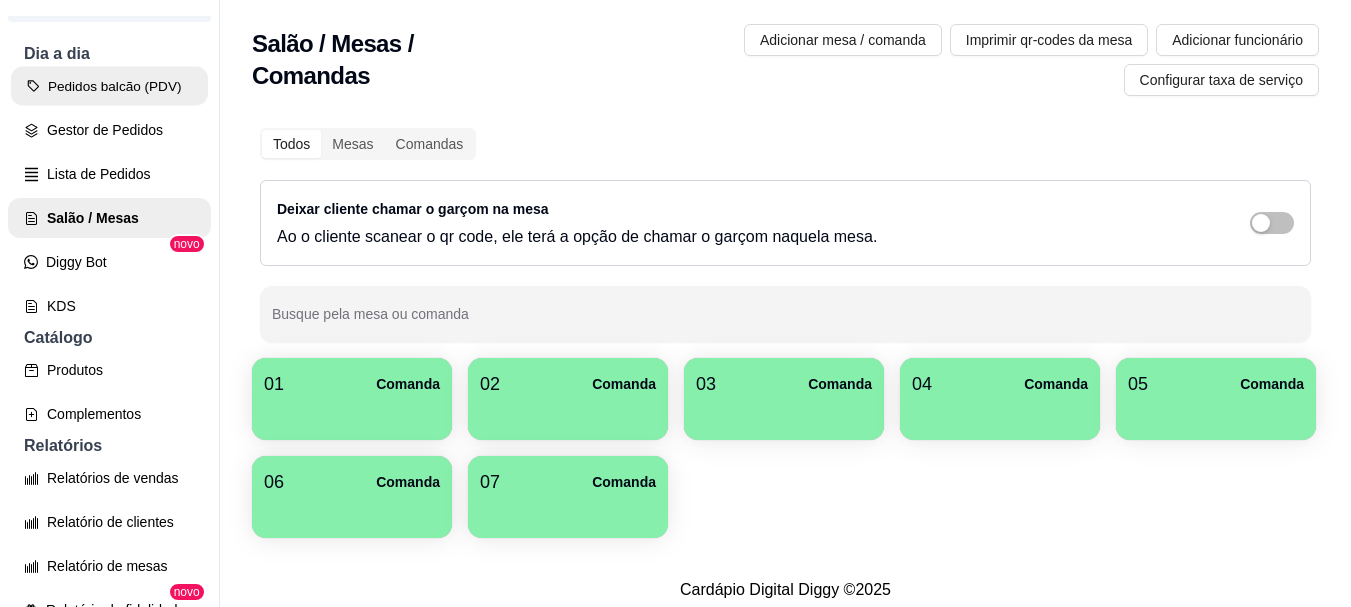 click on "Pedidos balcão (PDV)" at bounding box center (109, 86) 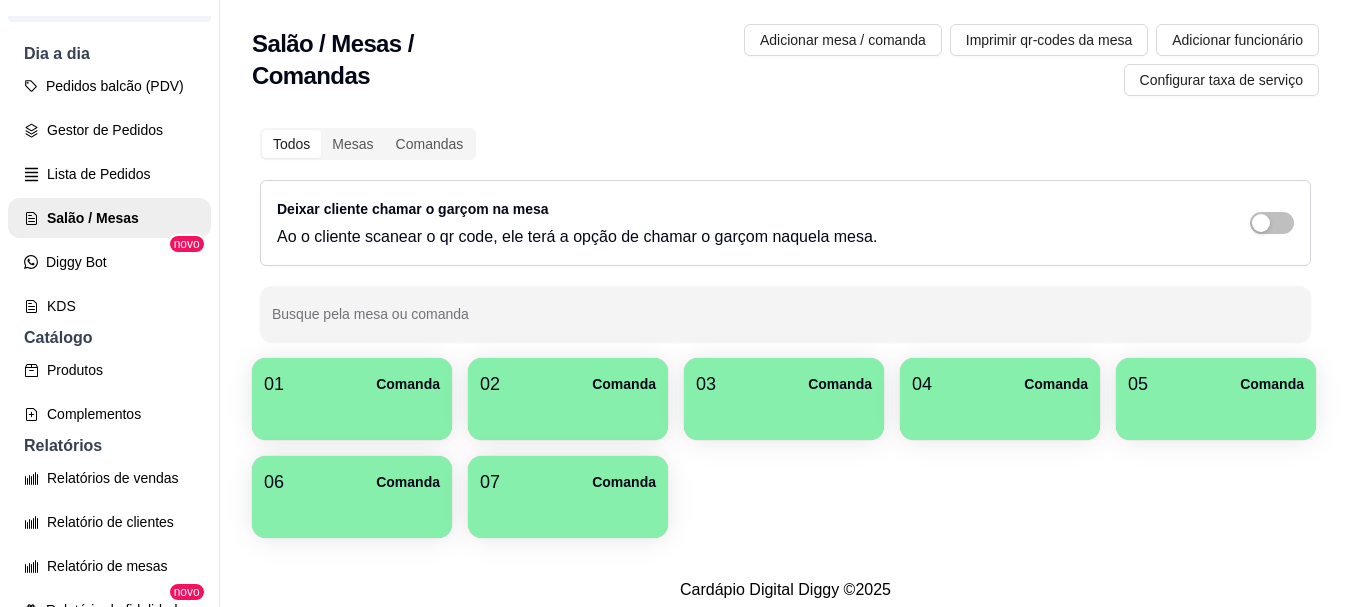 click at bounding box center (143, 372) 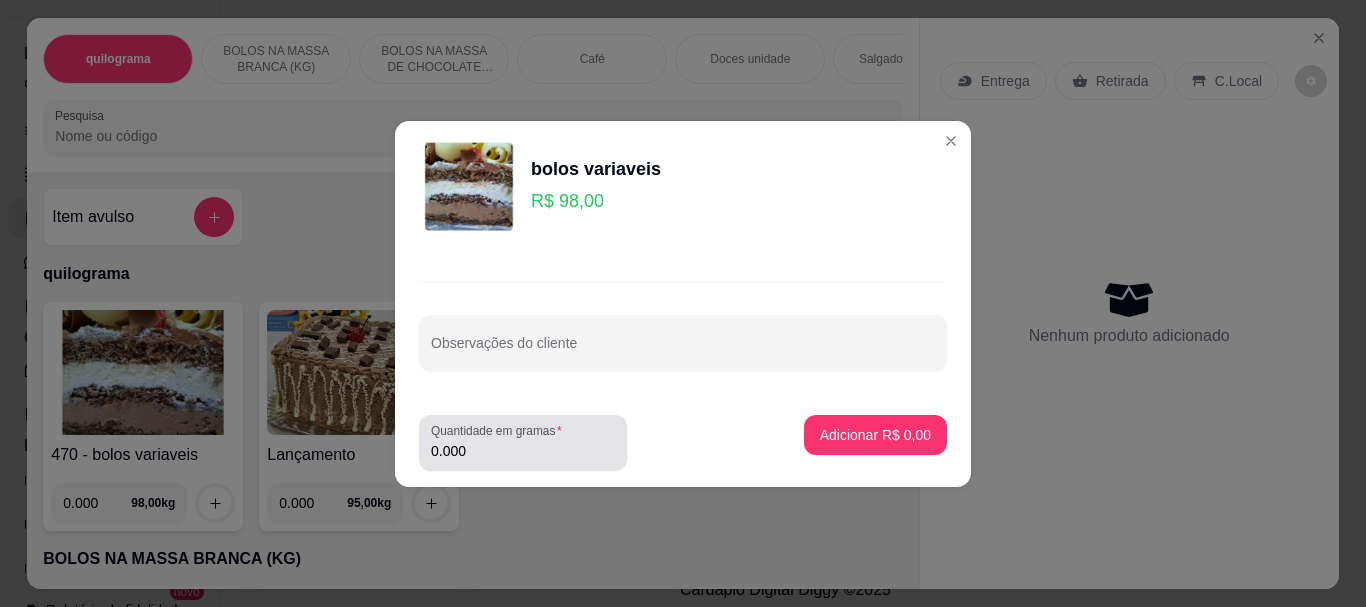 click on "0.000" at bounding box center (523, 451) 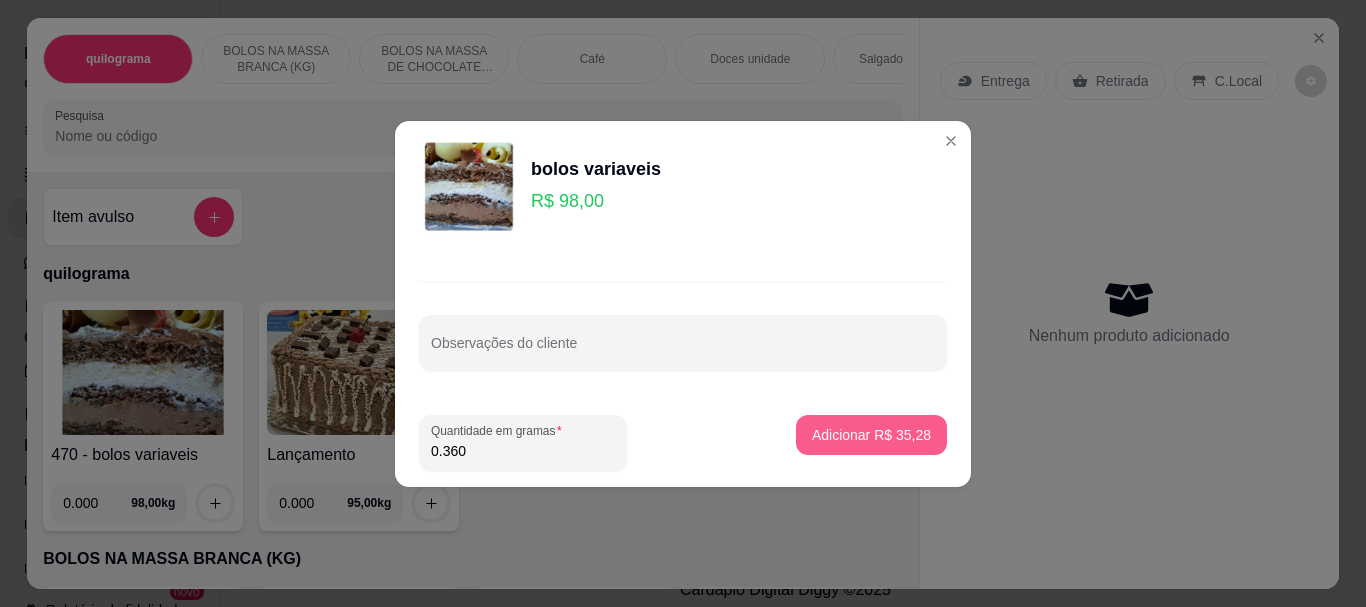 type on "0.360" 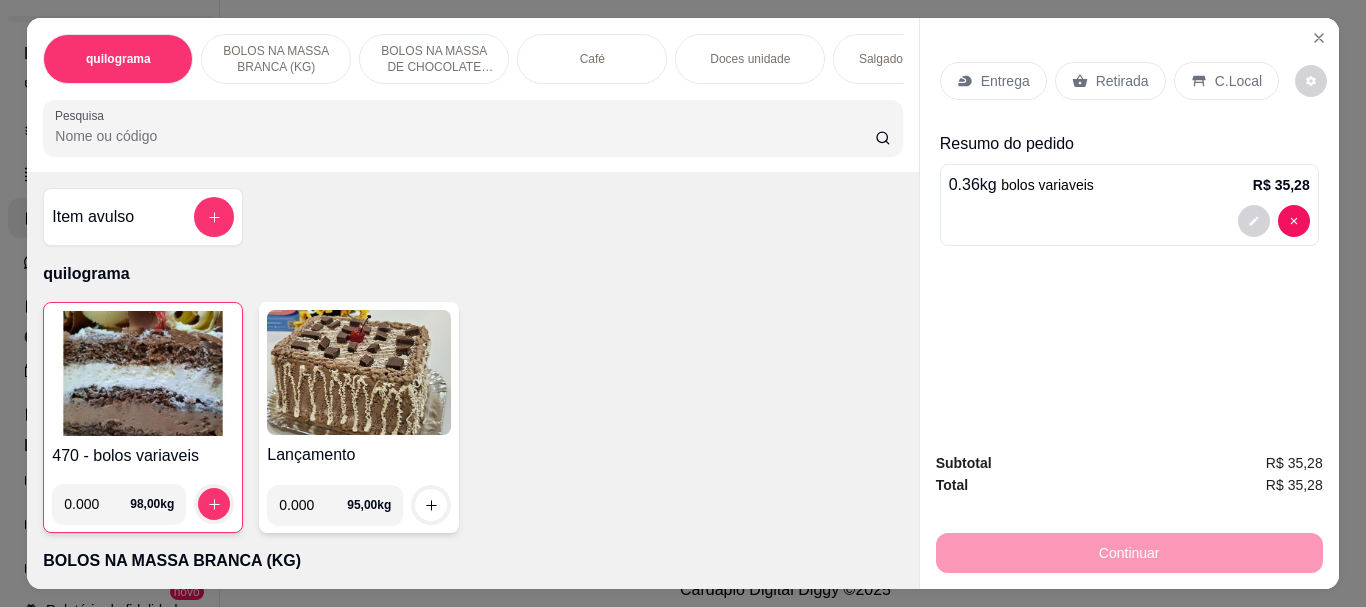 click on "Retirada" at bounding box center [1122, 81] 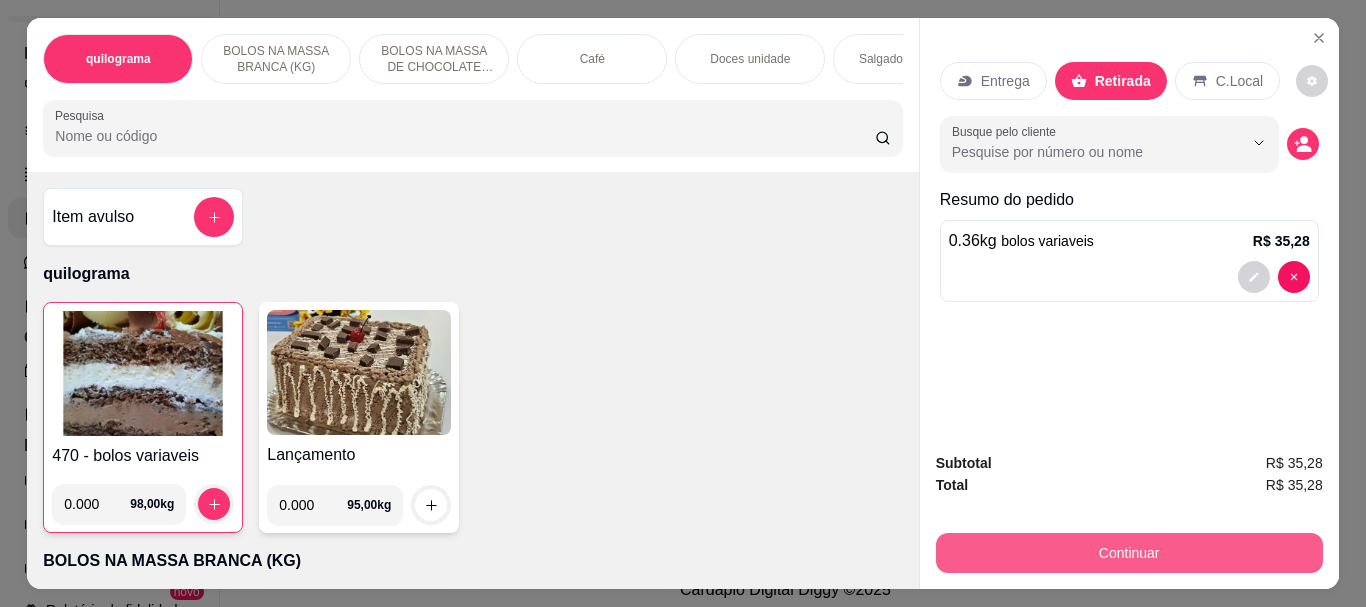 click on "Continuar" at bounding box center [1129, 553] 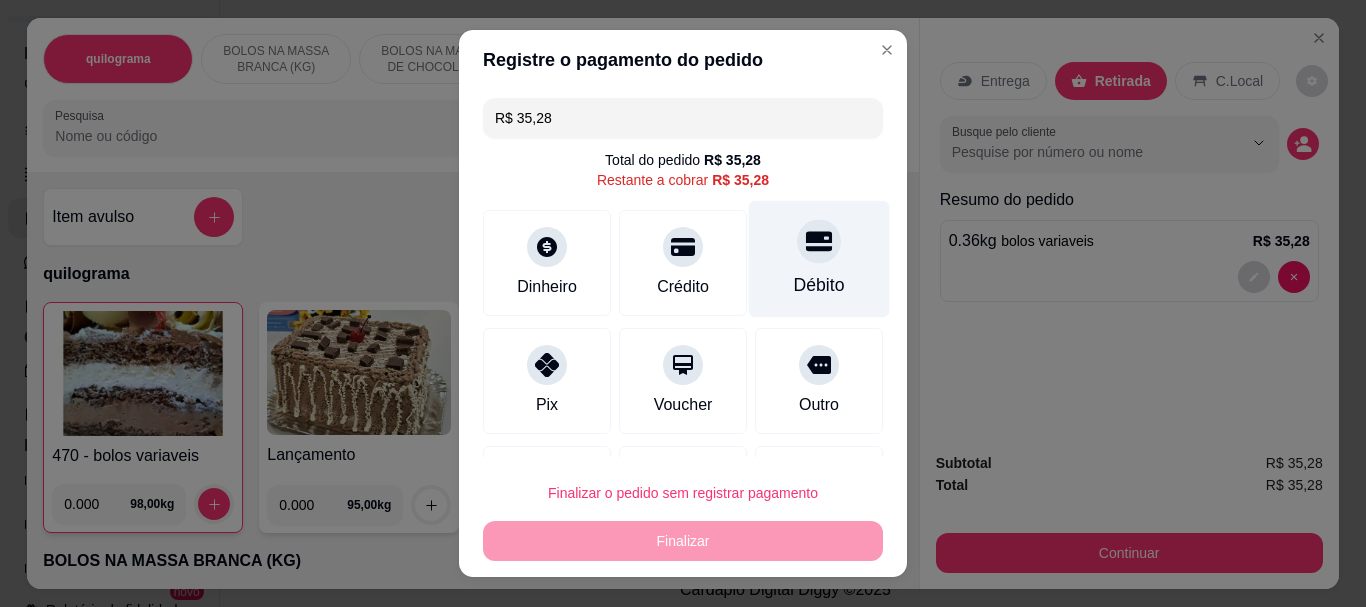 click on "Débito" at bounding box center (819, 259) 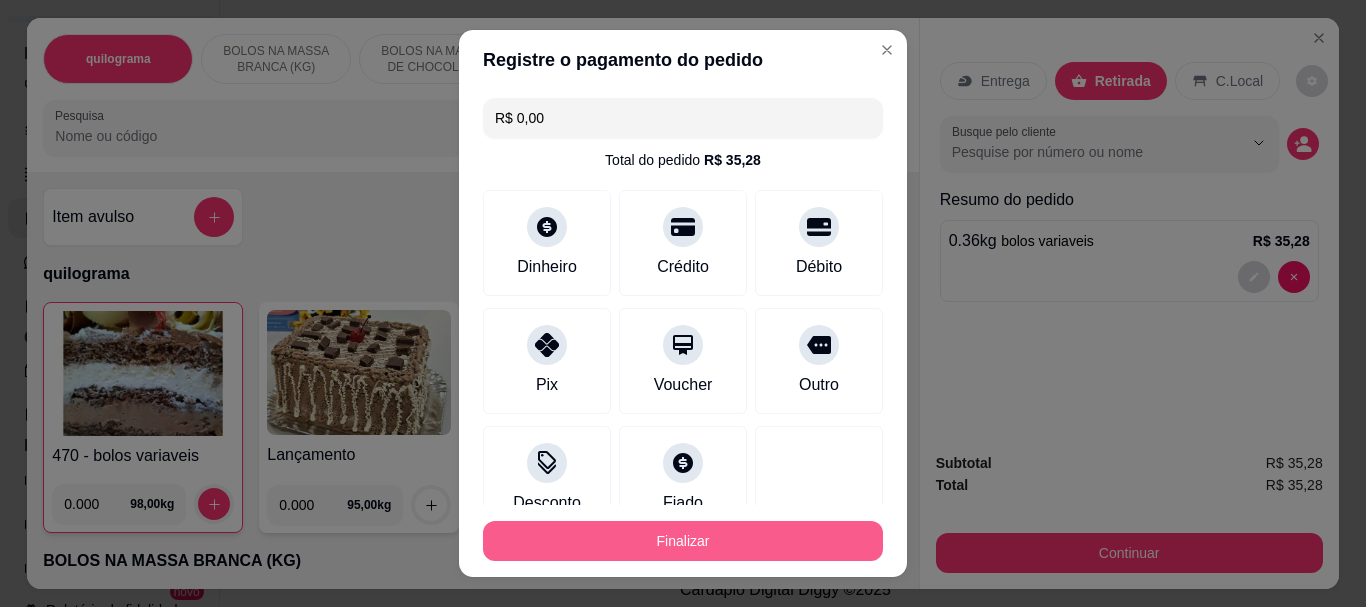 click on "Finalizar" at bounding box center [683, 541] 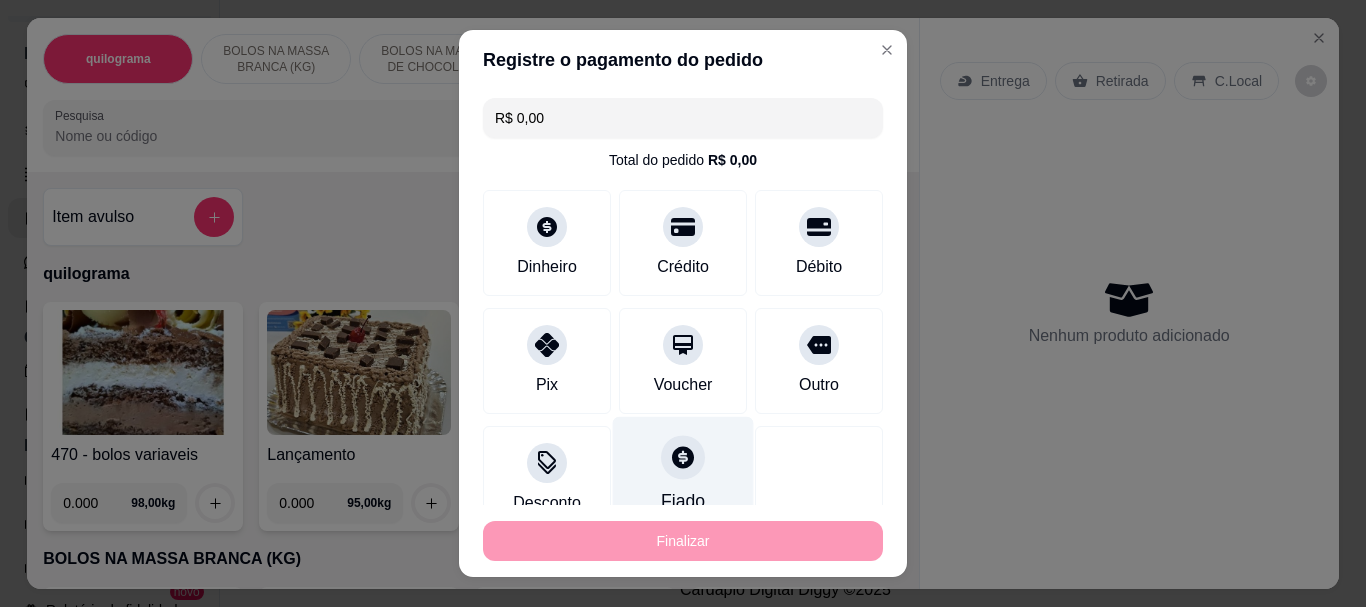 type on "-R$ 35,28" 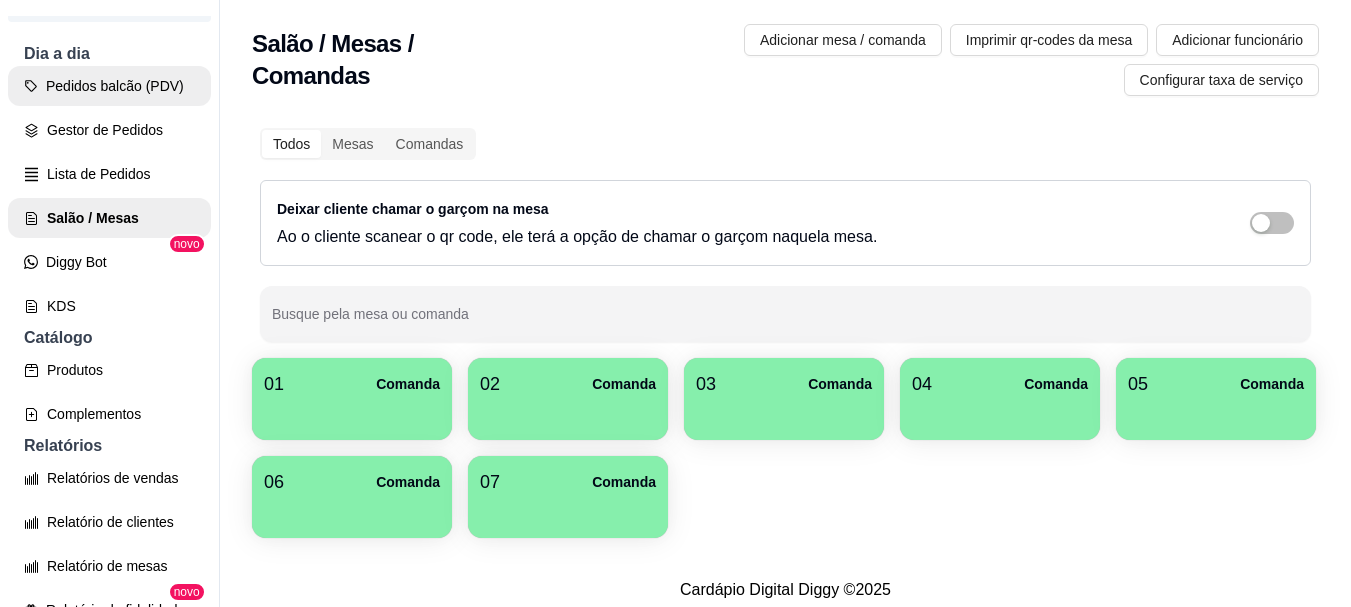 click on "Pedidos balcão (PDV)" at bounding box center (109, 86) 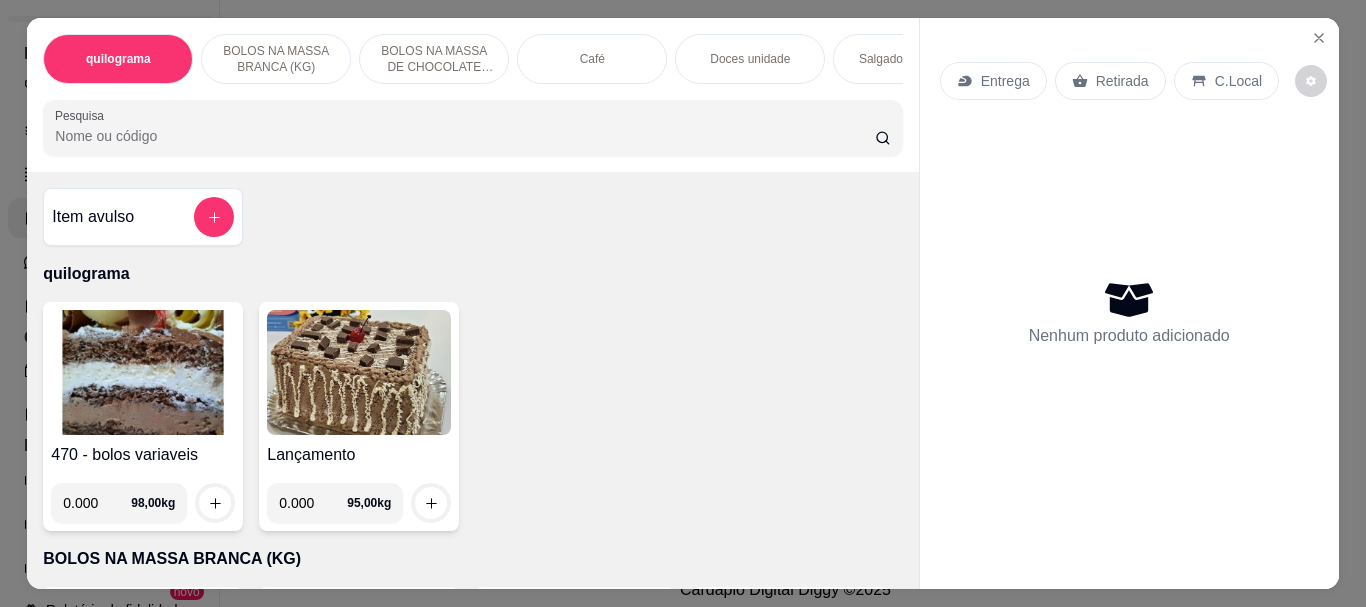 click at bounding box center (143, 372) 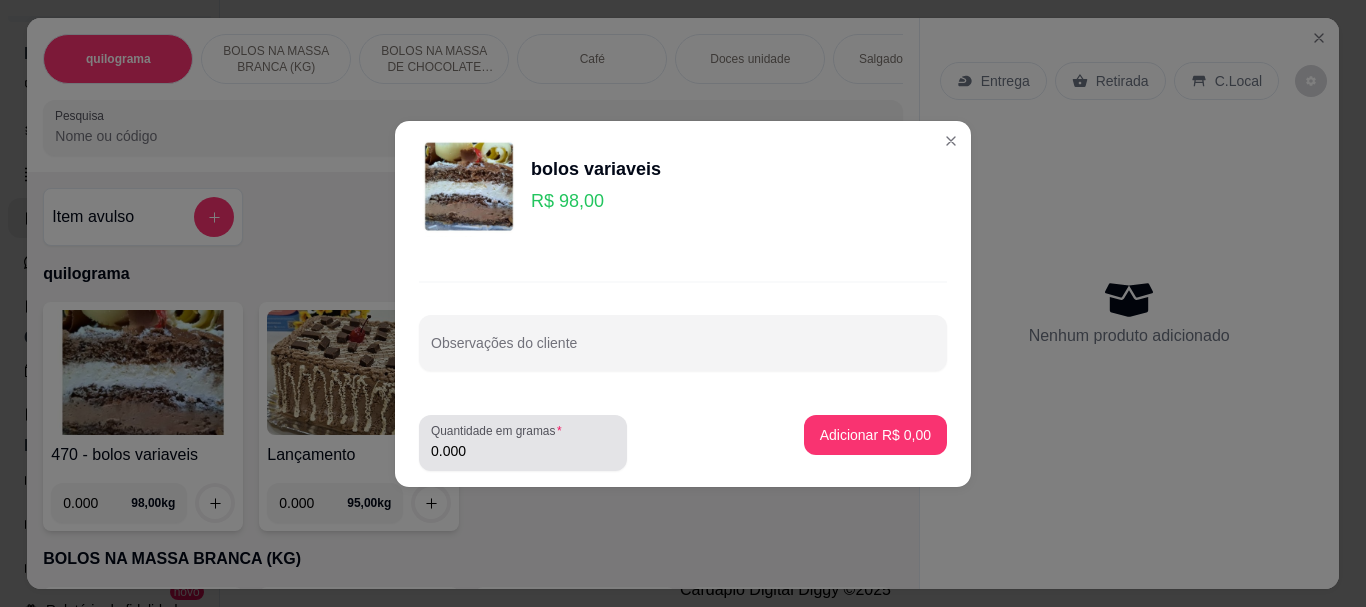 click on "0.000" at bounding box center [523, 451] 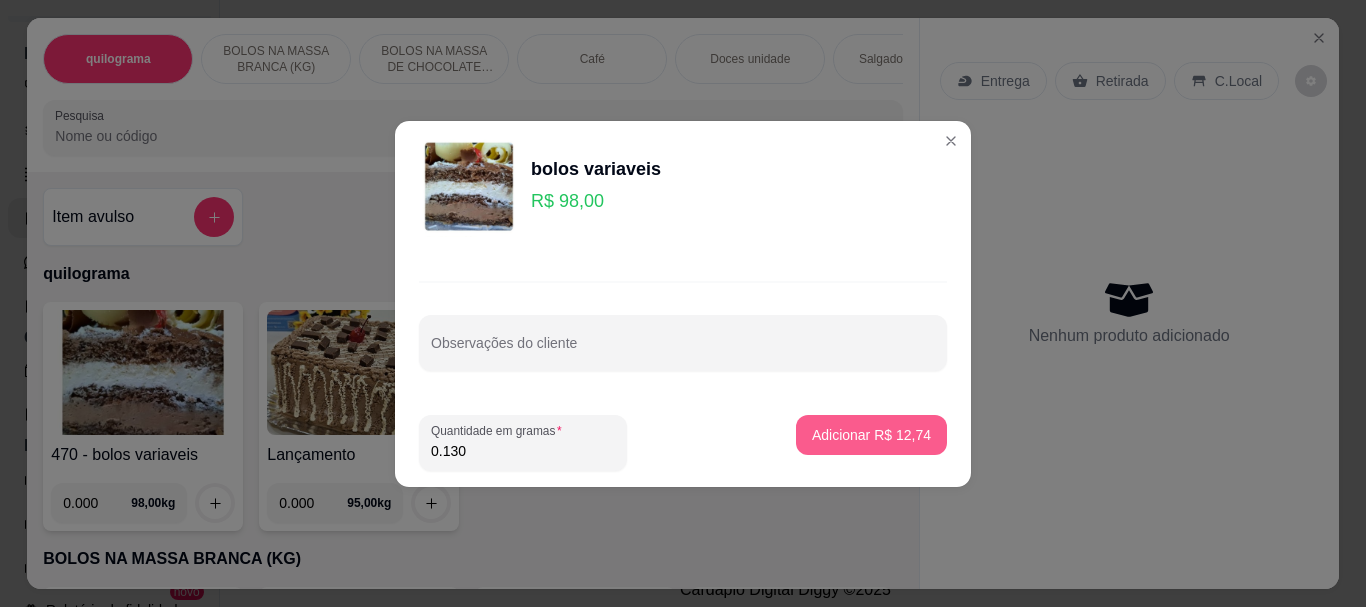 type on "0.130" 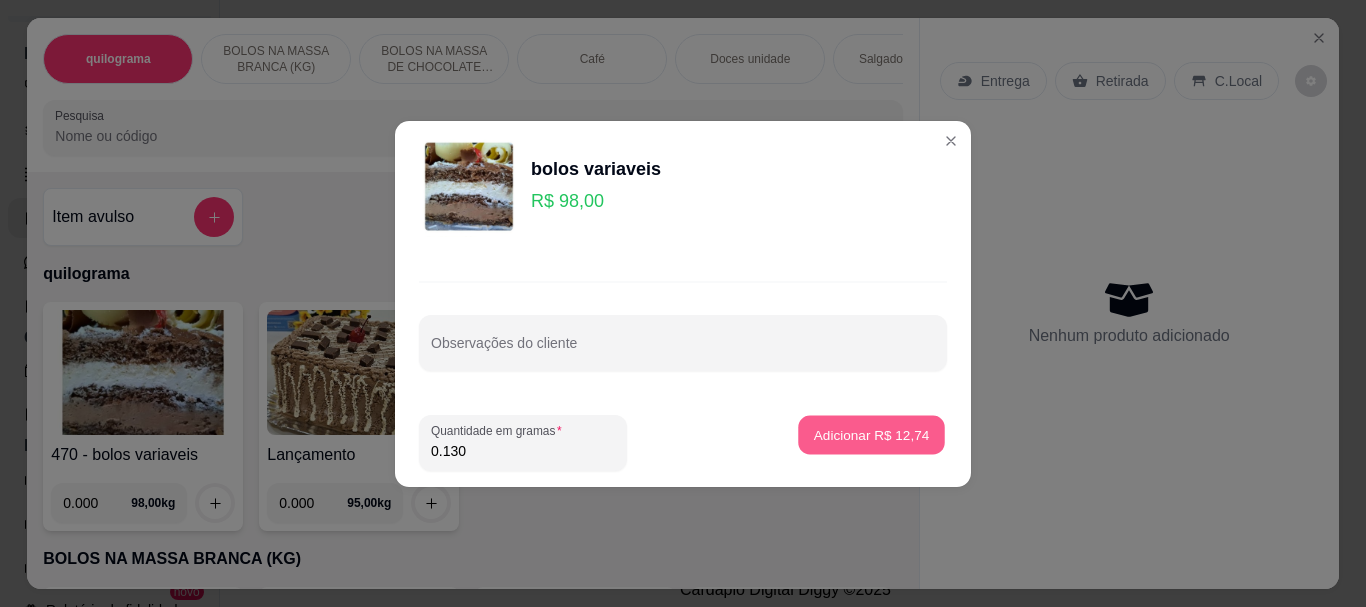 click on "Adicionar R$ 12,74" at bounding box center (872, 434) 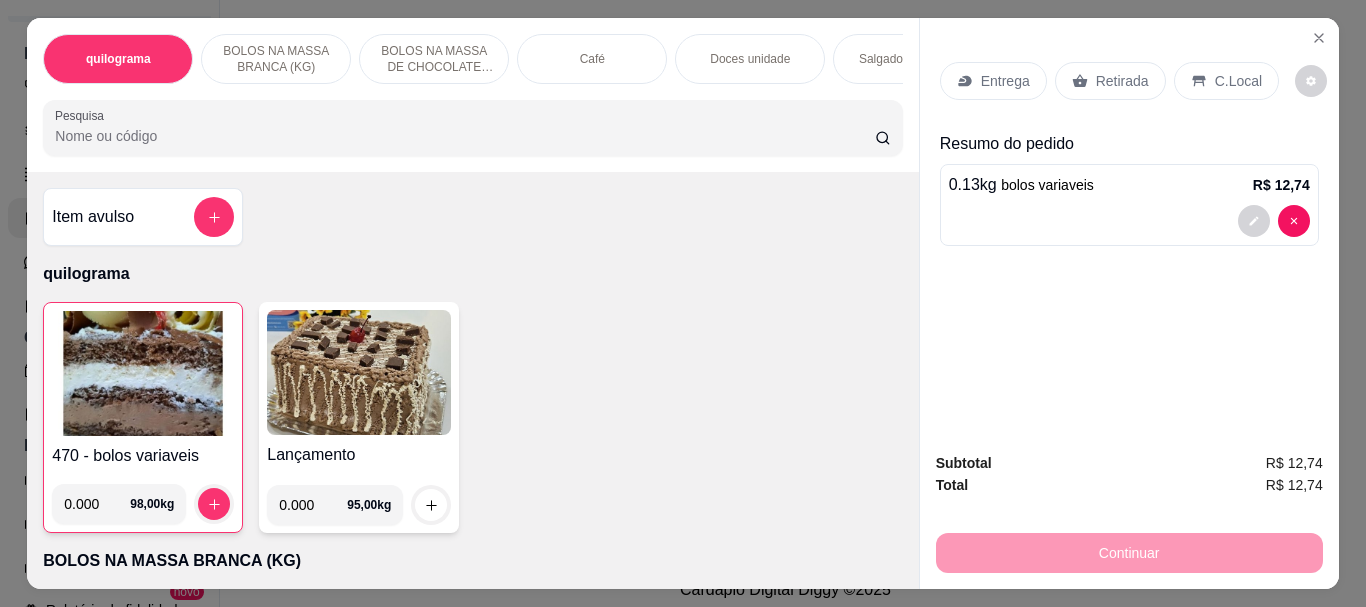 click at bounding box center (143, 373) 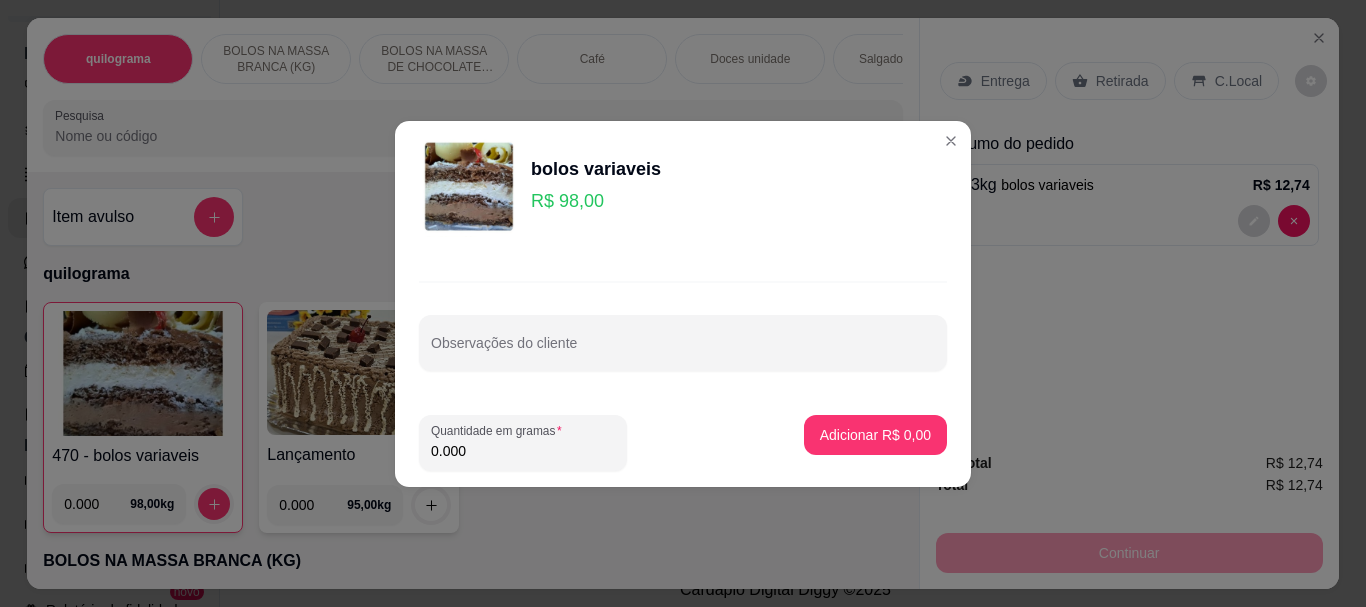 click on "0.000" at bounding box center (523, 451) 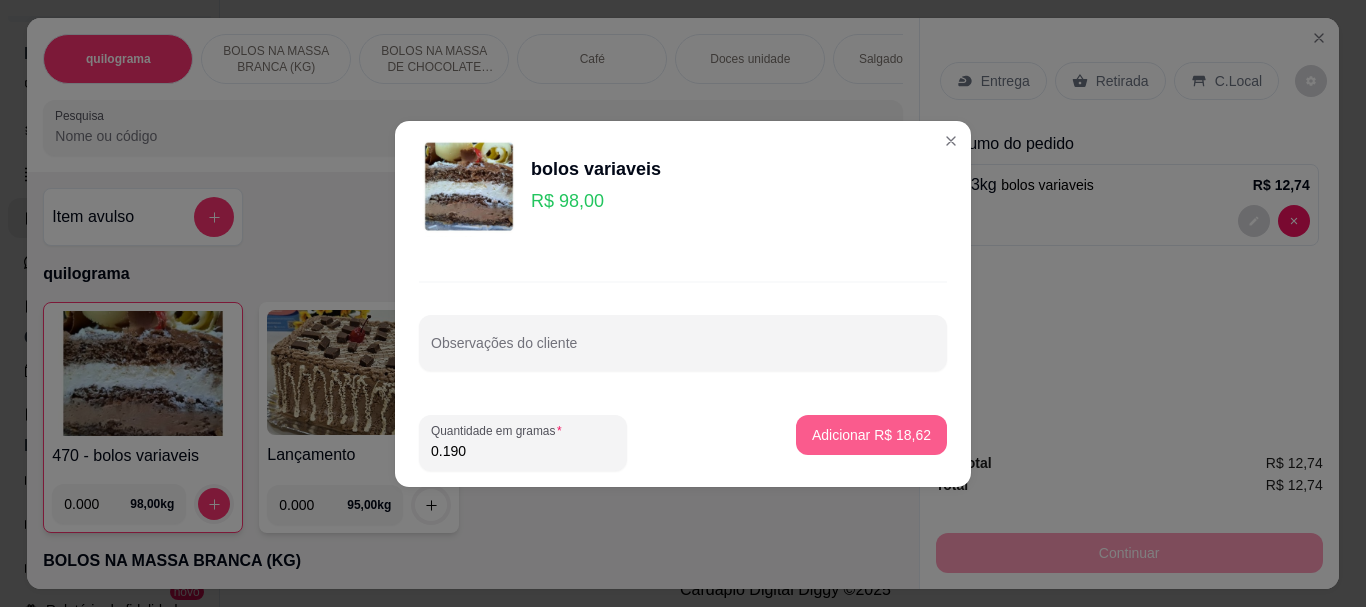 type on "0.190" 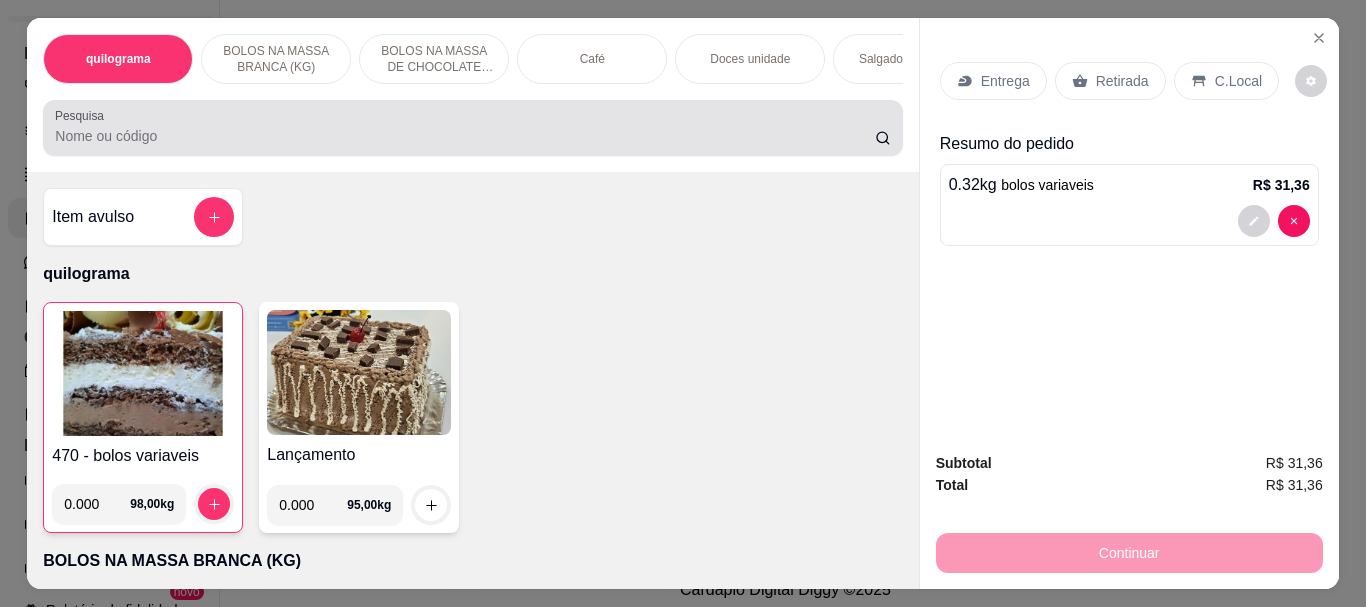 click at bounding box center (472, 128) 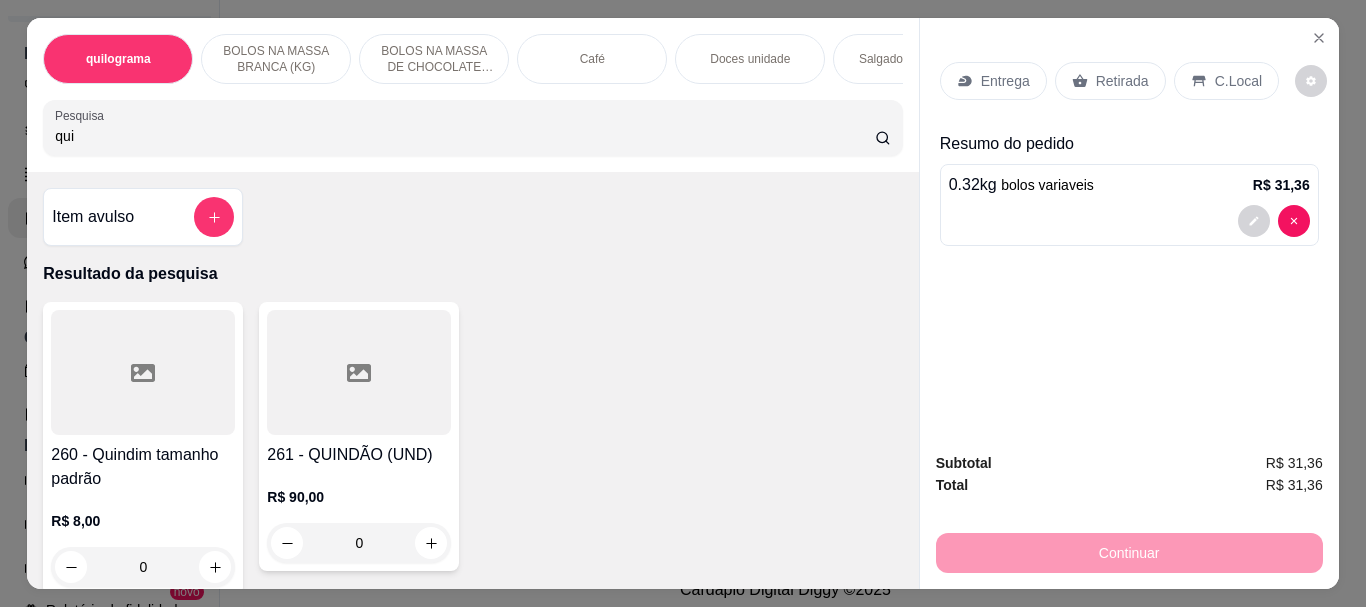 type on "qui" 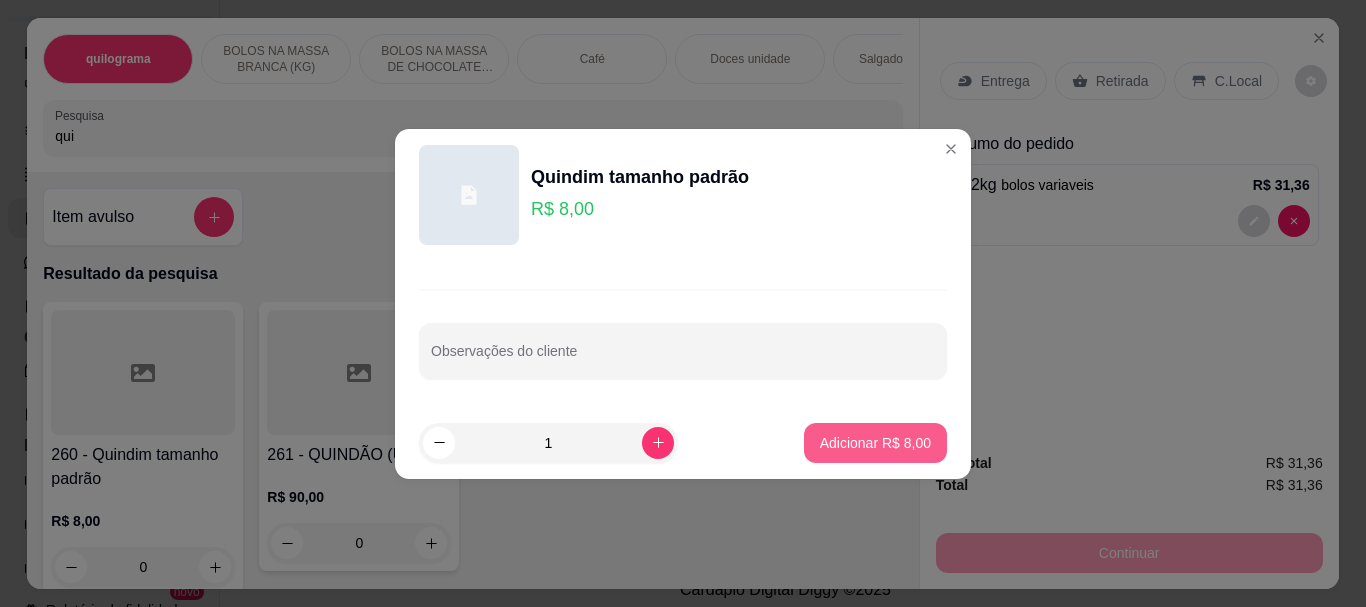 click on "Adicionar   R$ 8,00" at bounding box center [875, 443] 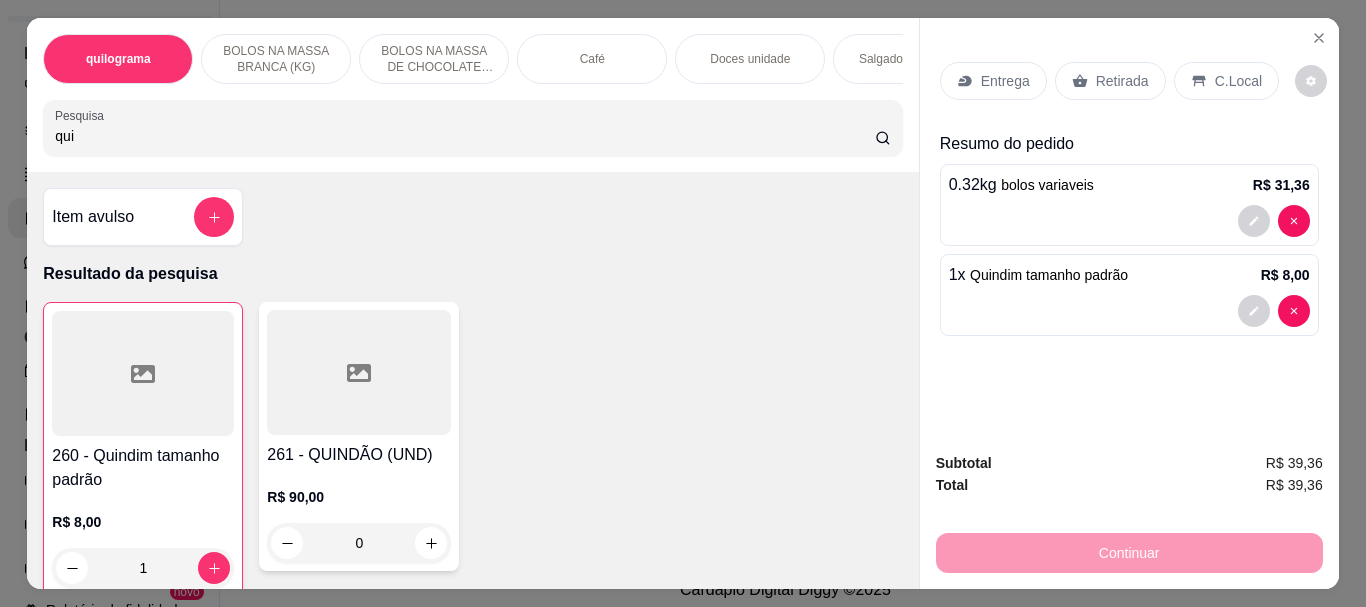 click on "Retirada" at bounding box center (1122, 81) 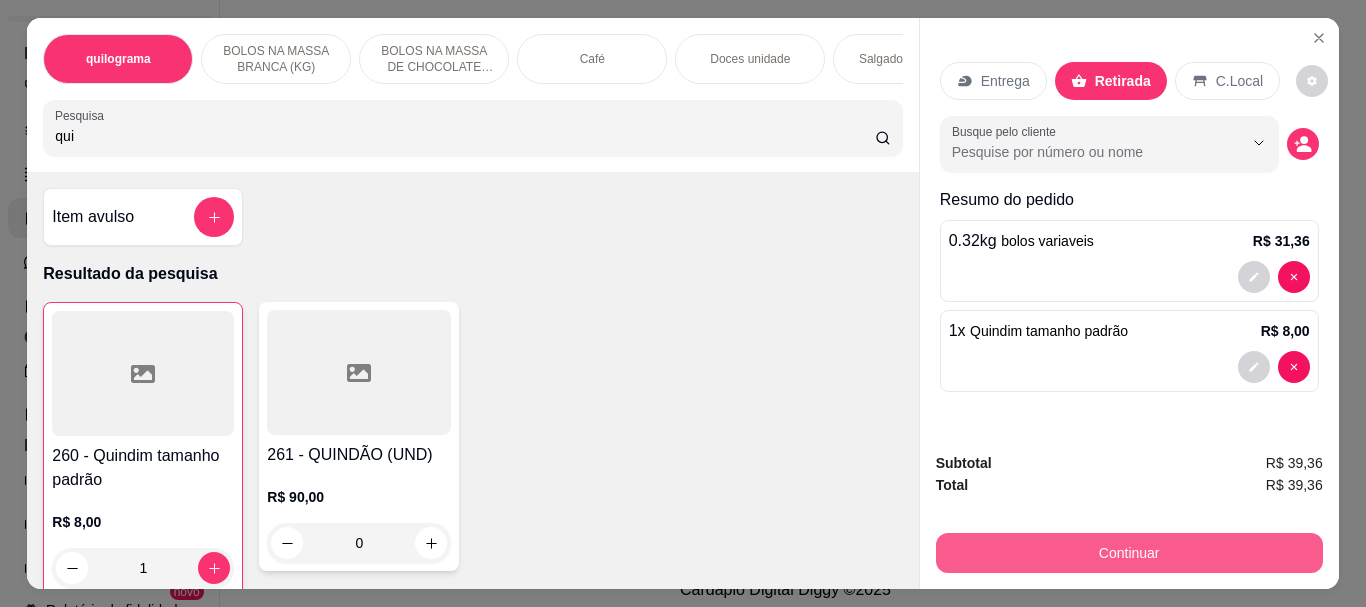 click on "Continuar" at bounding box center (1129, 553) 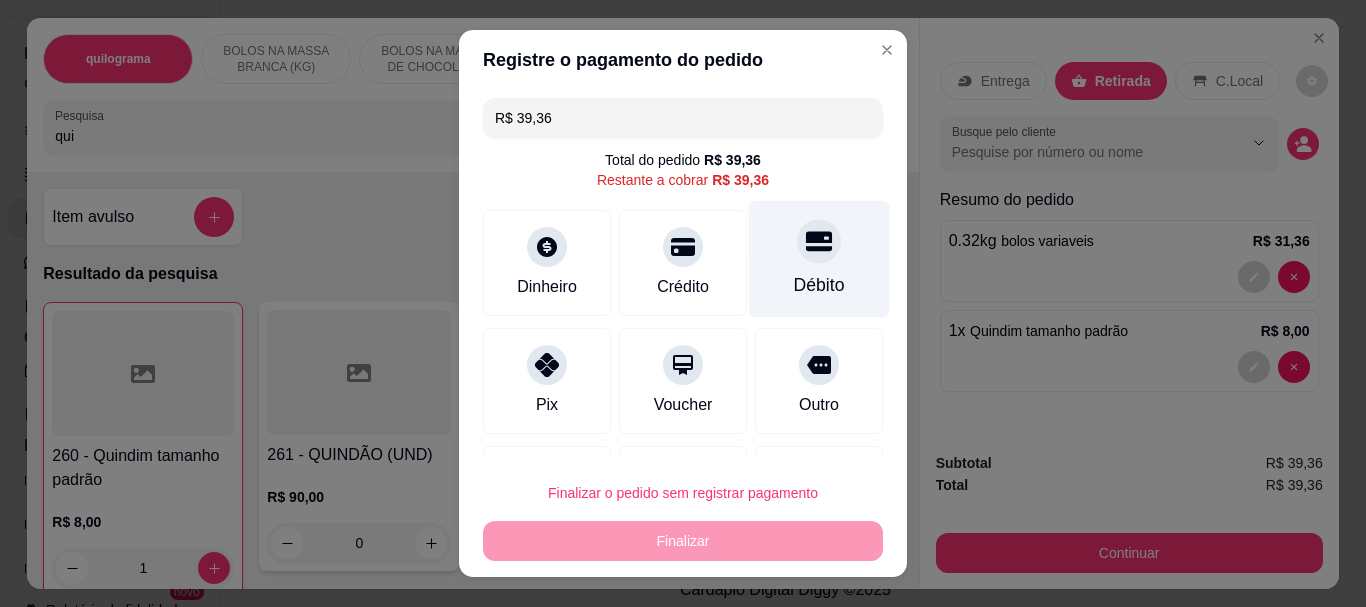 click on "Débito" at bounding box center [819, 286] 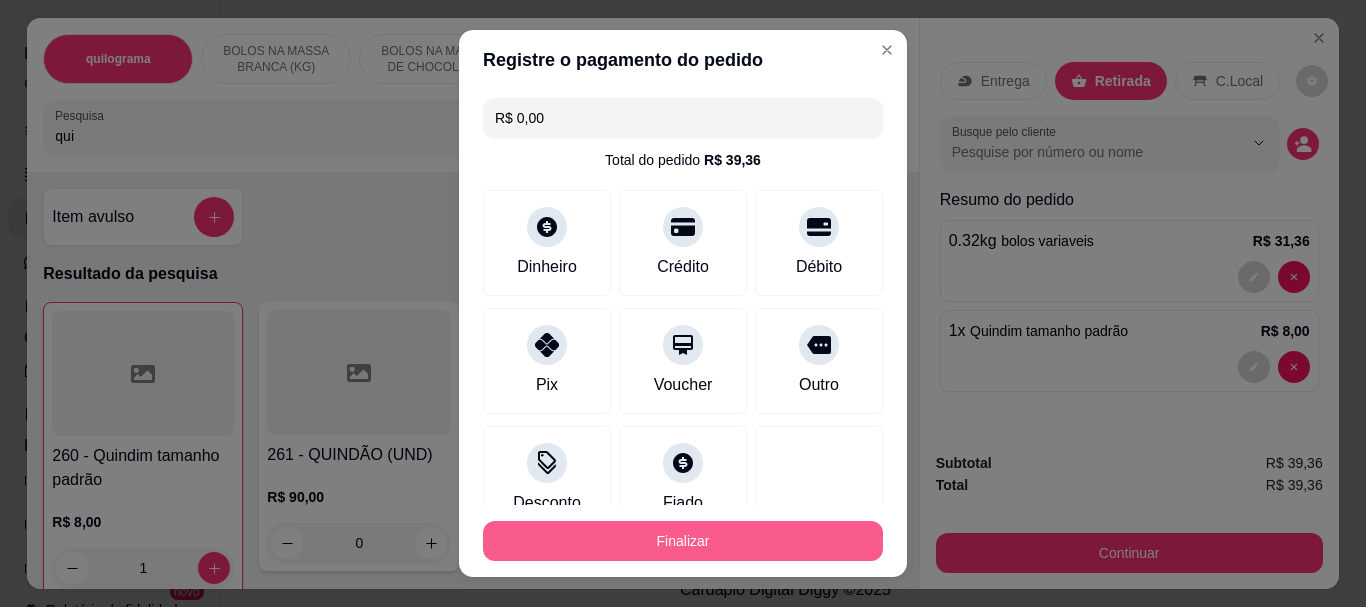 click on "Finalizar" at bounding box center [683, 541] 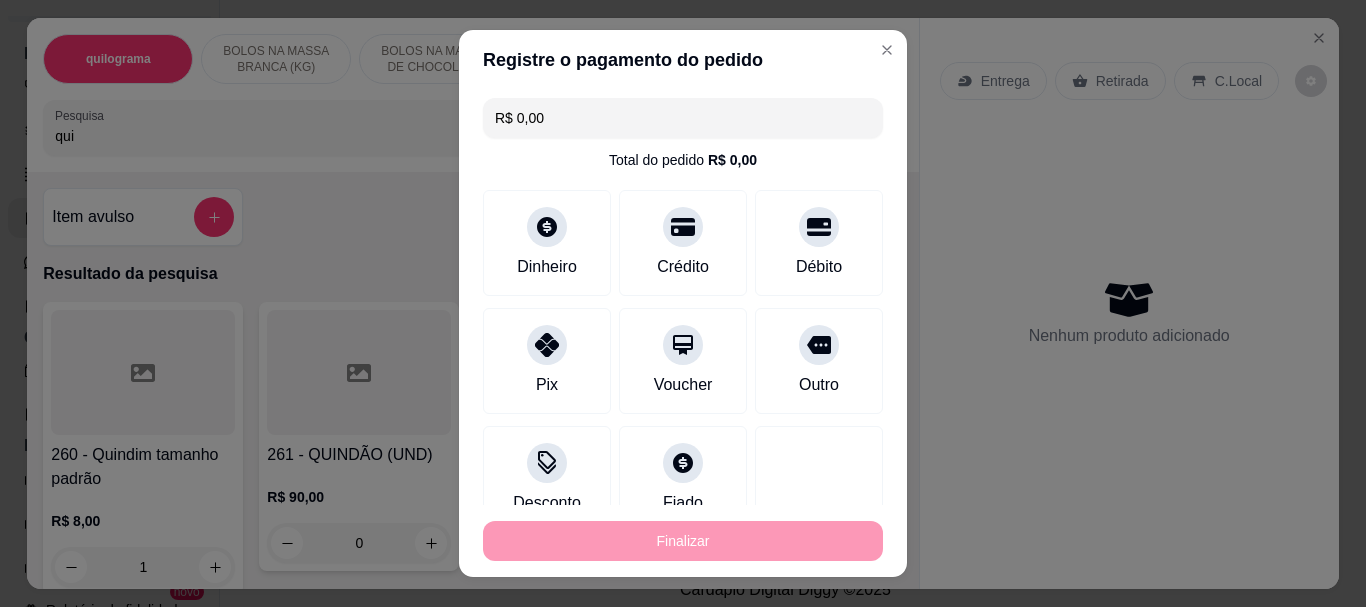 type on "0" 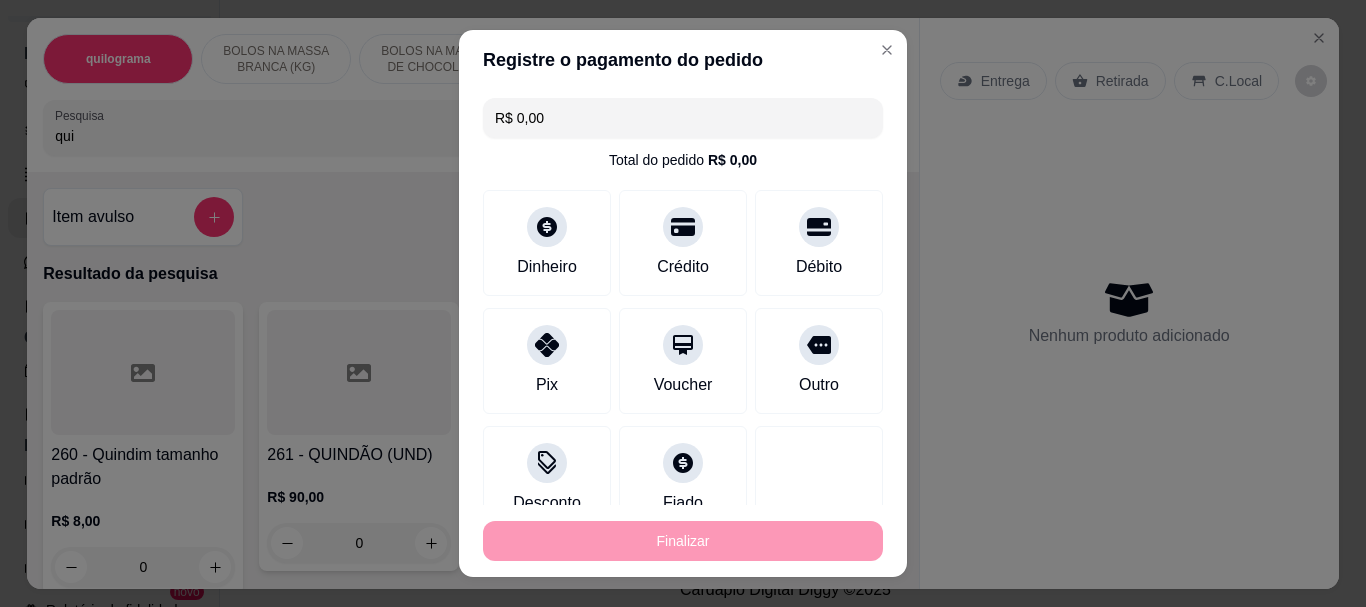 type on "-R$ 39,36" 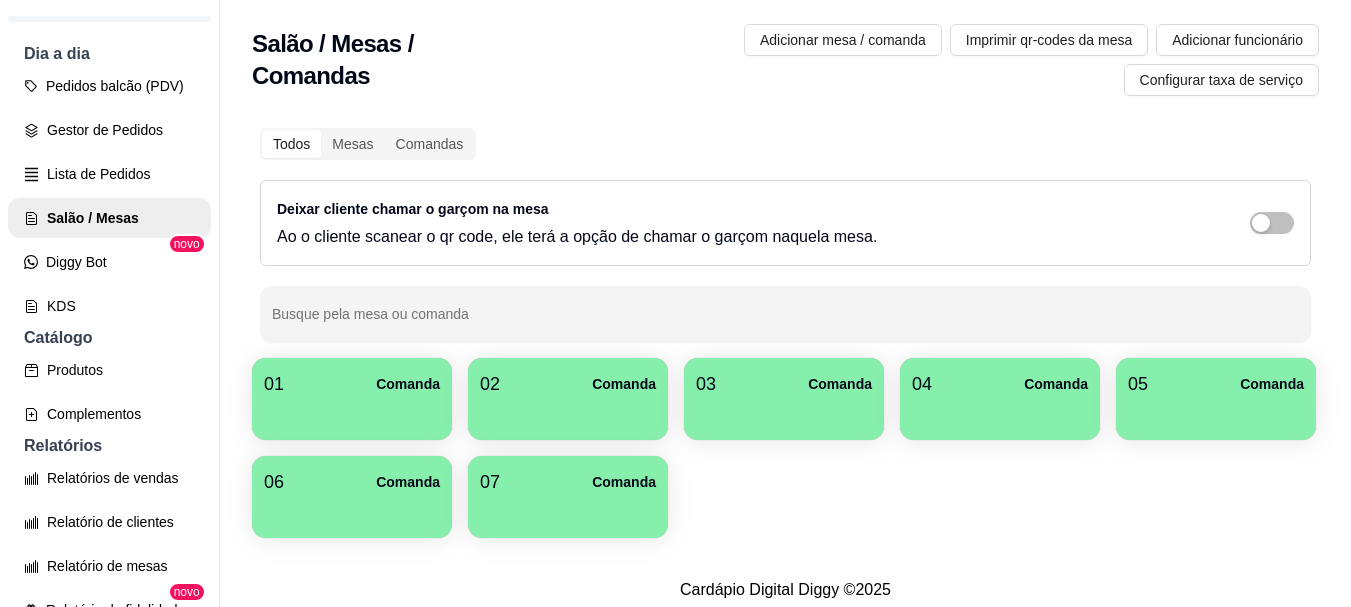 click at bounding box center [352, 413] 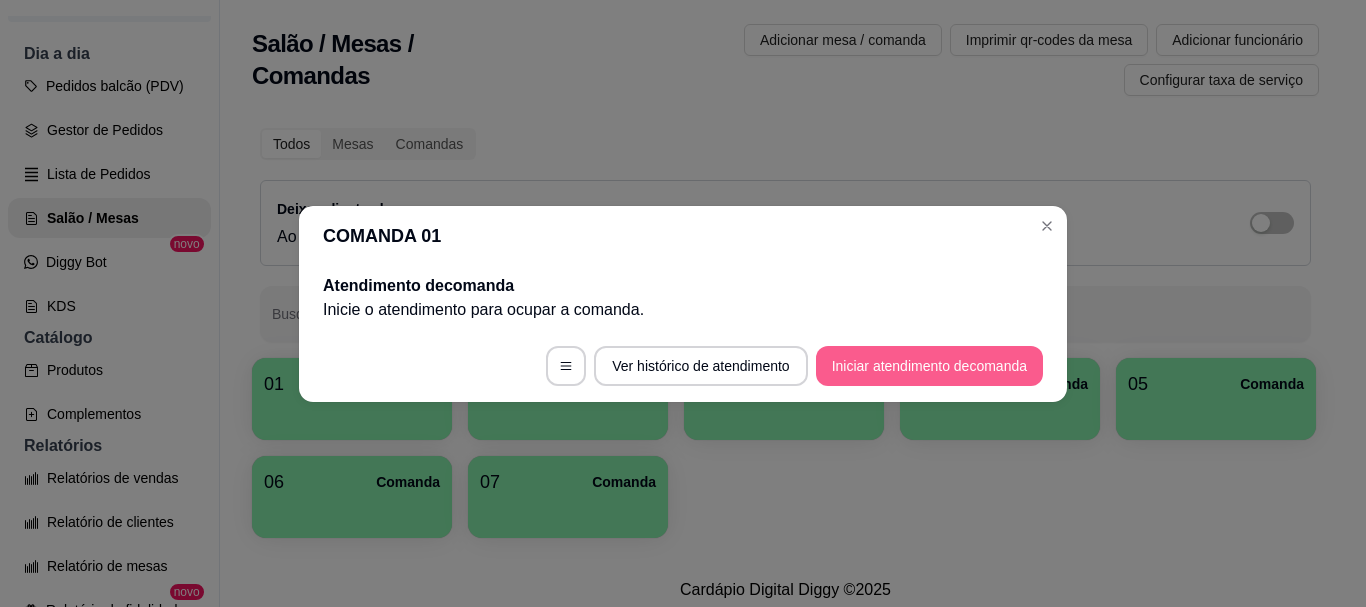 click on "Iniciar atendimento de  comanda" at bounding box center (929, 366) 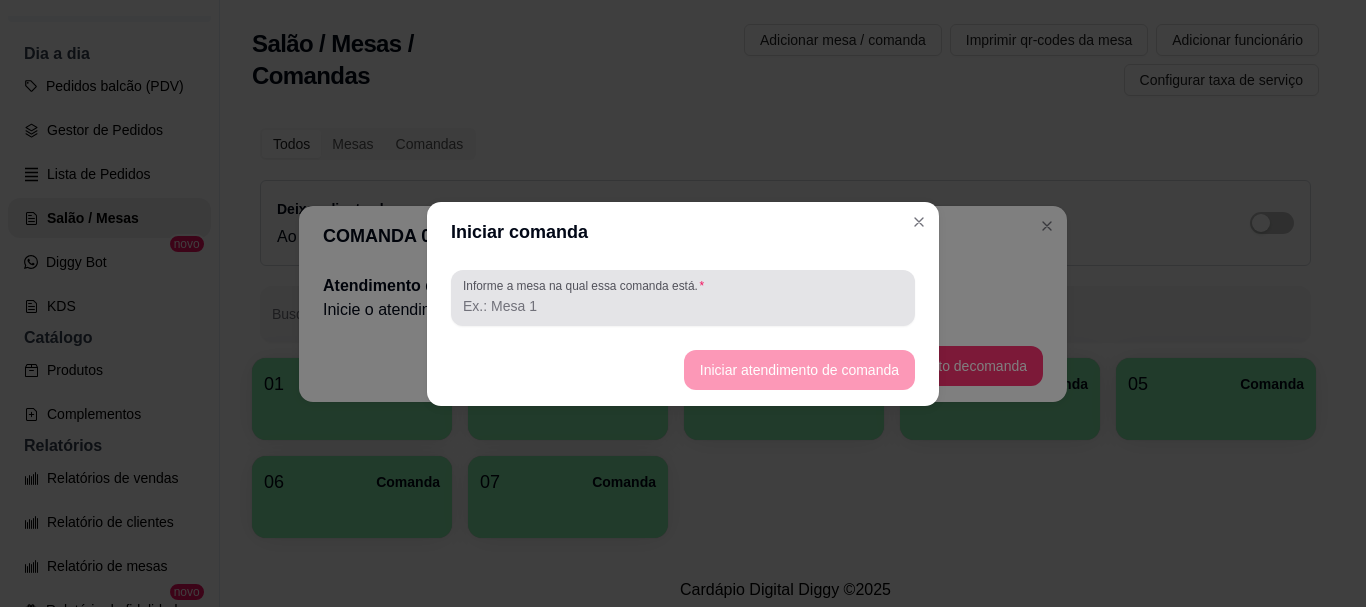 click on "Informe a mesa na qual essa comanda está." at bounding box center [587, 285] 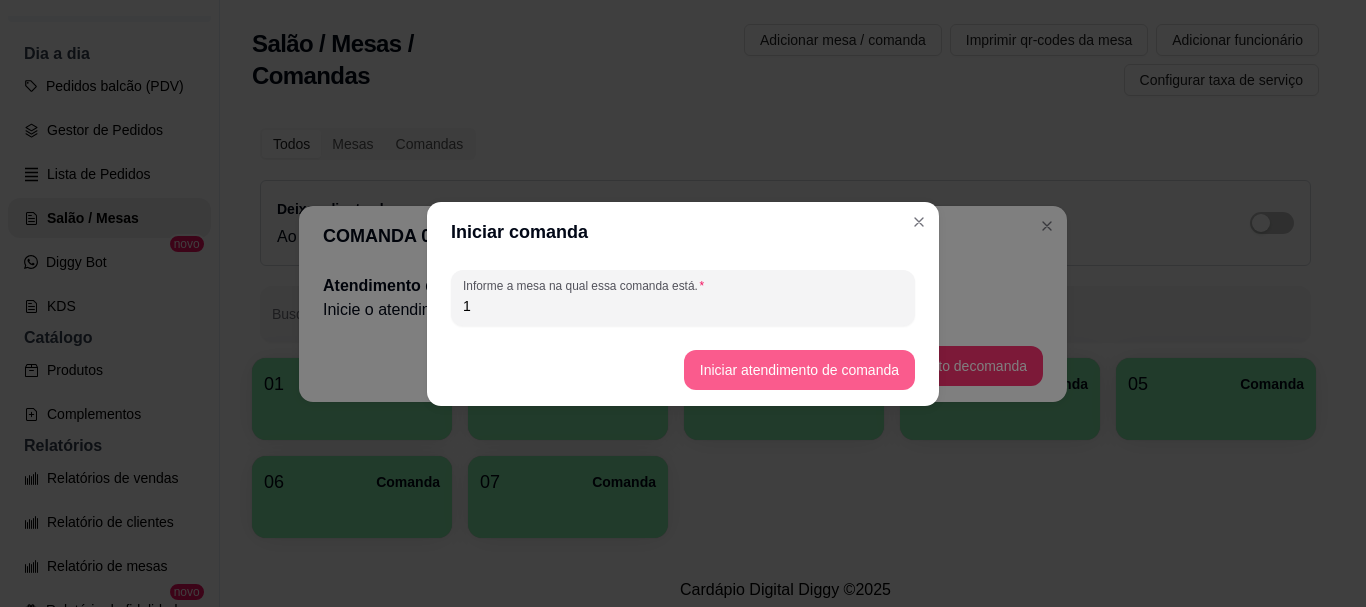 type on "1" 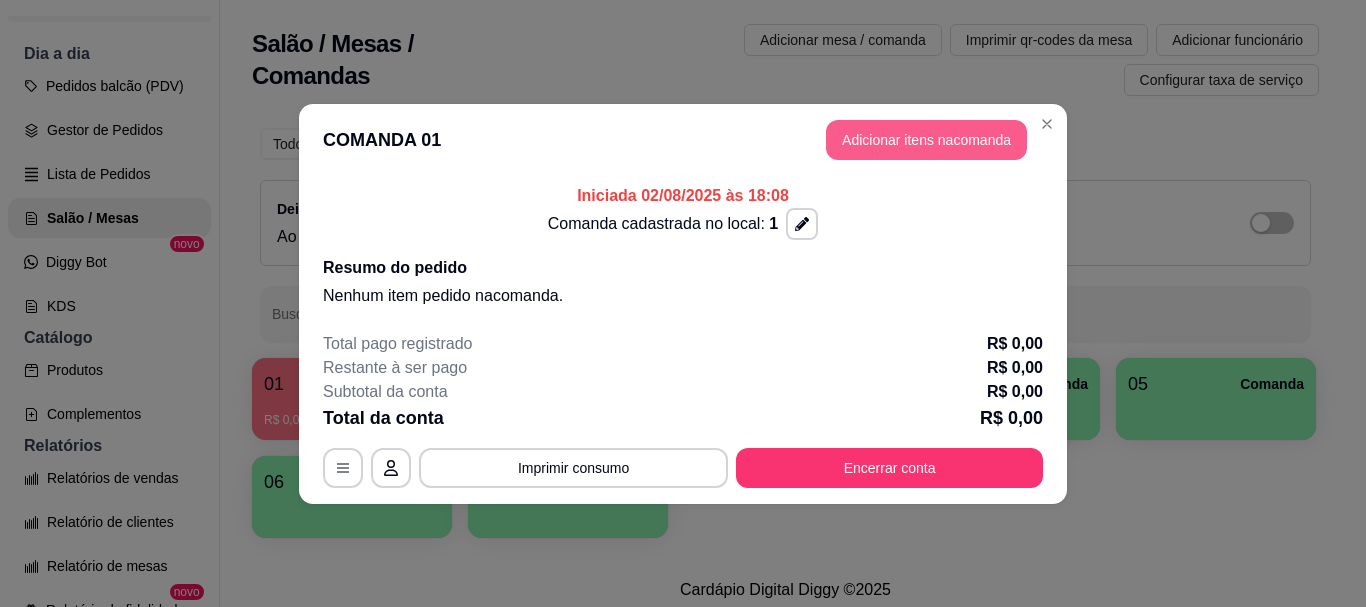 click on "Adicionar itens na  comanda" at bounding box center (926, 140) 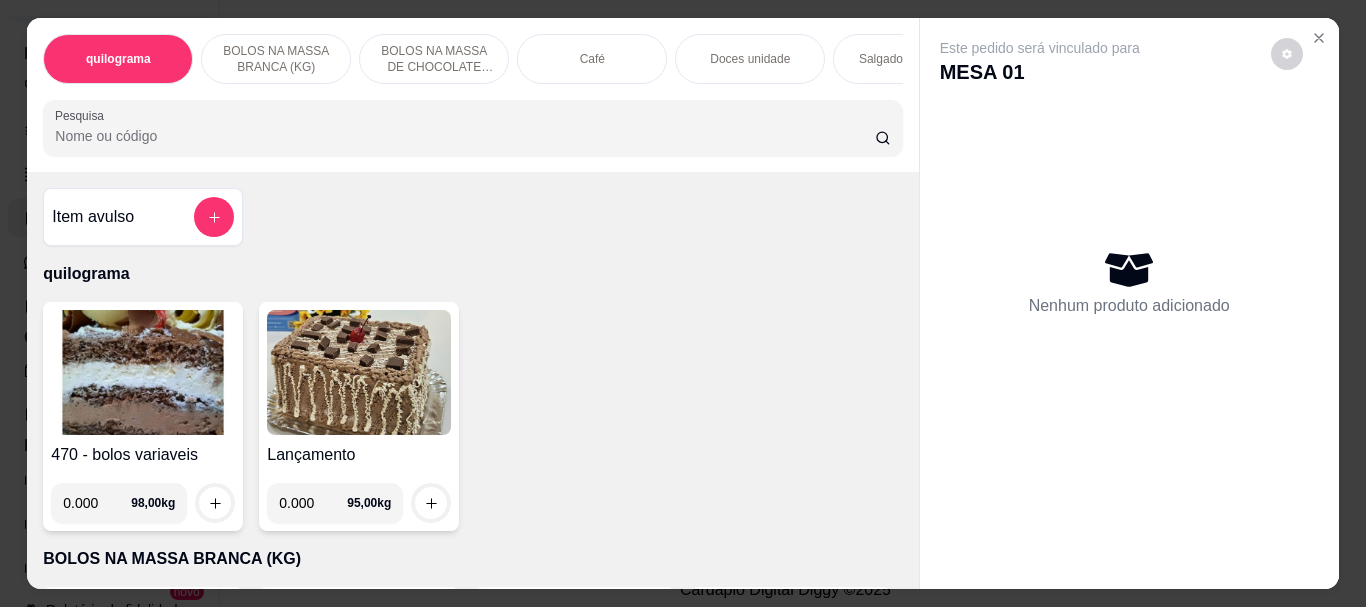 click on "Café" at bounding box center [592, 59] 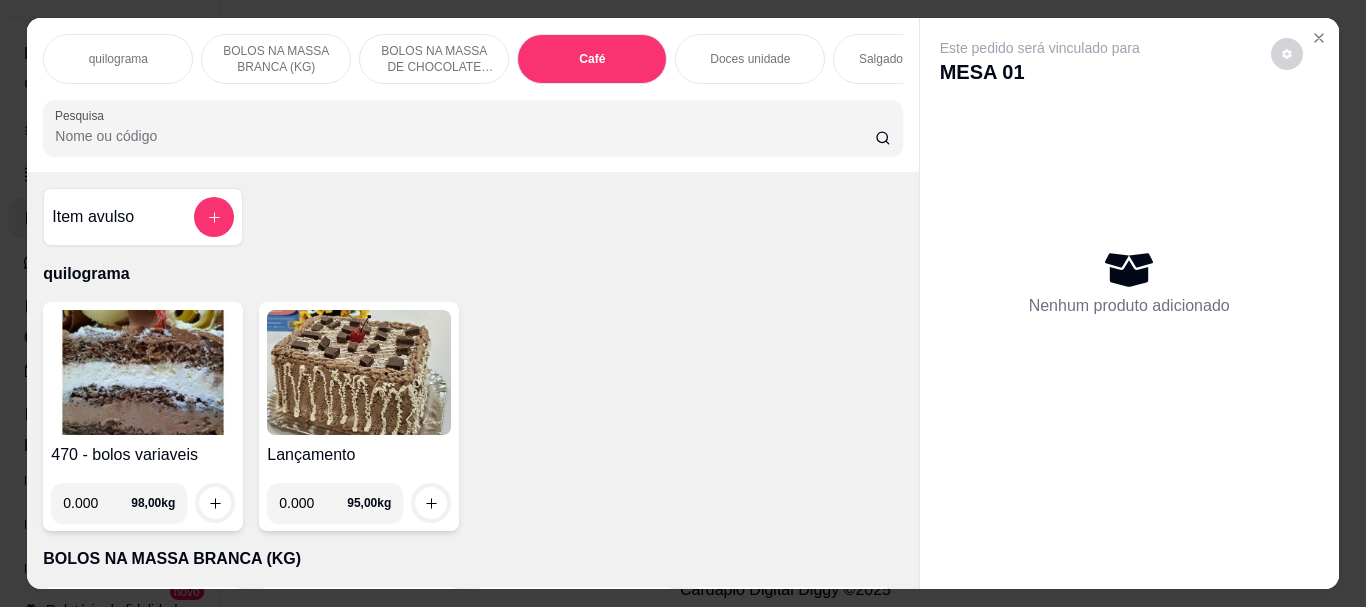 scroll, scrollTop: 7084, scrollLeft: 0, axis: vertical 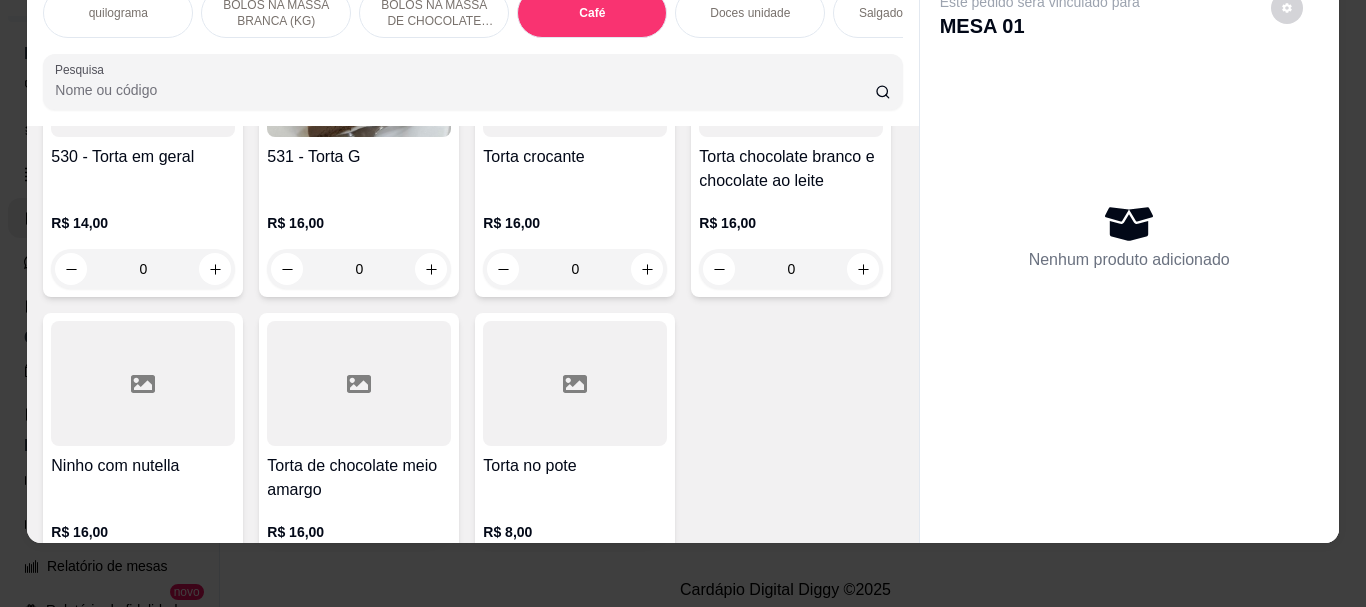 click at bounding box center [359, -1575] 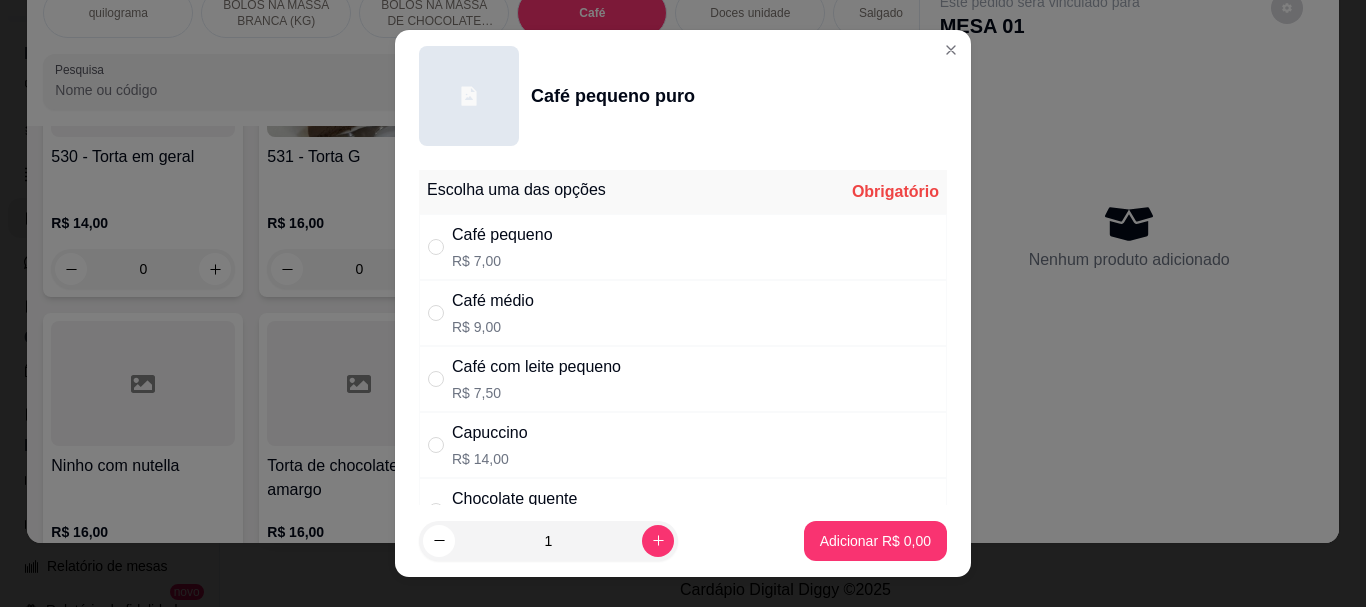 click on "R$ 7,00" at bounding box center [502, 261] 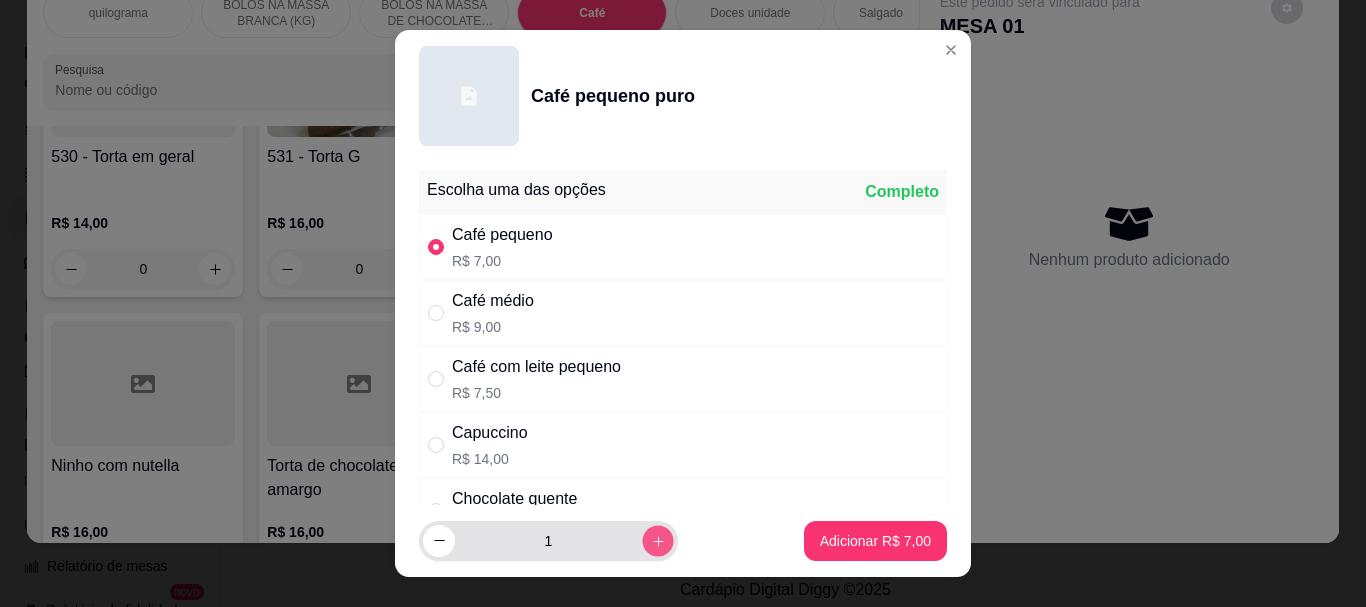 click at bounding box center [657, 540] 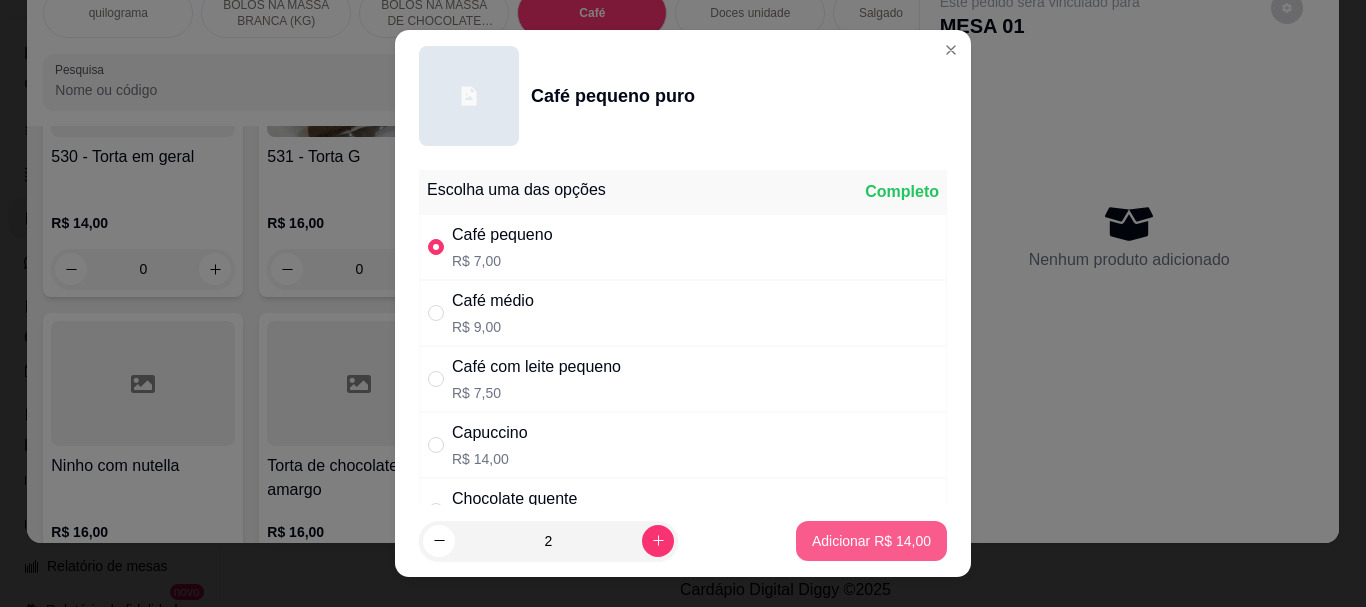 click on "Adicionar   R$ 14,00" at bounding box center (871, 541) 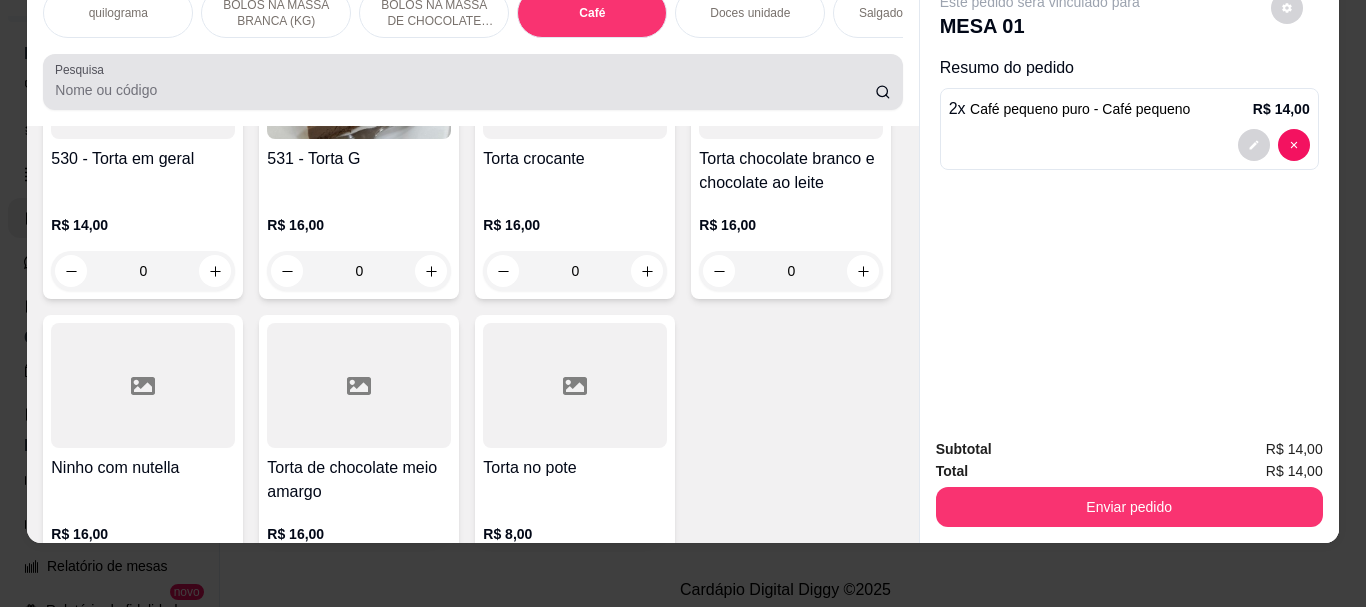 click on "Pesquisa" at bounding box center [465, 90] 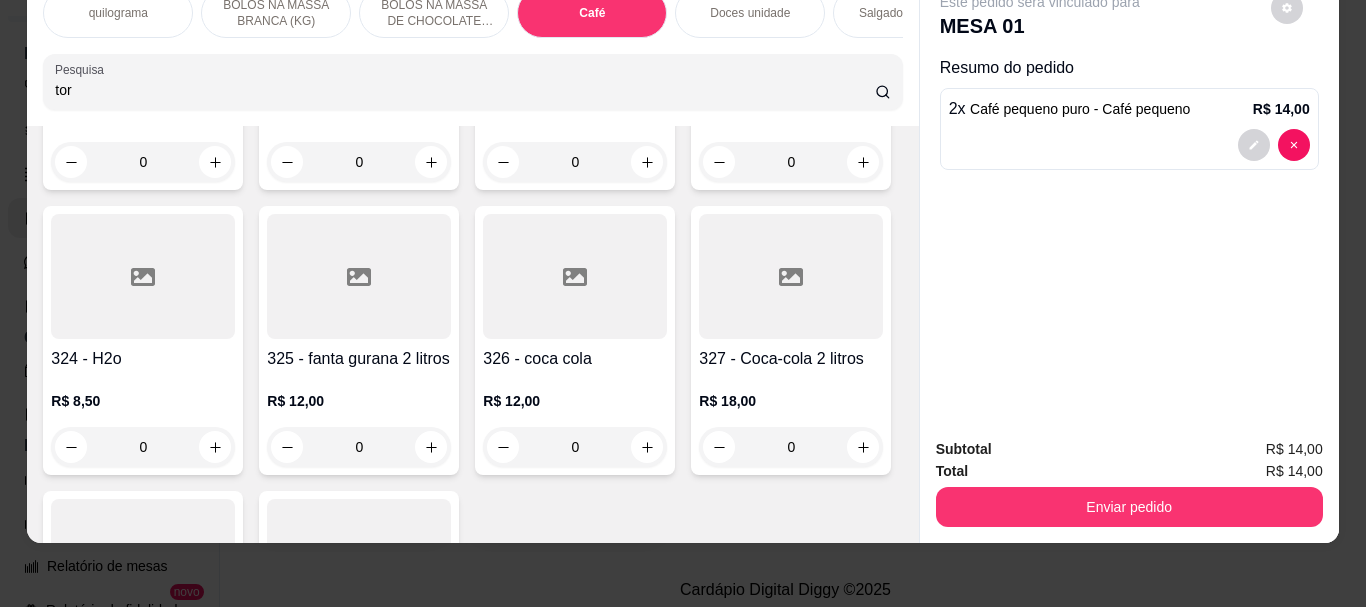 scroll, scrollTop: 8027, scrollLeft: 0, axis: vertical 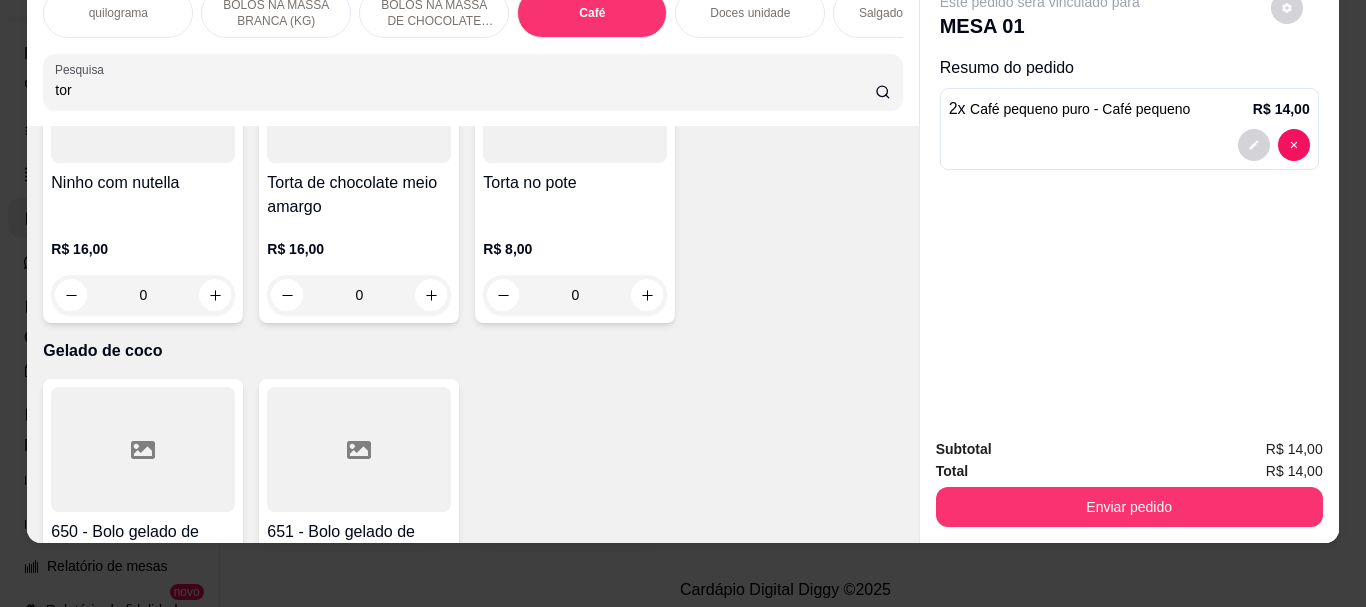type on "tor" 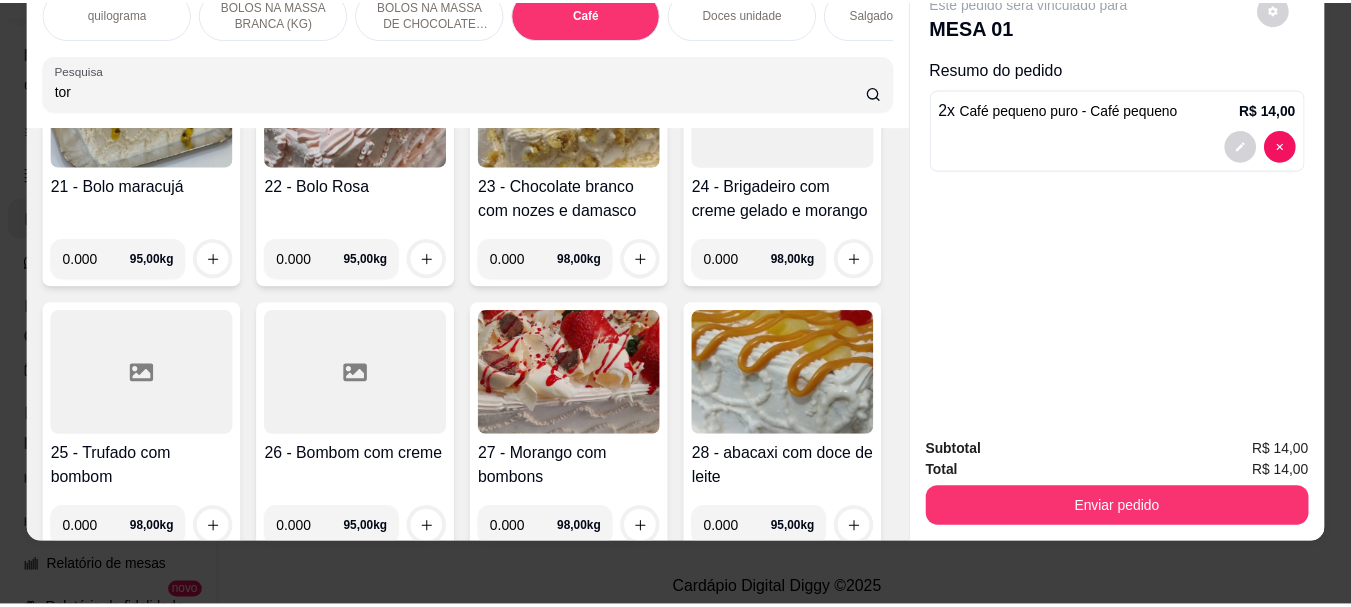 scroll, scrollTop: 0, scrollLeft: 0, axis: both 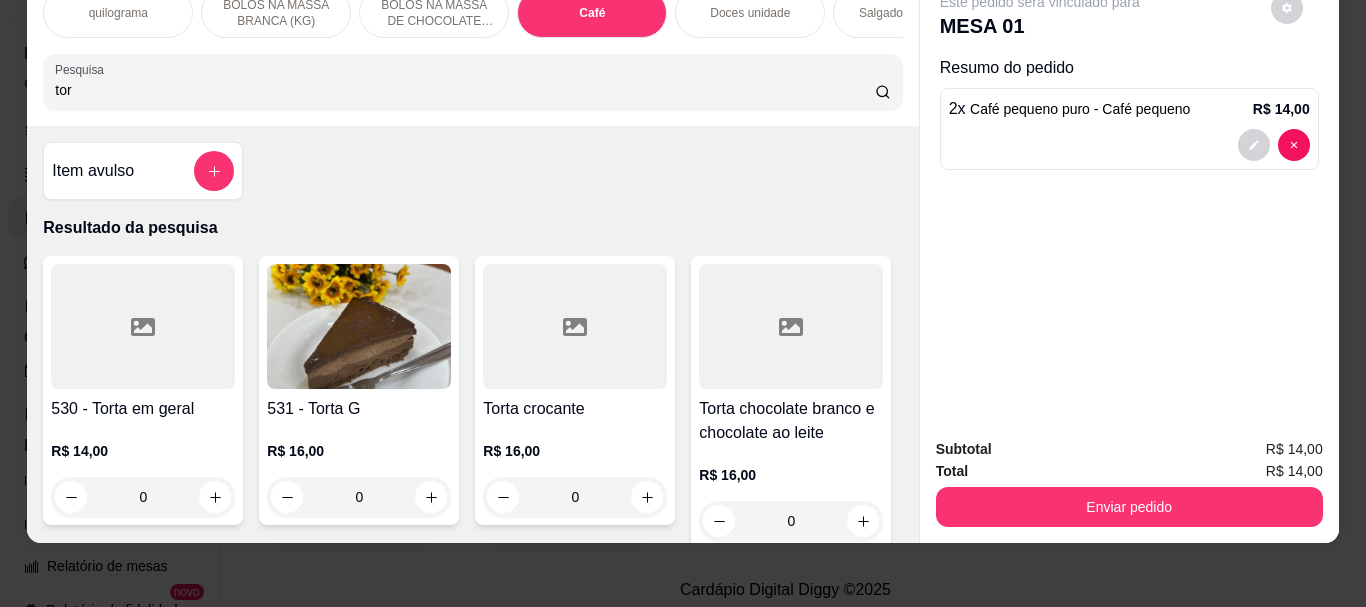 click at bounding box center [359, 326] 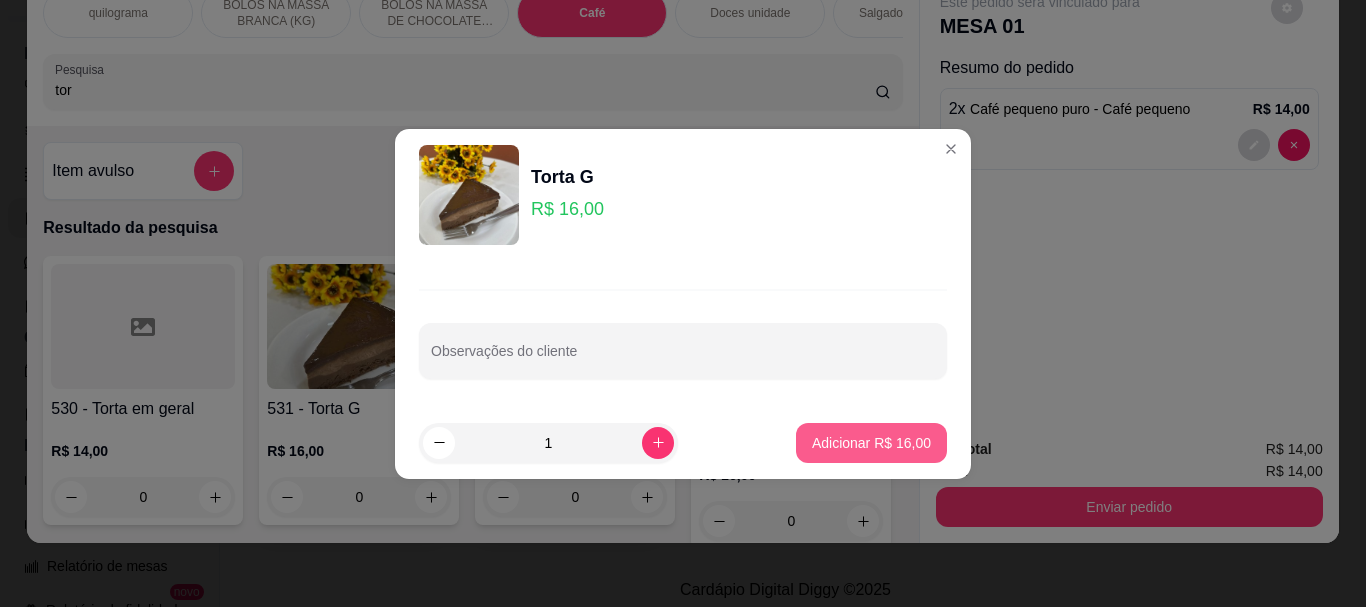click on "Adicionar   R$ 16,00" at bounding box center [871, 443] 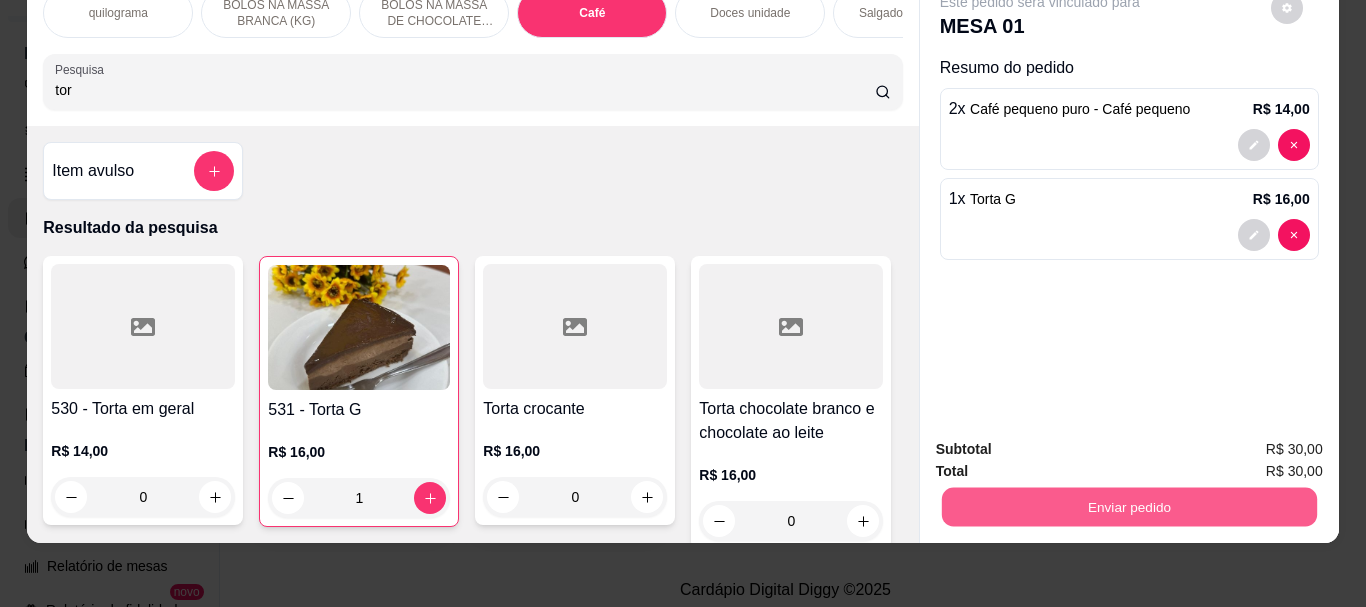 click on "Enviar pedido" at bounding box center [1128, 506] 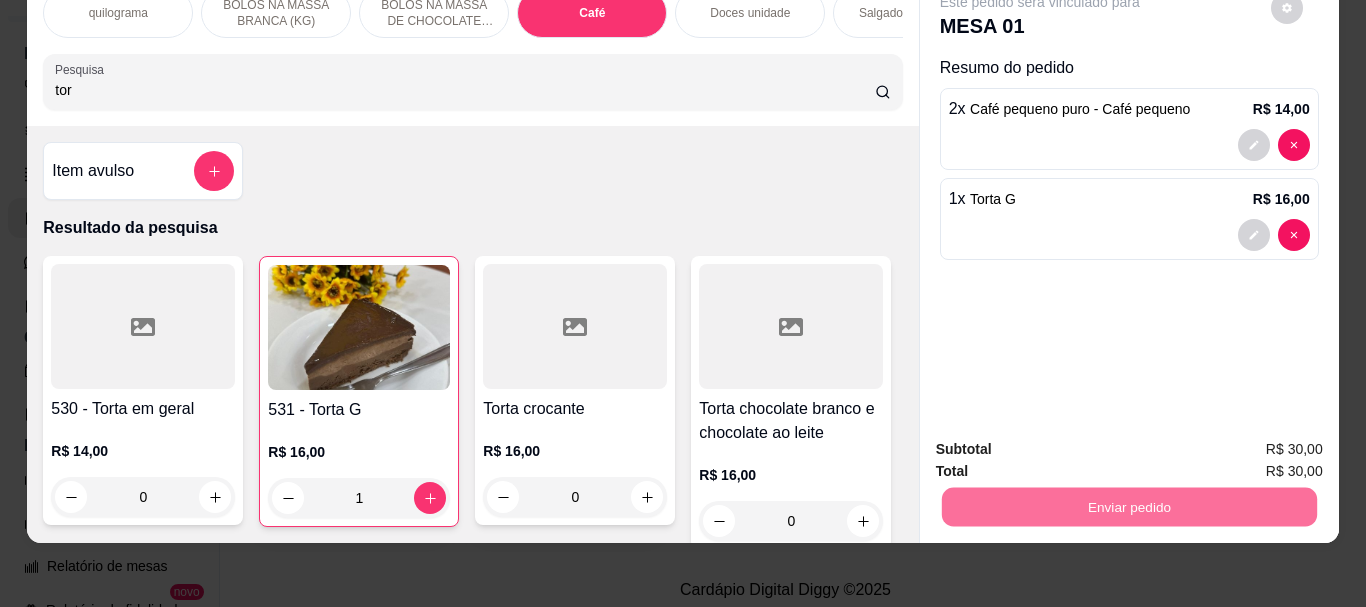 click on "Não registrar e enviar pedido" at bounding box center (1063, 443) 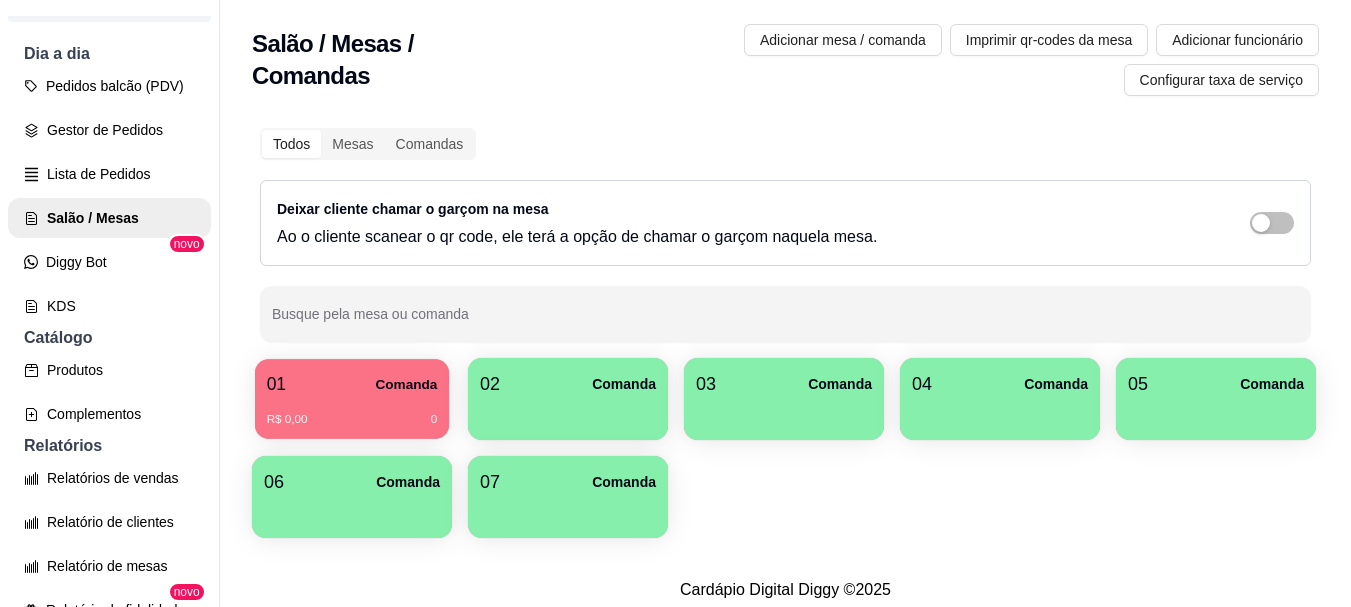 click on "R$ 0,00 0" at bounding box center (352, 420) 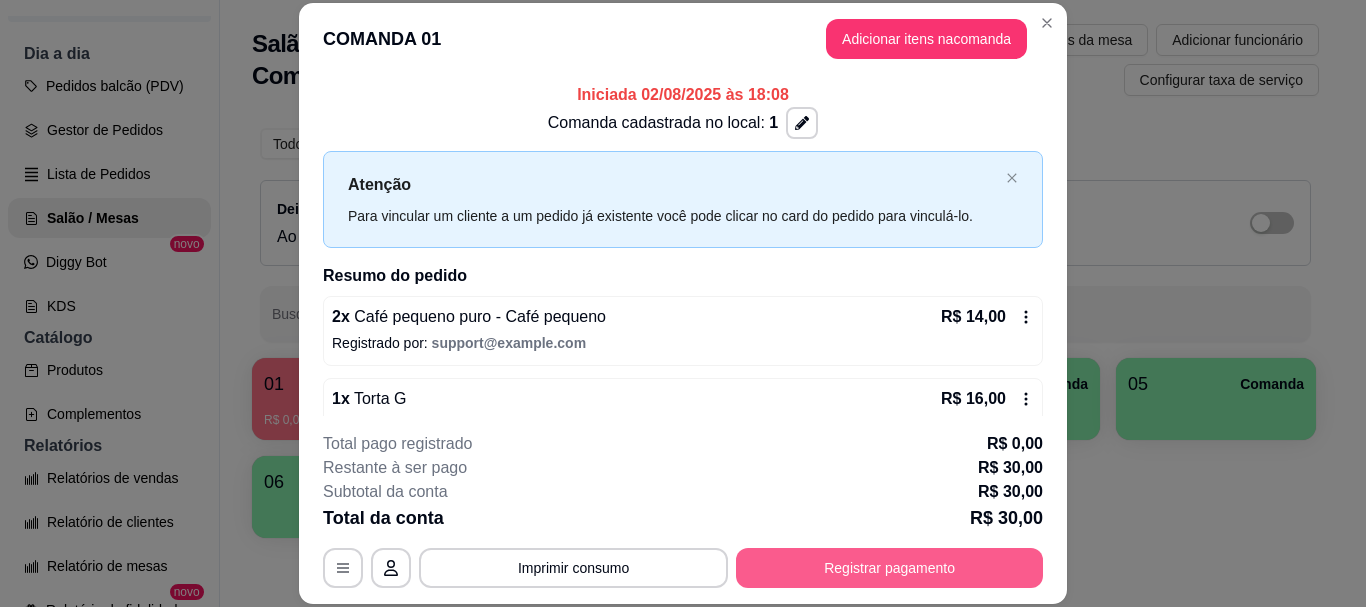 click on "Registrar pagamento" at bounding box center [889, 568] 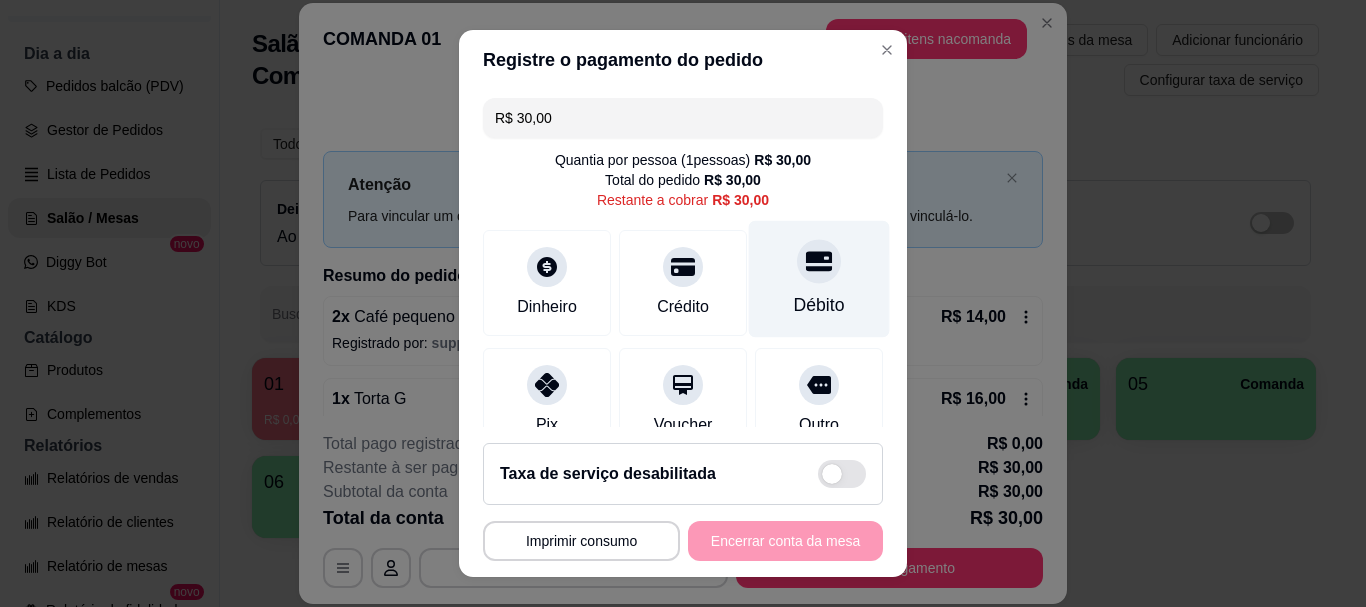 click on "Débito" at bounding box center (819, 279) 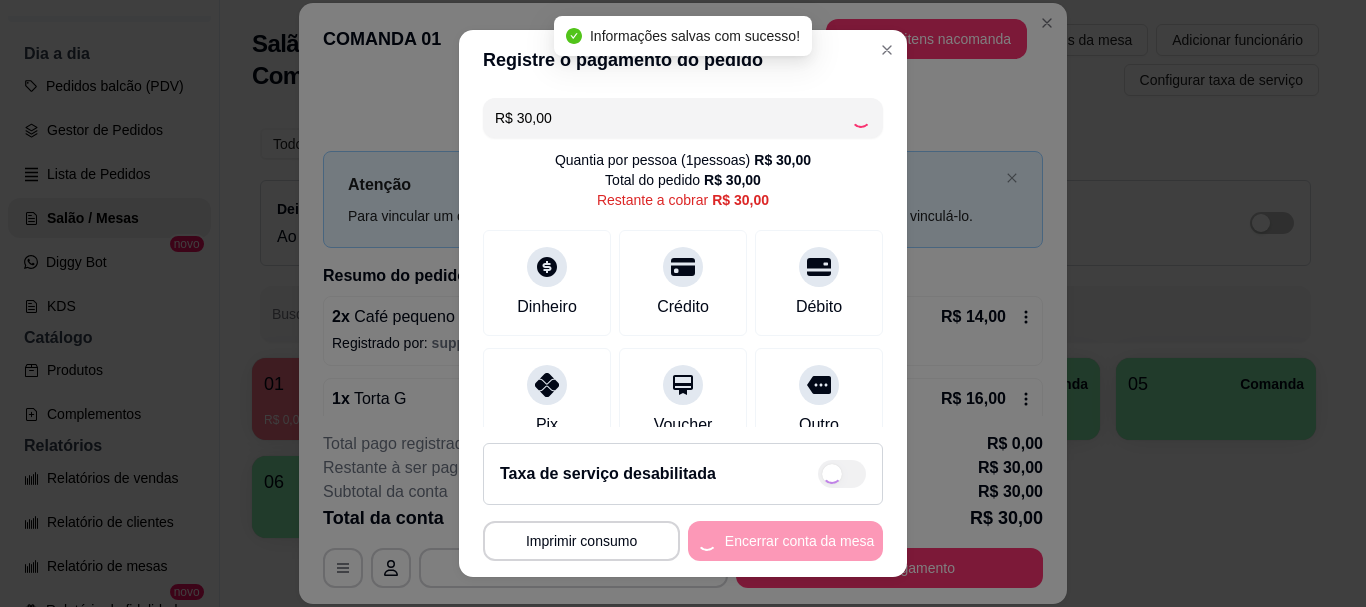 type on "R$ 0,00" 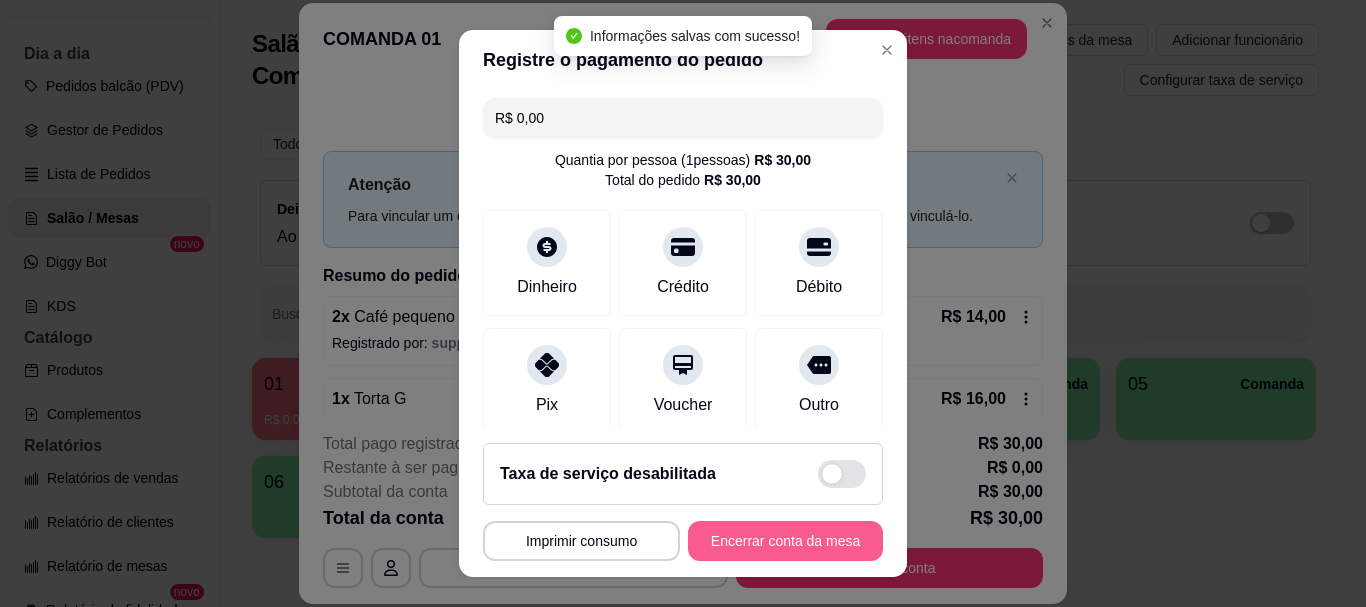 click on "Encerrar conta da mesa" at bounding box center (785, 541) 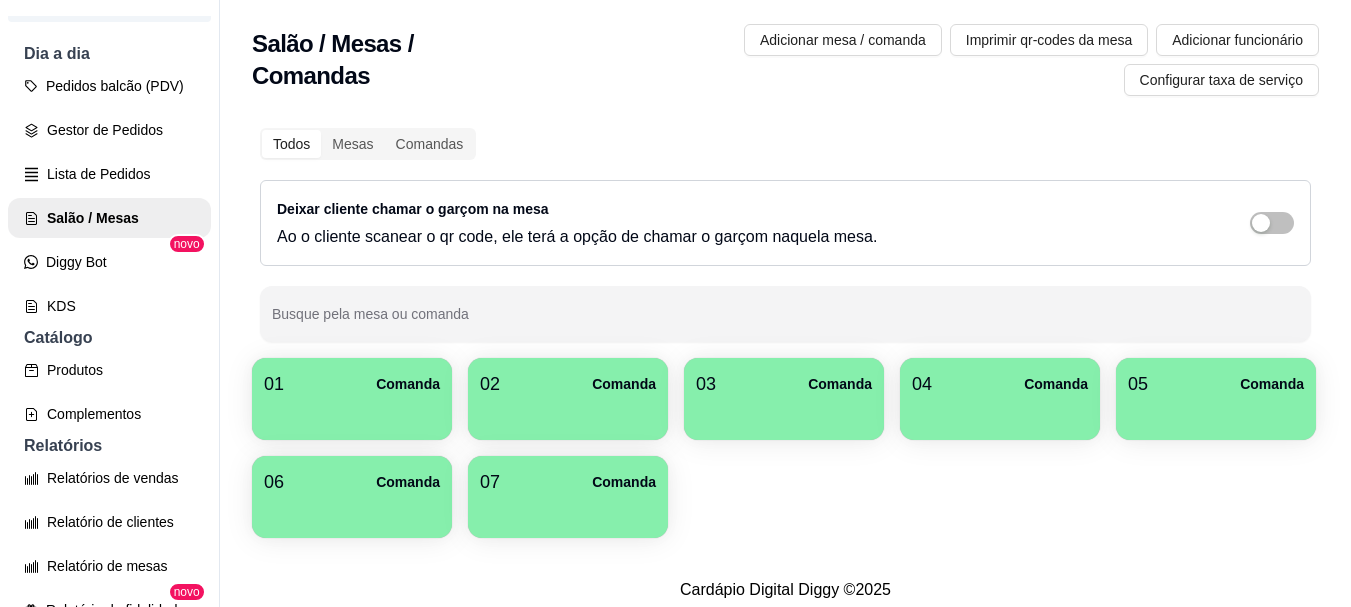 click on "01 Comanda" at bounding box center (352, 384) 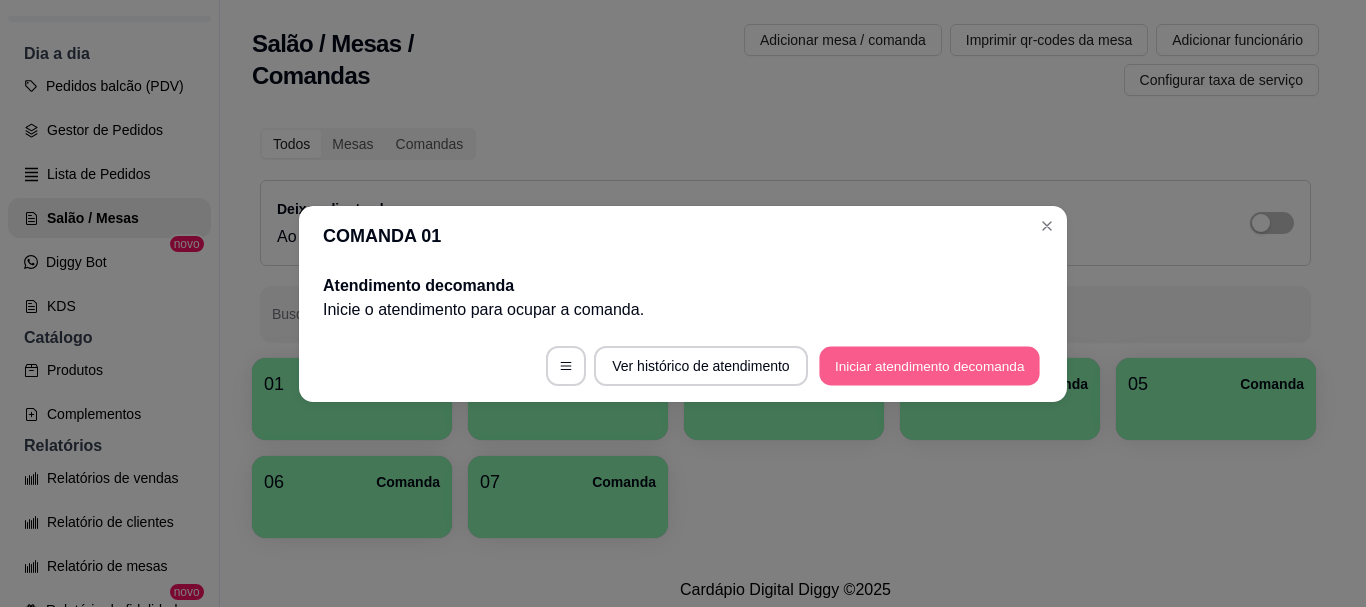 click on "Iniciar atendimento de  comanda" at bounding box center (929, 365) 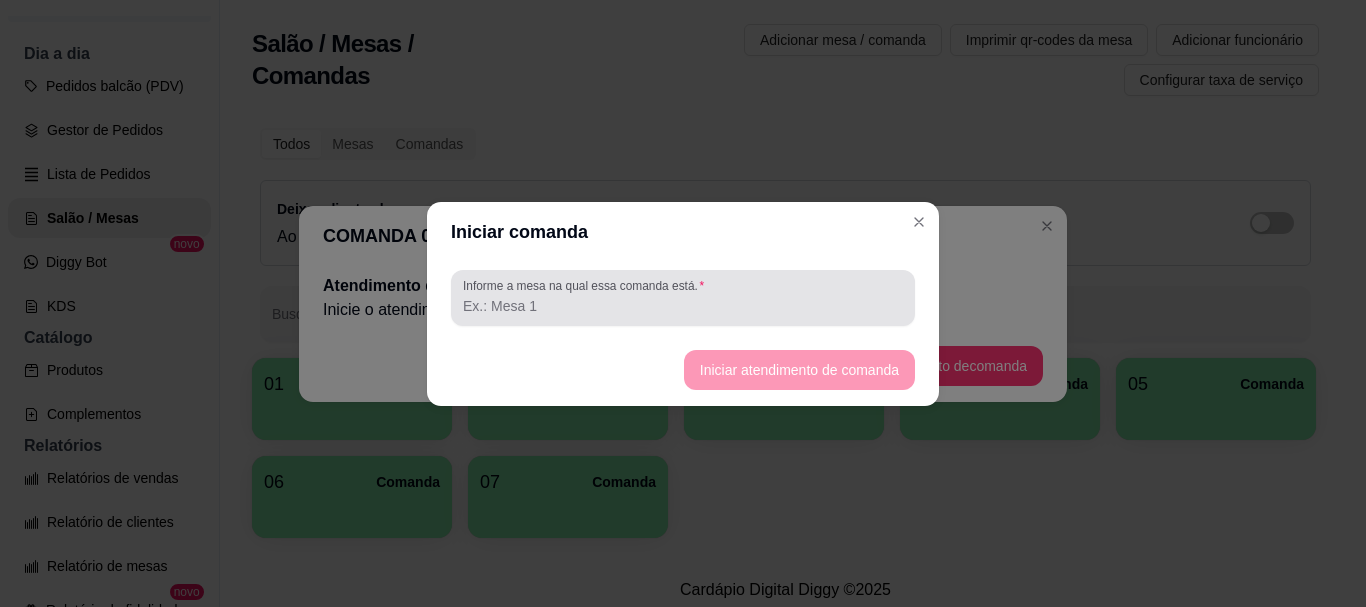 drag, startPoint x: 630, startPoint y: 313, endPoint x: 619, endPoint y: 307, distance: 12.529964 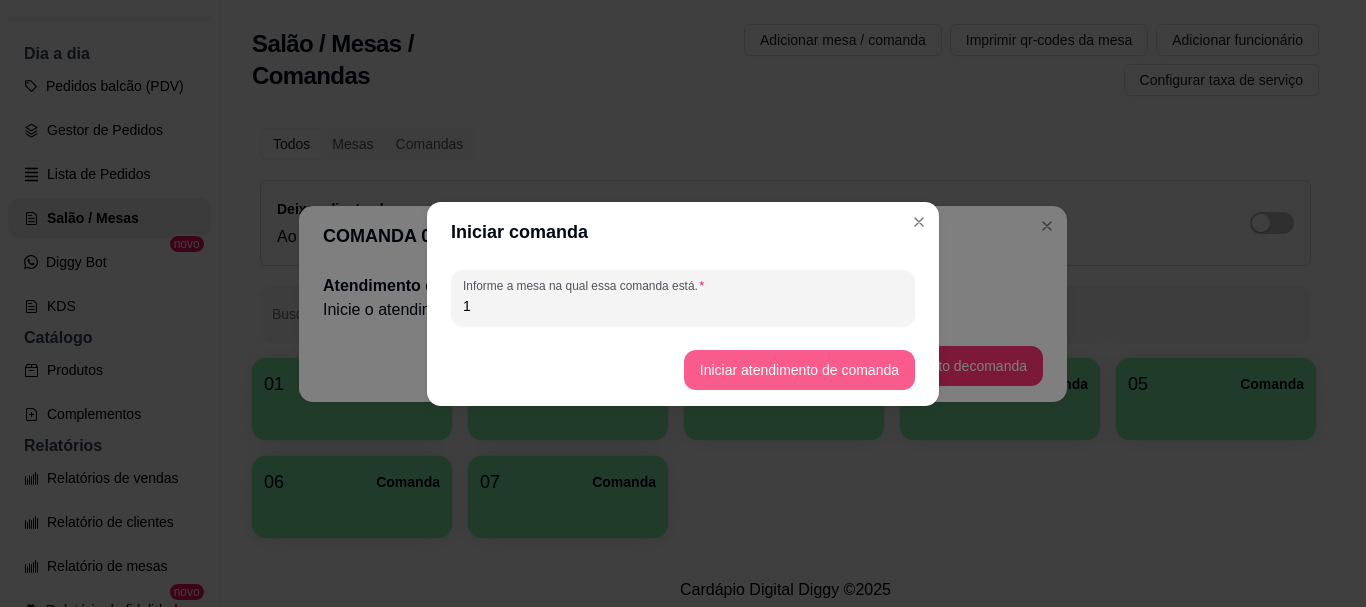 type on "1" 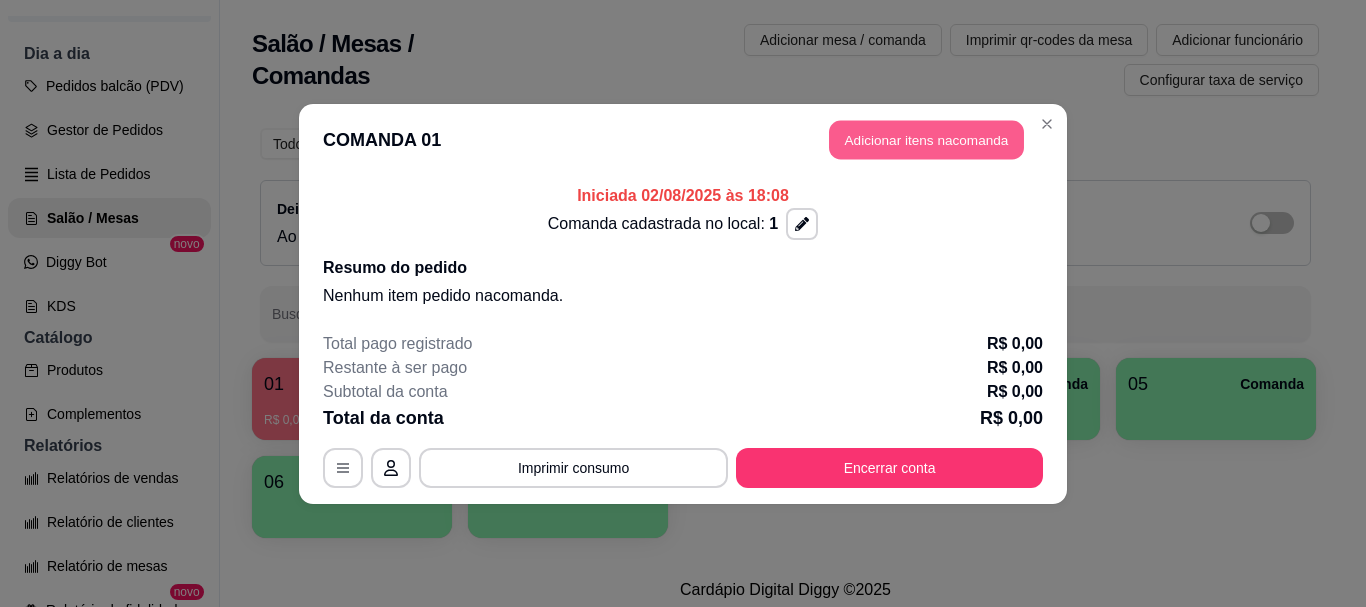 click on "Adicionar itens na  comanda" at bounding box center [926, 139] 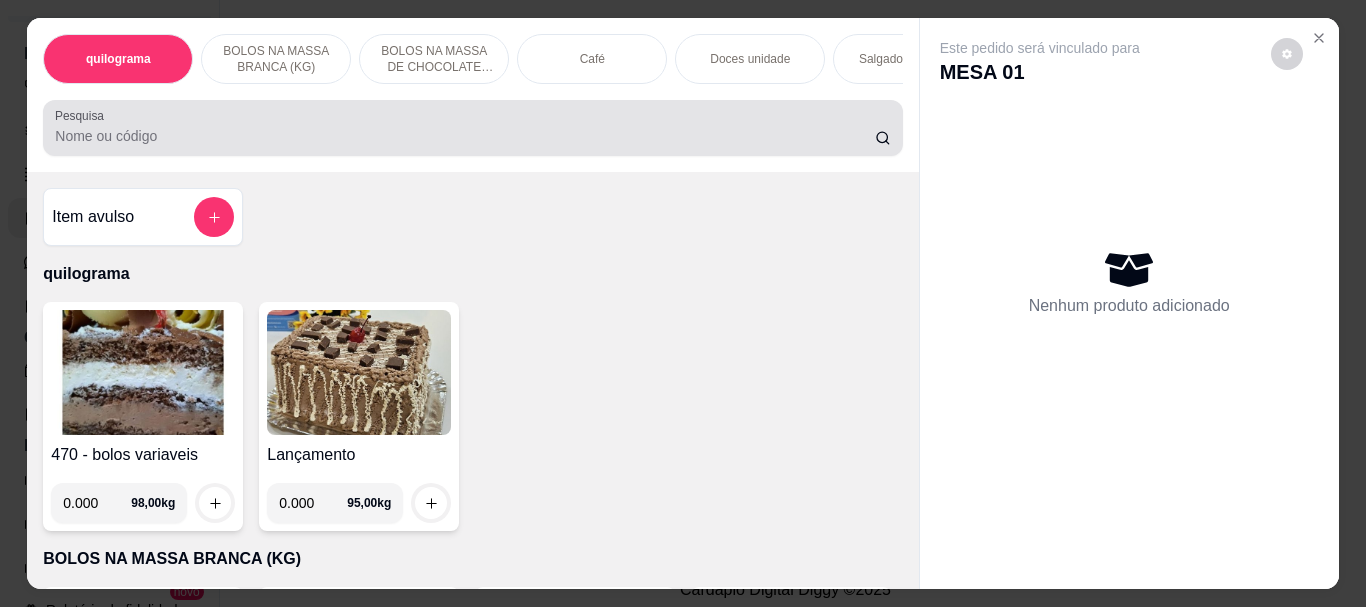 click on "Pesquisa" at bounding box center (465, 136) 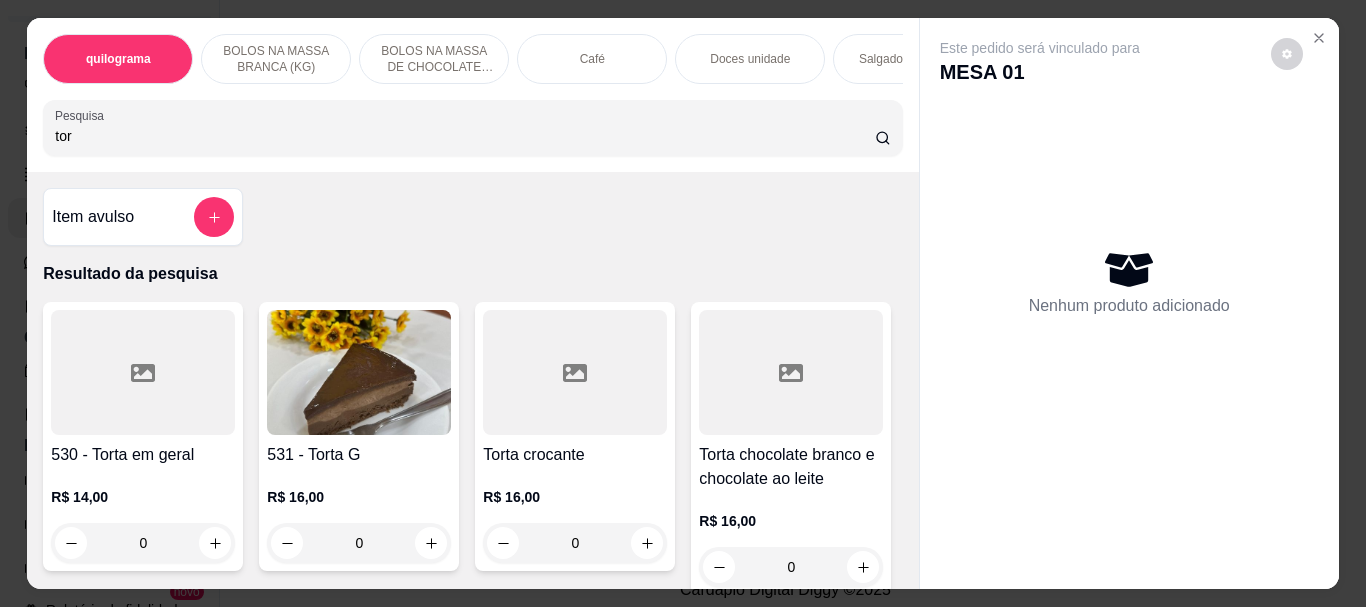 type on "tor" 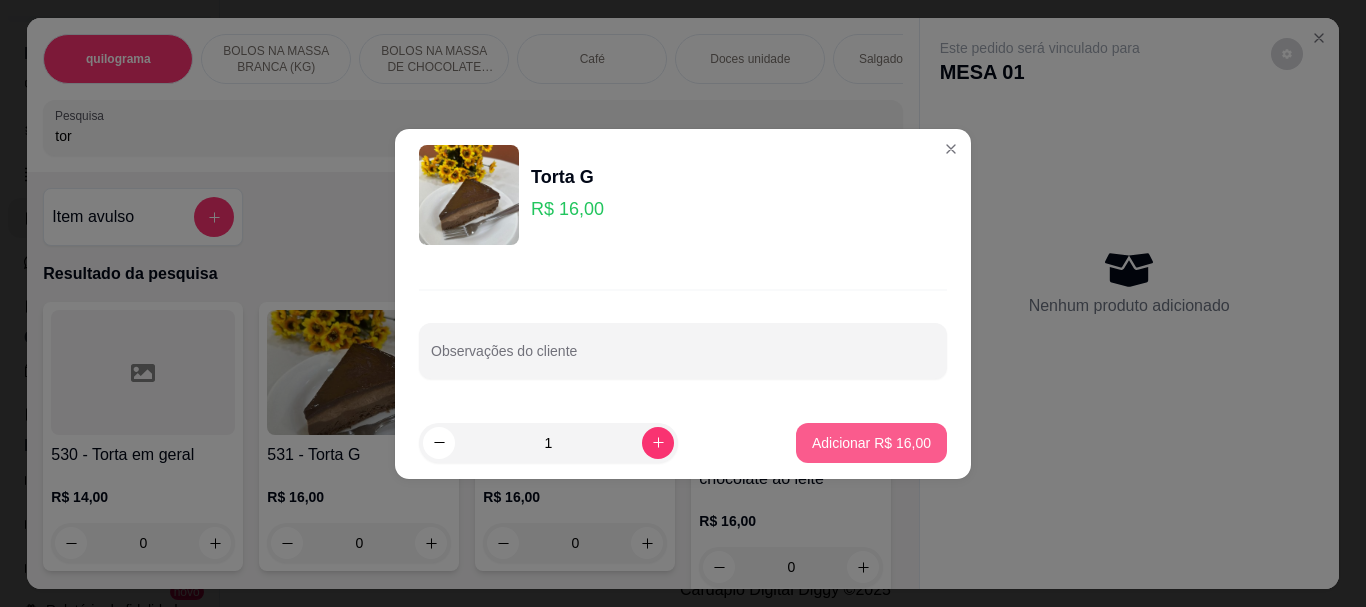 click on "Adicionar   R$ 16,00" at bounding box center (871, 443) 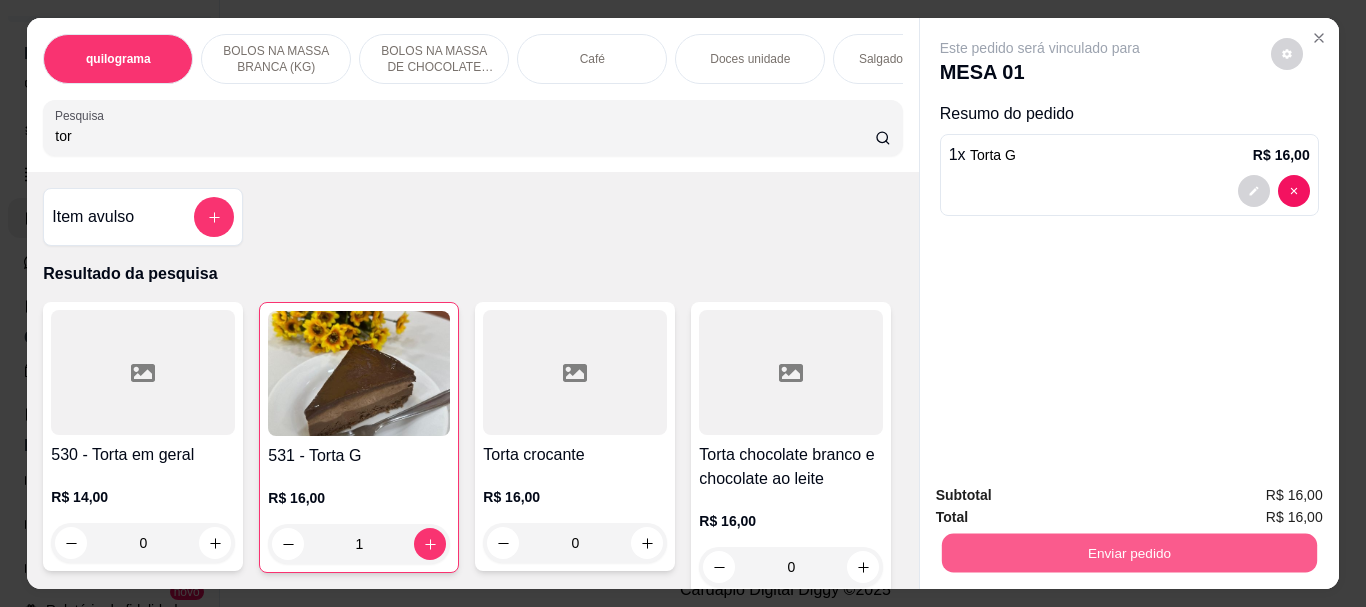 click on "Enviar pedido" at bounding box center (1128, 552) 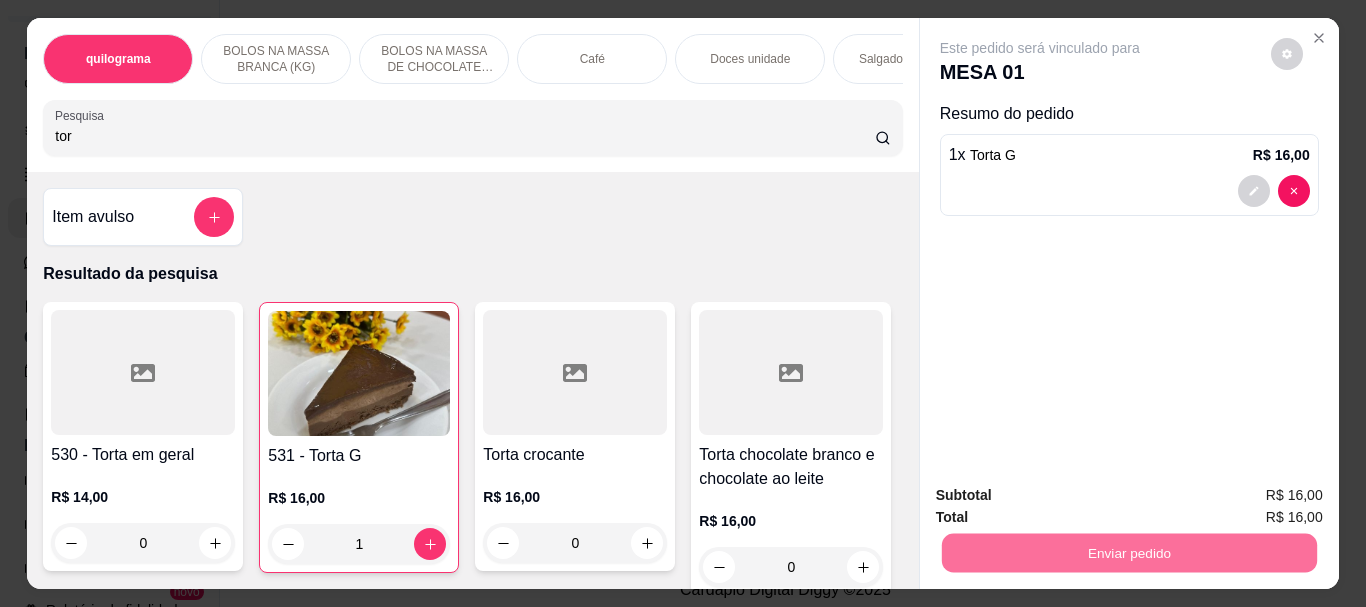 click on "Não registrar e enviar pedido" at bounding box center (1063, 496) 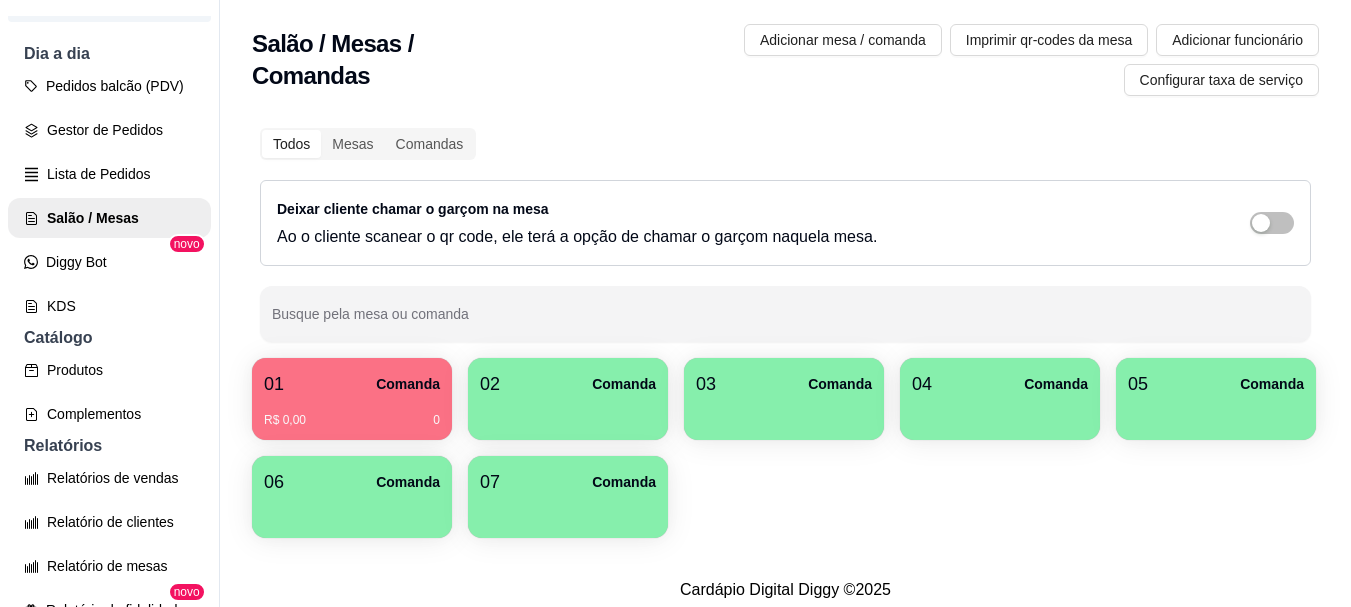click on "R$ 0,00 0" at bounding box center [352, 413] 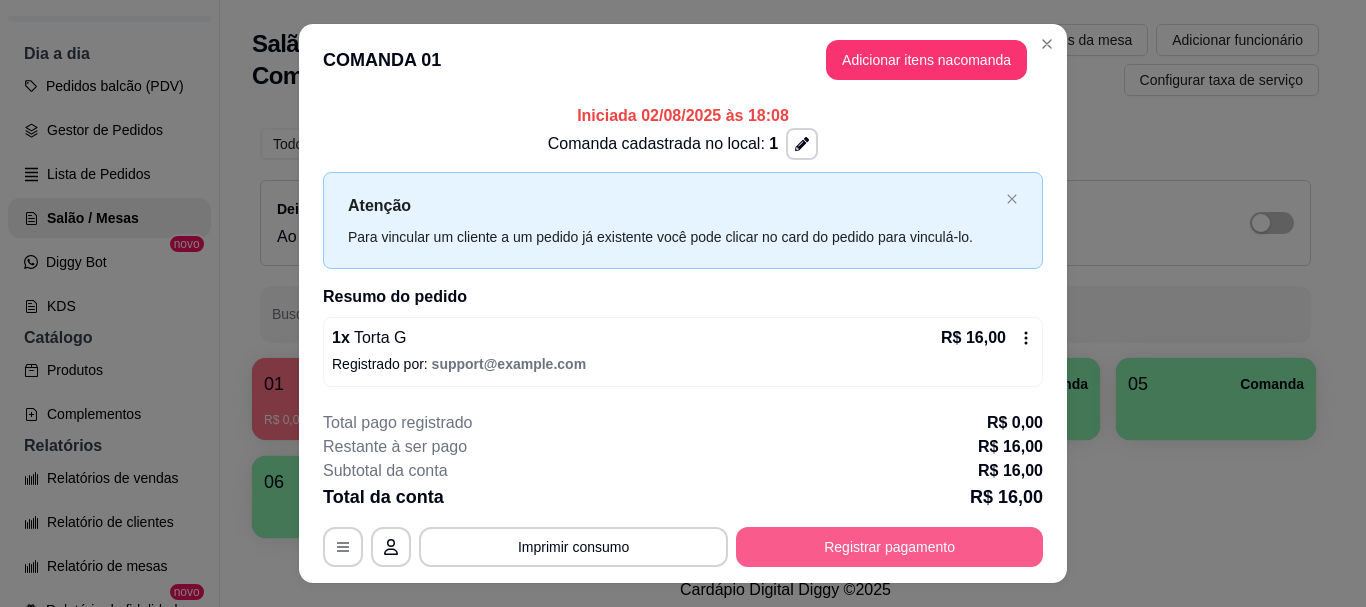 click on "Registrar pagamento" at bounding box center (889, 547) 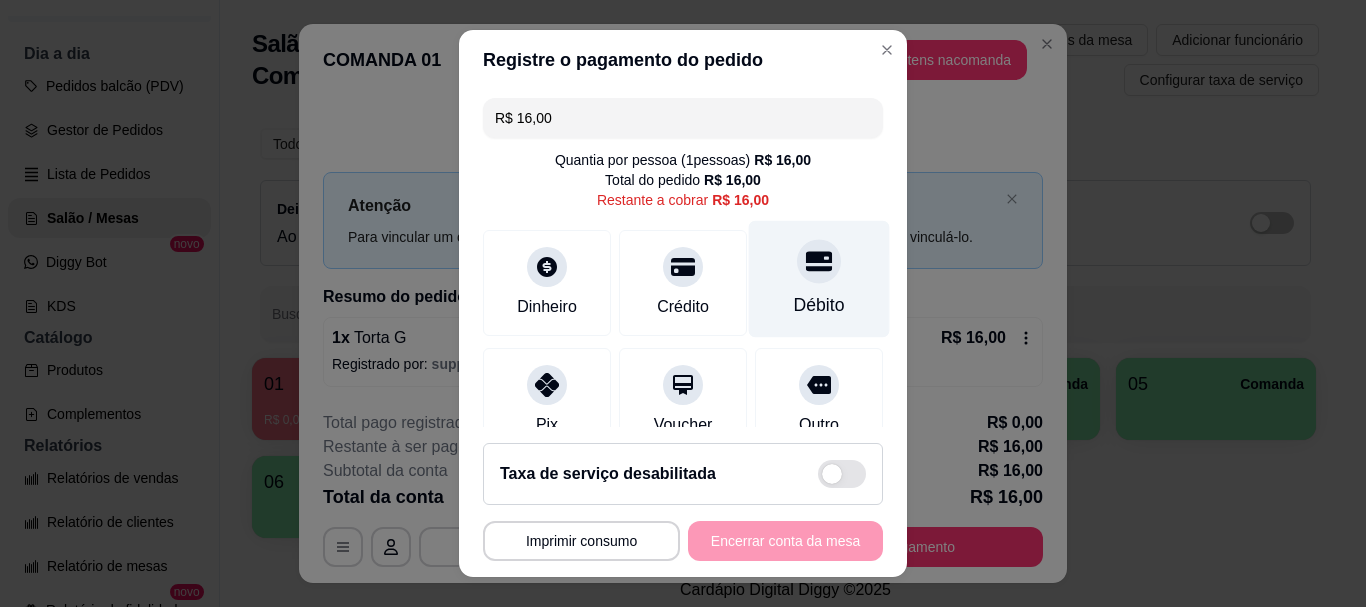 click 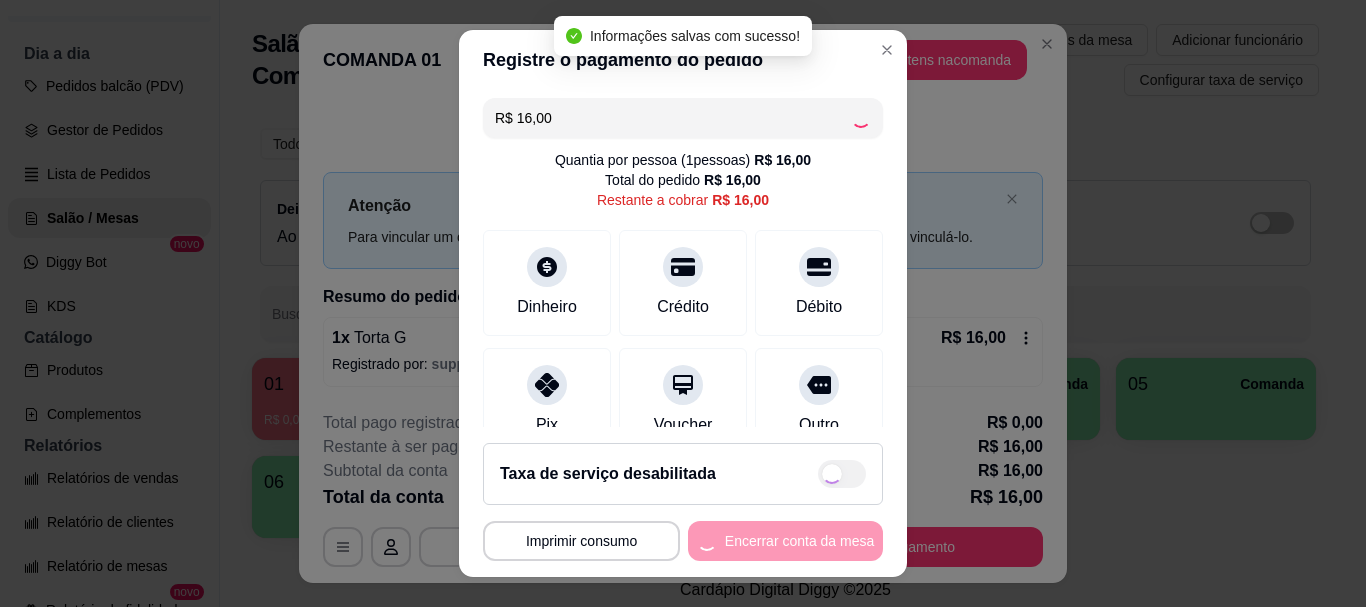 type on "R$ 0,00" 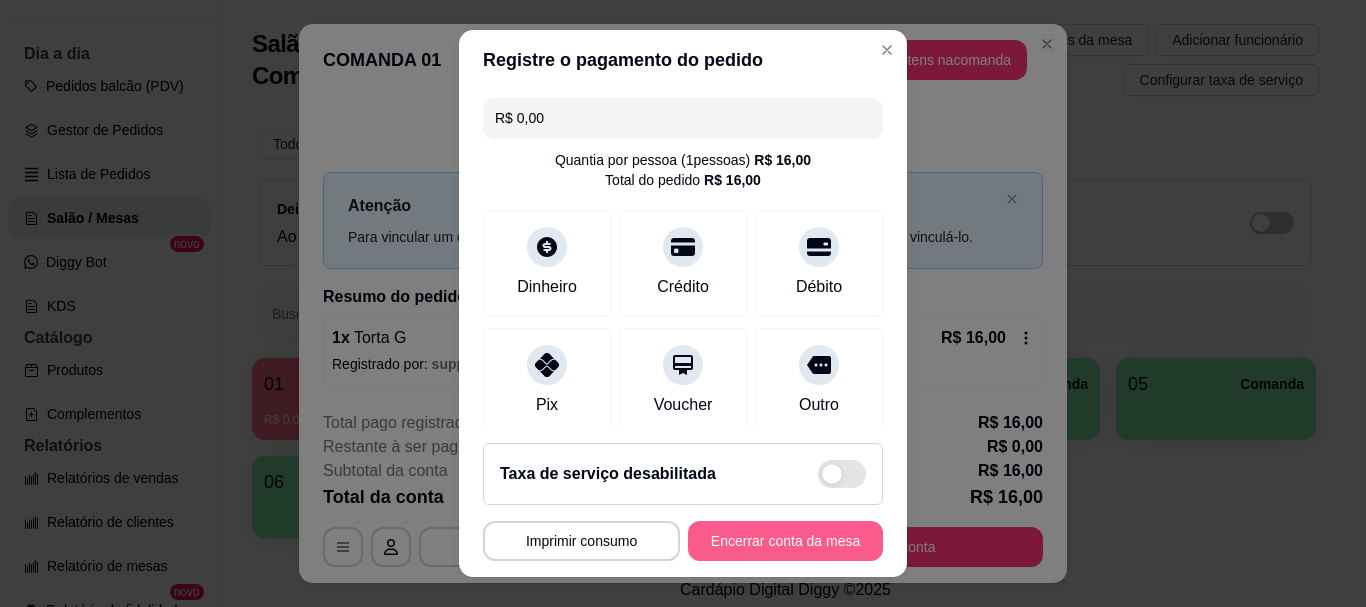 click on "Encerrar conta da mesa" at bounding box center [785, 541] 